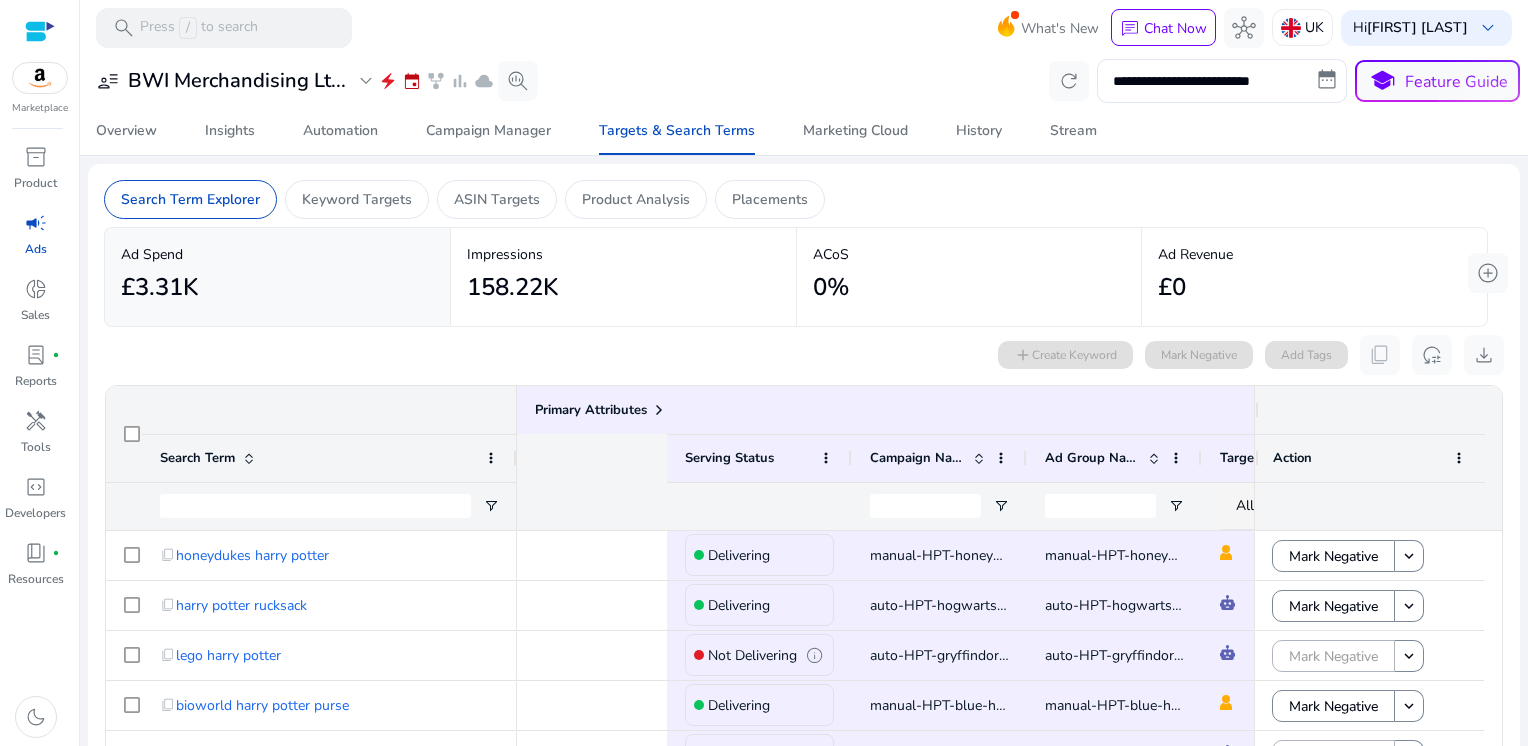 scroll, scrollTop: 0, scrollLeft: 0, axis: both 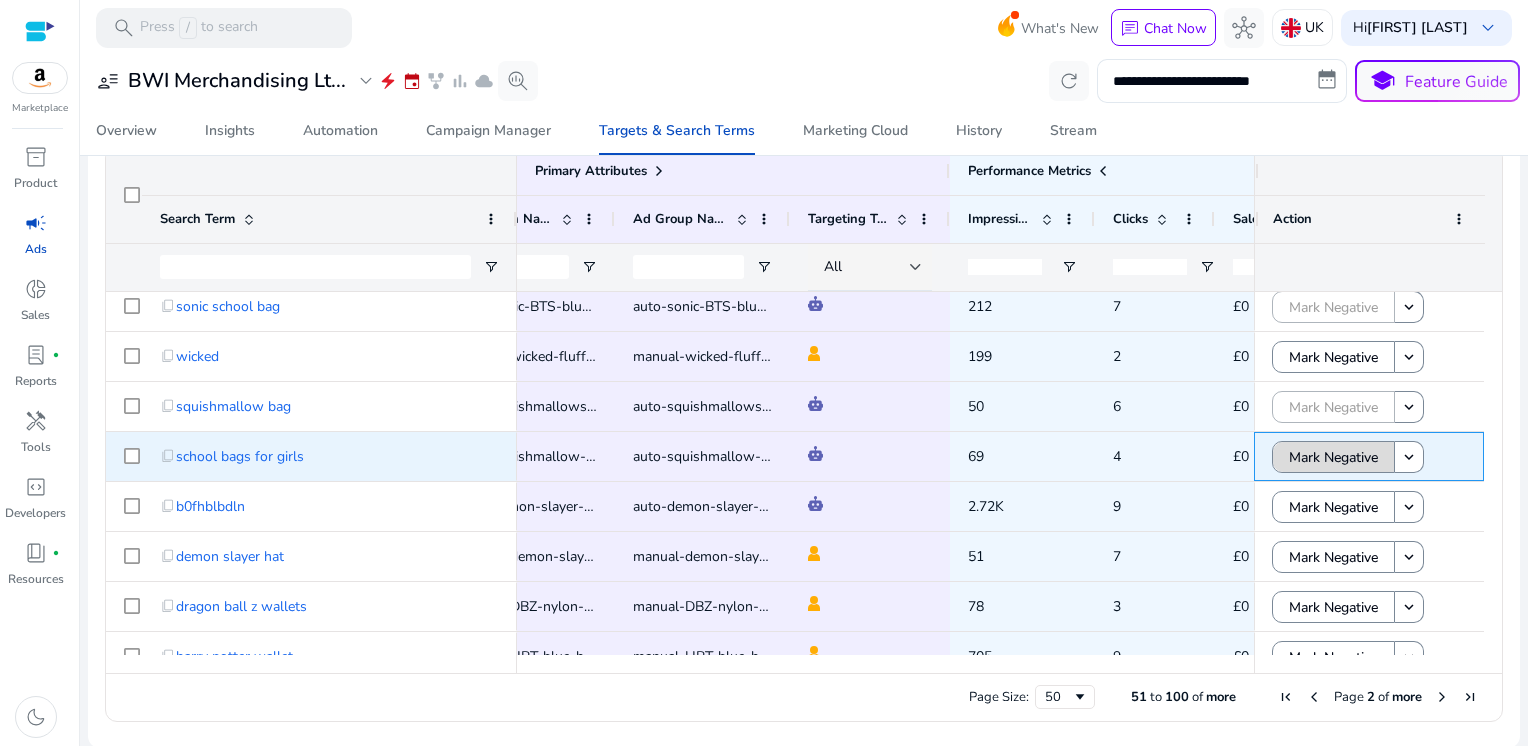 click on "Mark Negative" 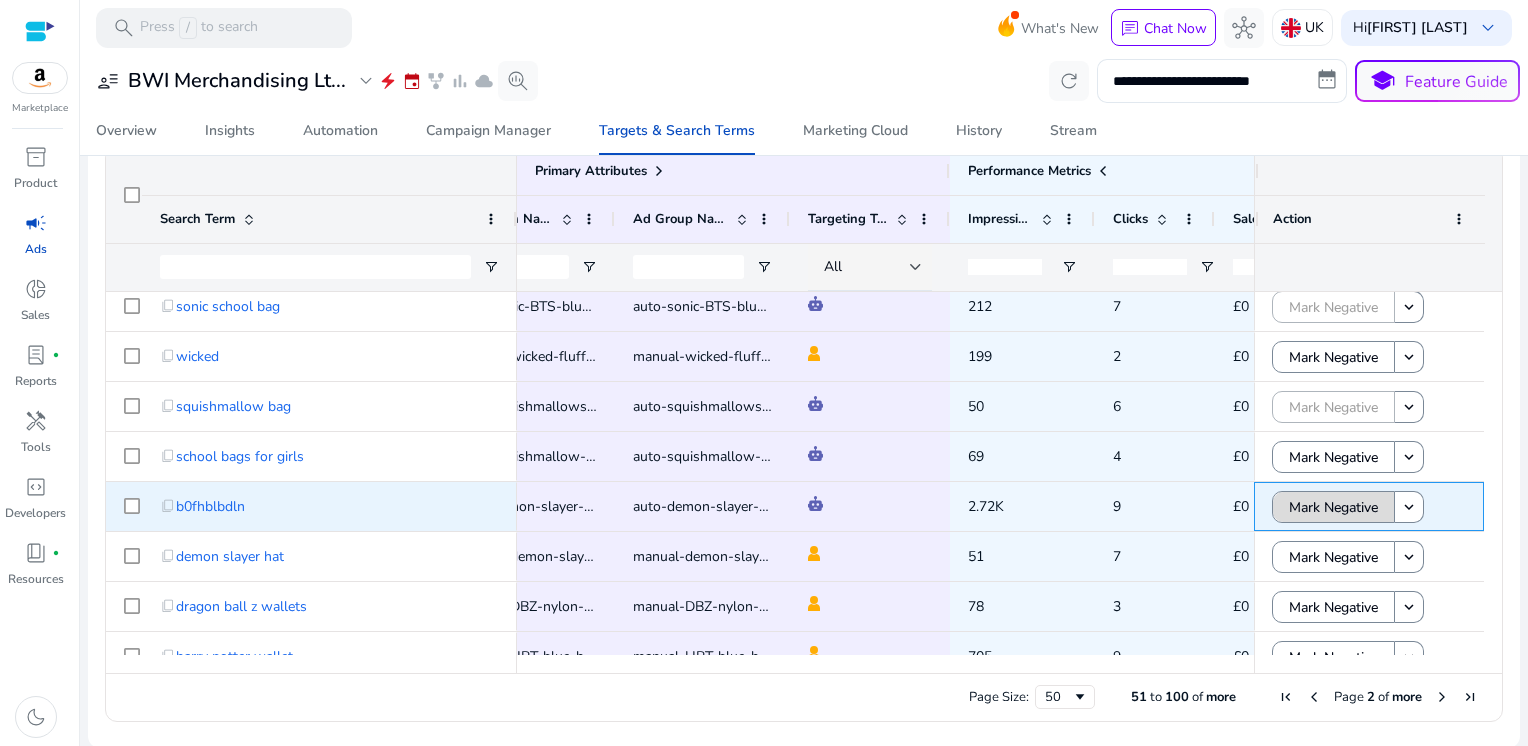 click on "Mark Negative" 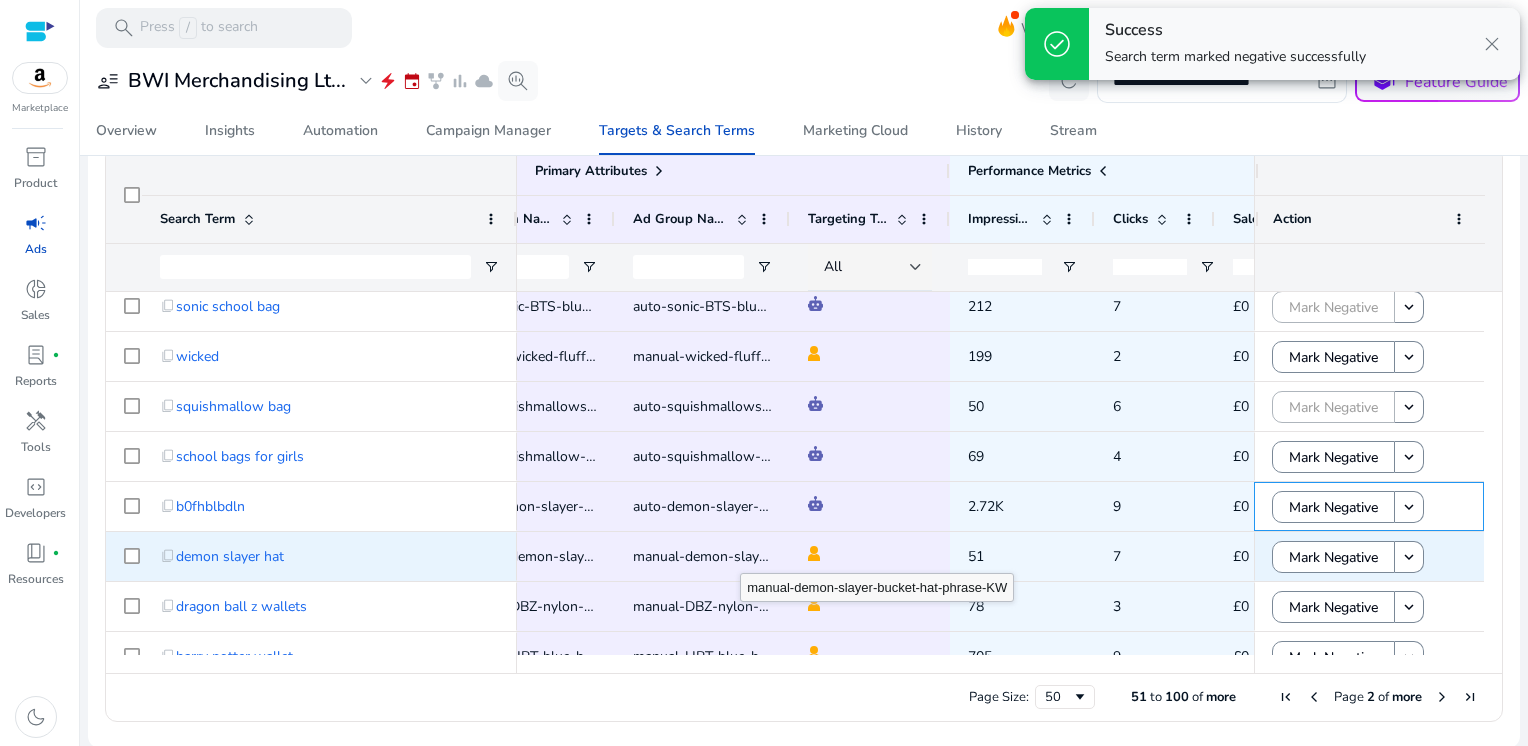 scroll, scrollTop: 300, scrollLeft: 0, axis: vertical 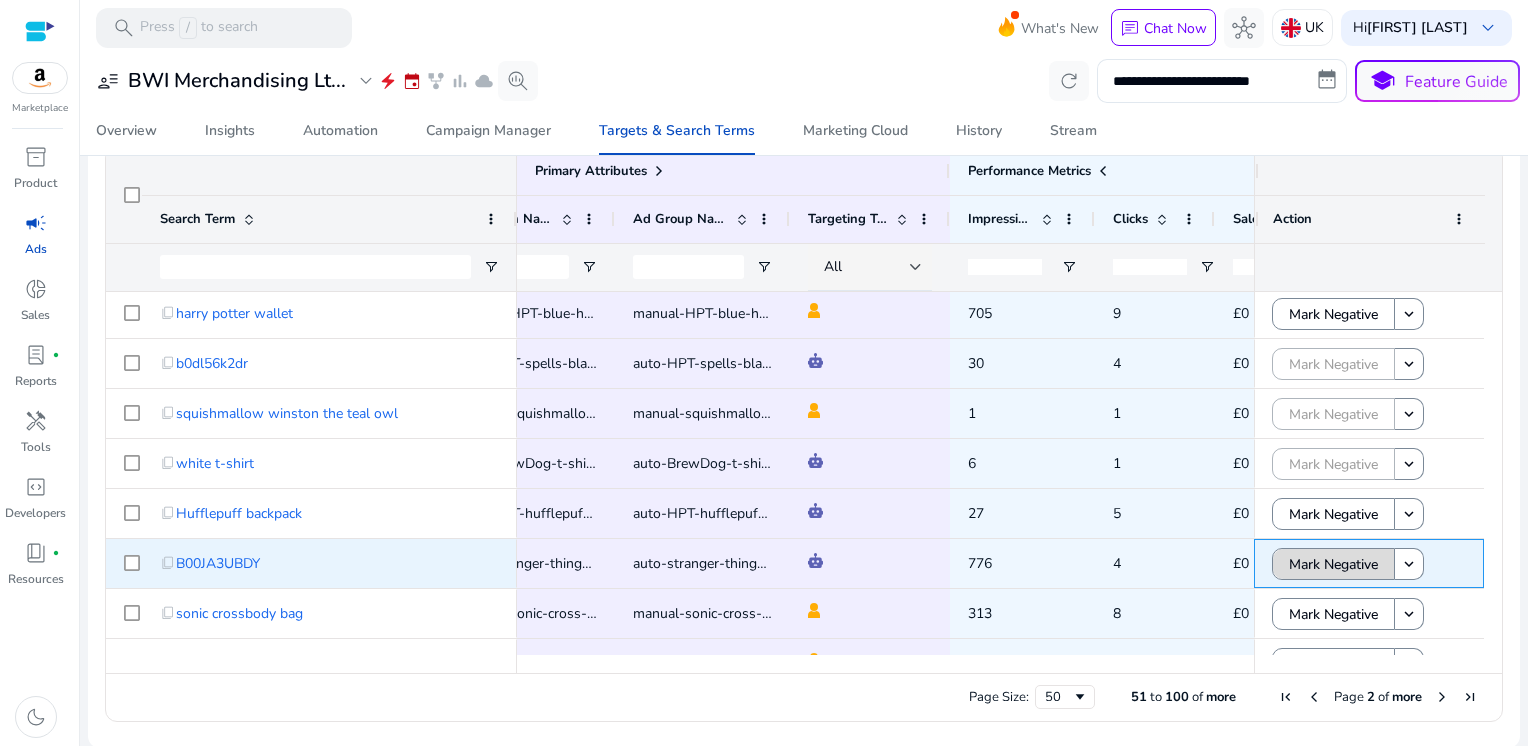 click on "Mark Negative" 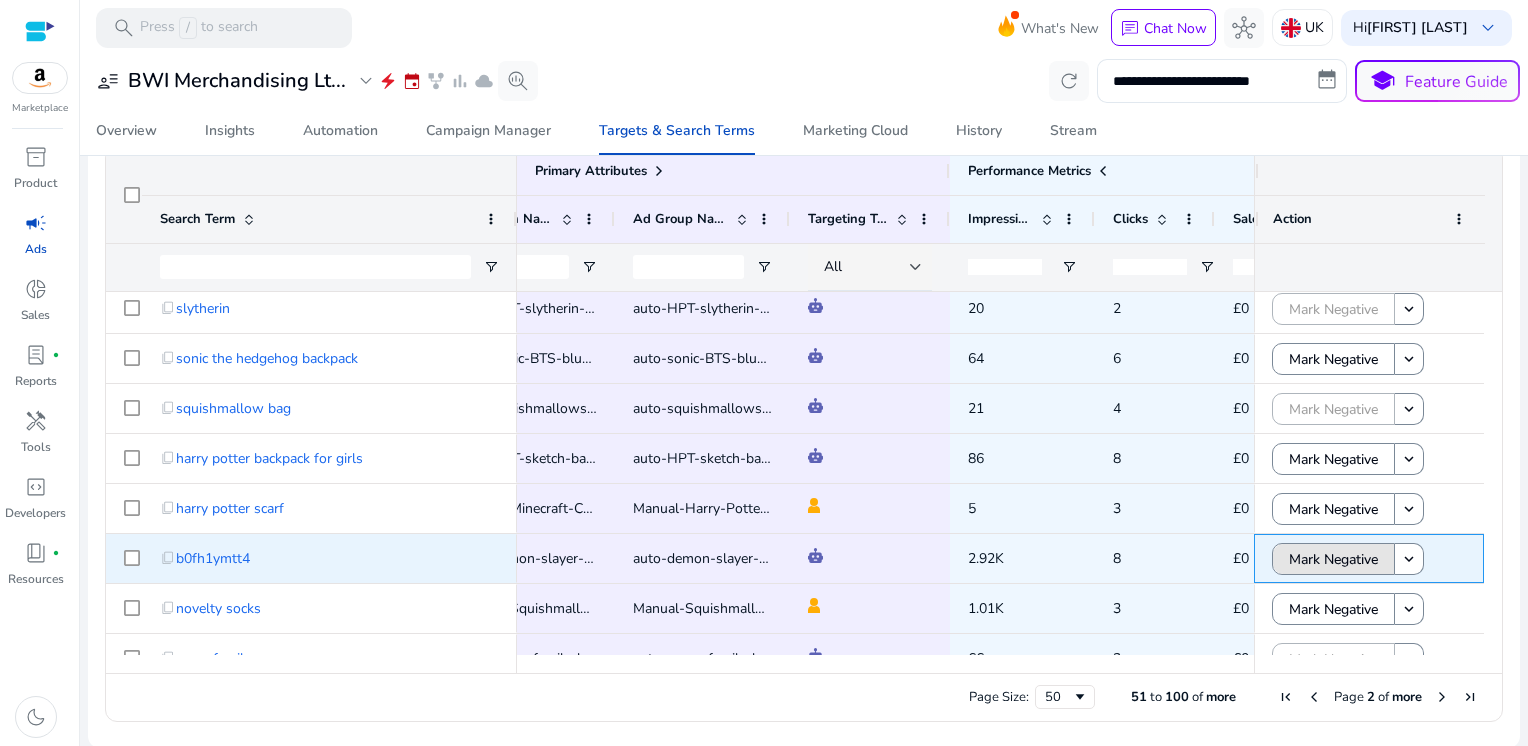 click on "Mark Negative" 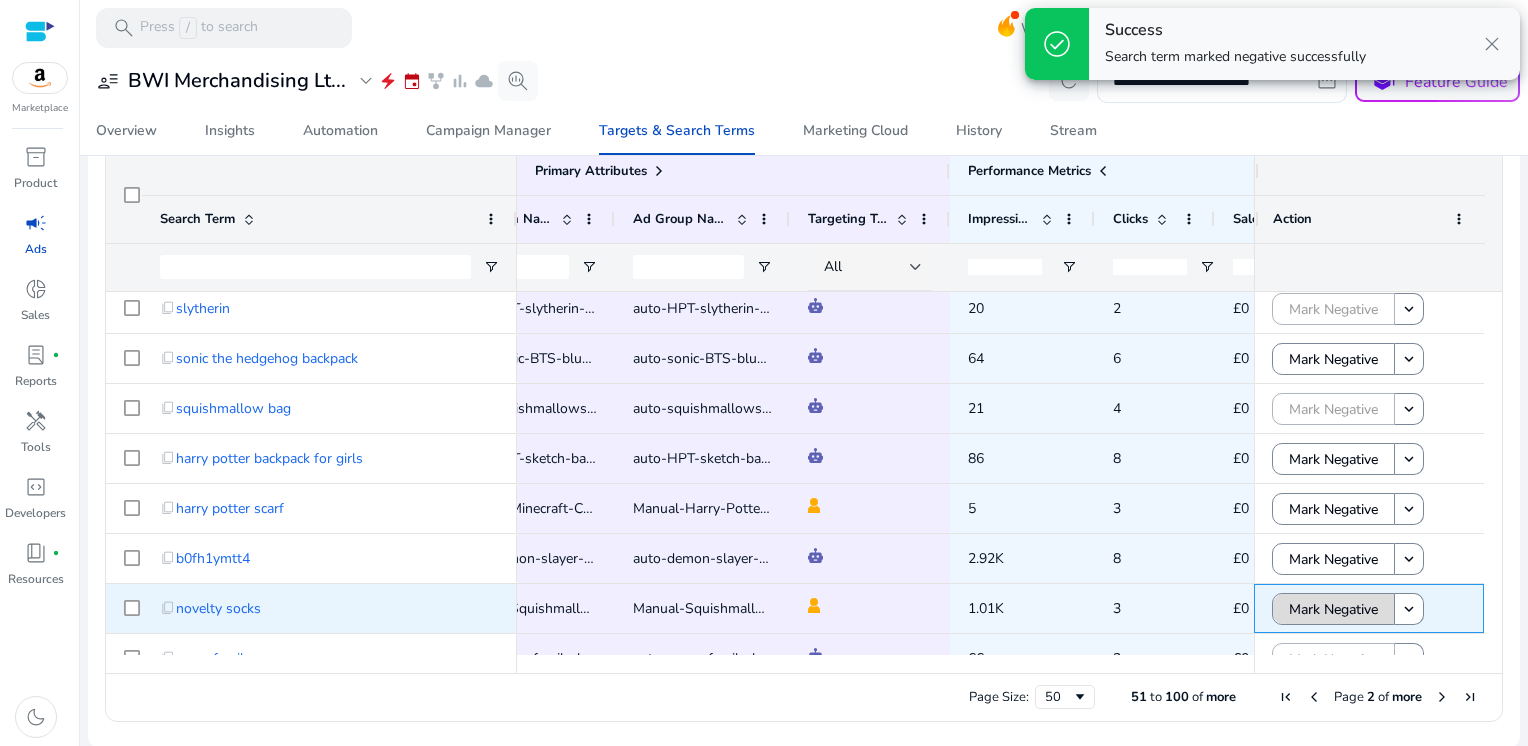 click on "Mark Negative" 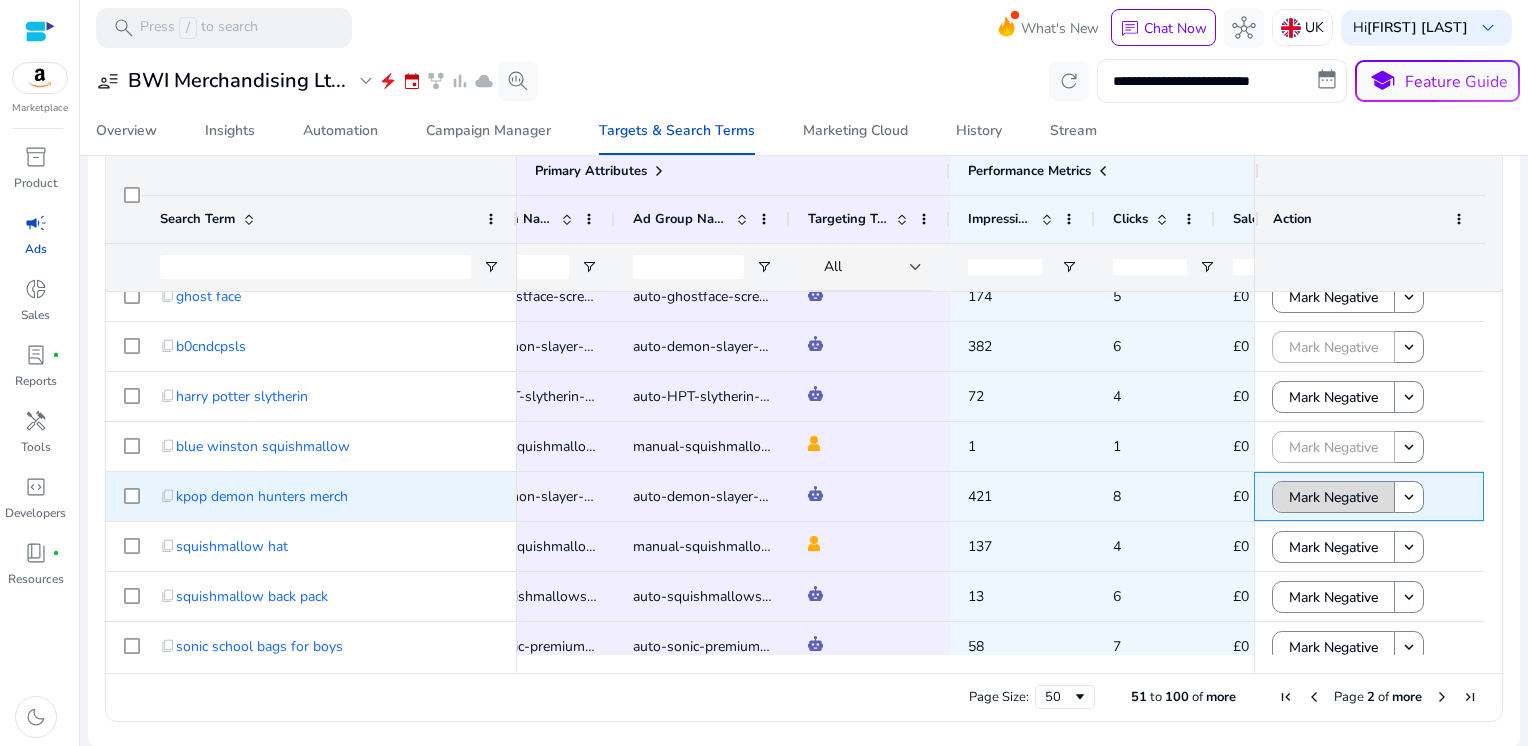 click on "Mark Negative" 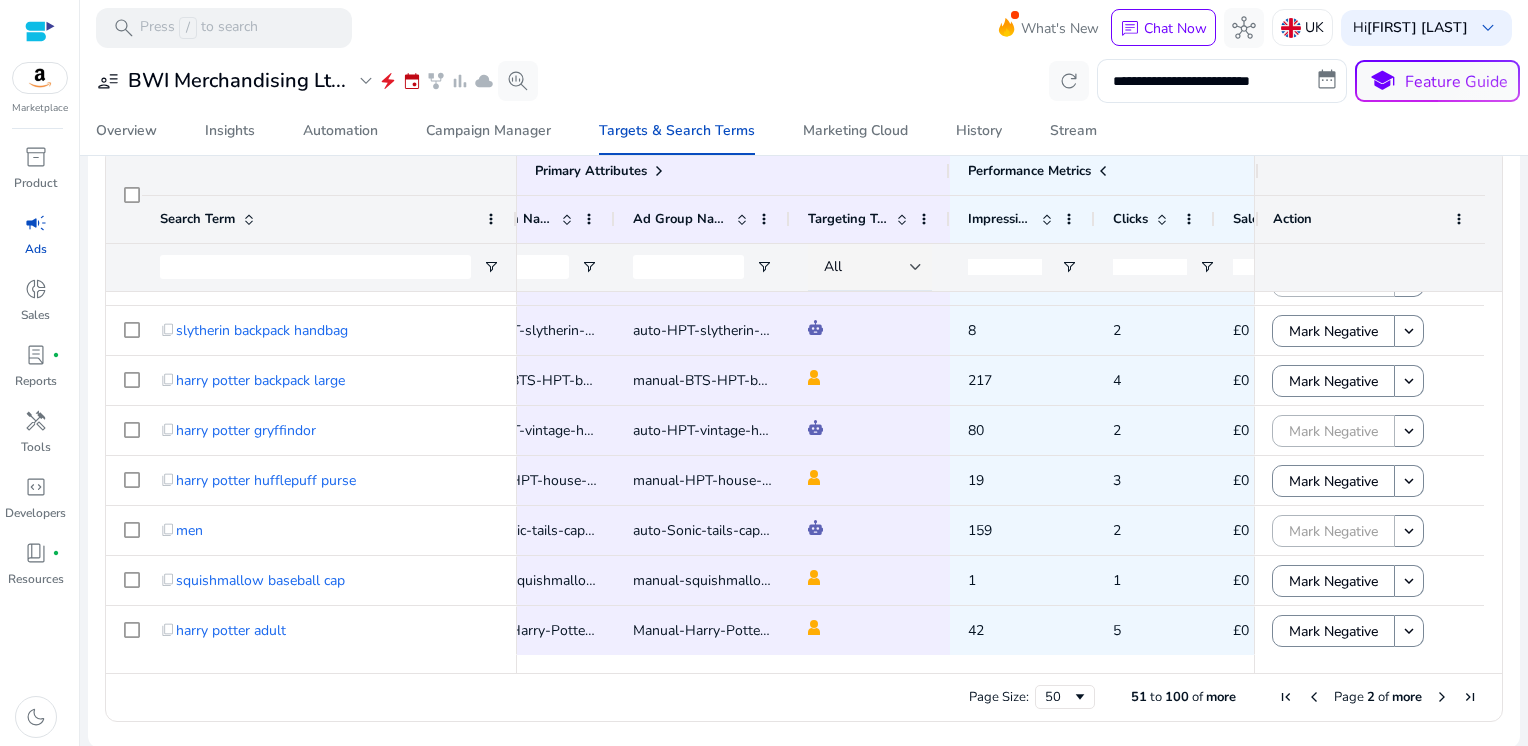 click at bounding box center [1442, 697] 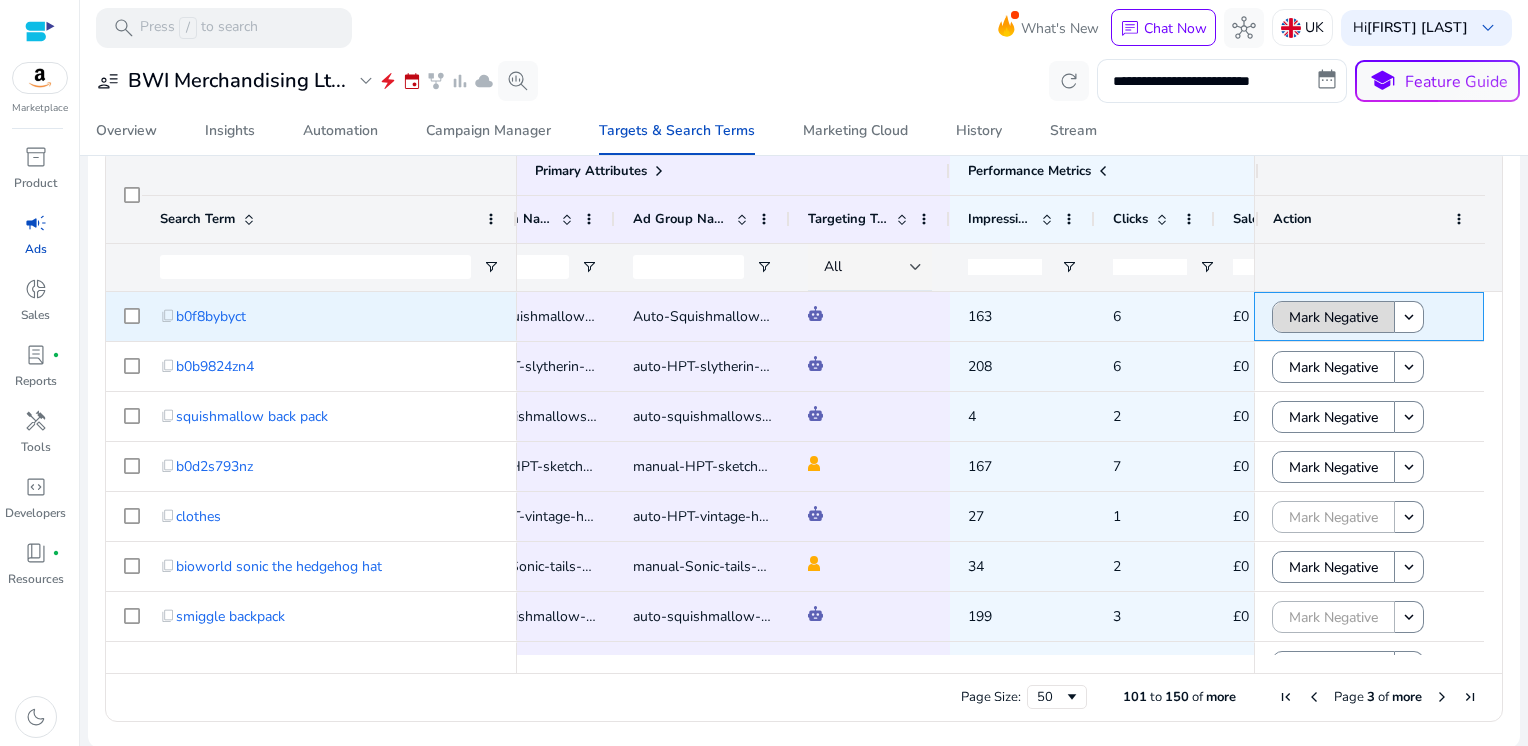 click on "Mark Negative" 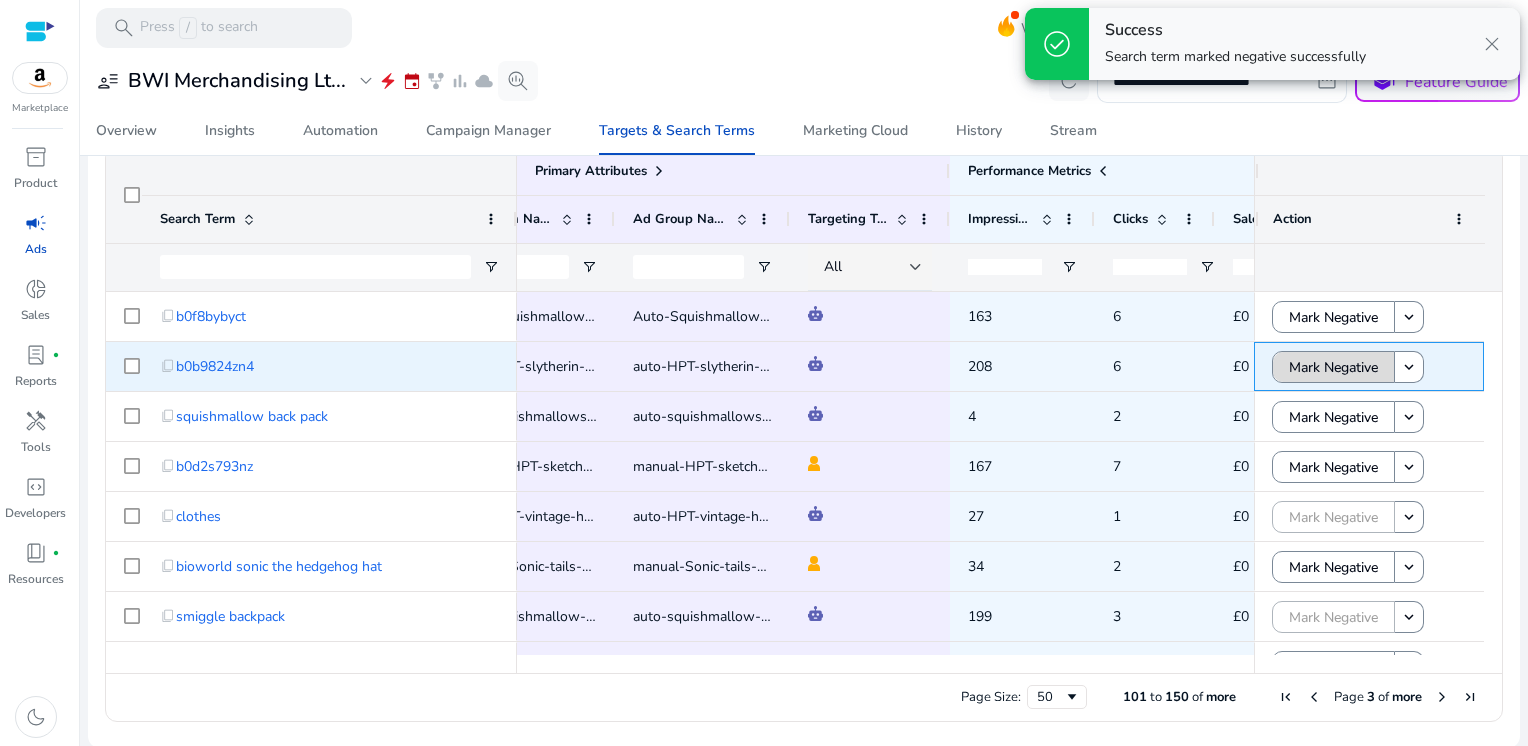 click on "Mark Negative" 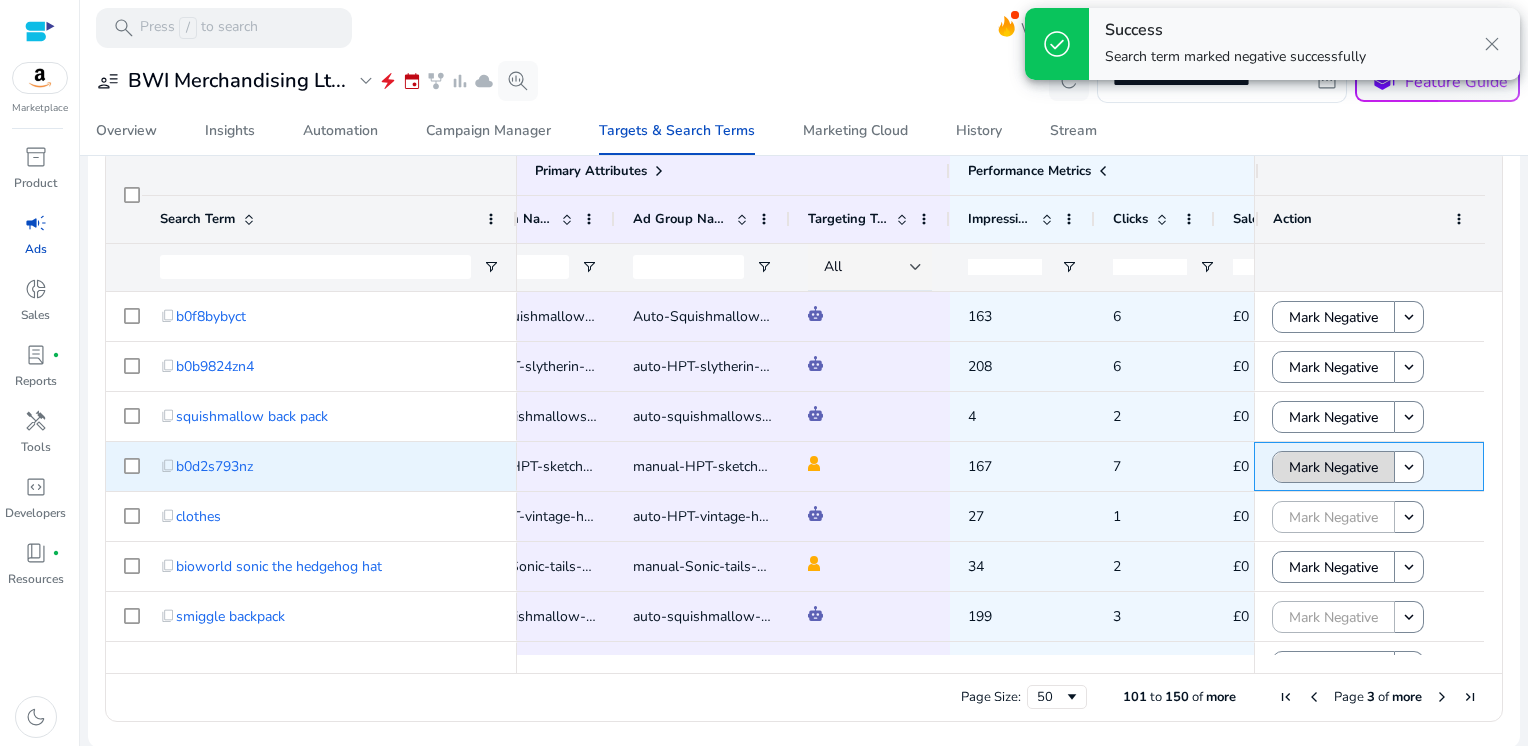 click on "Mark Negative" 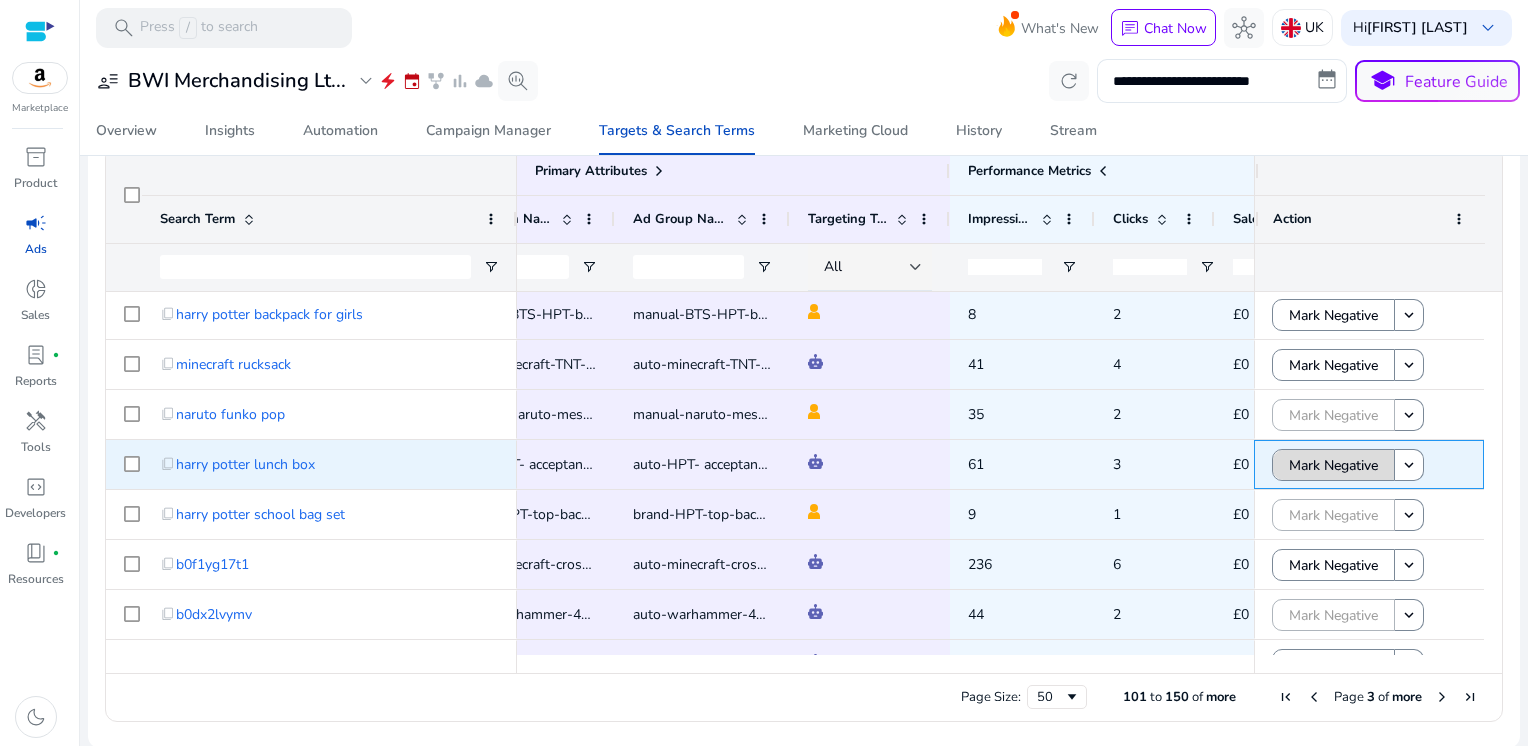 click on "Mark Negative" 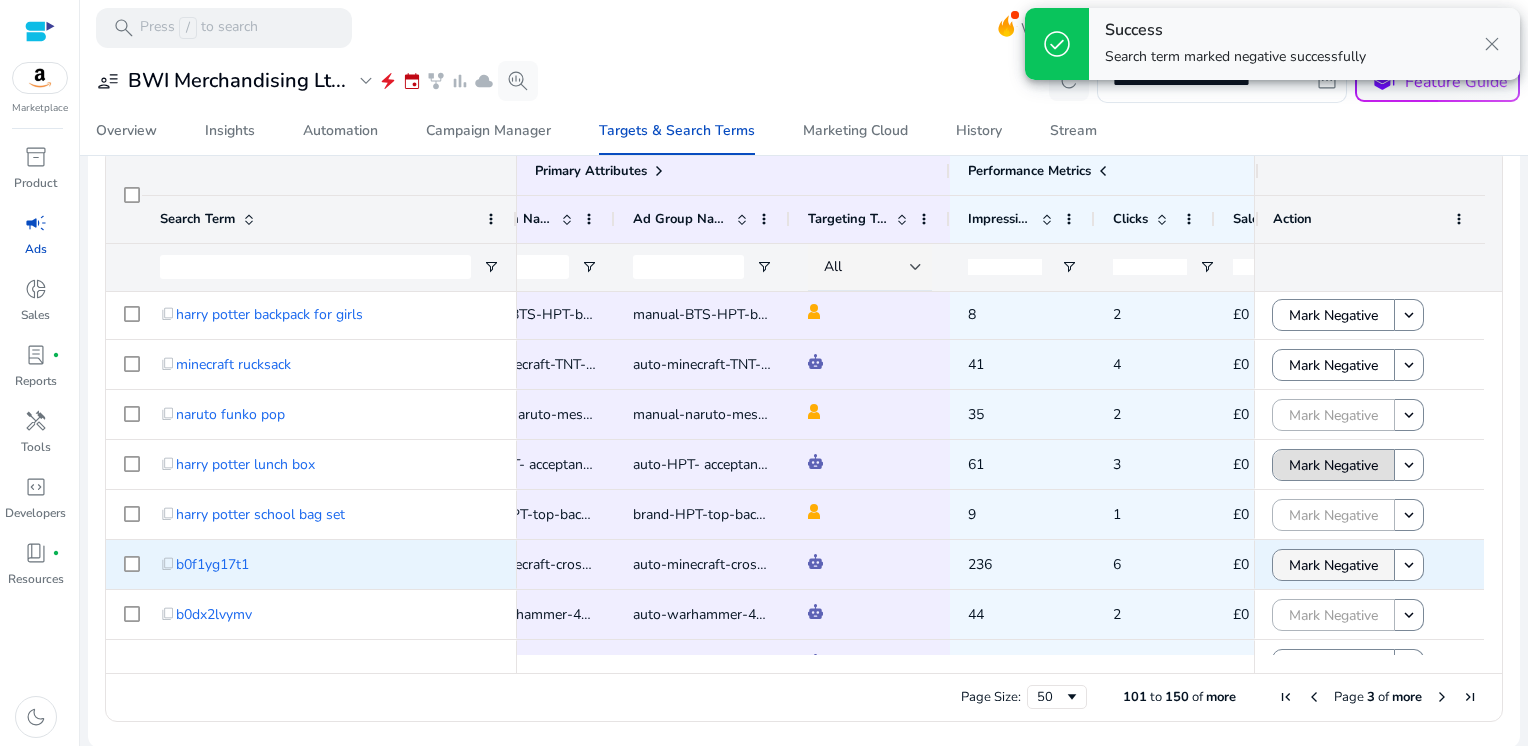 click on "Mark Negative" 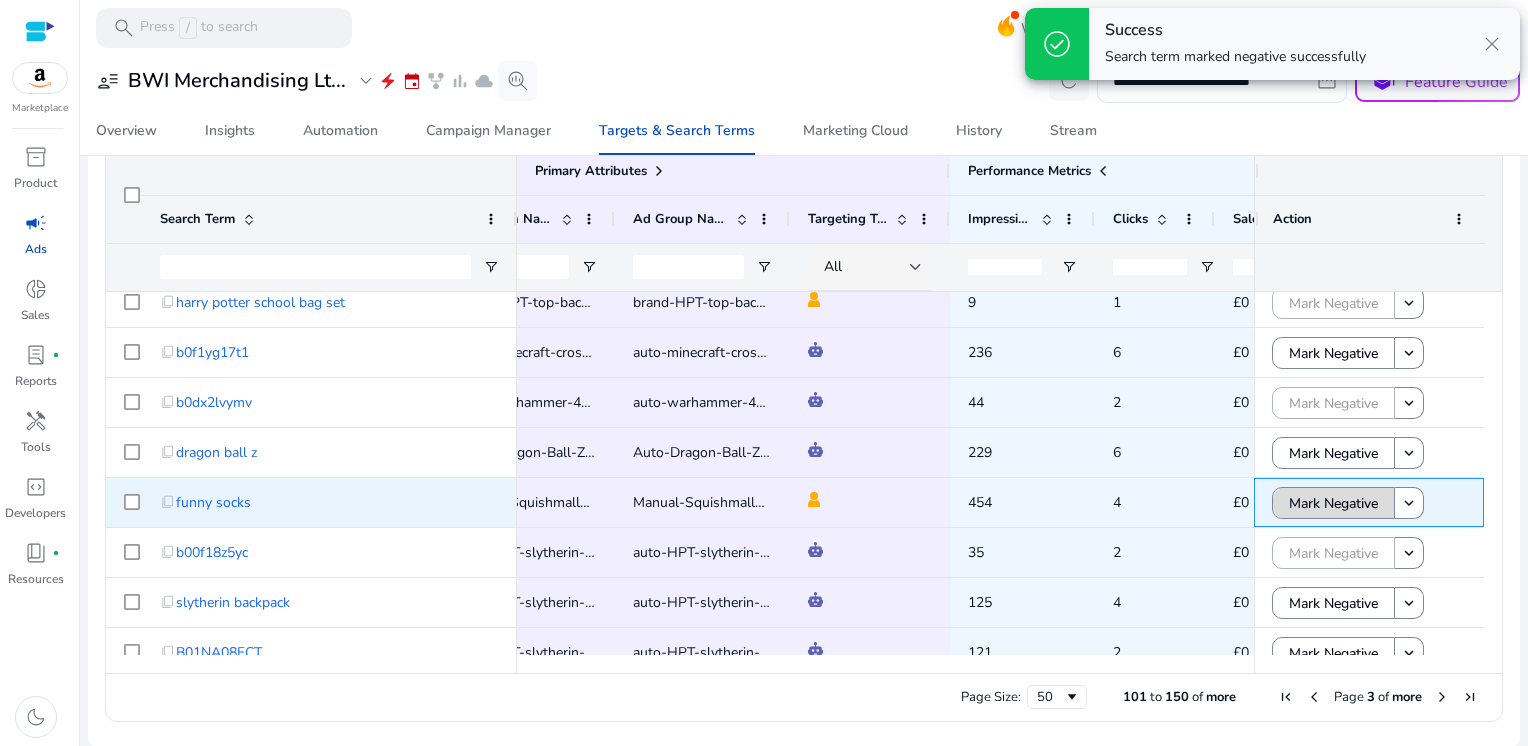 click on "Mark Negative" 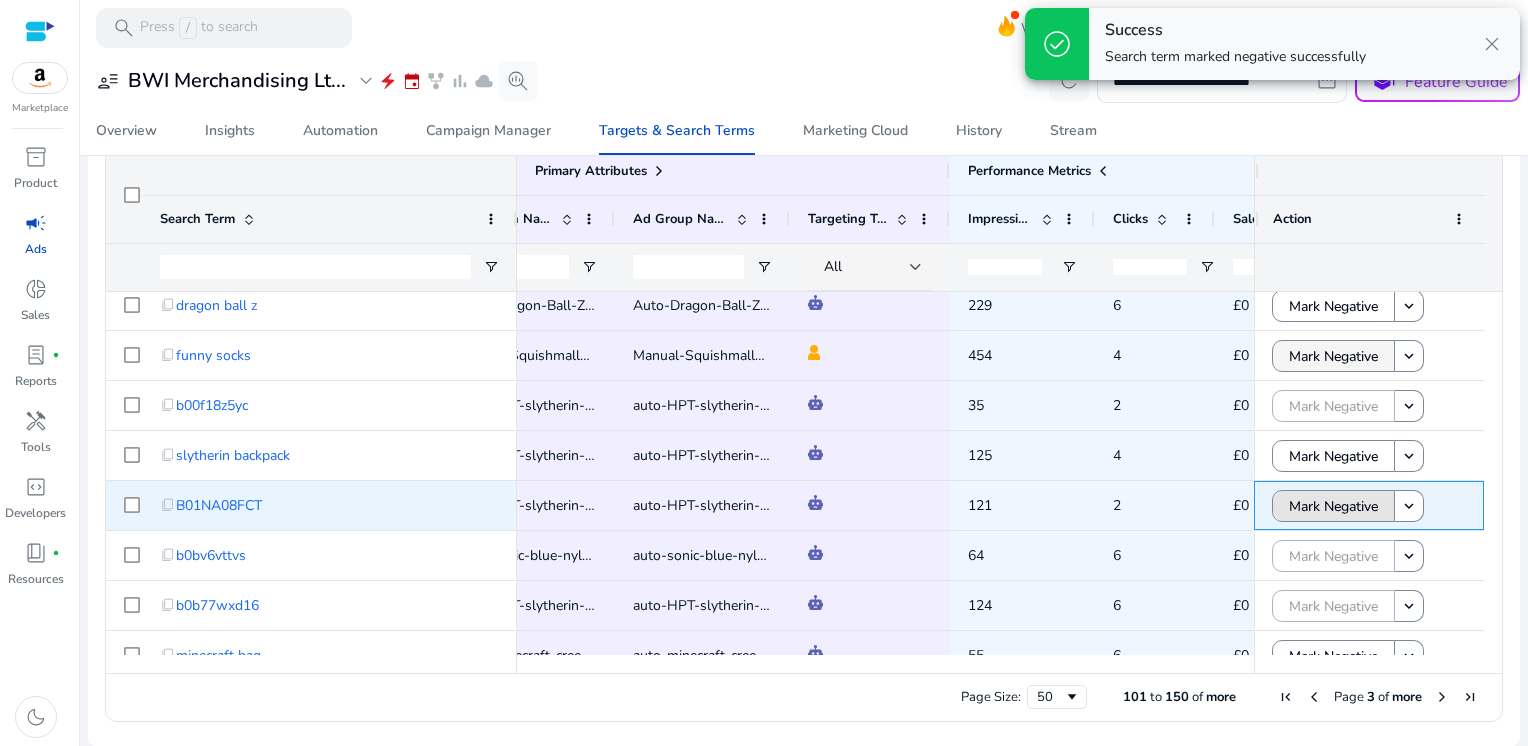 click on "Mark Negative" 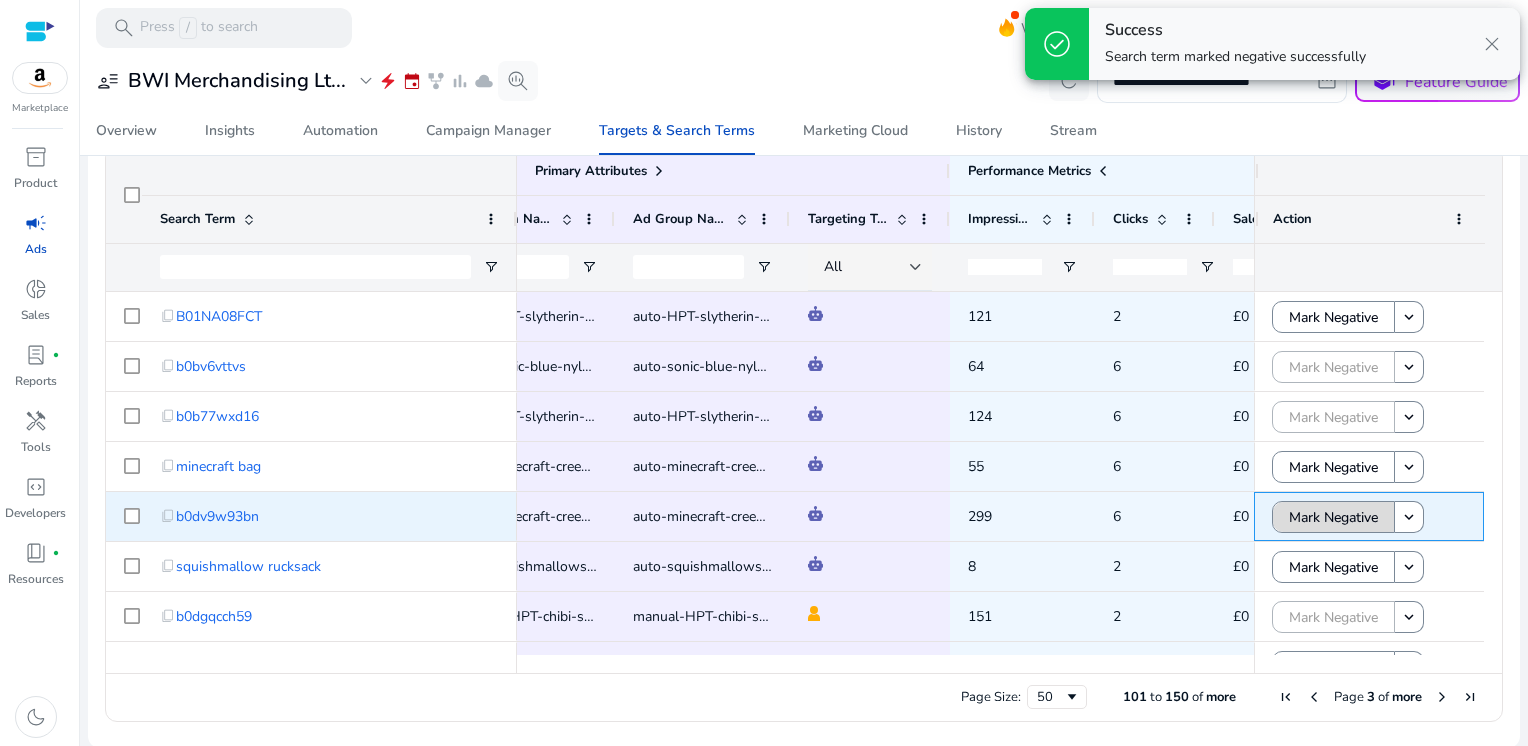 click on "Mark Negative" 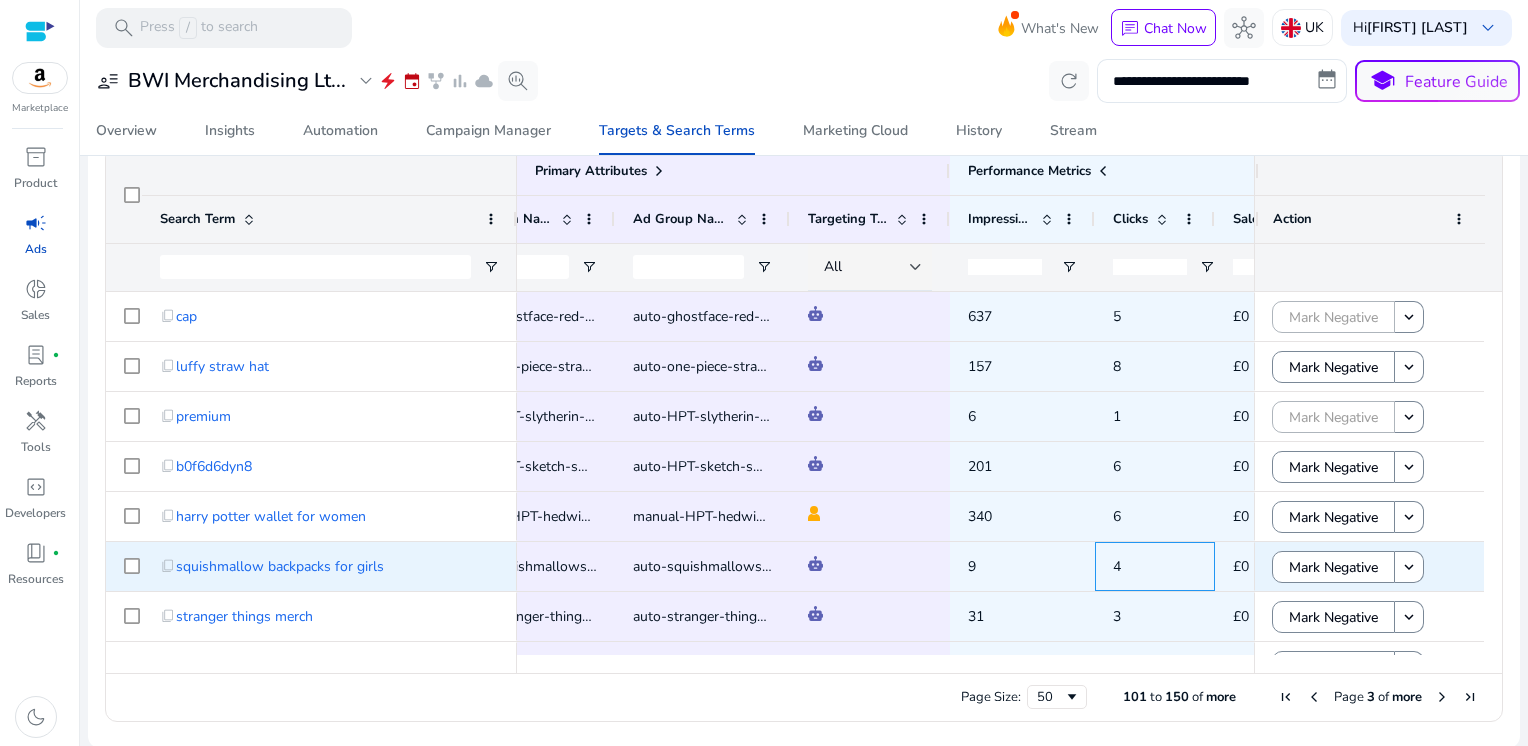 click on "4" 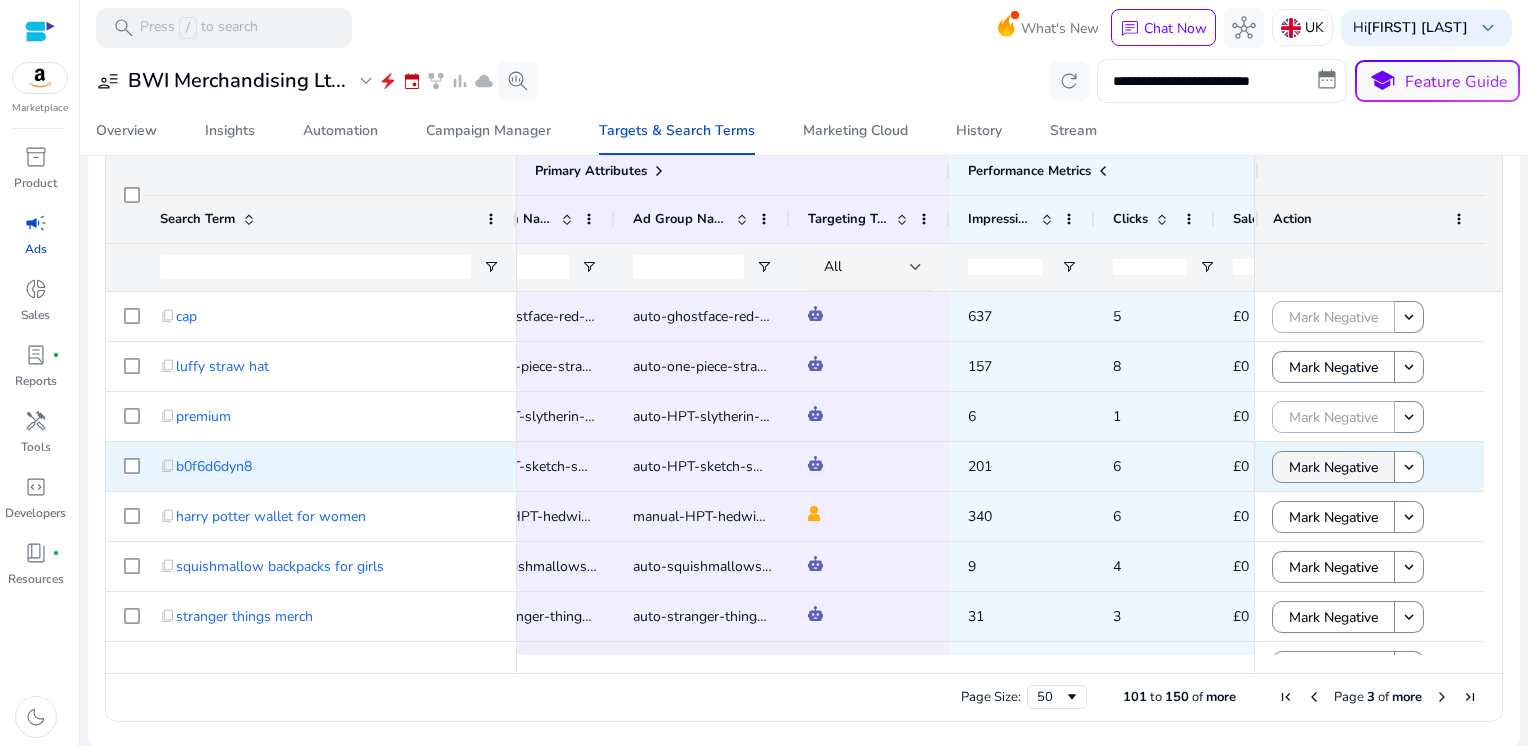 click on "Mark Negative" 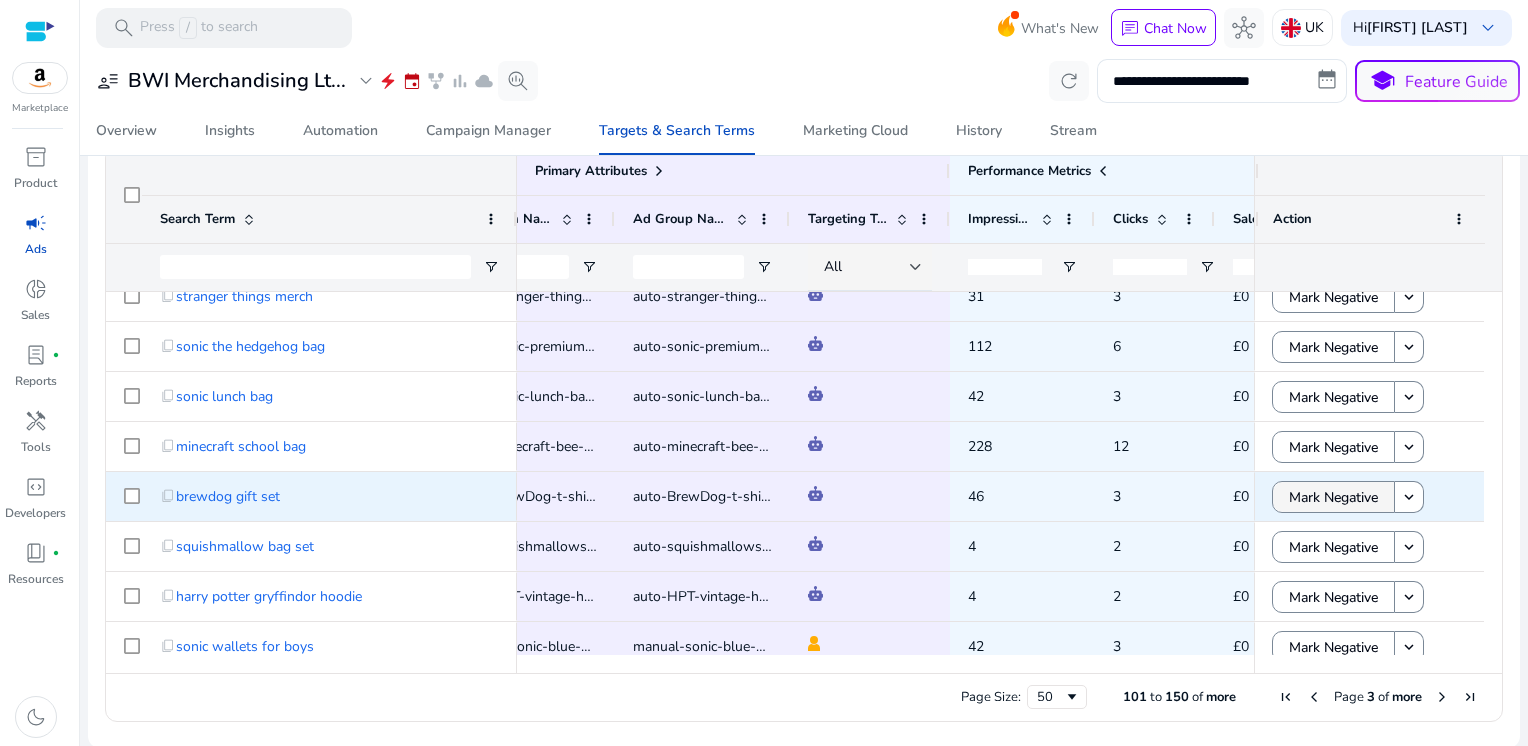 click on "Mark Negative" 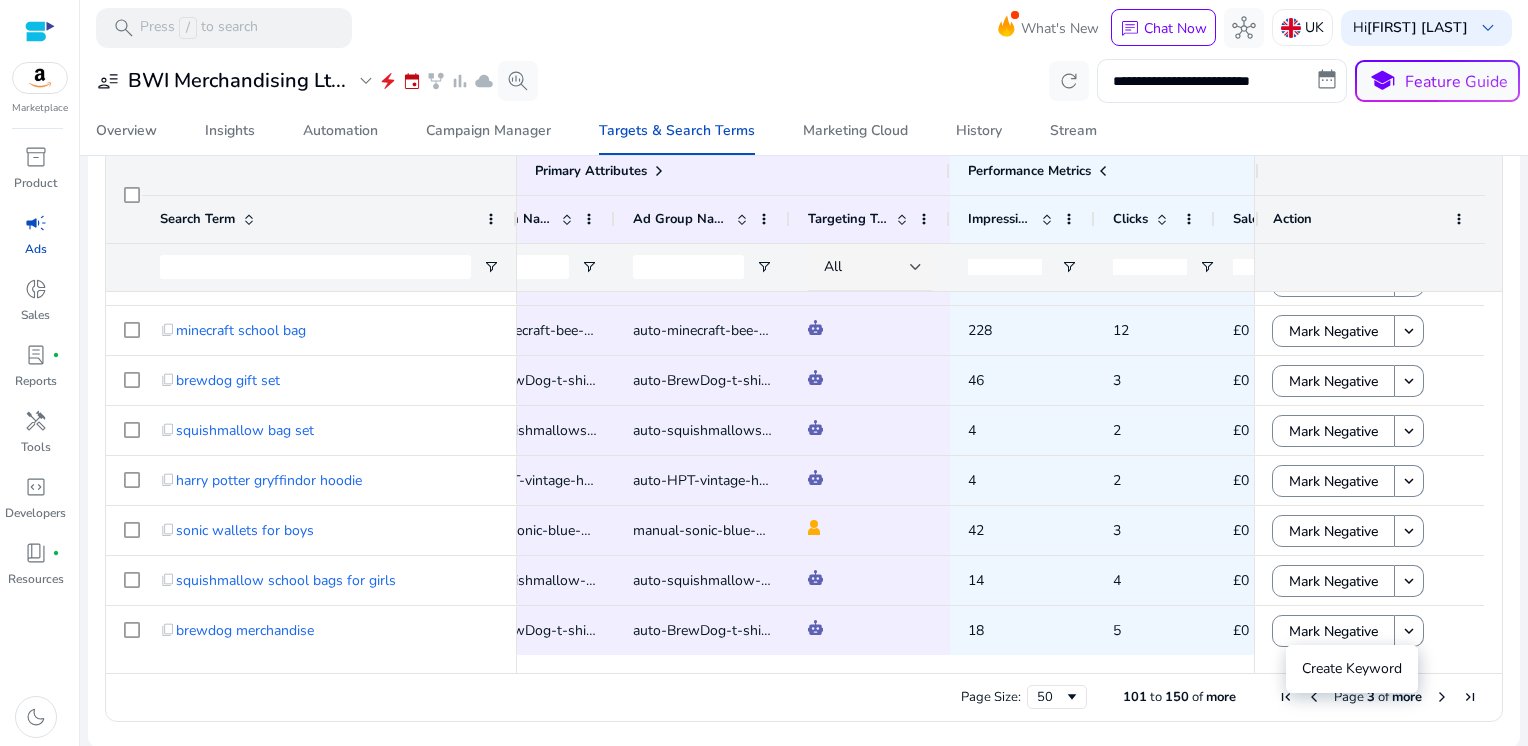 click at bounding box center [1442, 697] 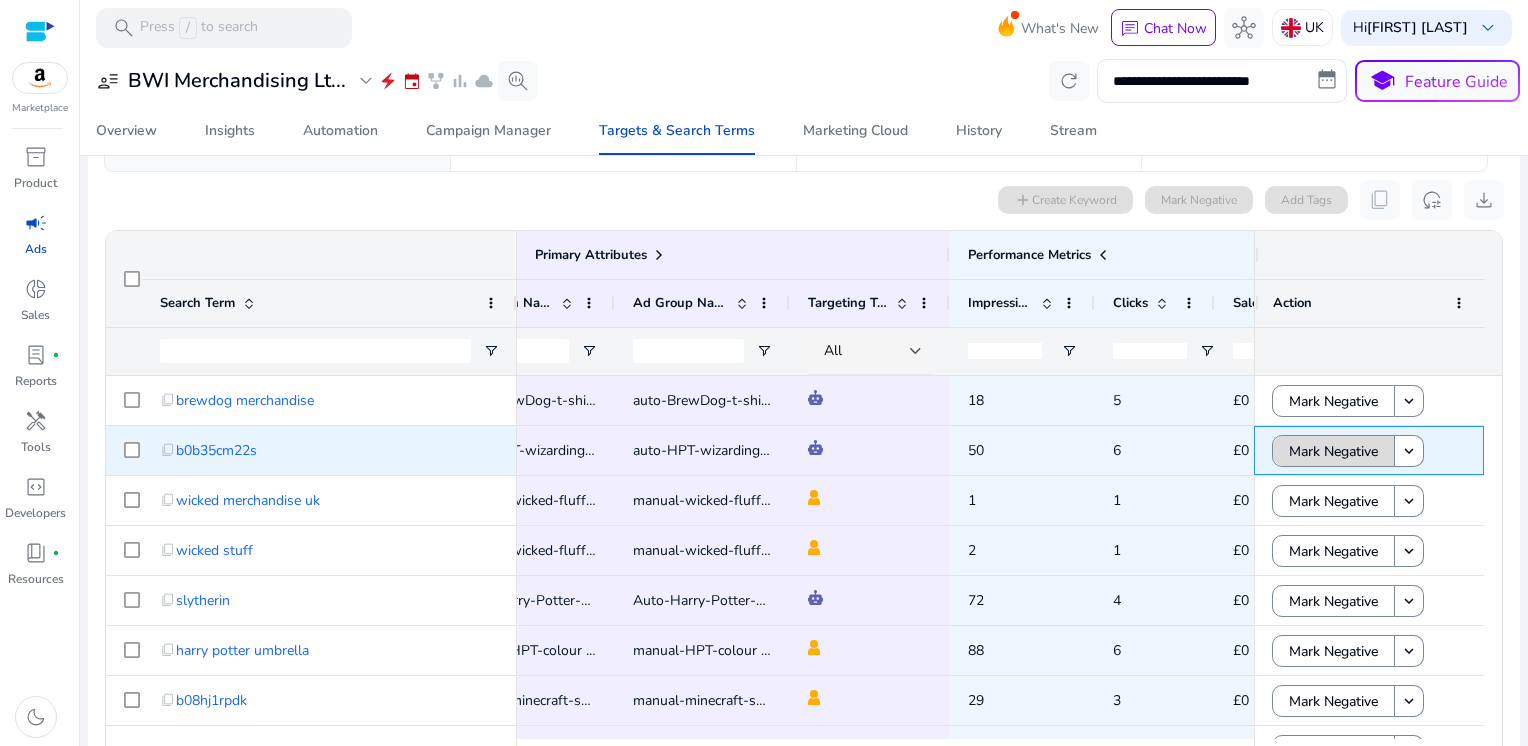 click on "Mark Negative" 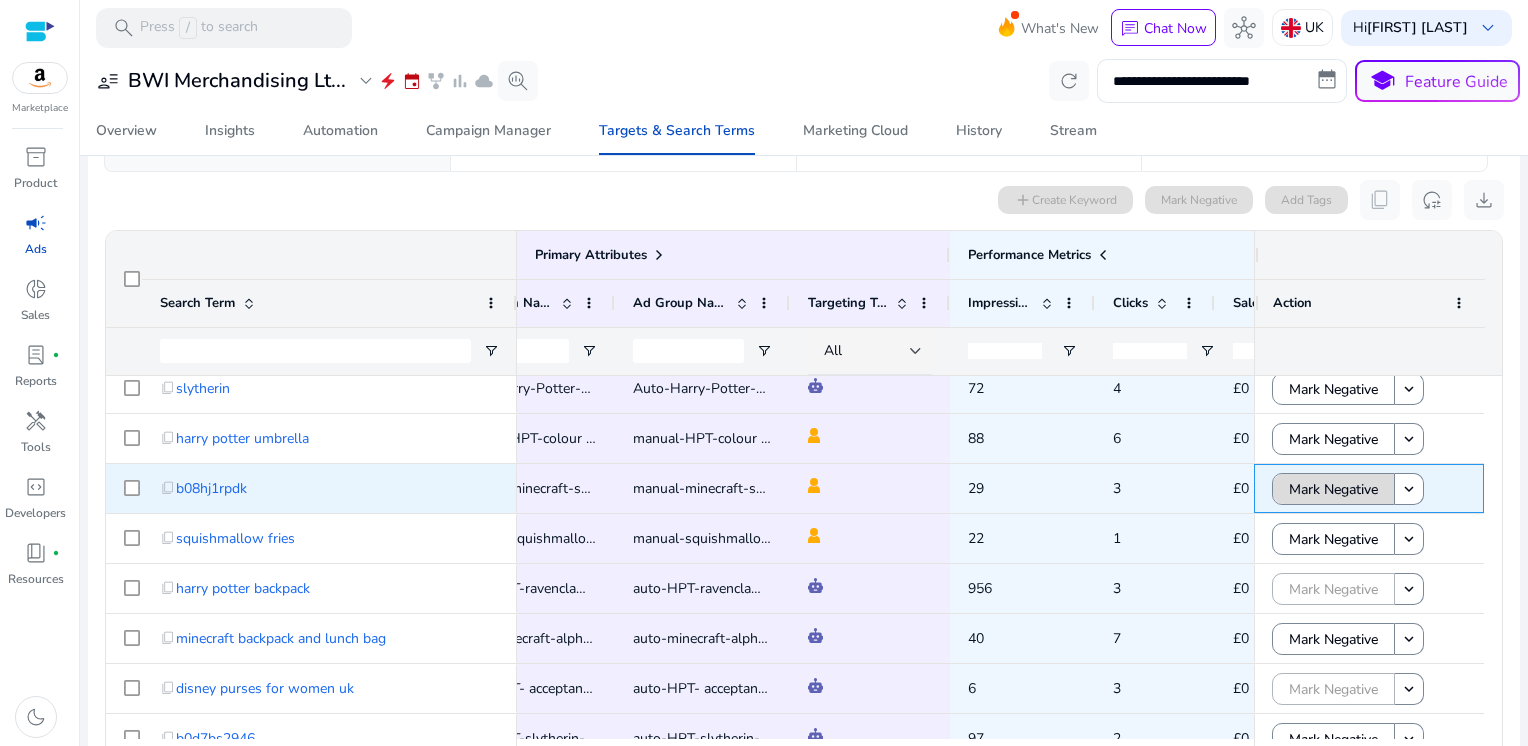 click on "Mark Negative" 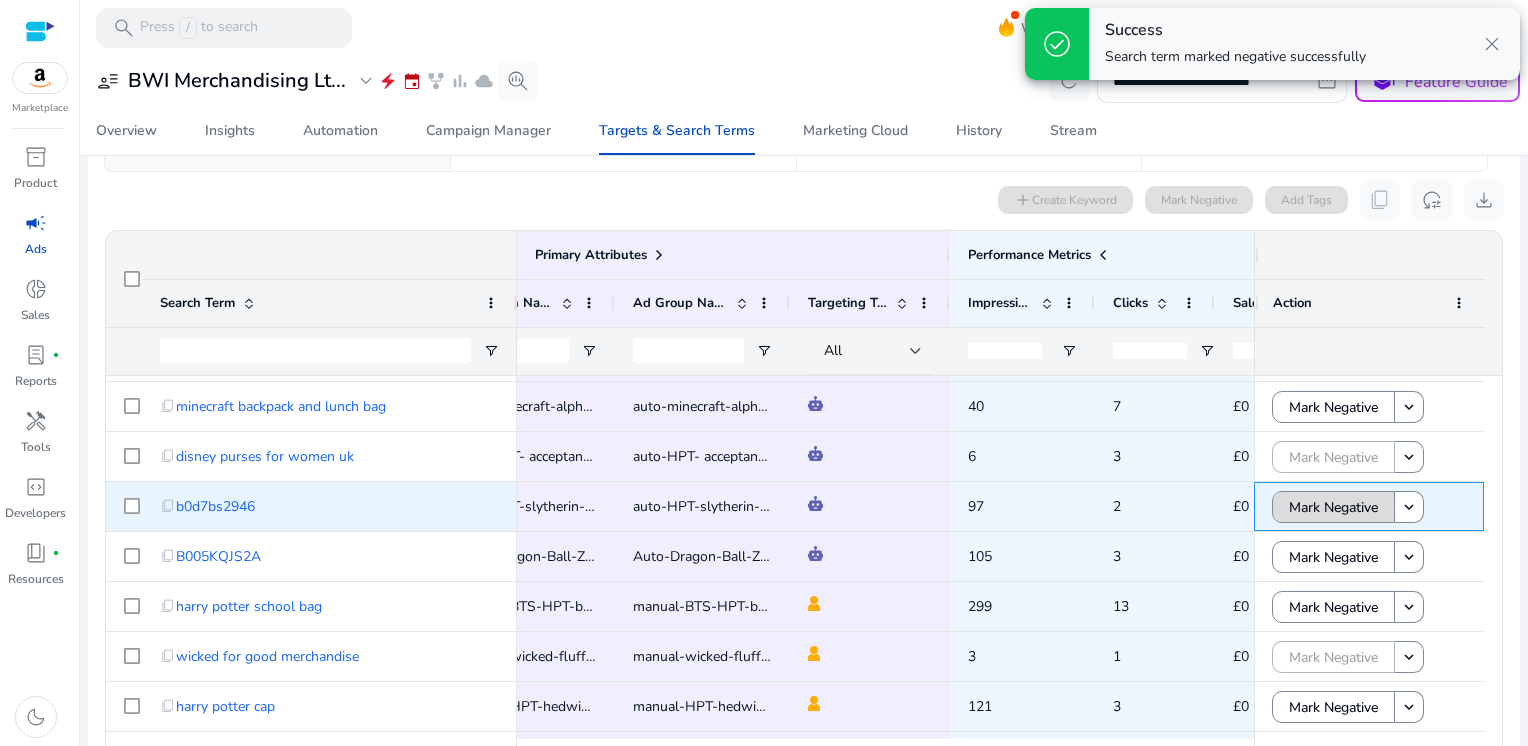 click on "Mark Negative" 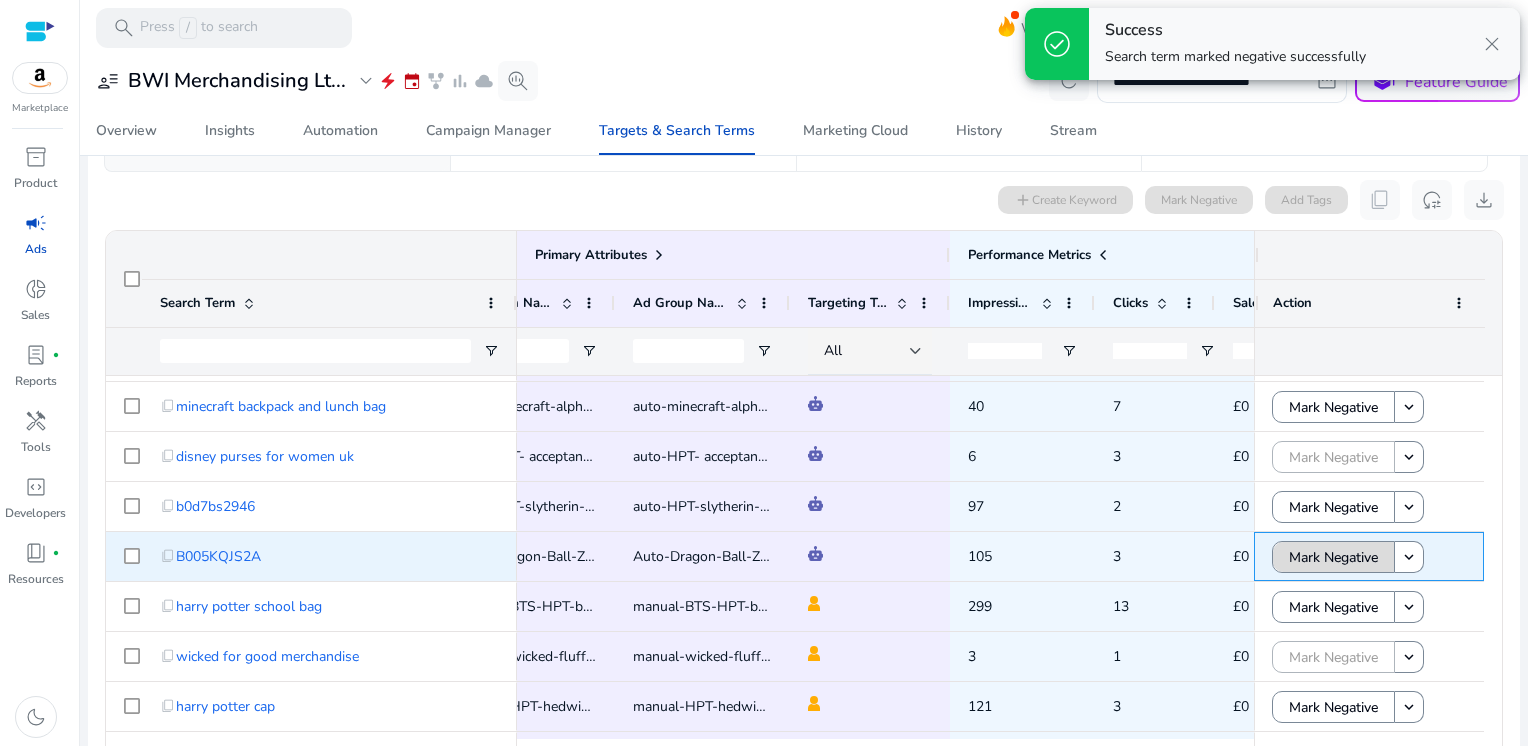 click on "Mark Negative" 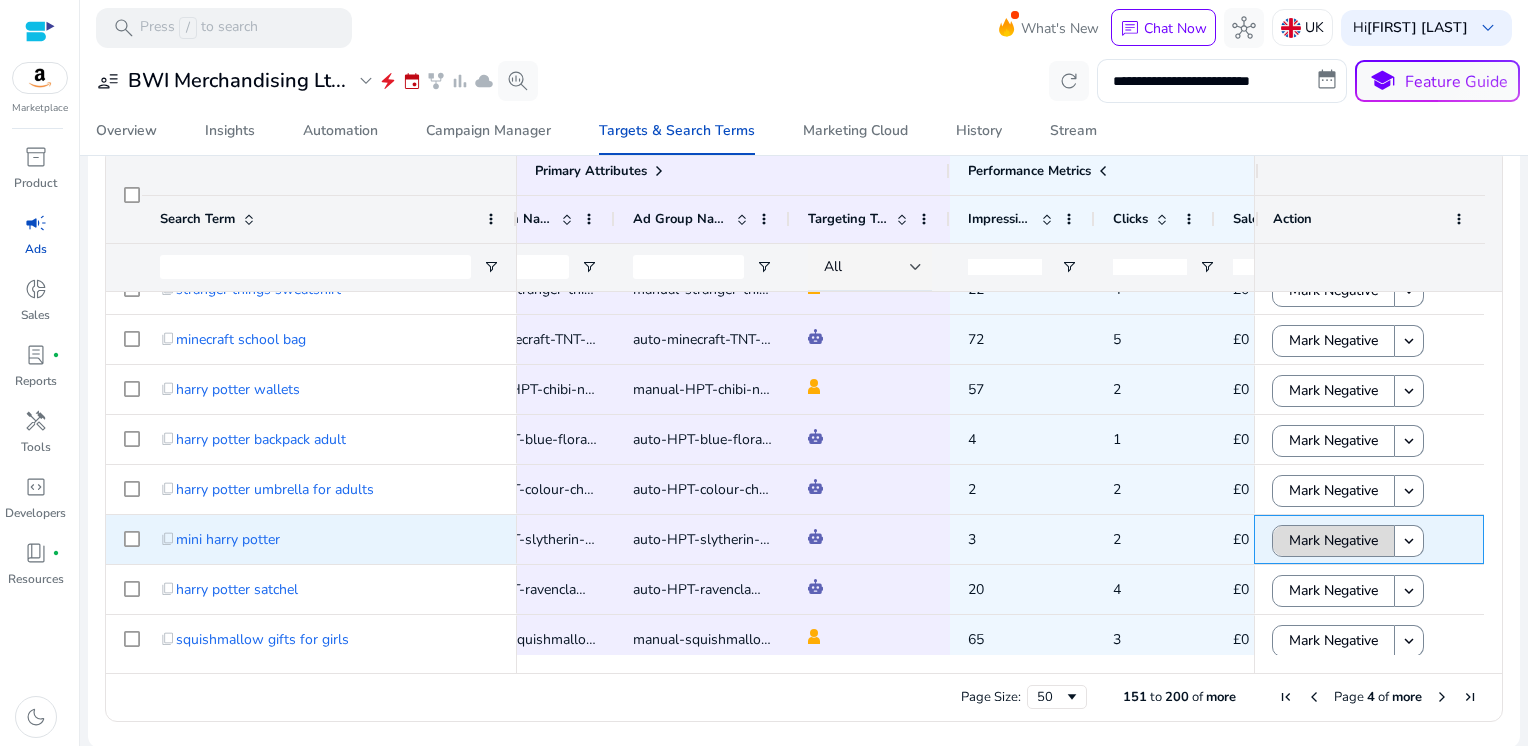click on "Mark Negative" 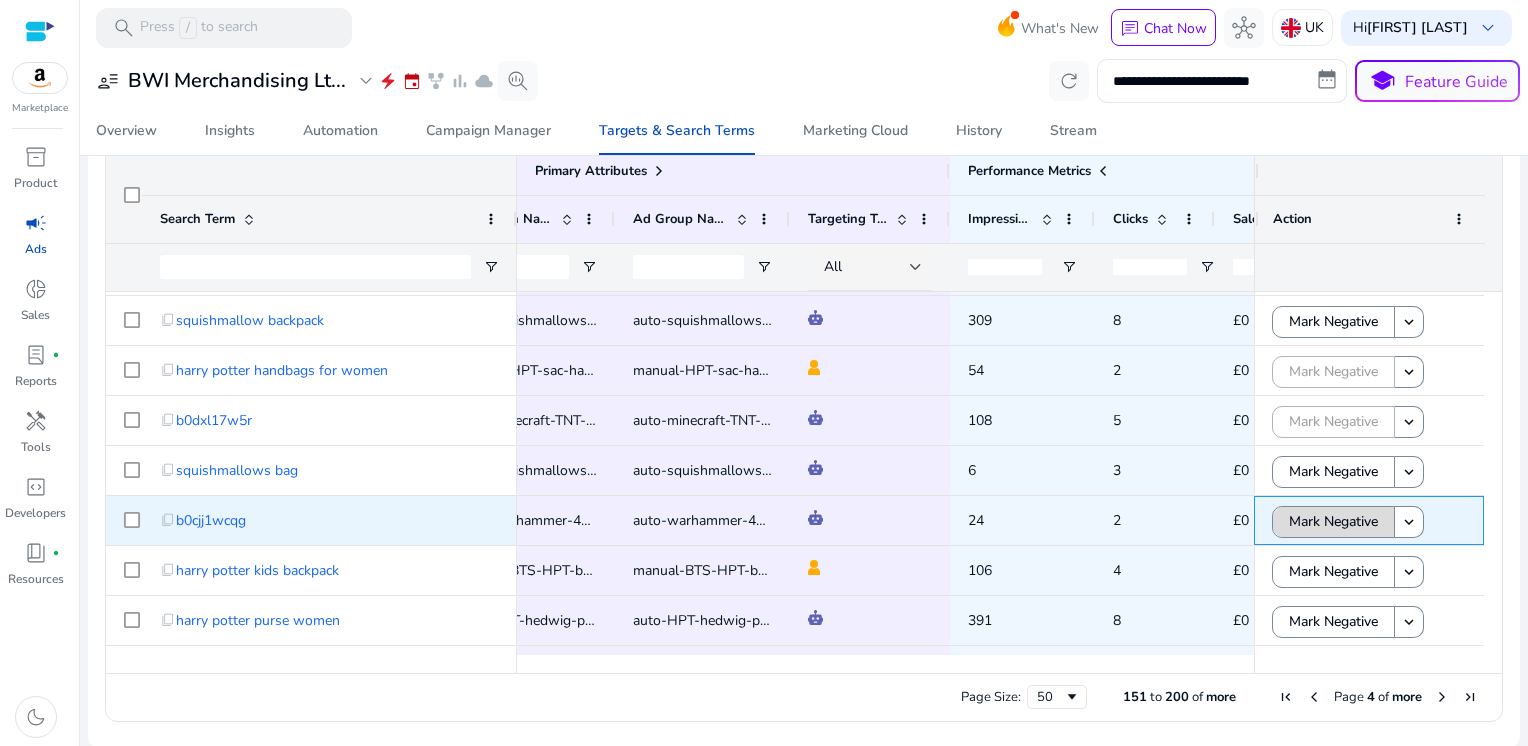 click on "Mark Negative" 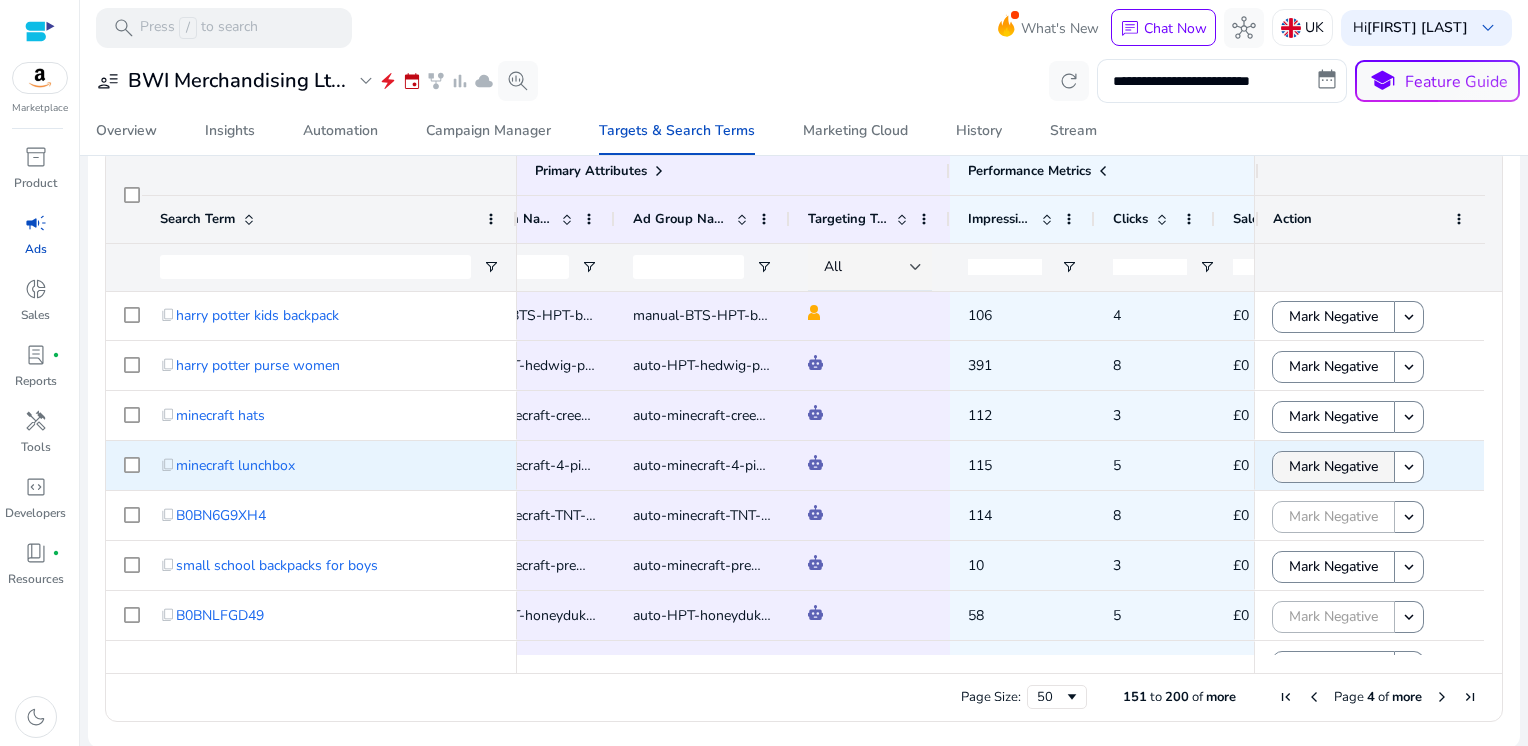 click on "Mark Negative" 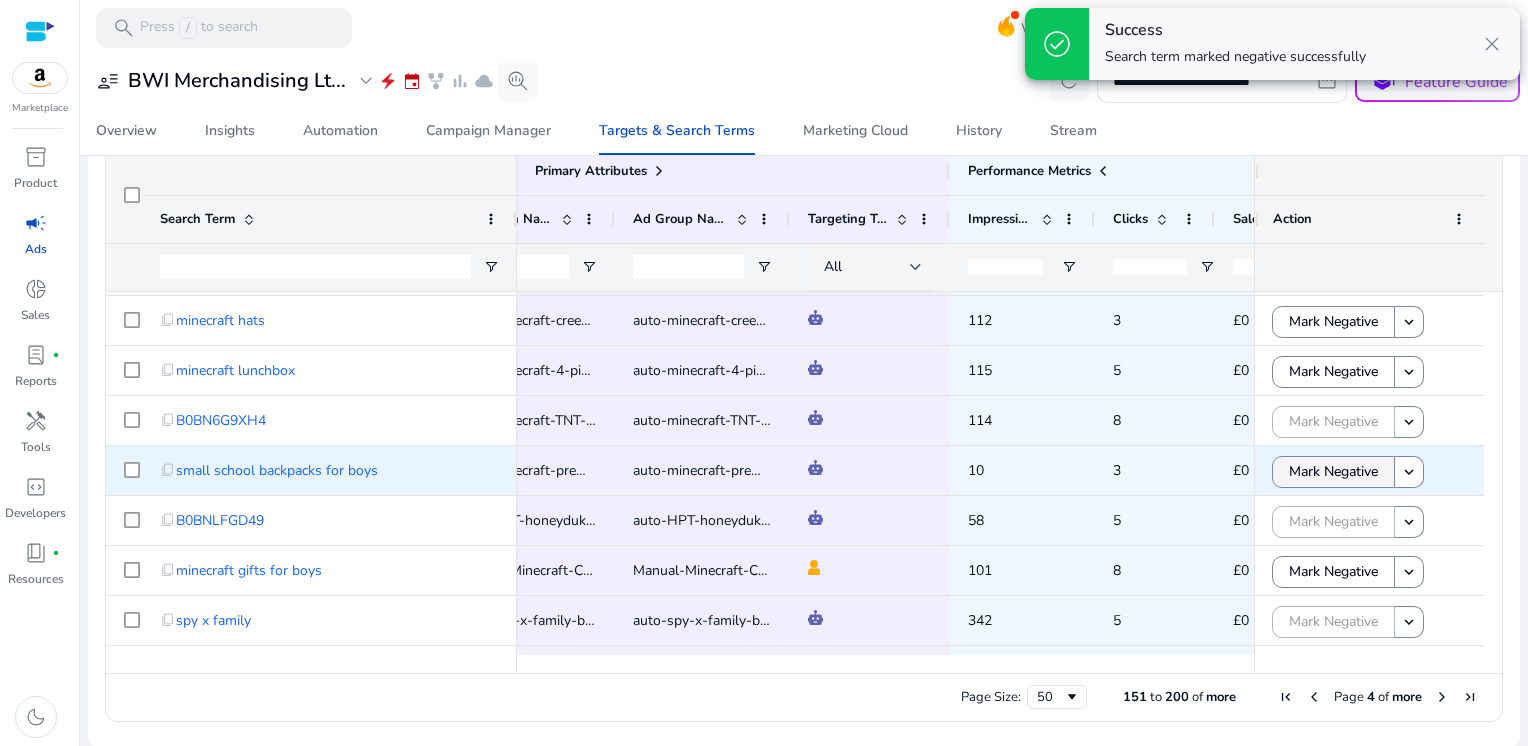 click on "Mark Negative" 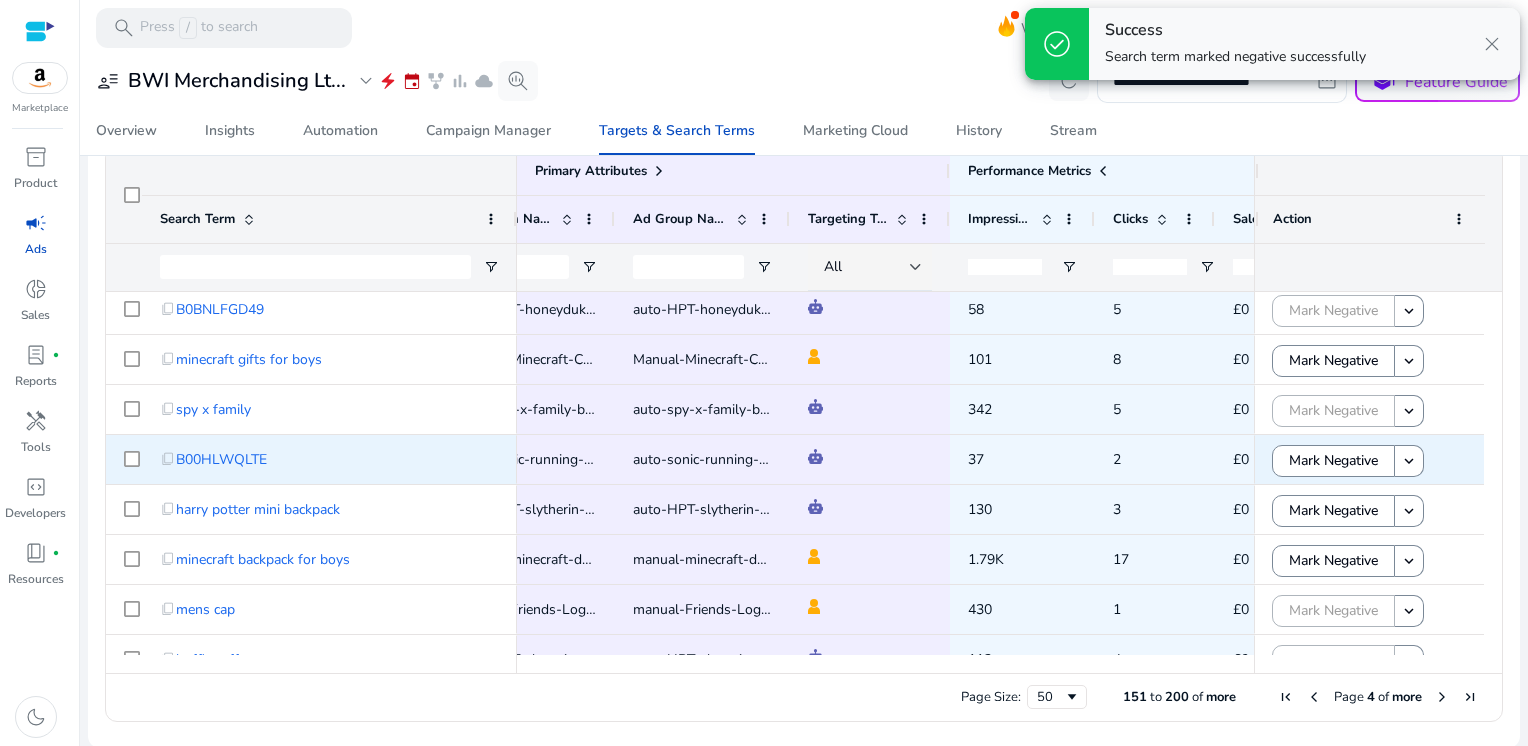 click on "Mark Negative" 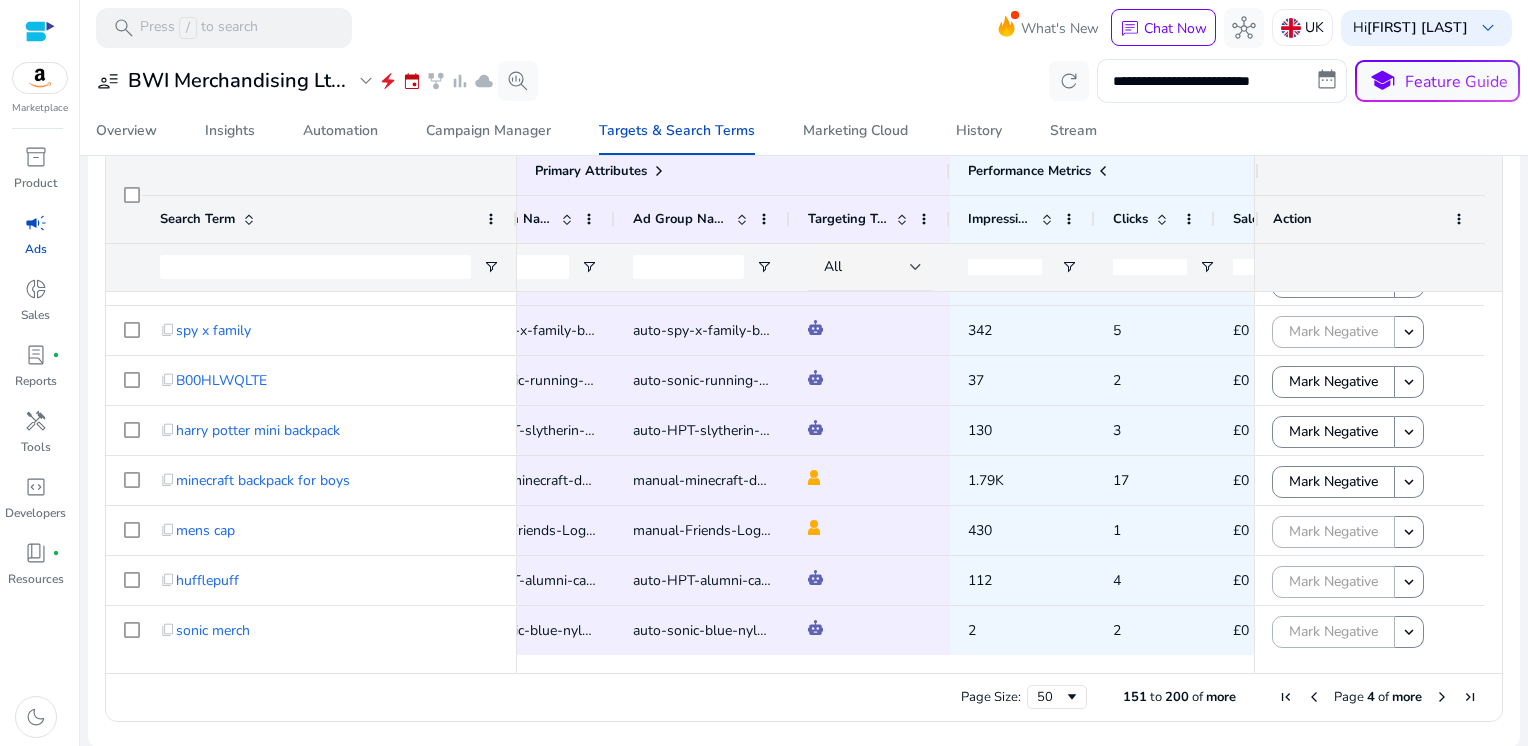 click at bounding box center (1442, 697) 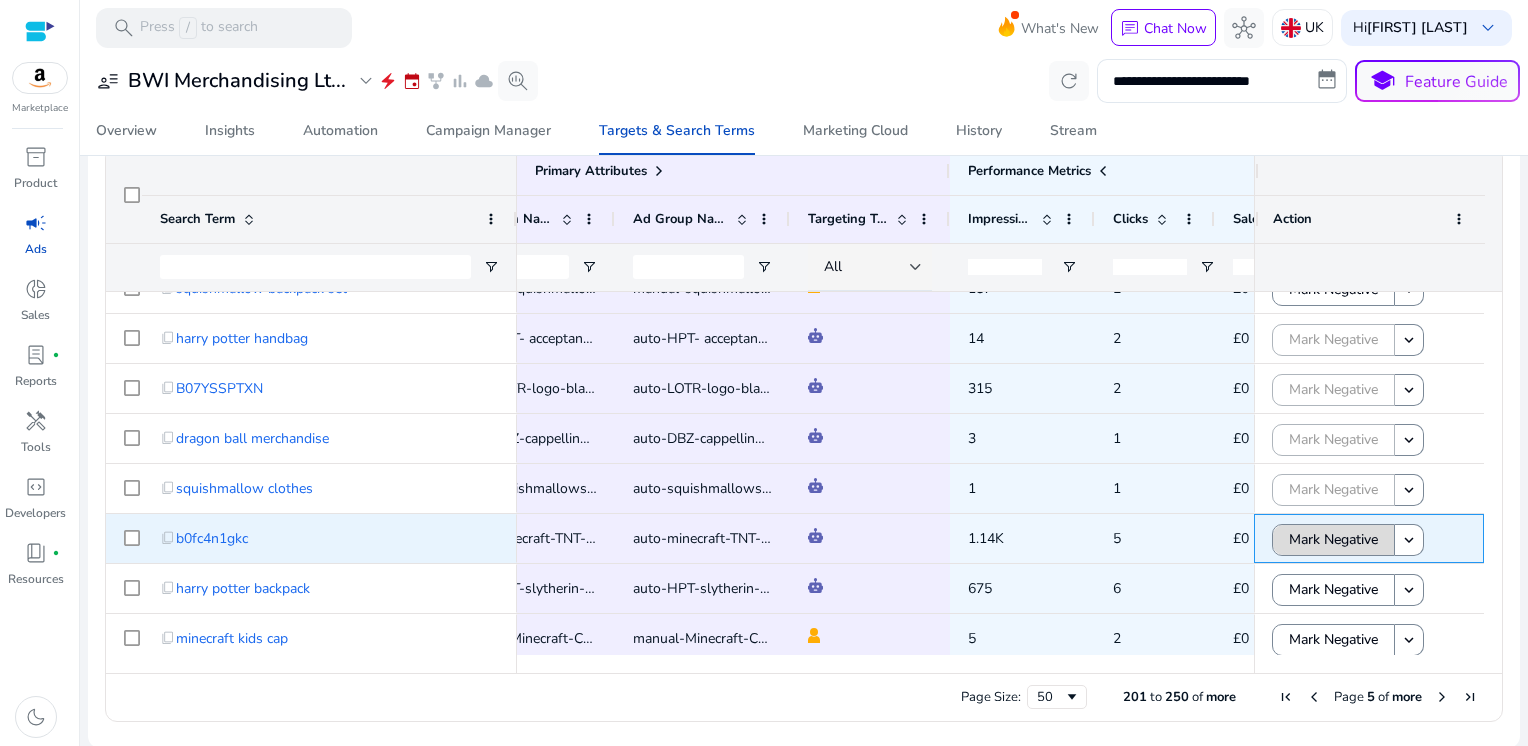 click on "Mark Negative" 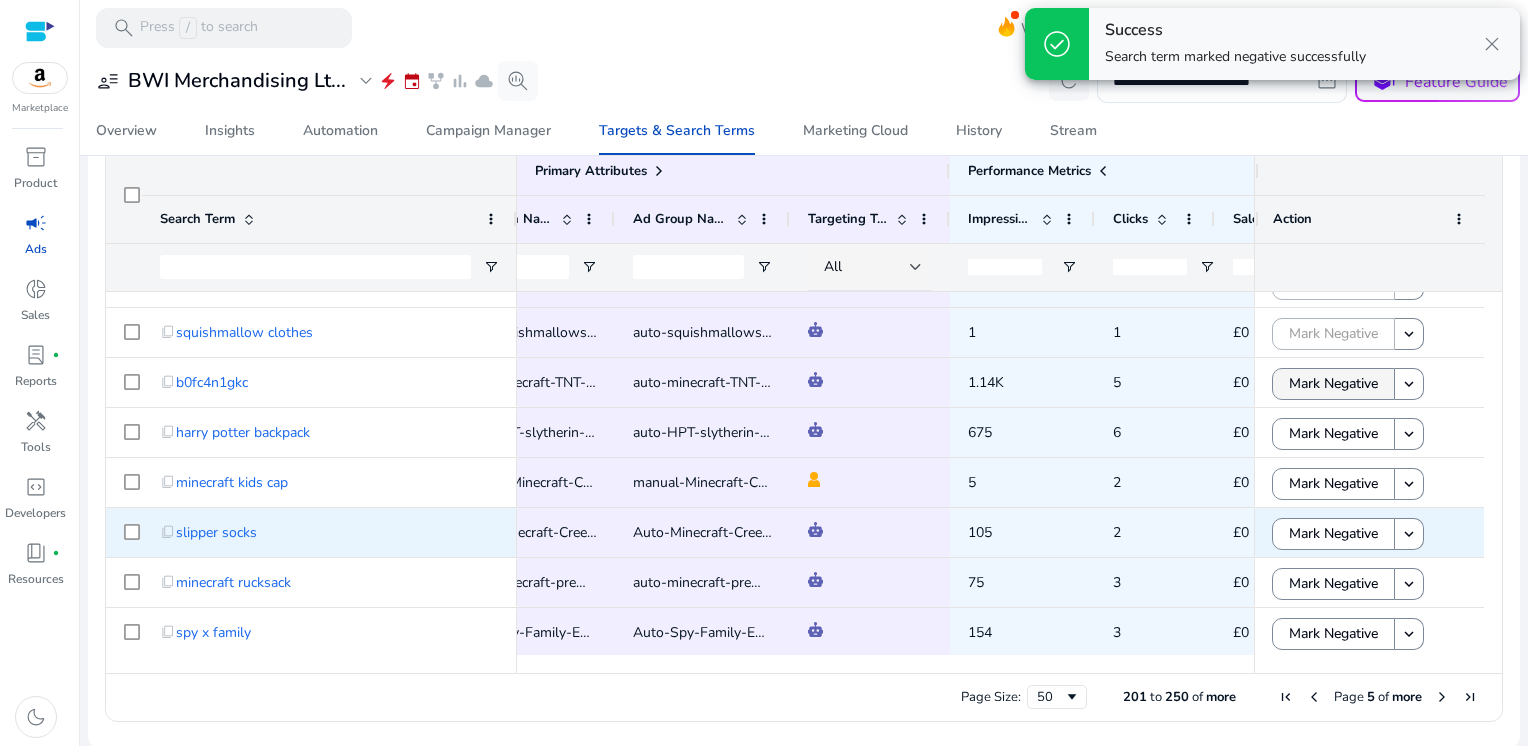click on "Mark Negative" 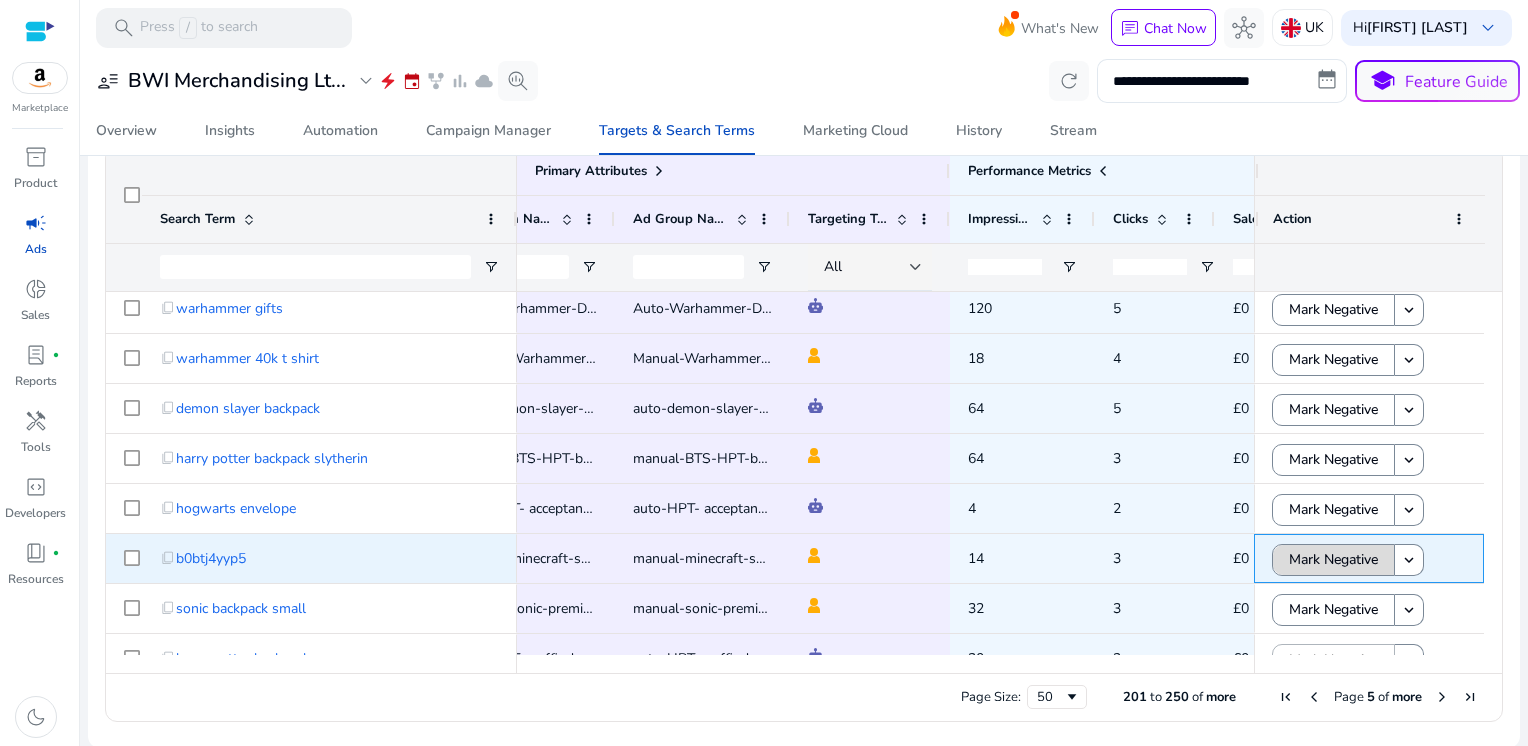 click on "Mark Negative" 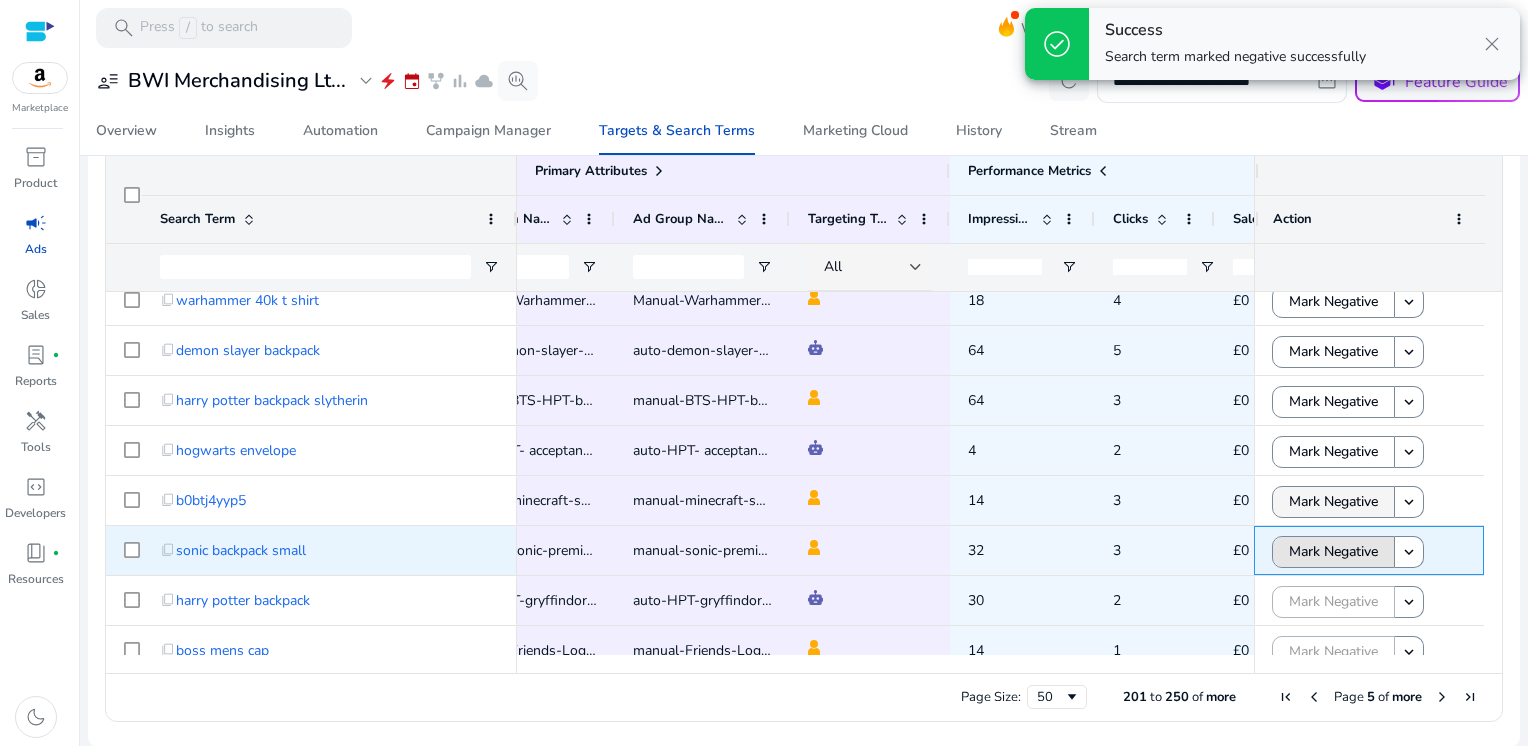 click on "Mark Negative" 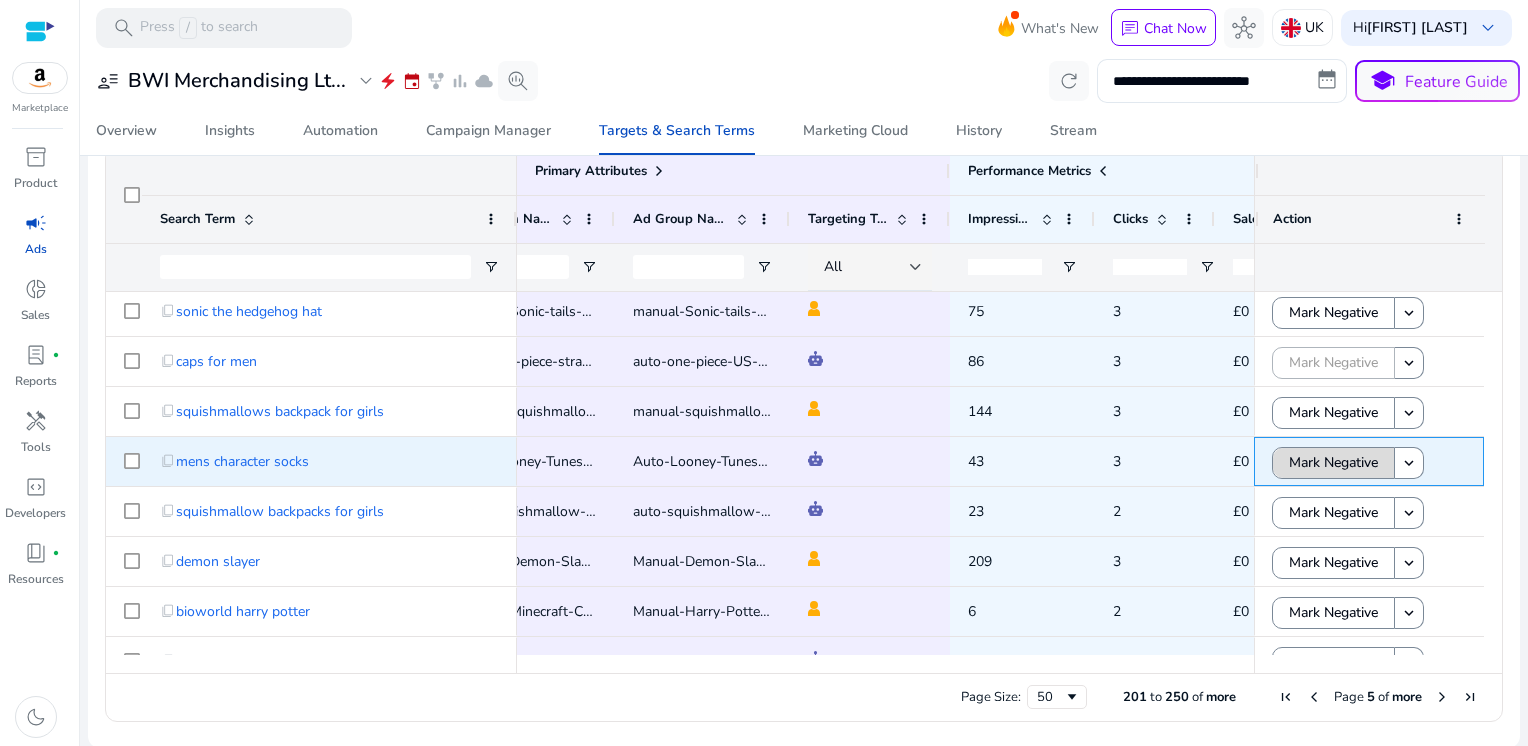click on "Mark Negative" 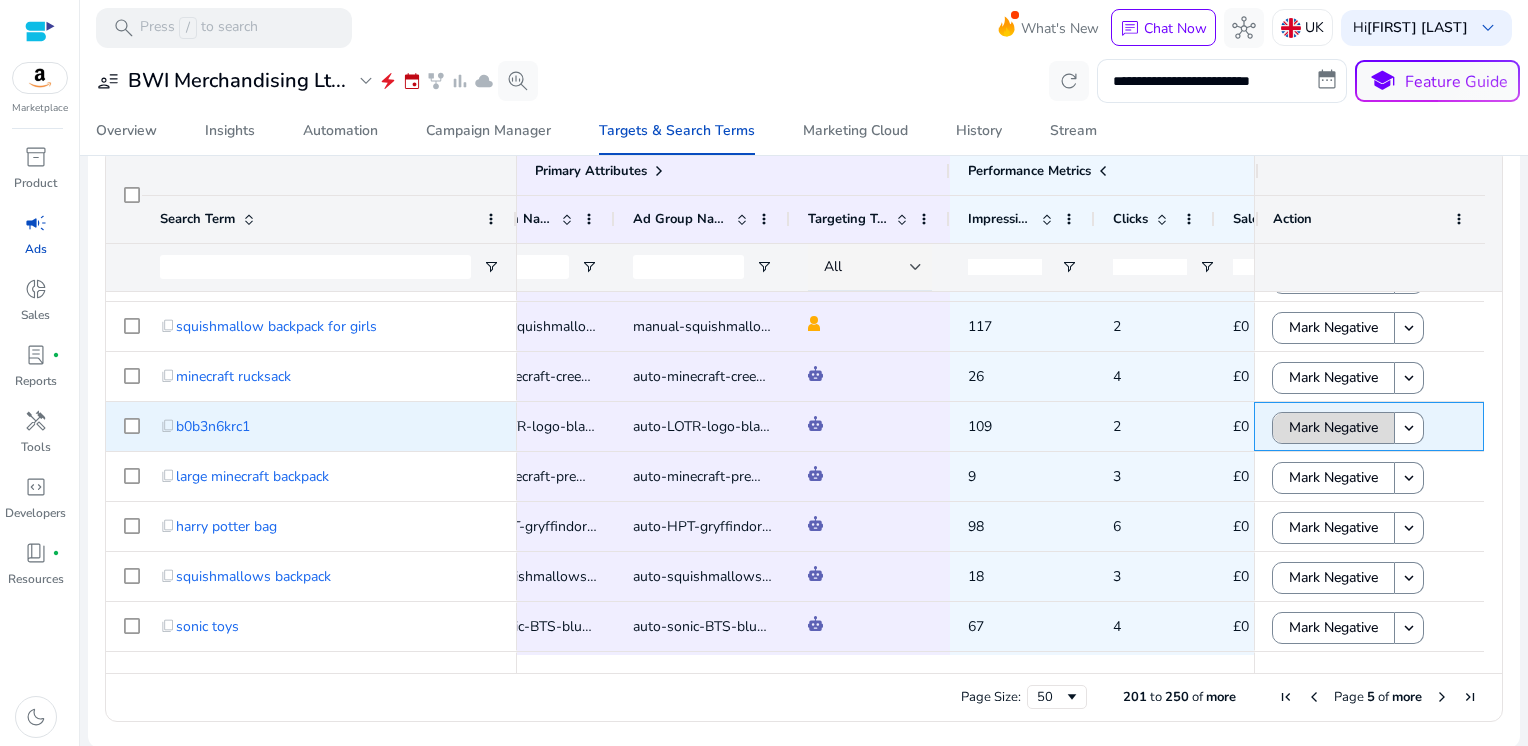 click on "Mark Negative" 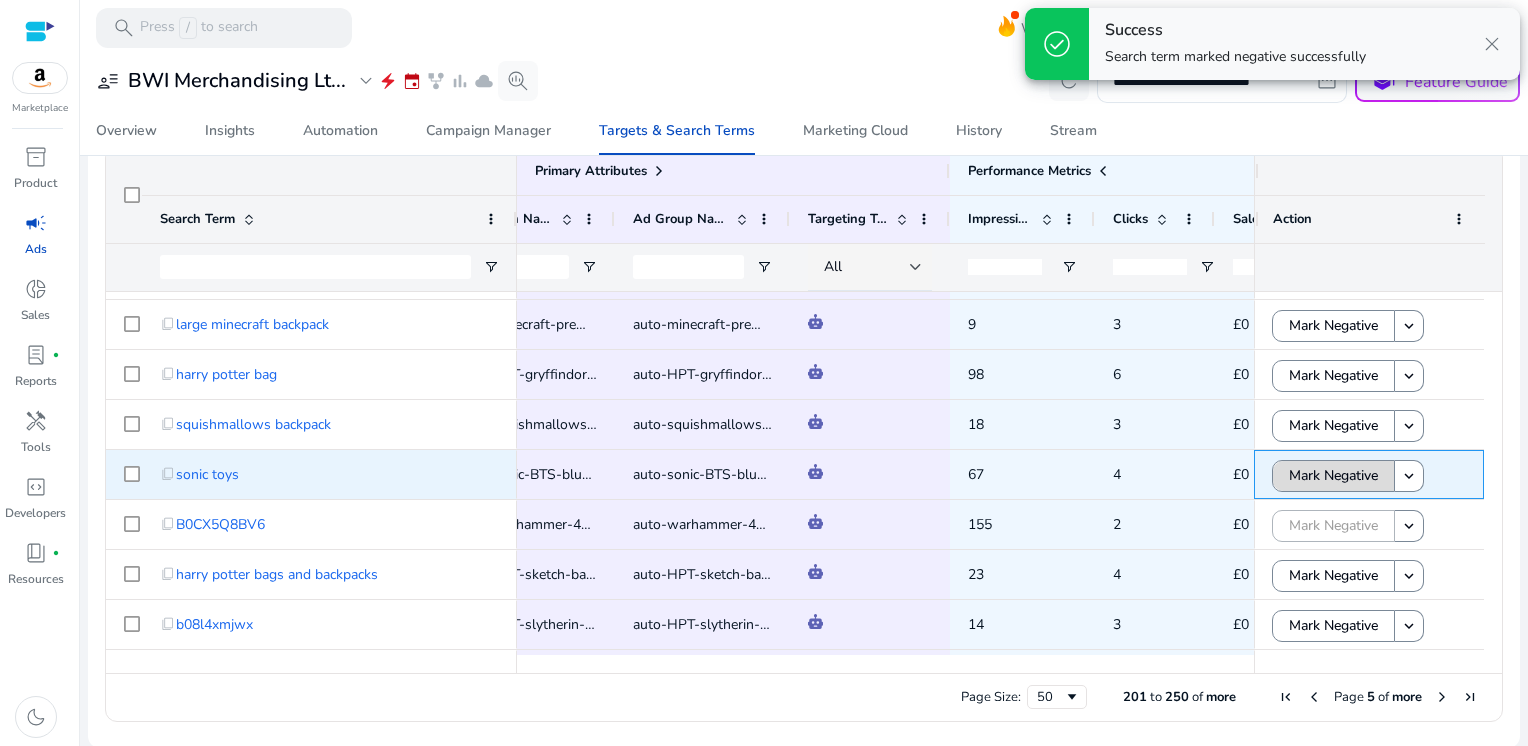 click on "Mark Negative" 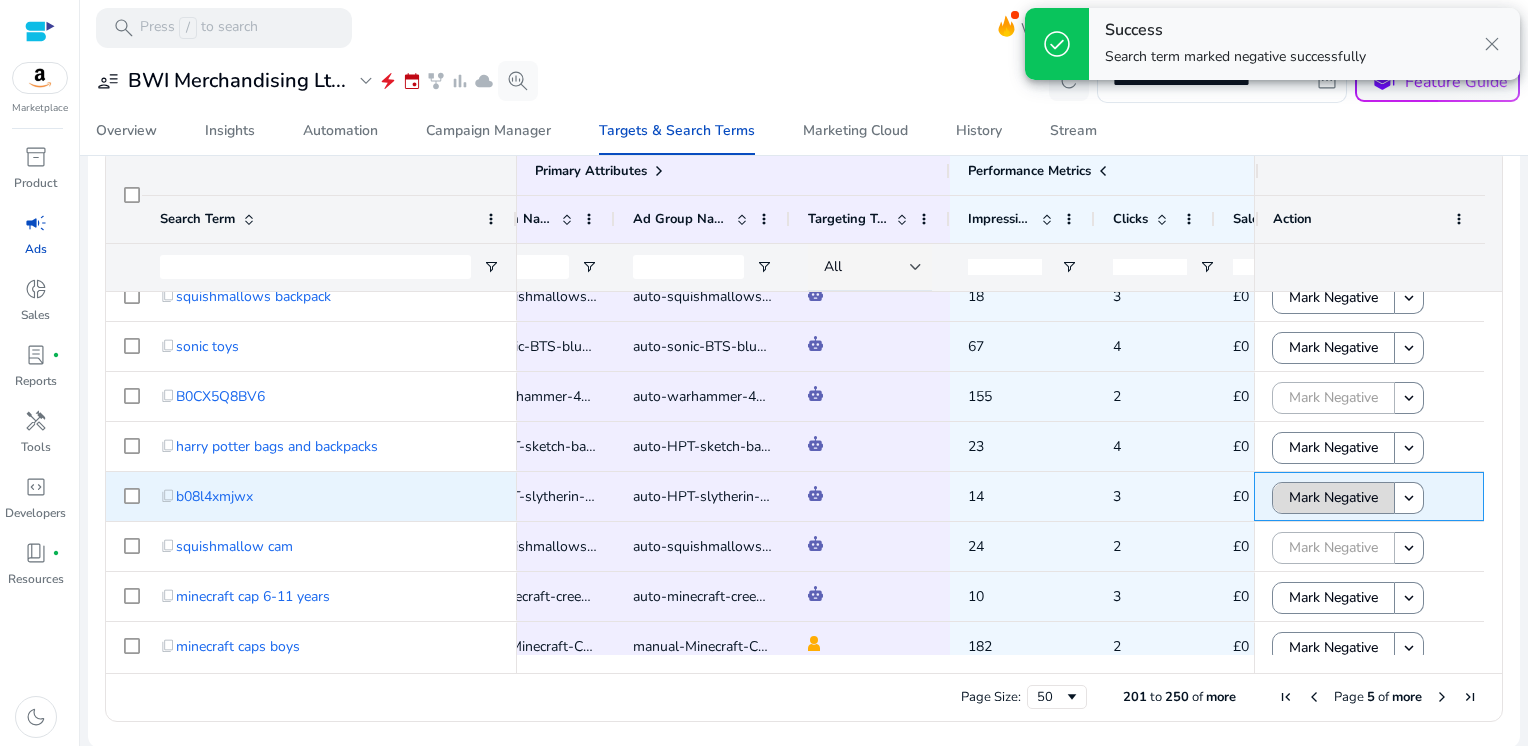 click on "Mark Negative" 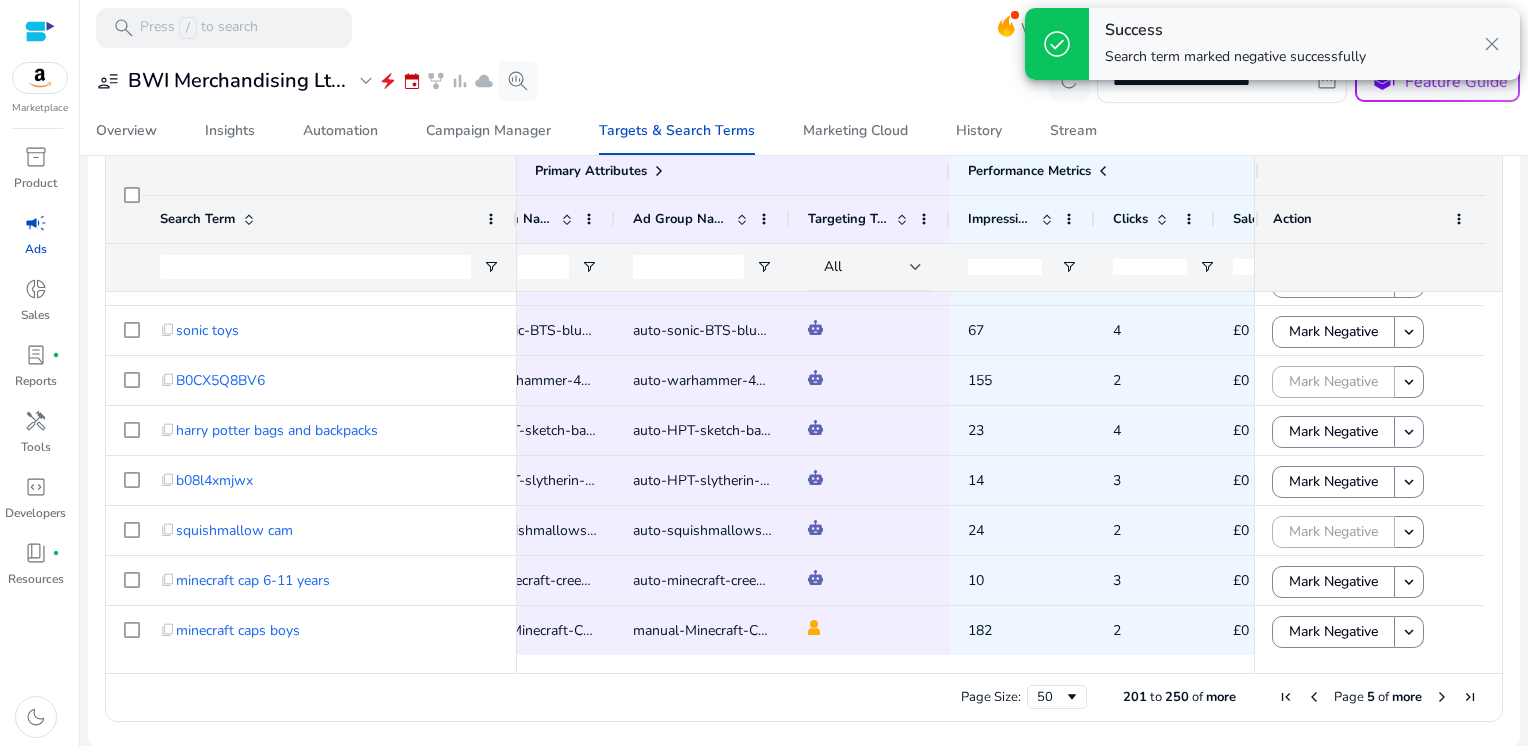 click at bounding box center (1442, 697) 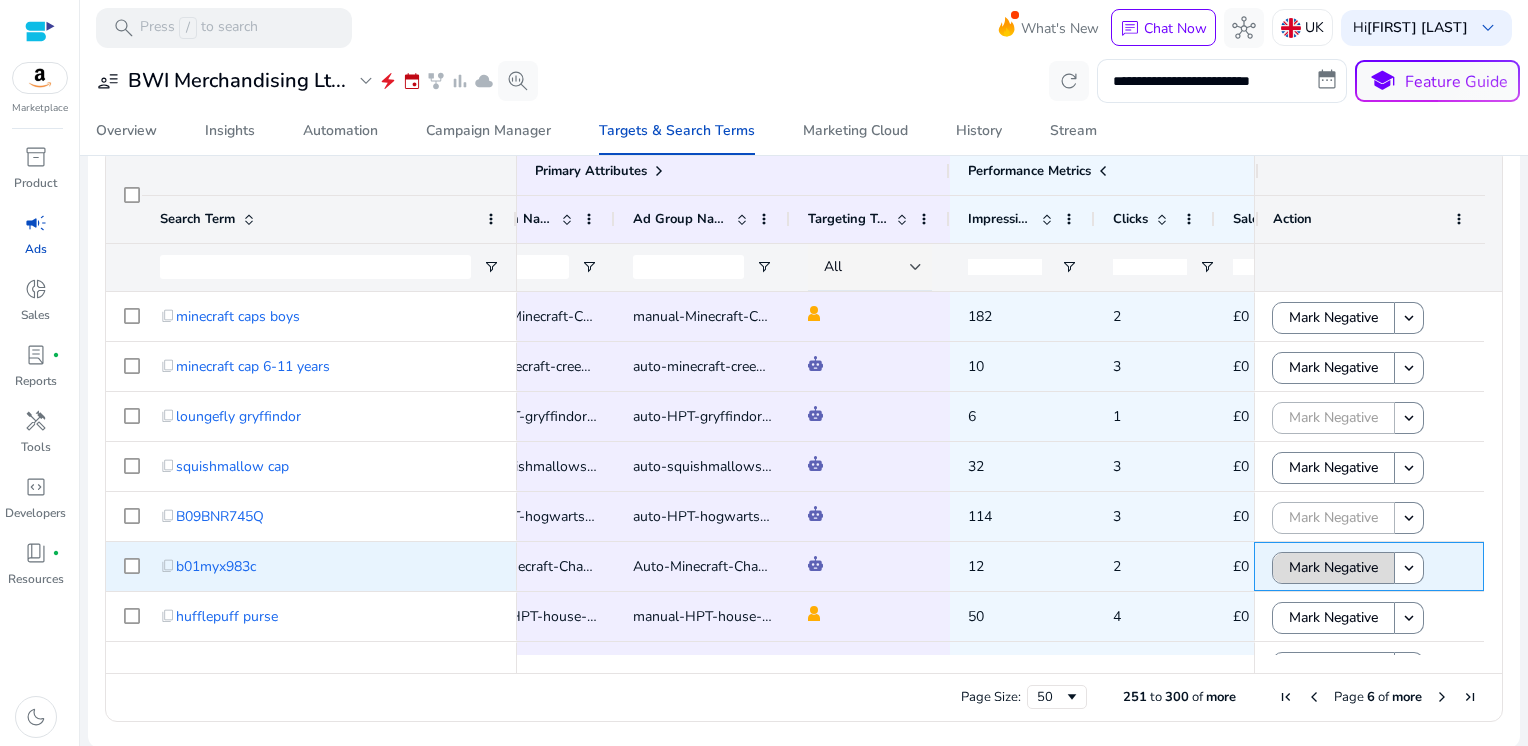 click on "Mark Negative" 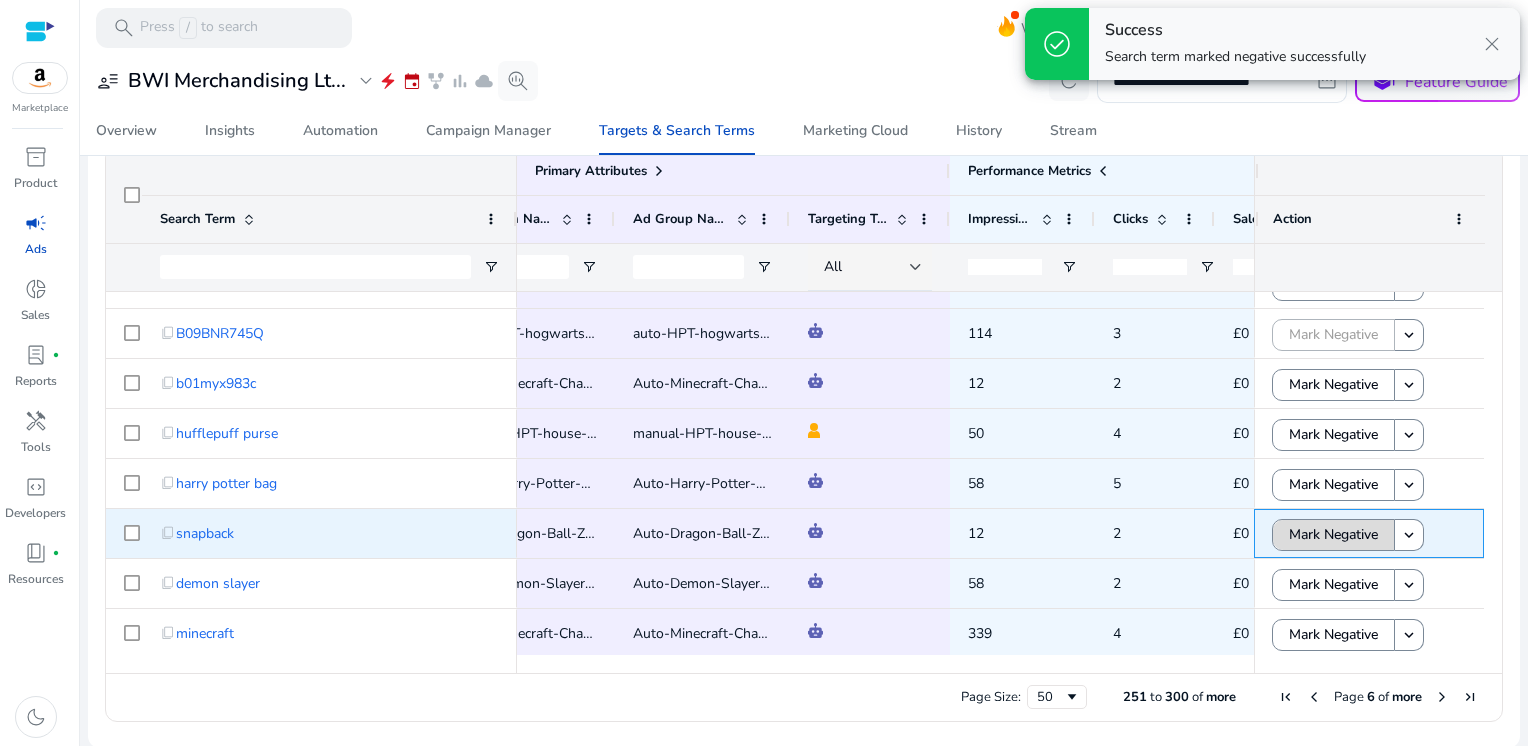 click on "Mark Negative" 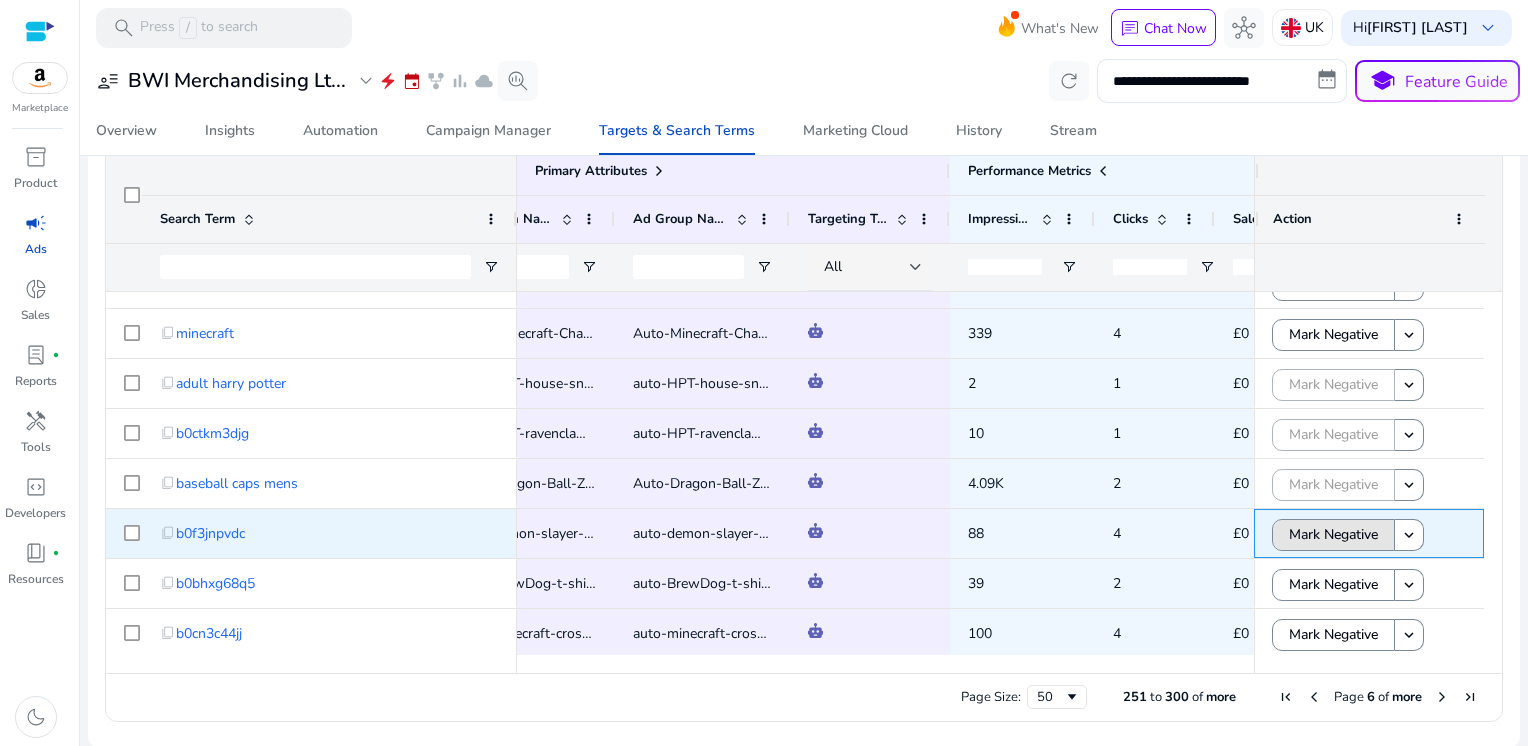 click on "Mark Negative" 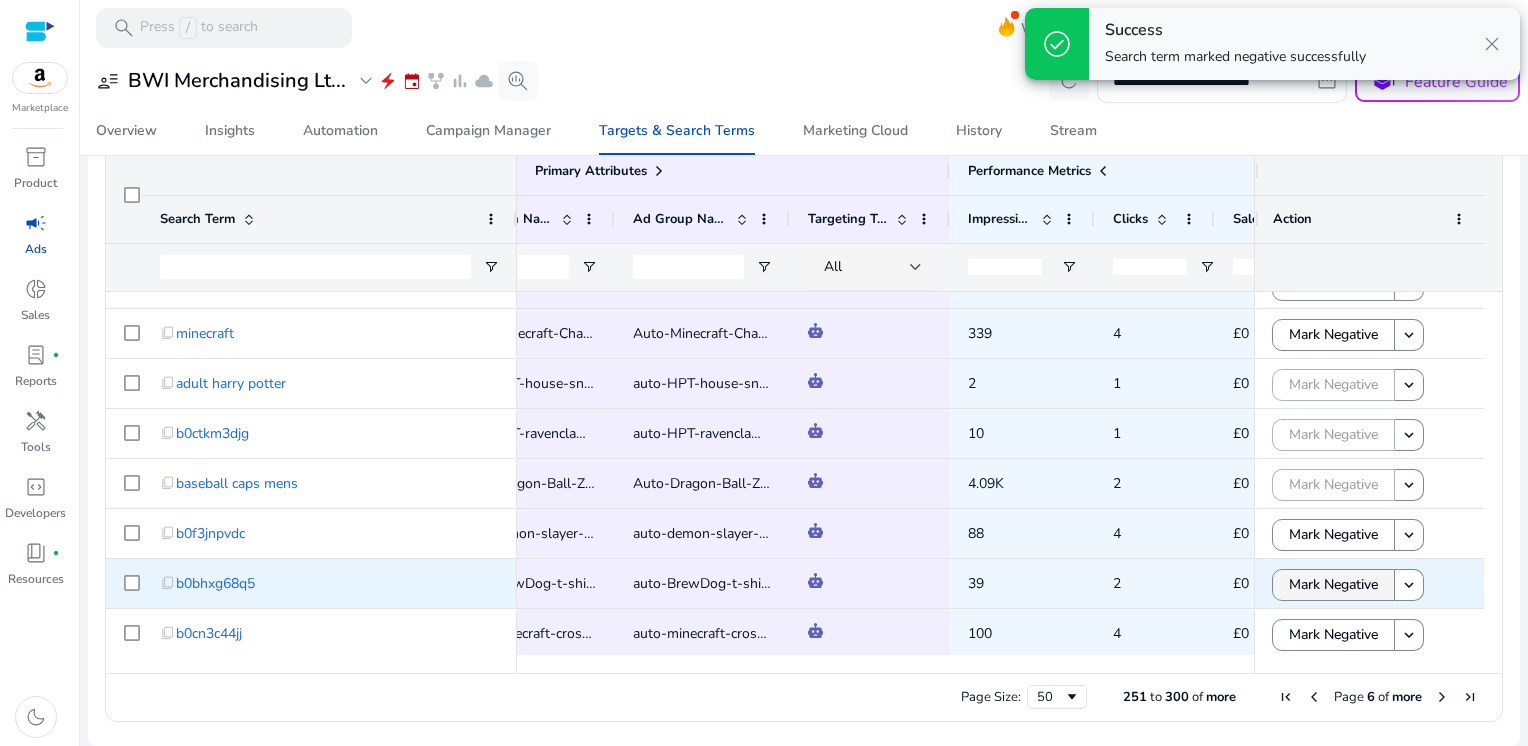 click on "Mark Negative" 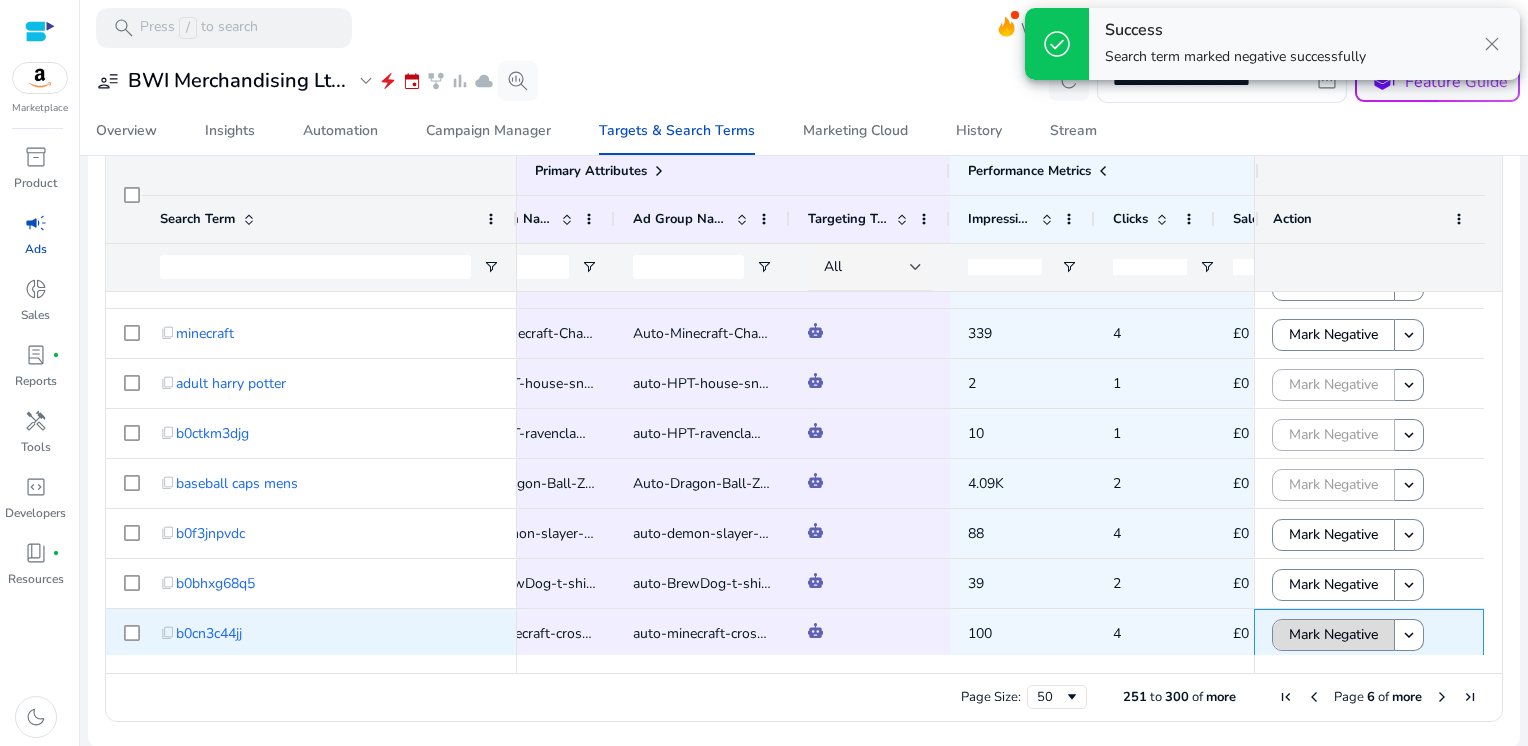 click on "Mark Negative" 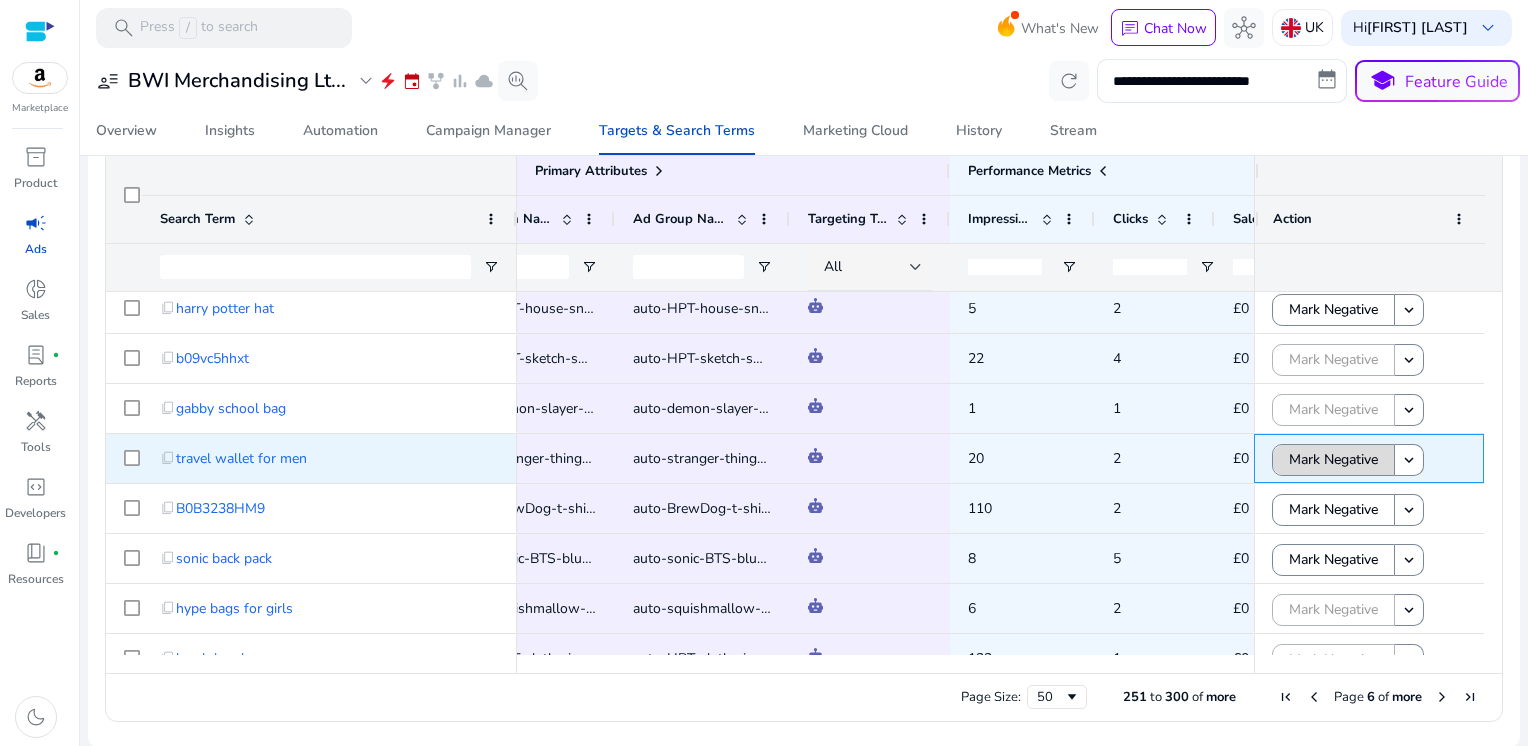 click on "Mark Negative" 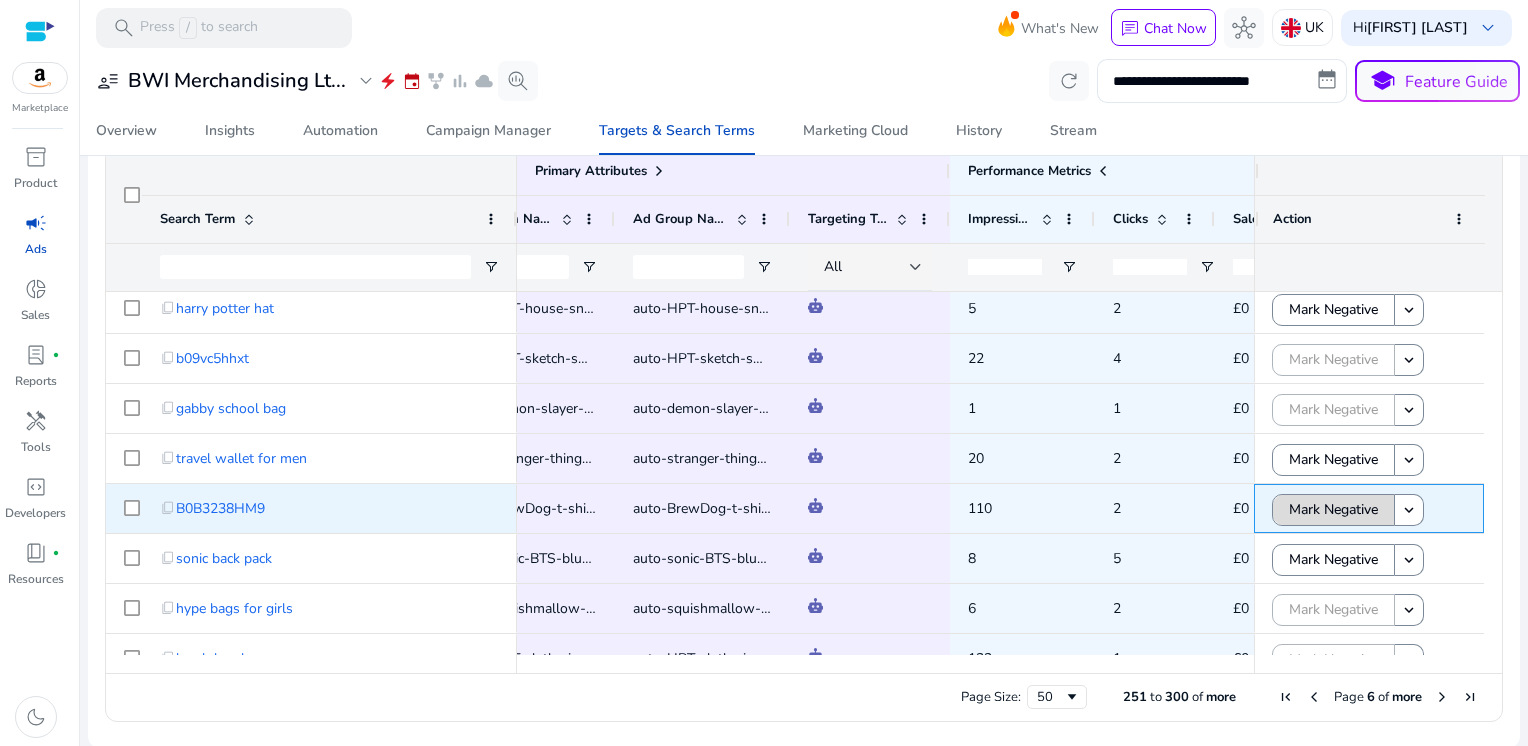 click on "Mark Negative" 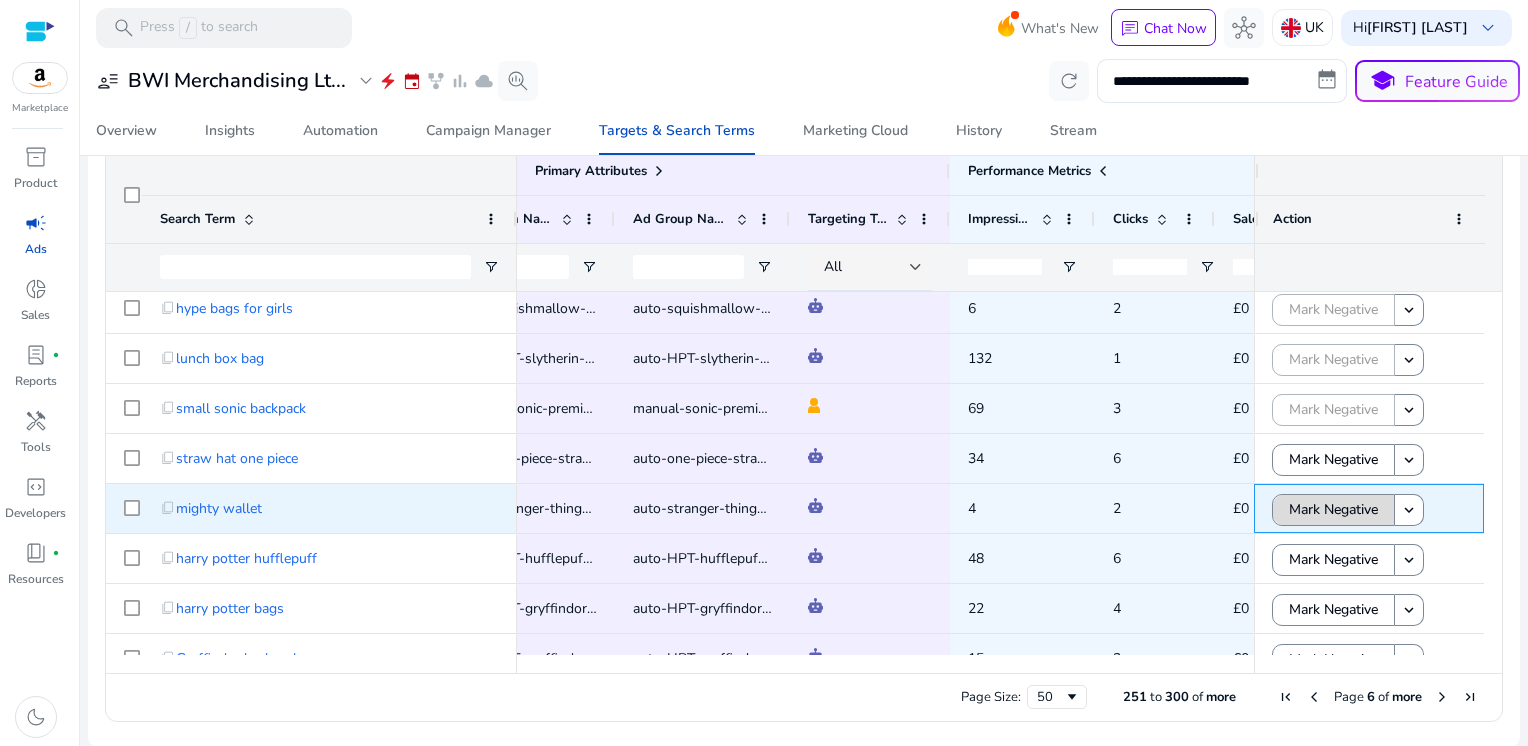click on "Mark Negative" 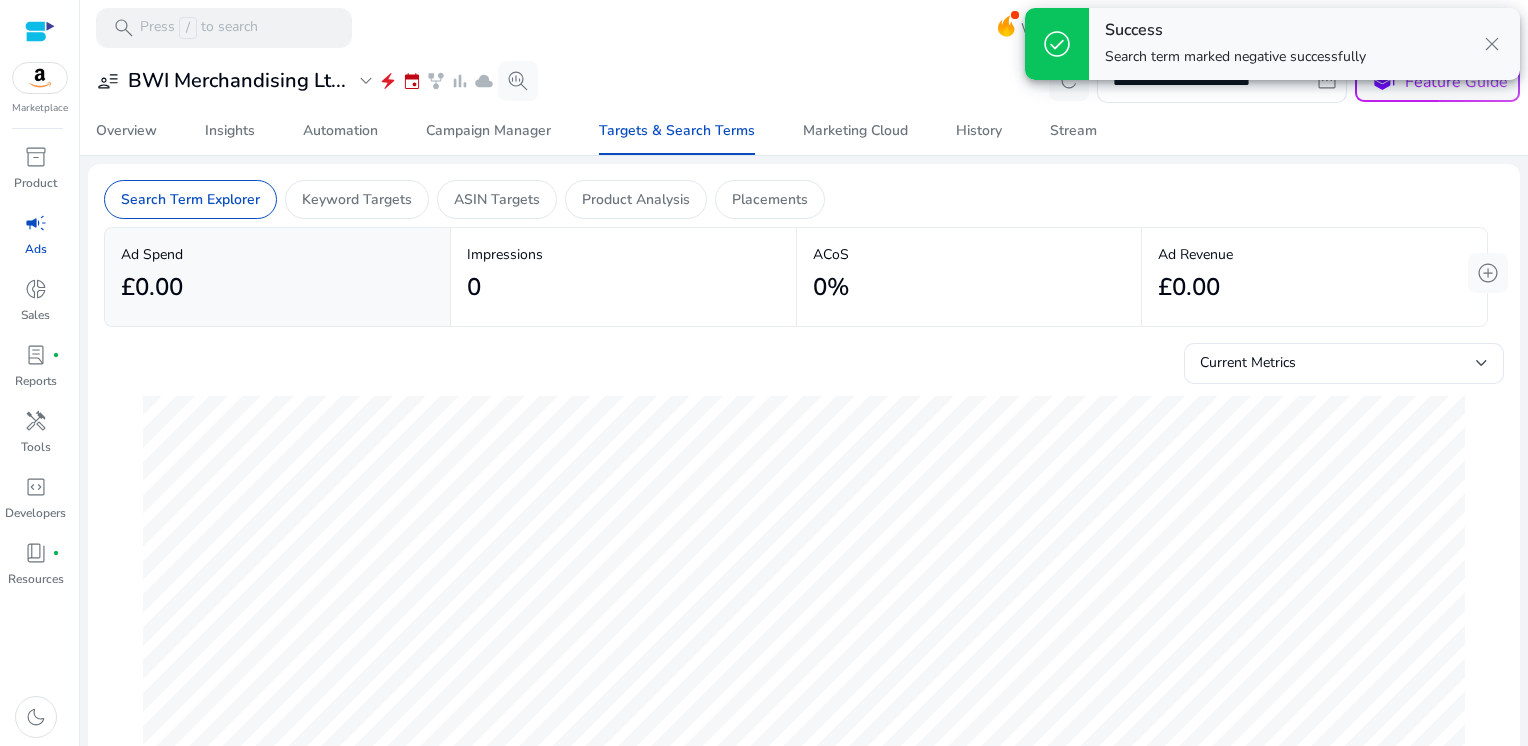 scroll, scrollTop: 0, scrollLeft: 0, axis: both 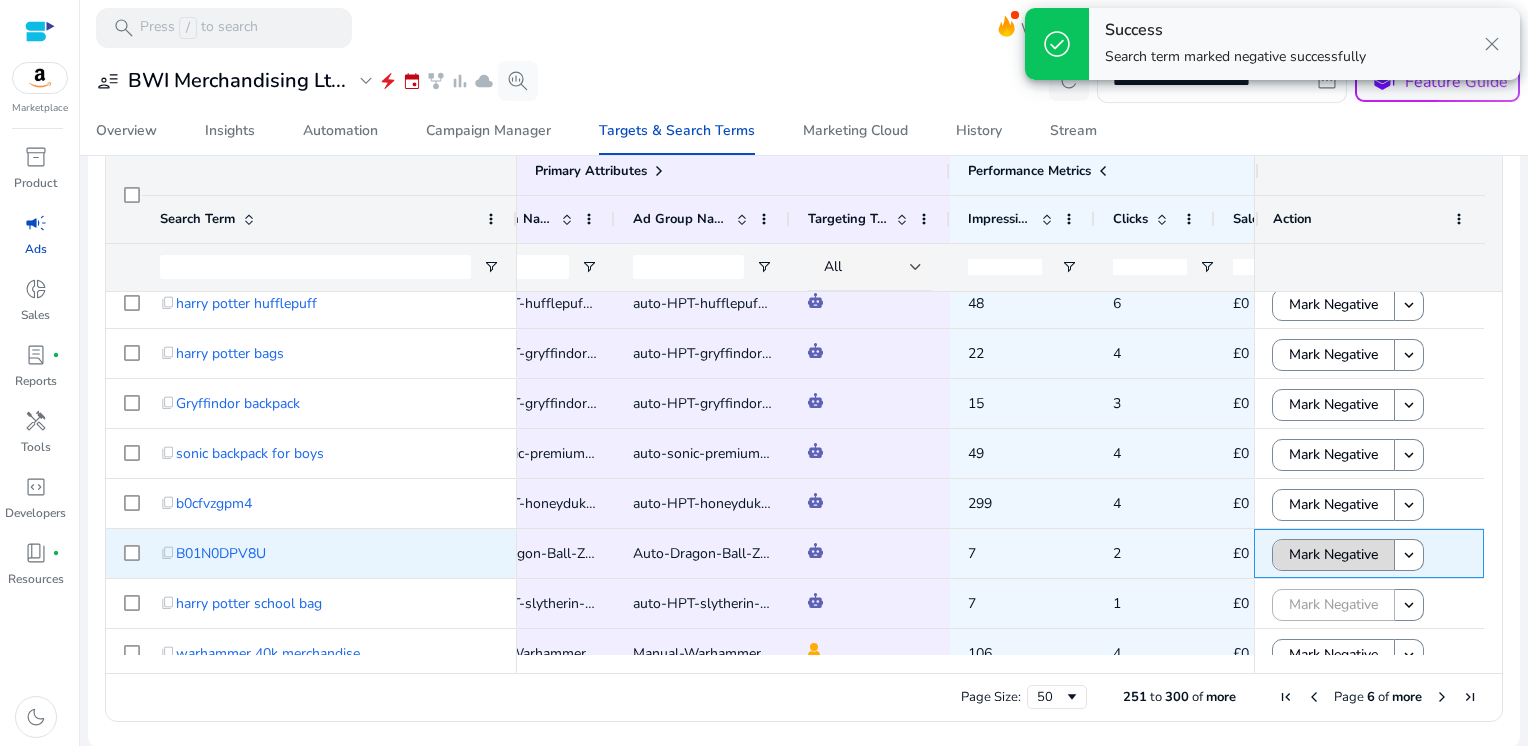 click on "Mark Negative" 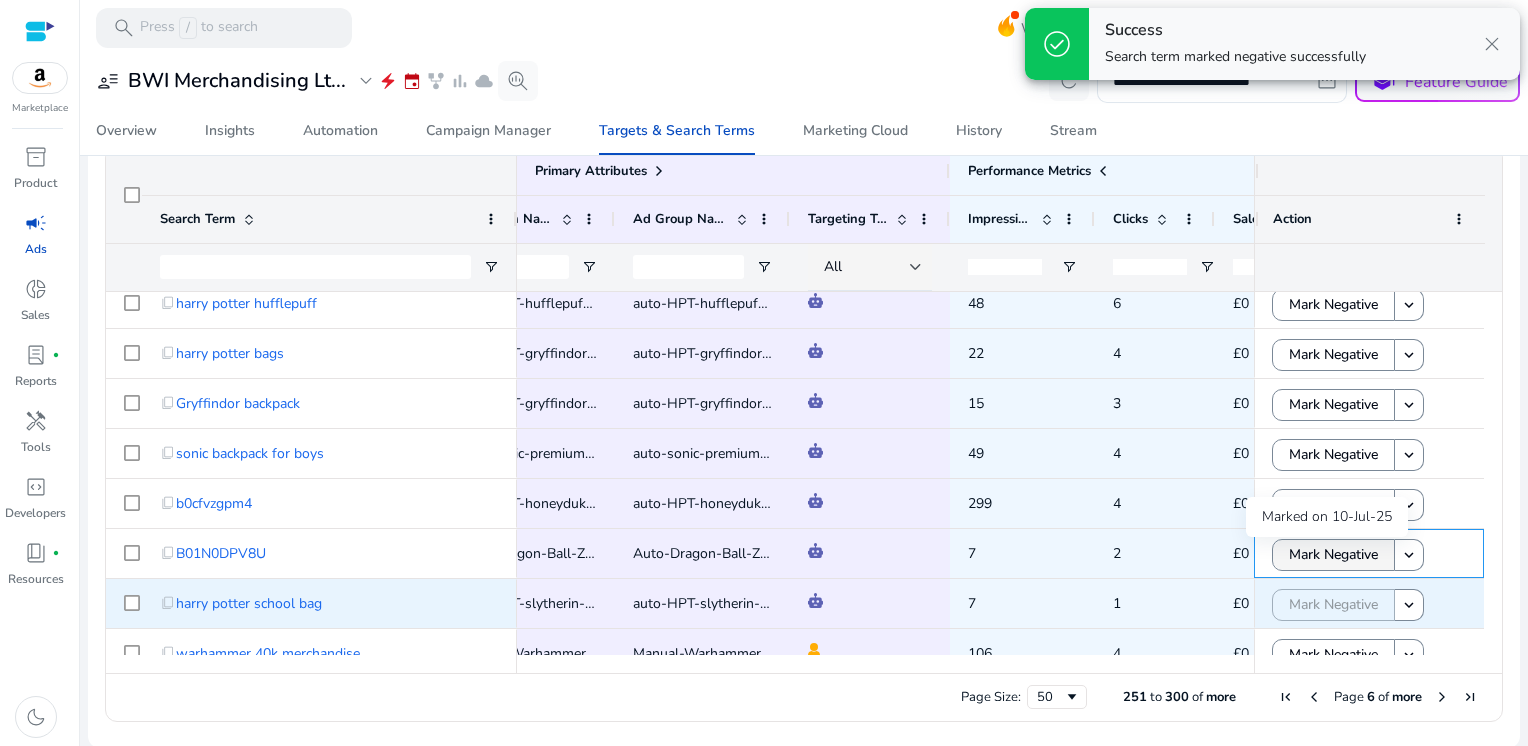 scroll, scrollTop: 1658, scrollLeft: 0, axis: vertical 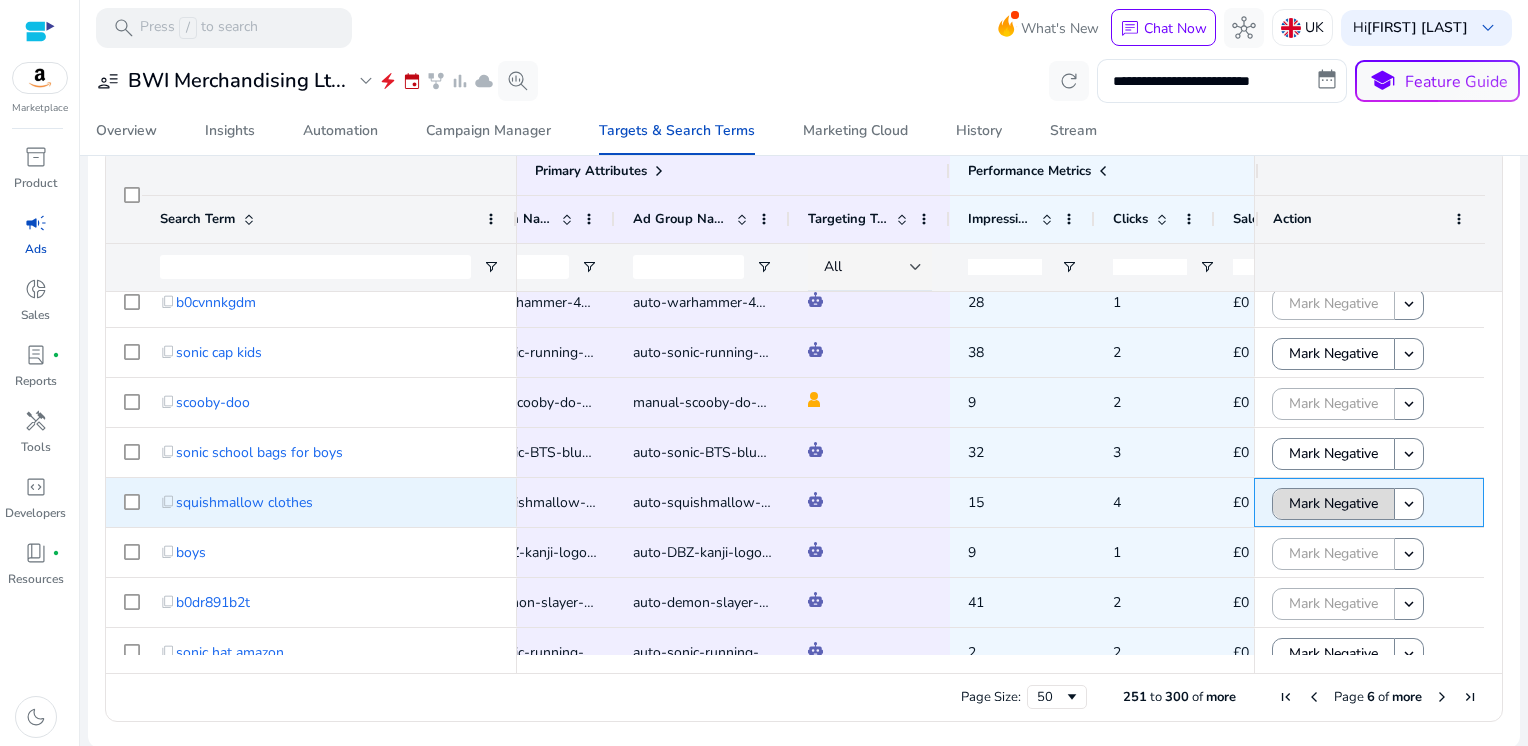 click on "Mark Negative" 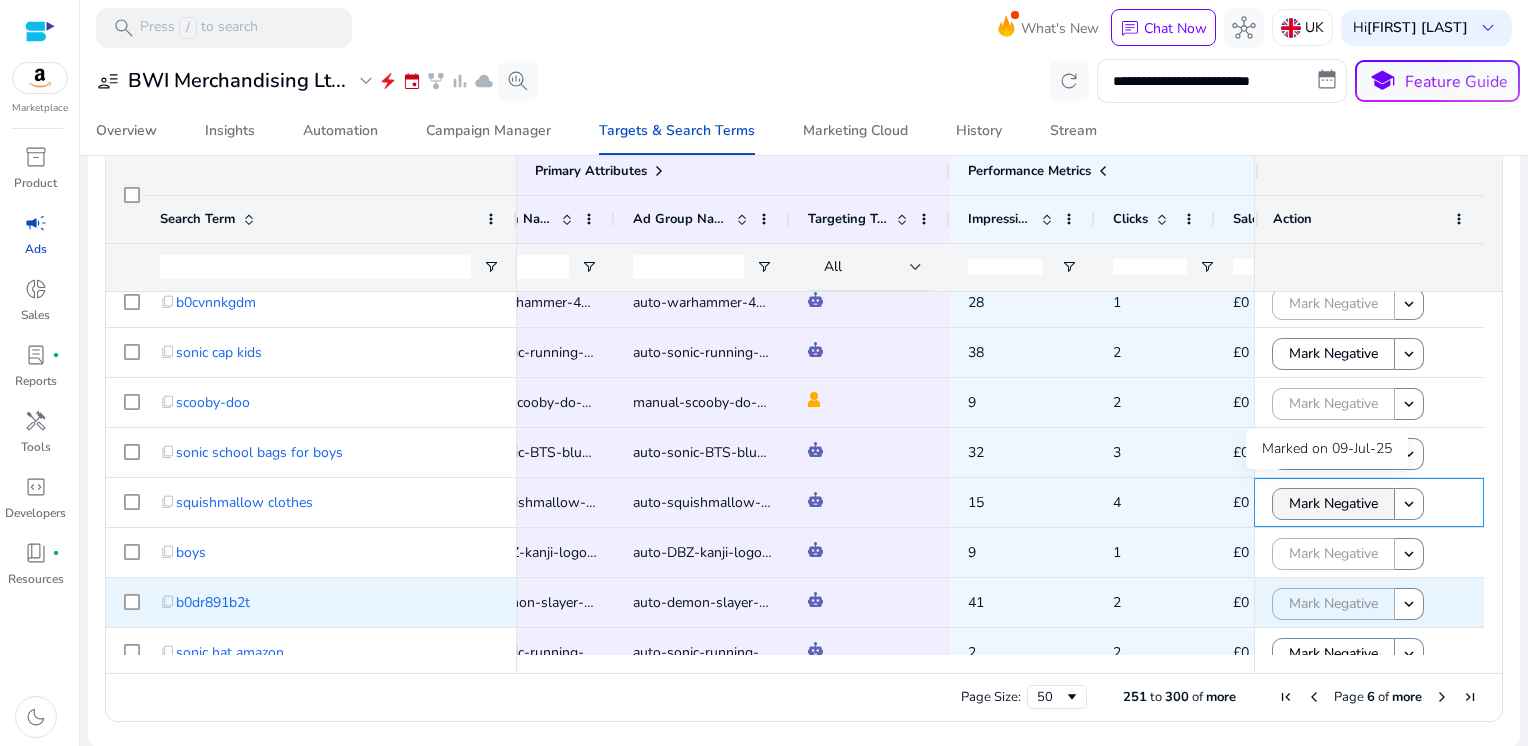 scroll, scrollTop: 2136, scrollLeft: 0, axis: vertical 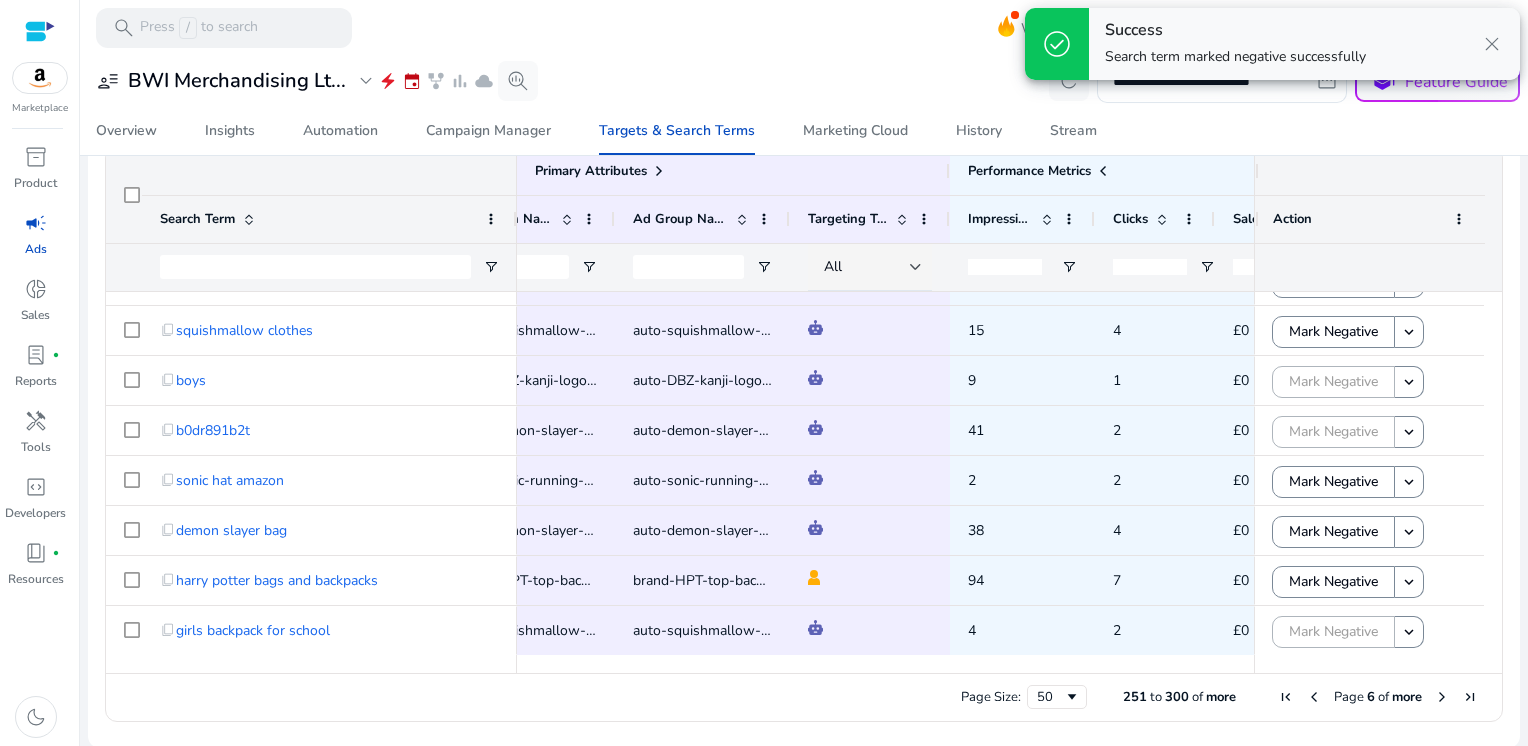 click at bounding box center [1442, 697] 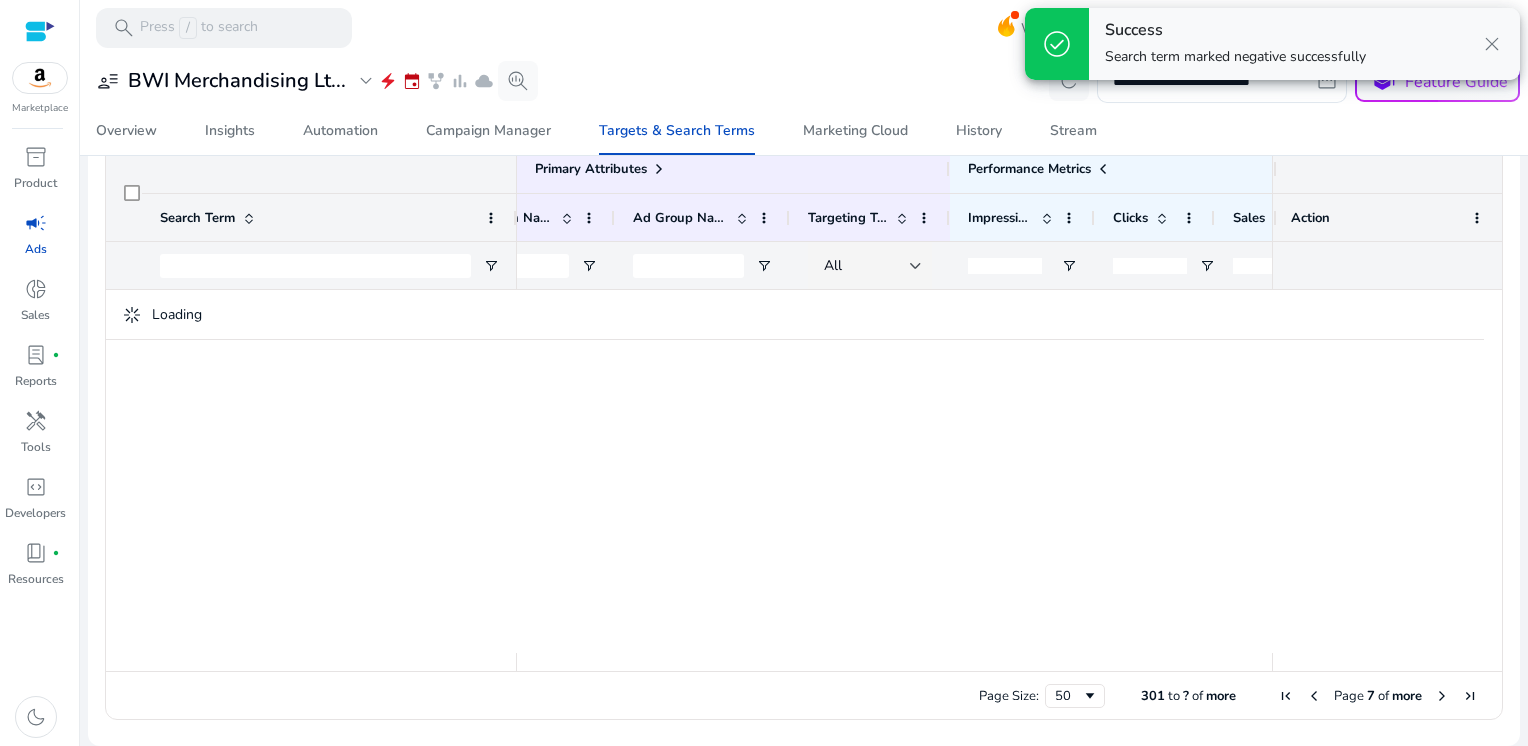 scroll, scrollTop: 0, scrollLeft: 0, axis: both 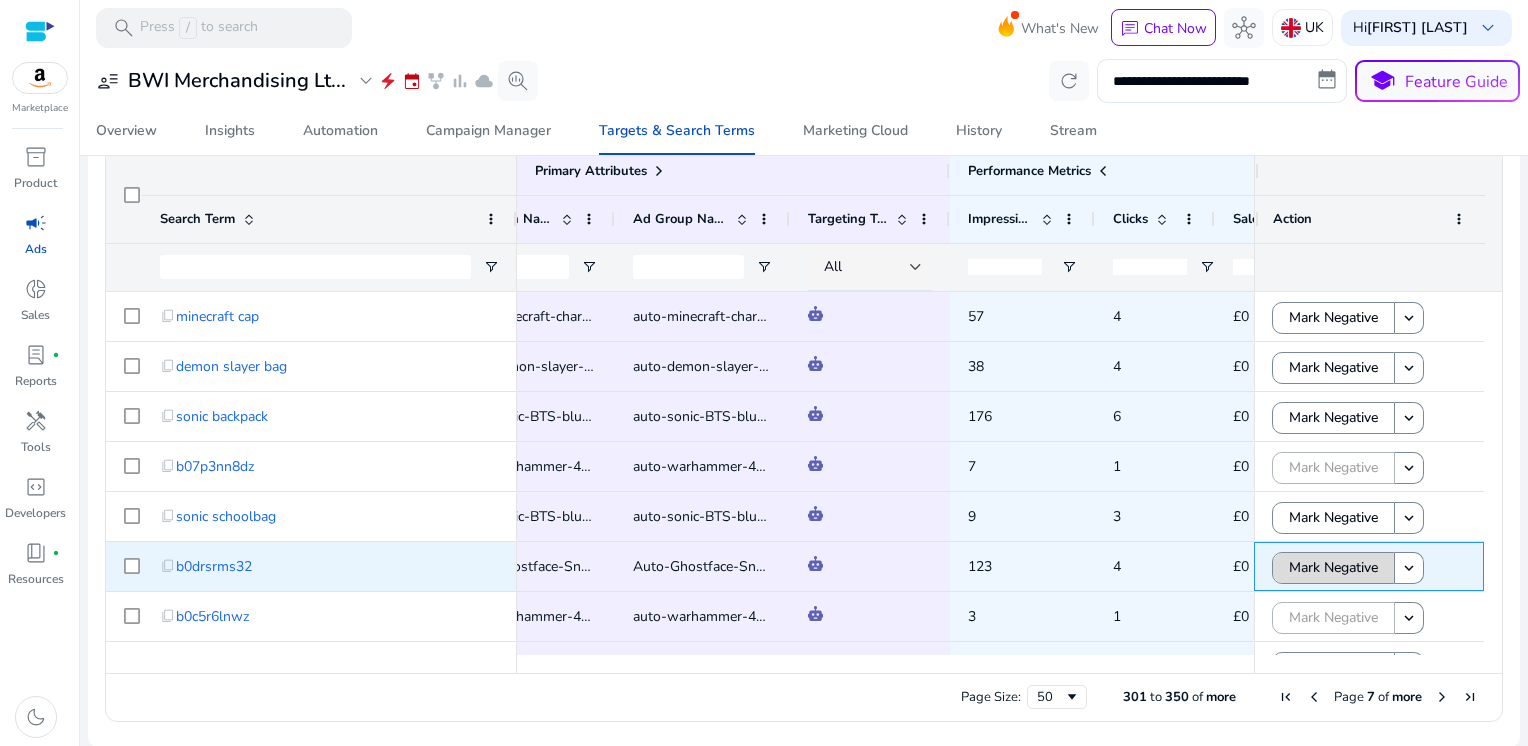 click on "Mark Negative" 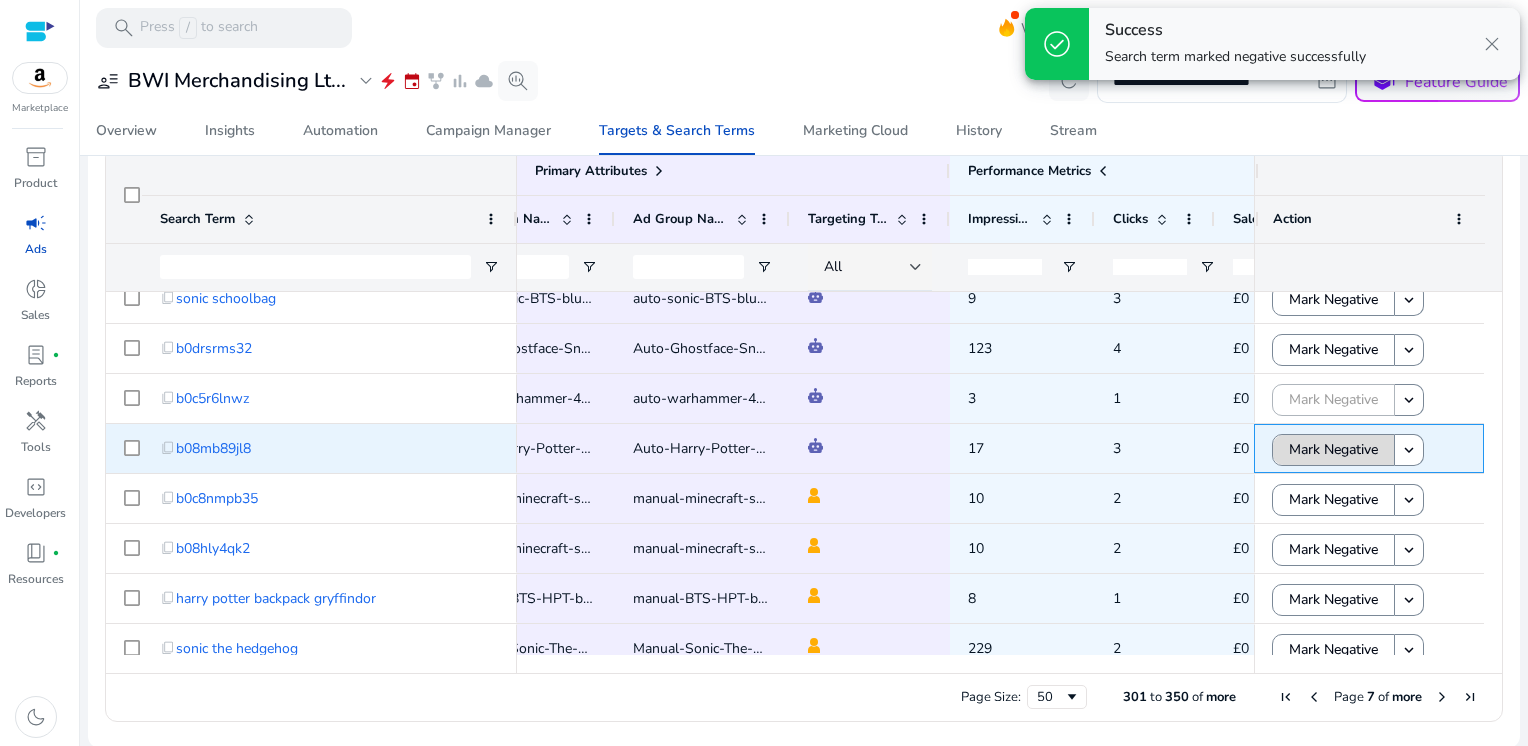 click on "Mark Negative" 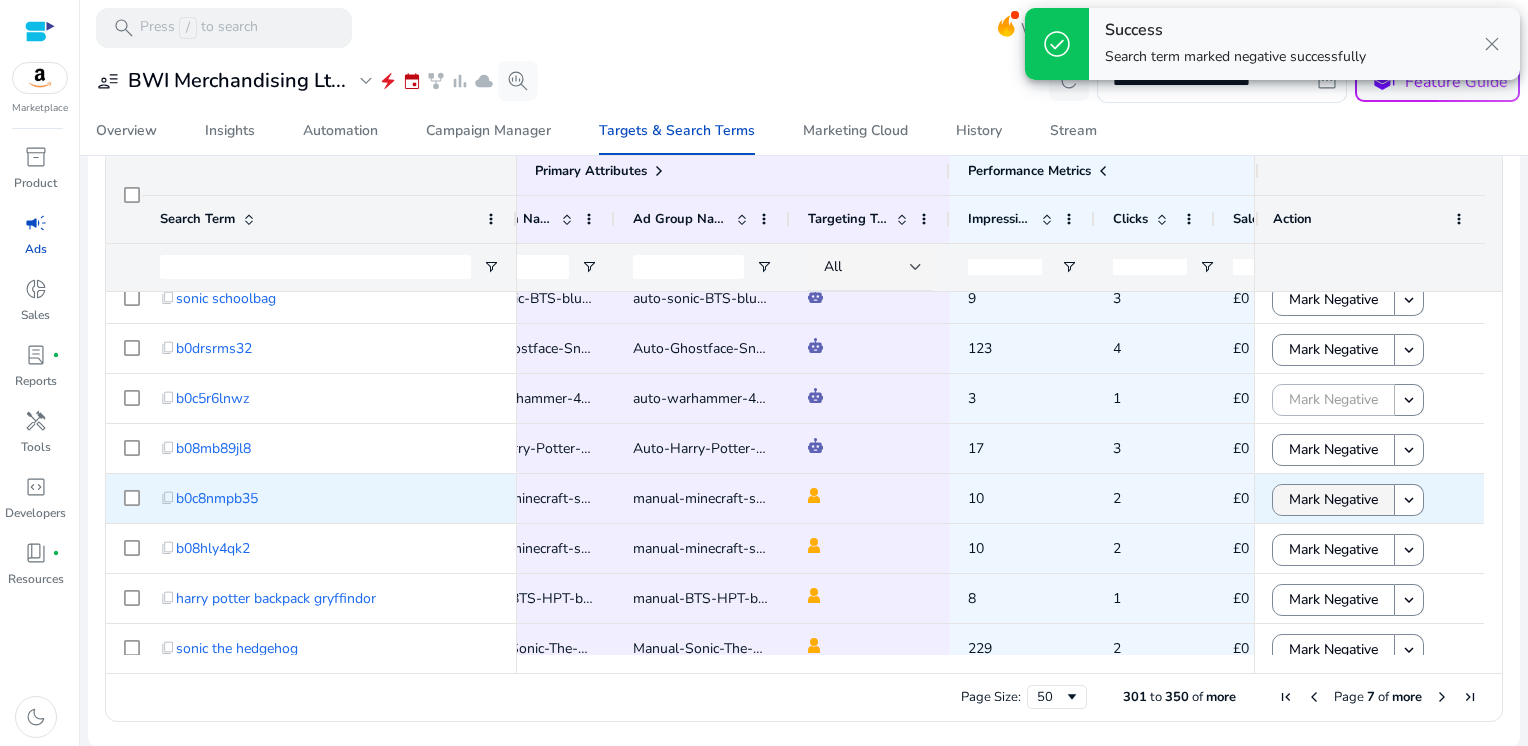 click on "Mark Negative" 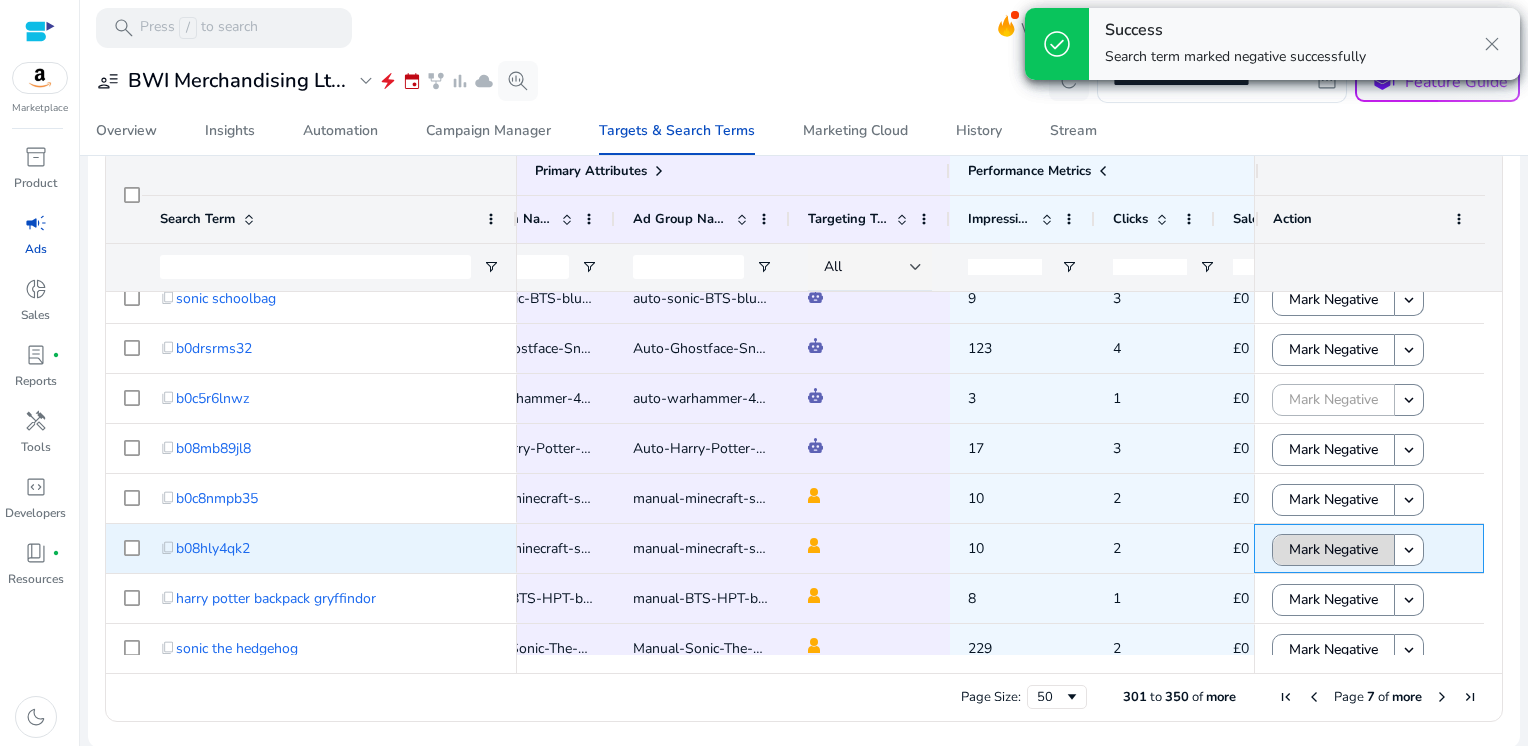 click on "Mark Negative" 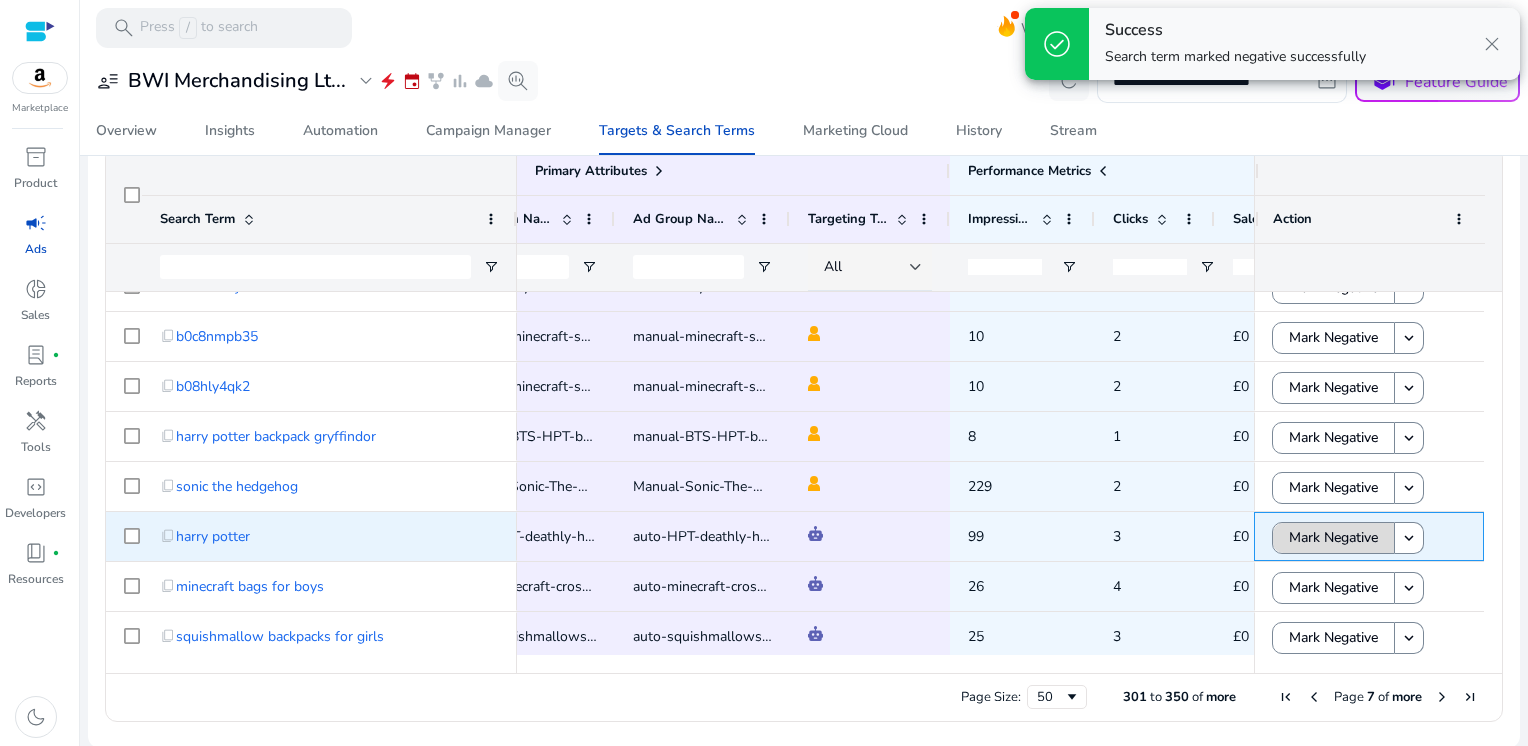 click on "Mark Negative" 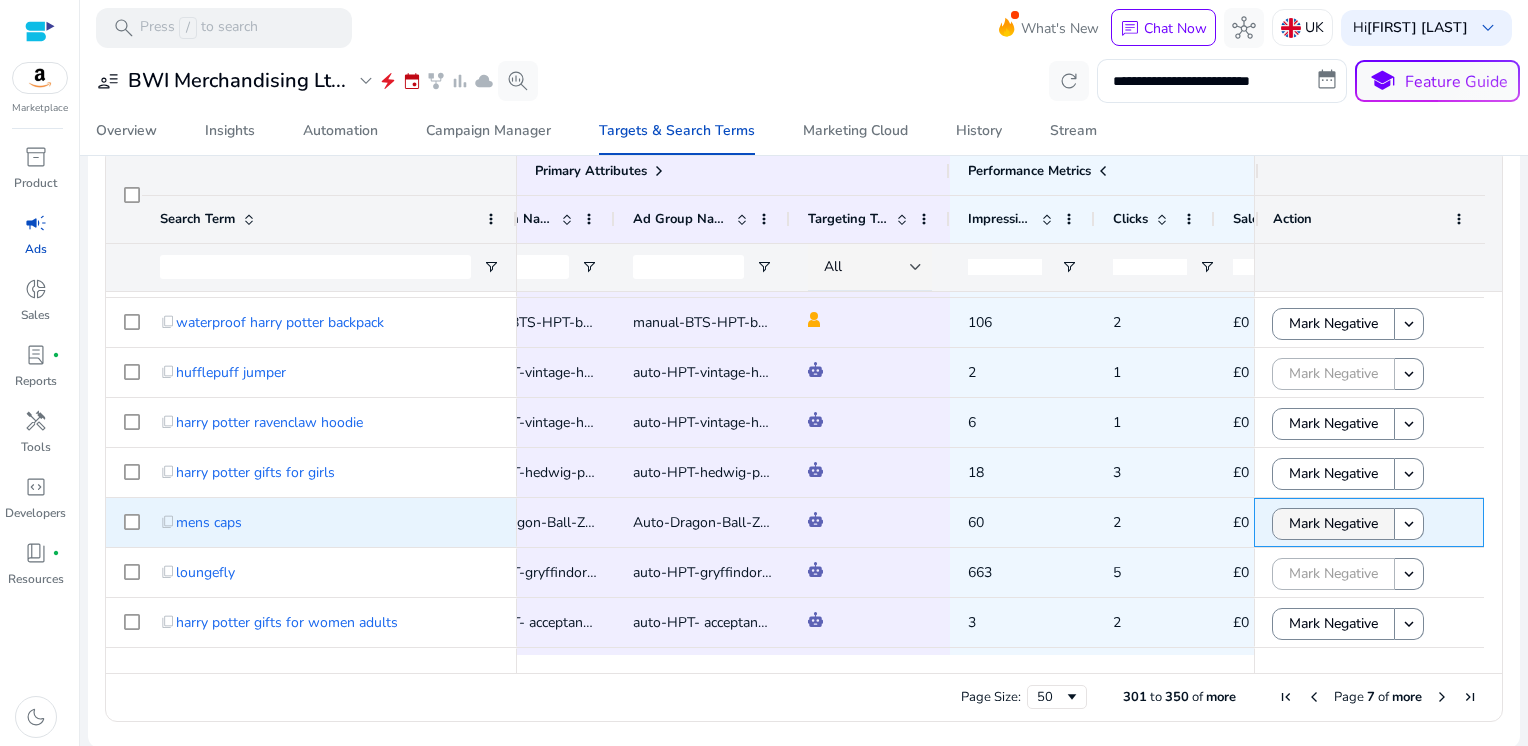drag, startPoint x: 1316, startPoint y: 543, endPoint x: 1315, endPoint y: 530, distance: 13.038404 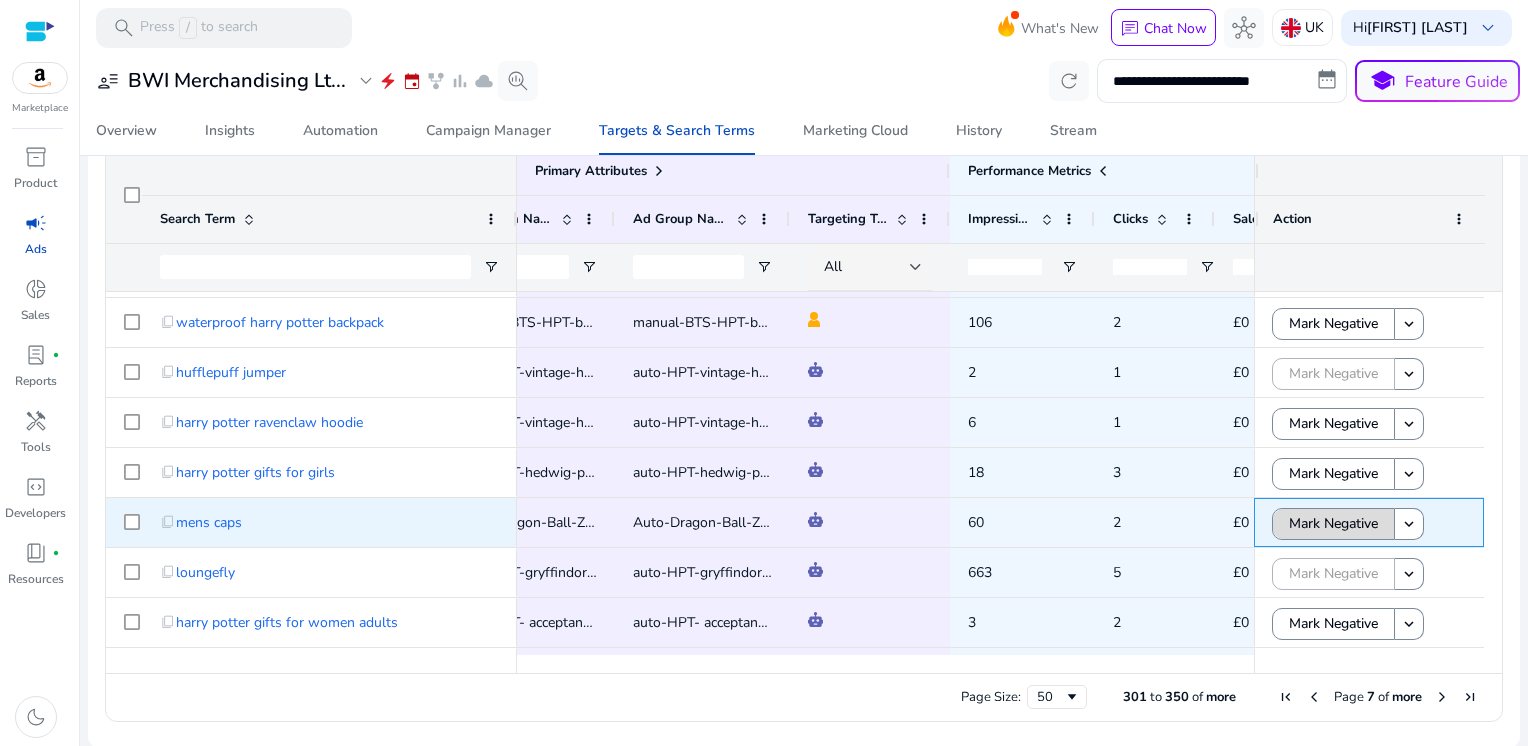 click on "Mark Negative" 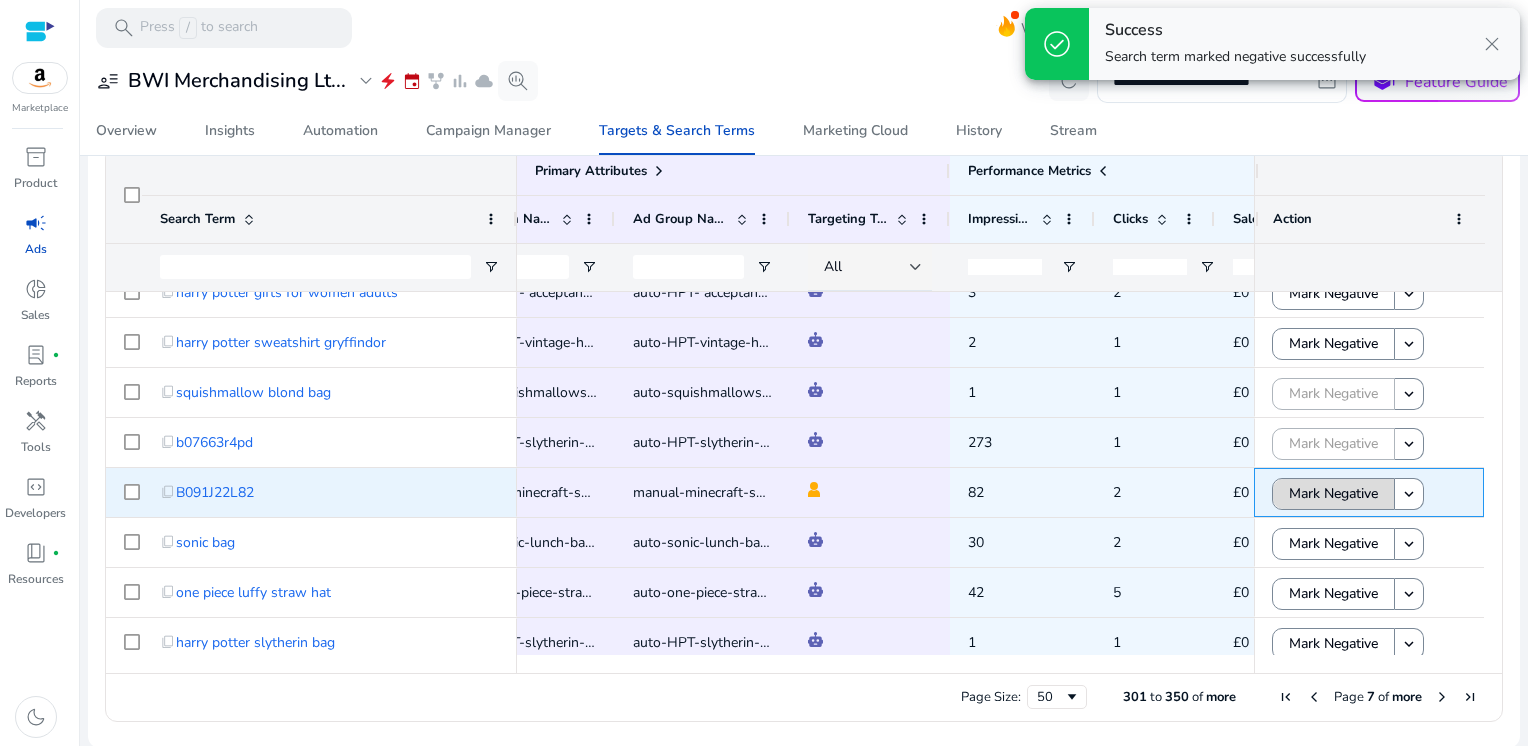 click on "Mark Negative" 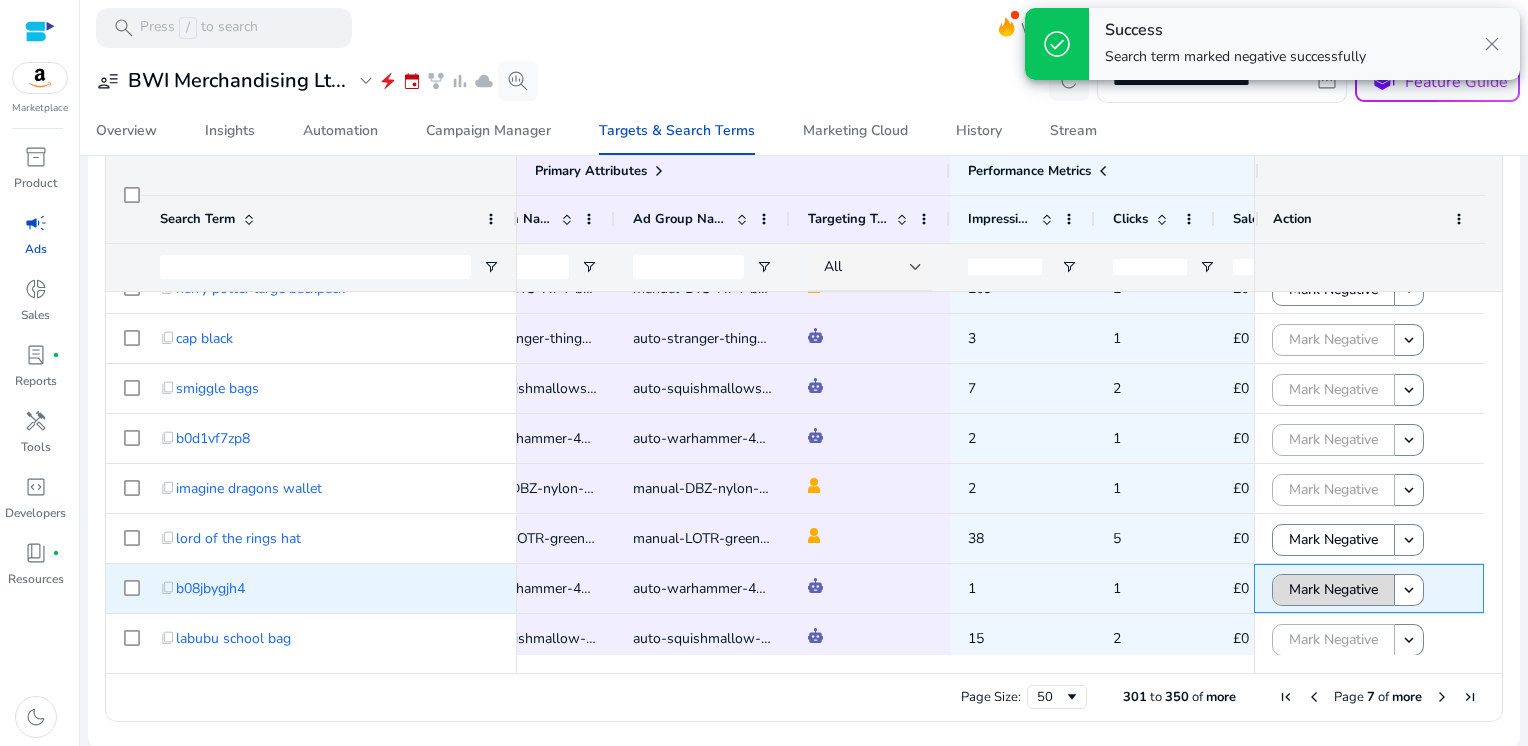 click on "Mark Negative" 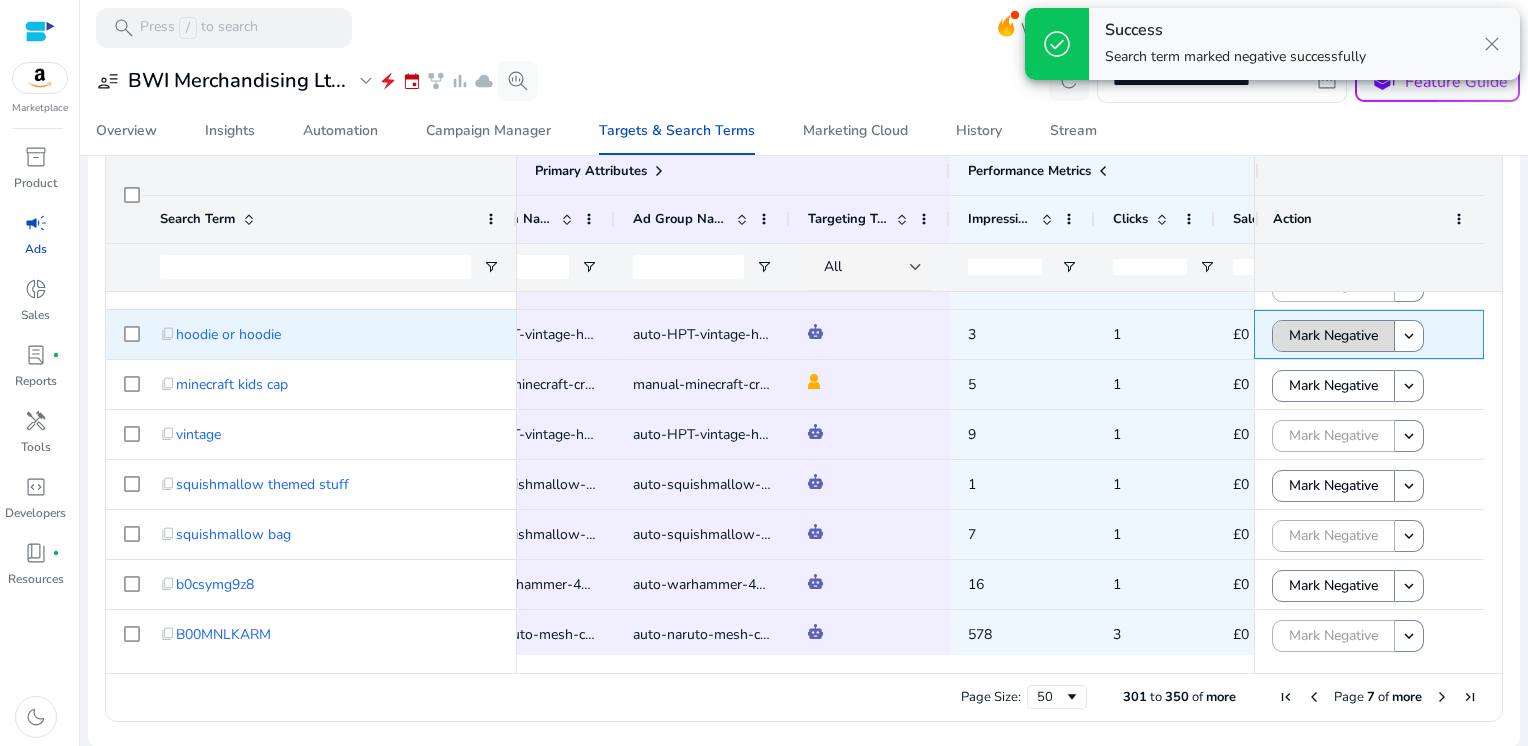 click on "Mark Negative" 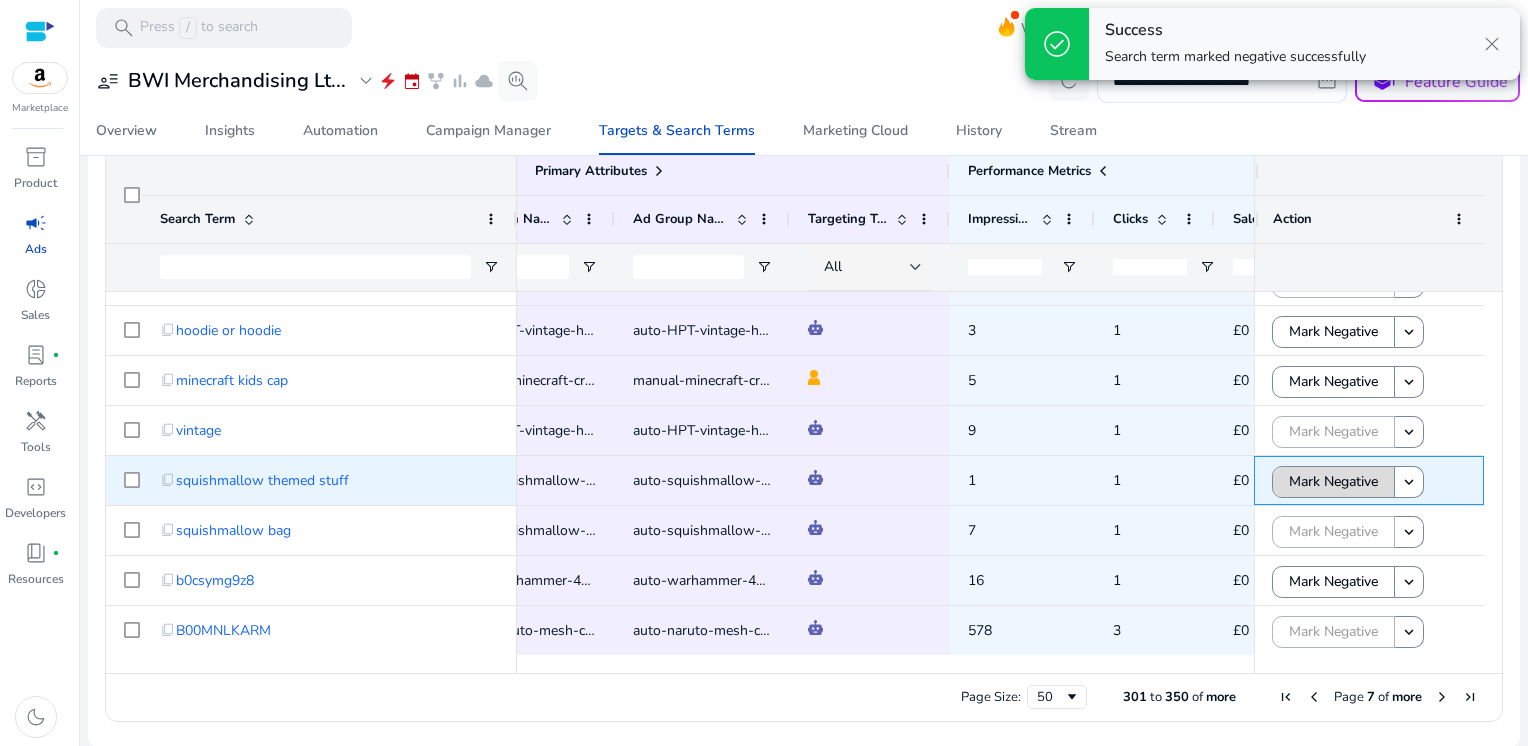 click on "Mark Negative" 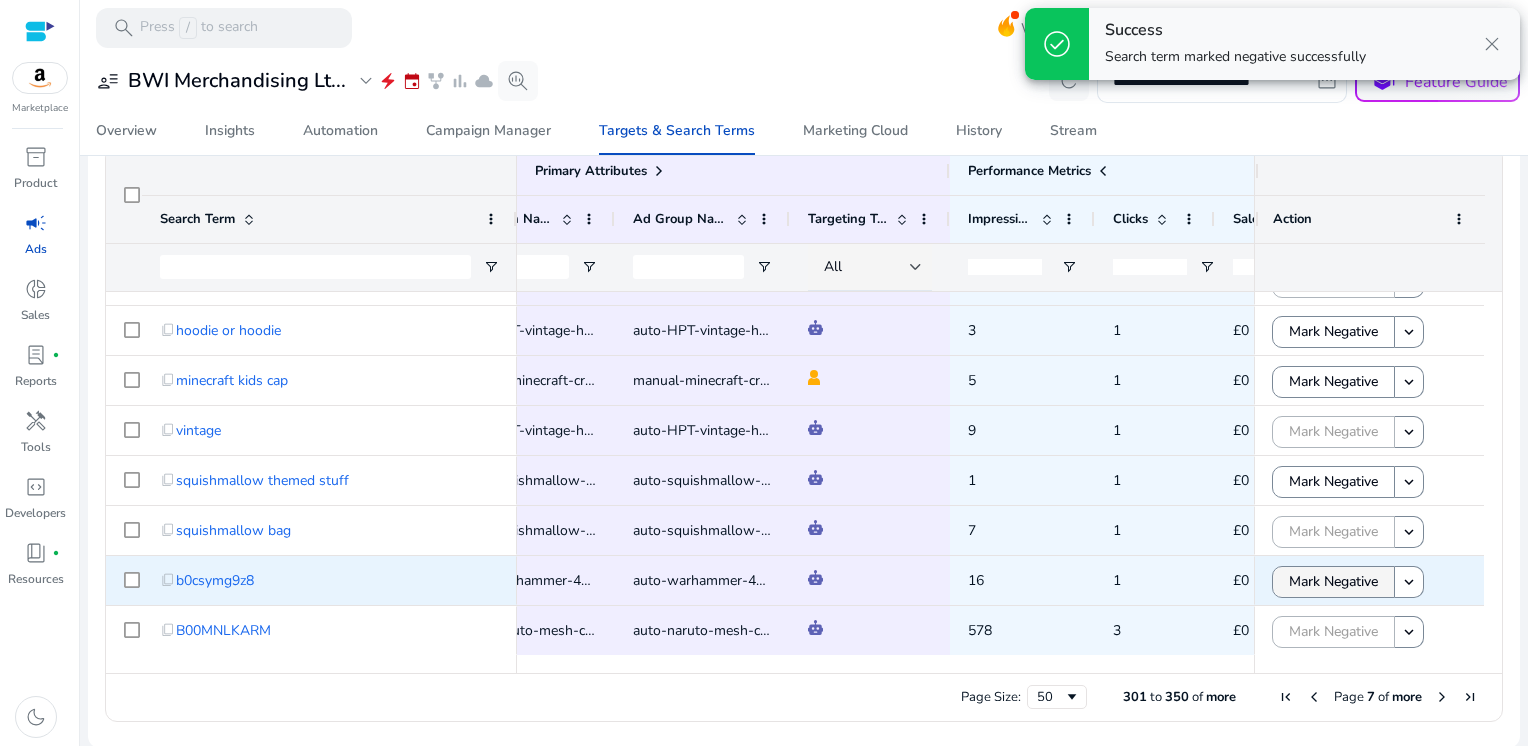 click on "Mark Negative" 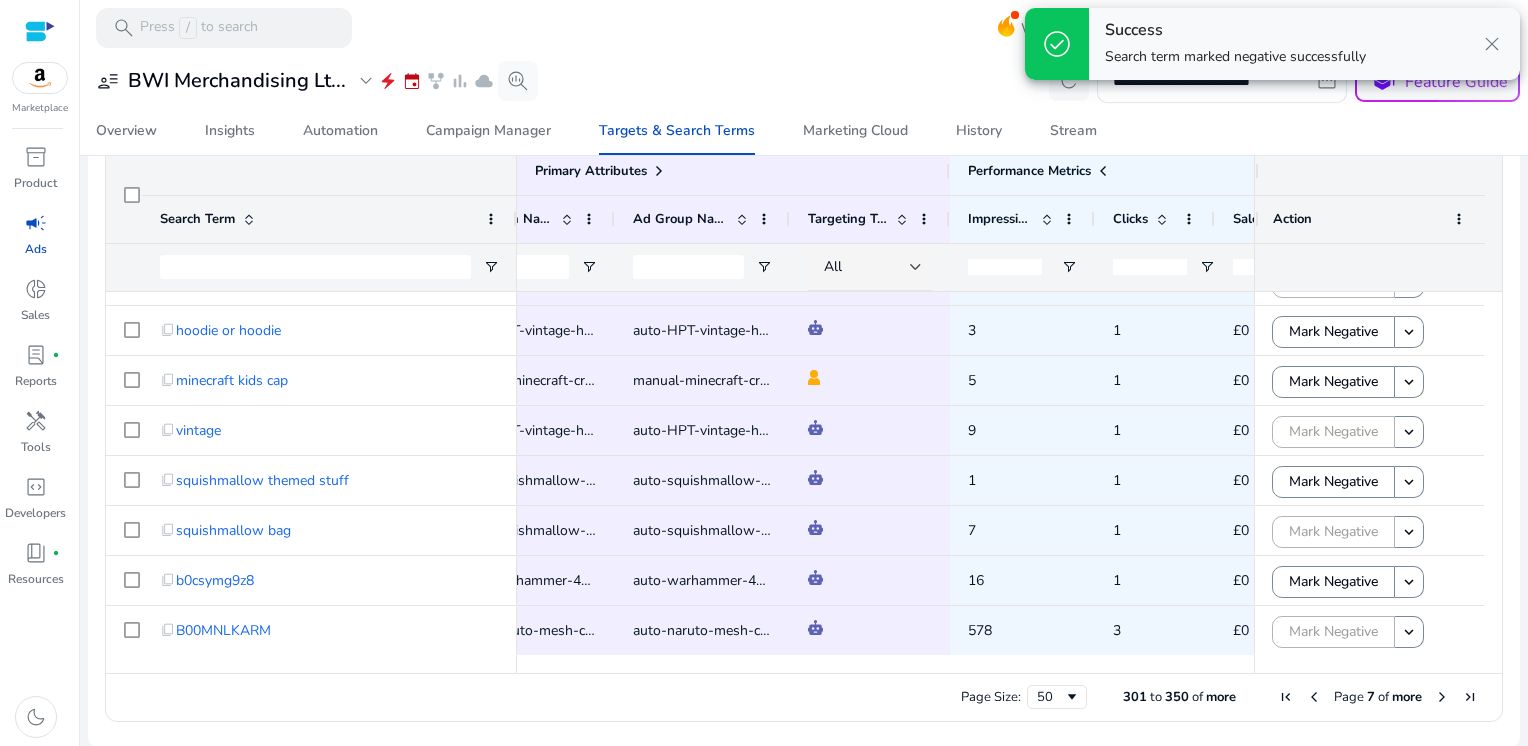 click at bounding box center (1442, 697) 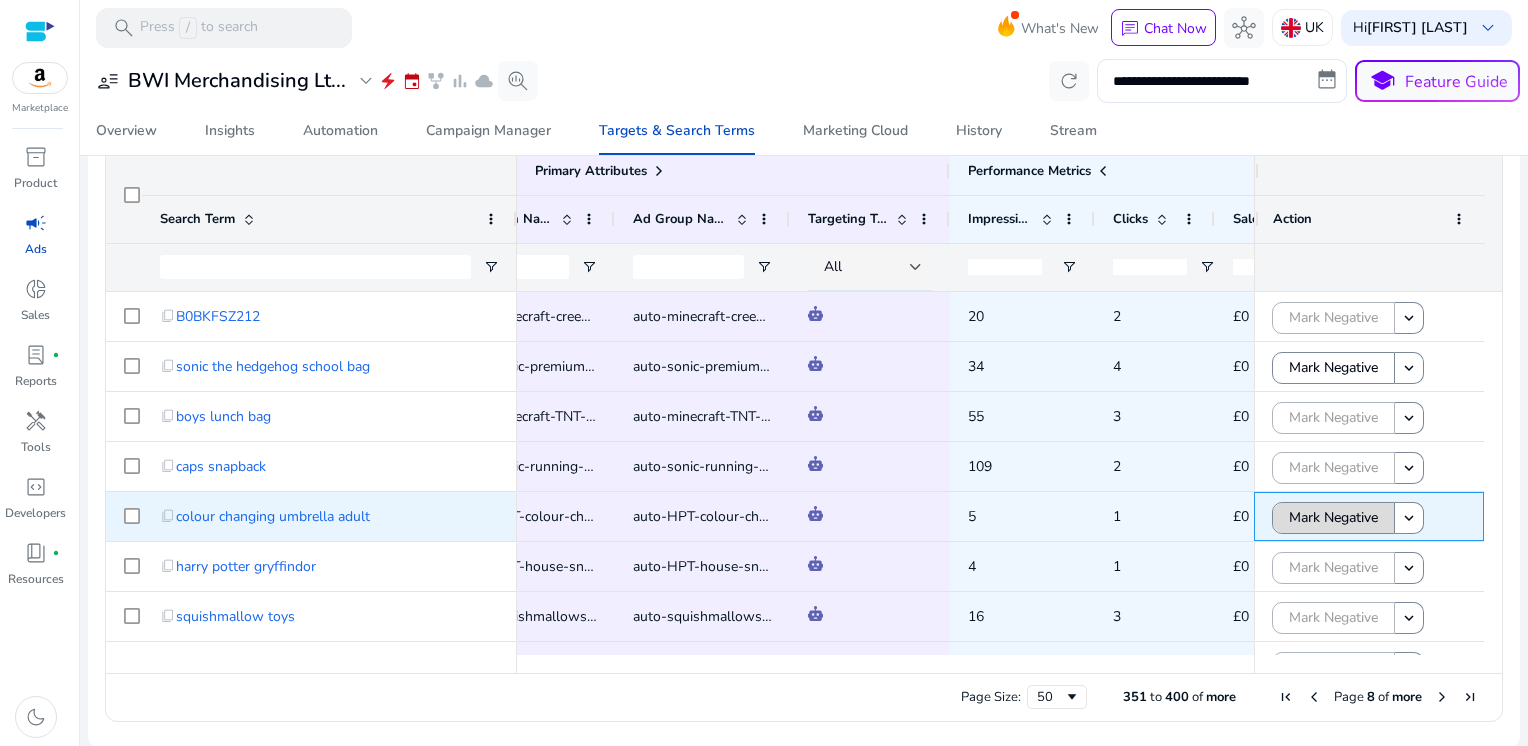 click on "Mark Negative" 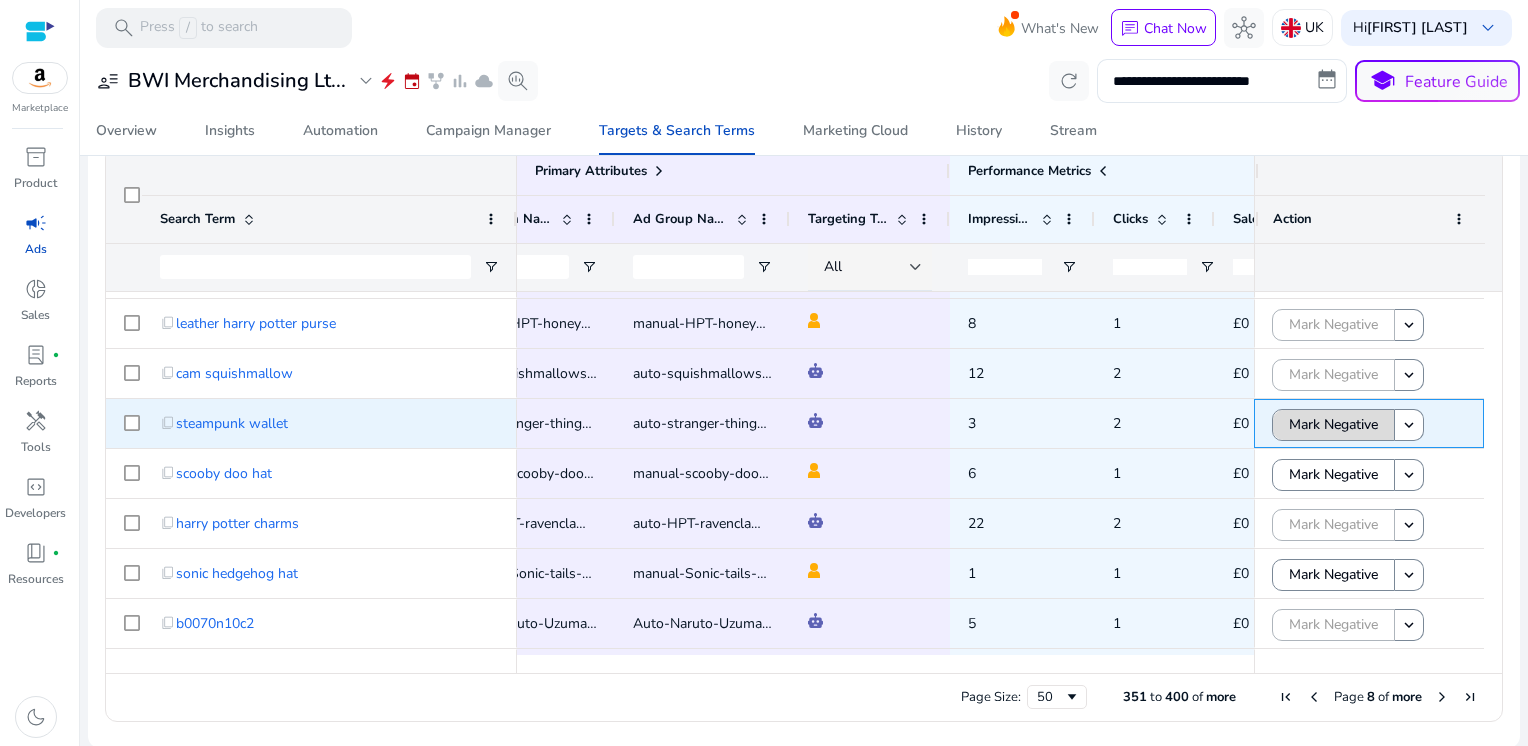 click on "Mark Negative" 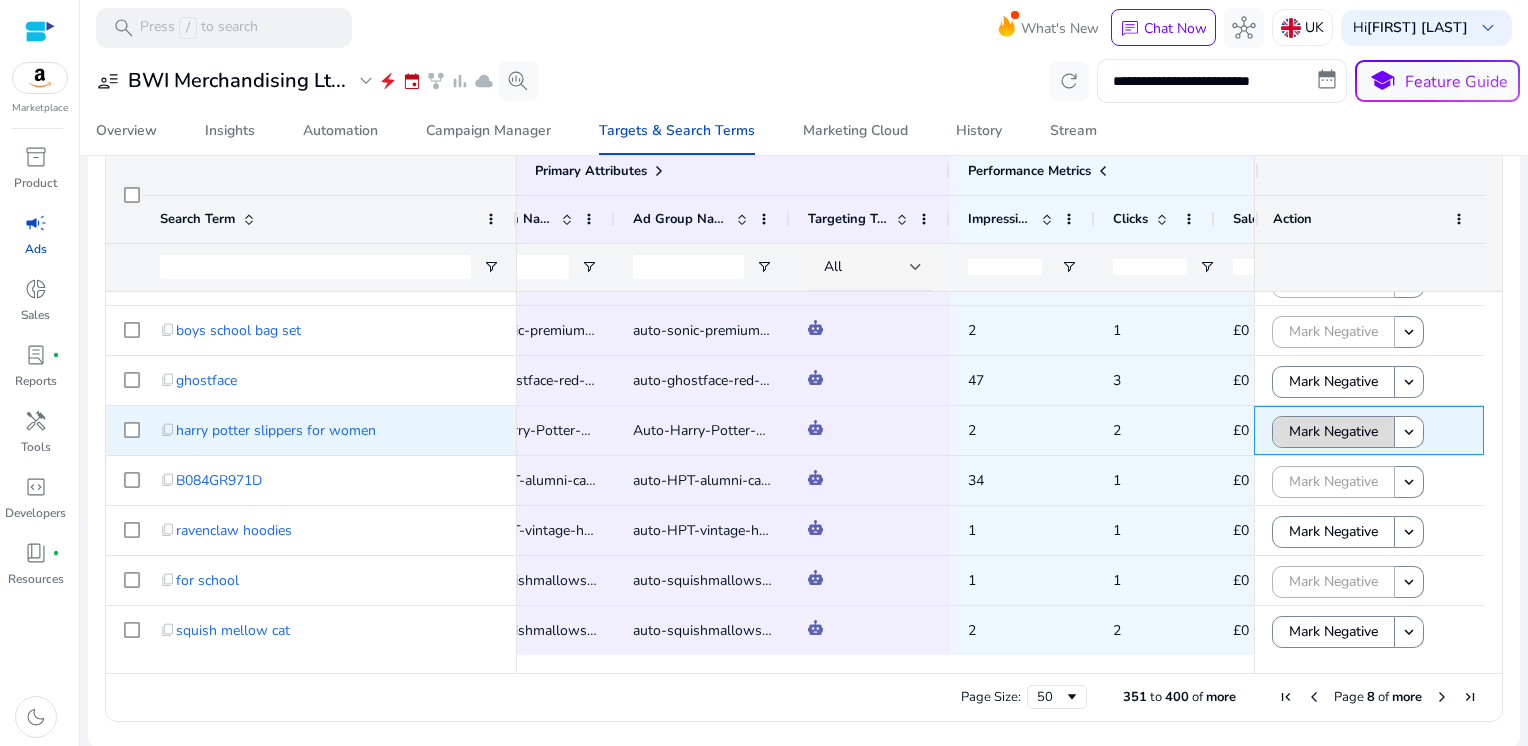 click on "Mark Negative" 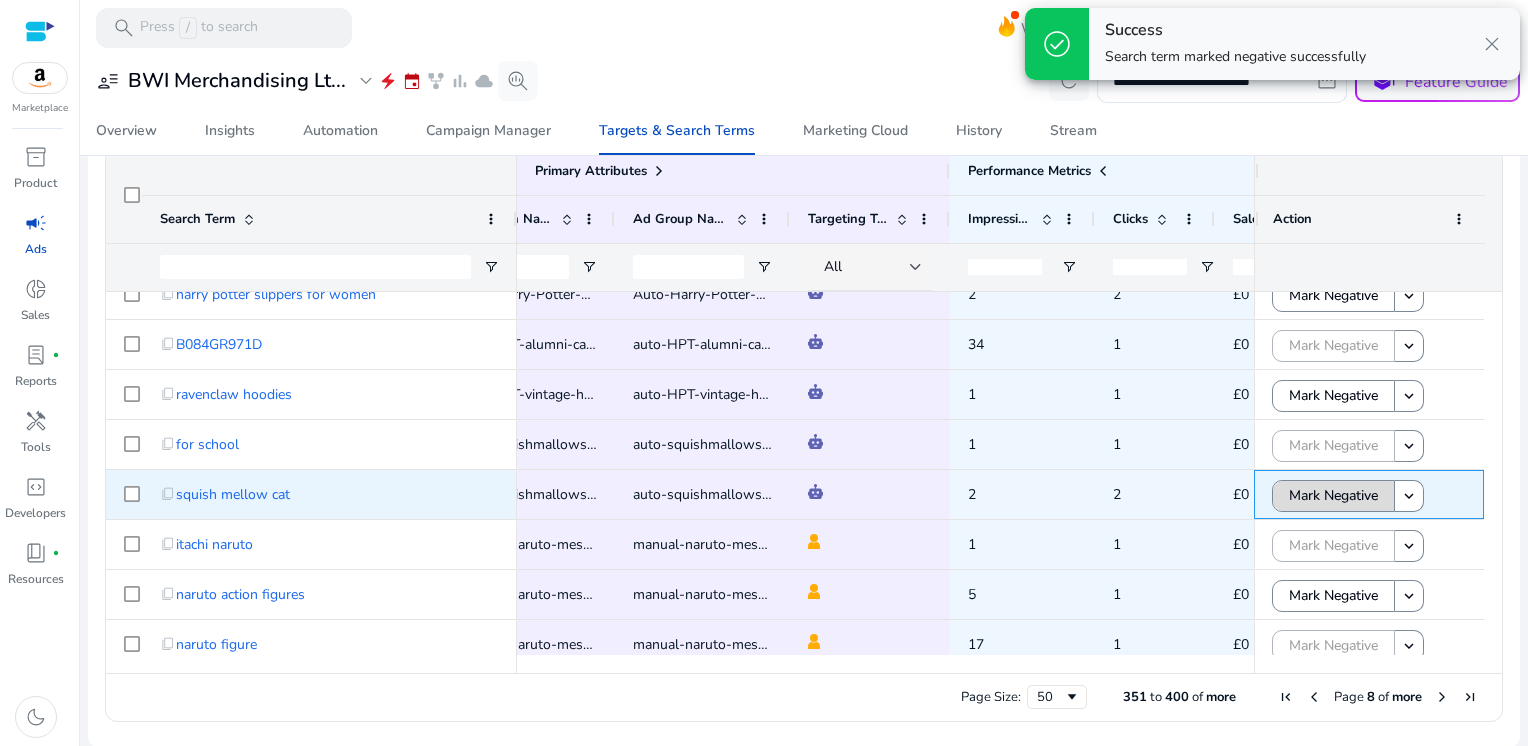 click on "Mark Negative" 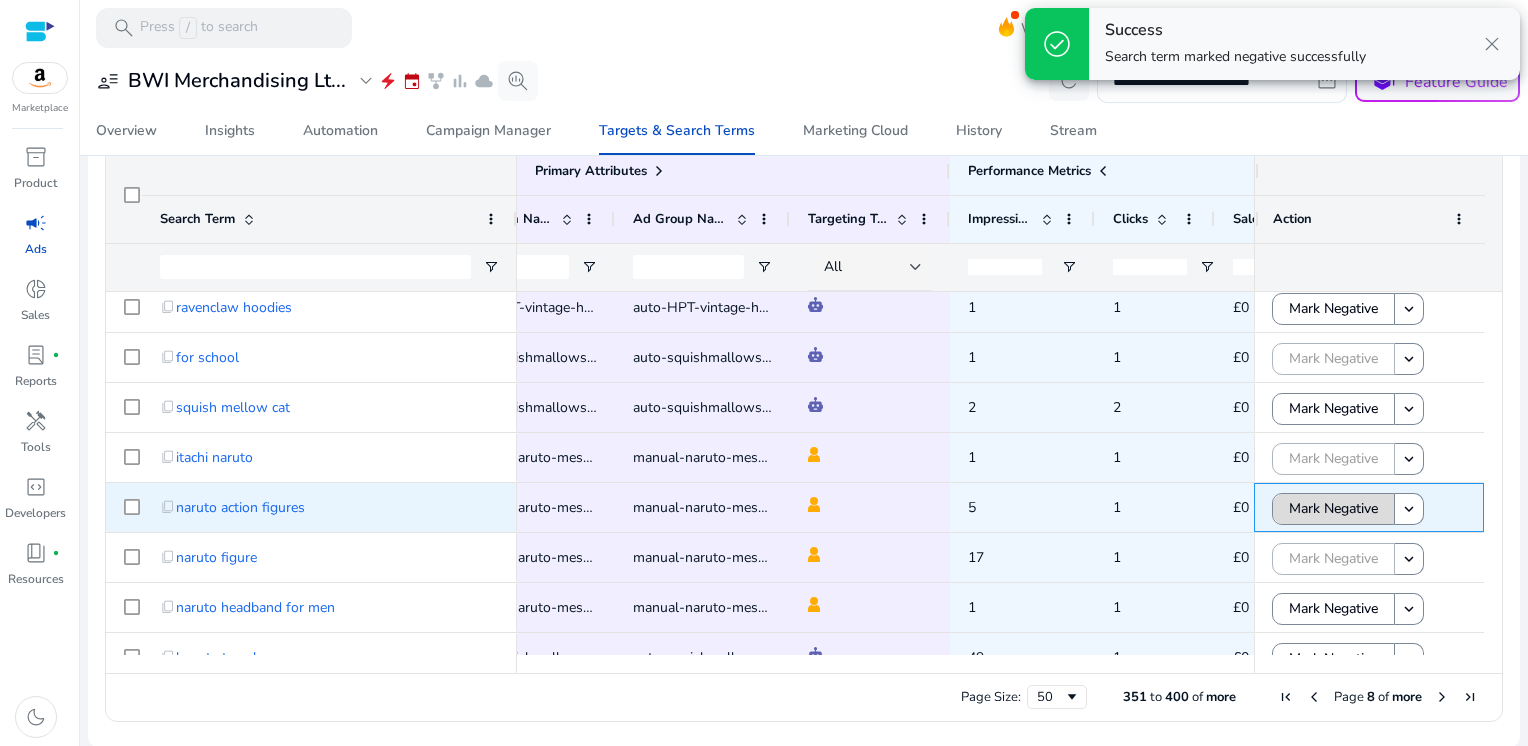 click on "Mark Negative" 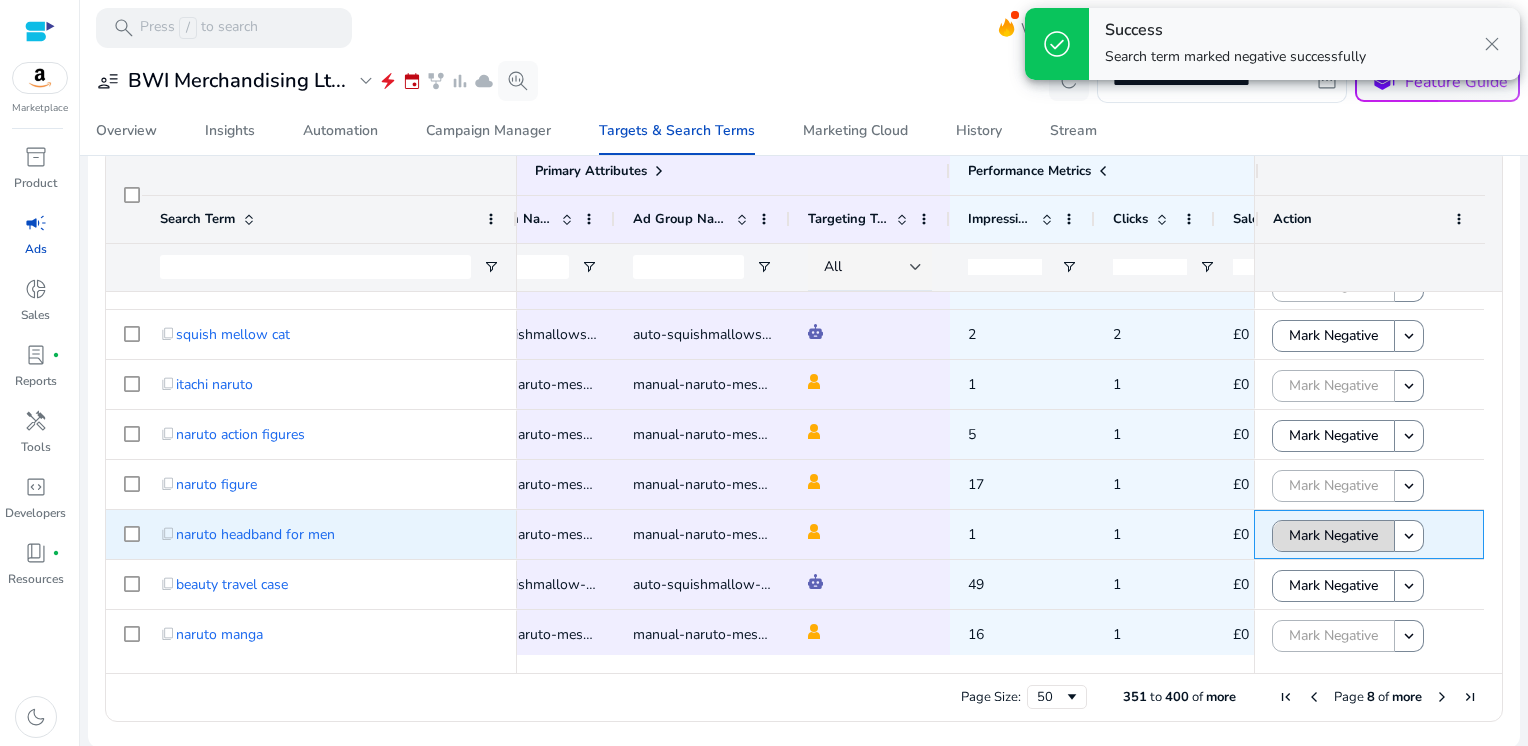 click on "Mark Negative" 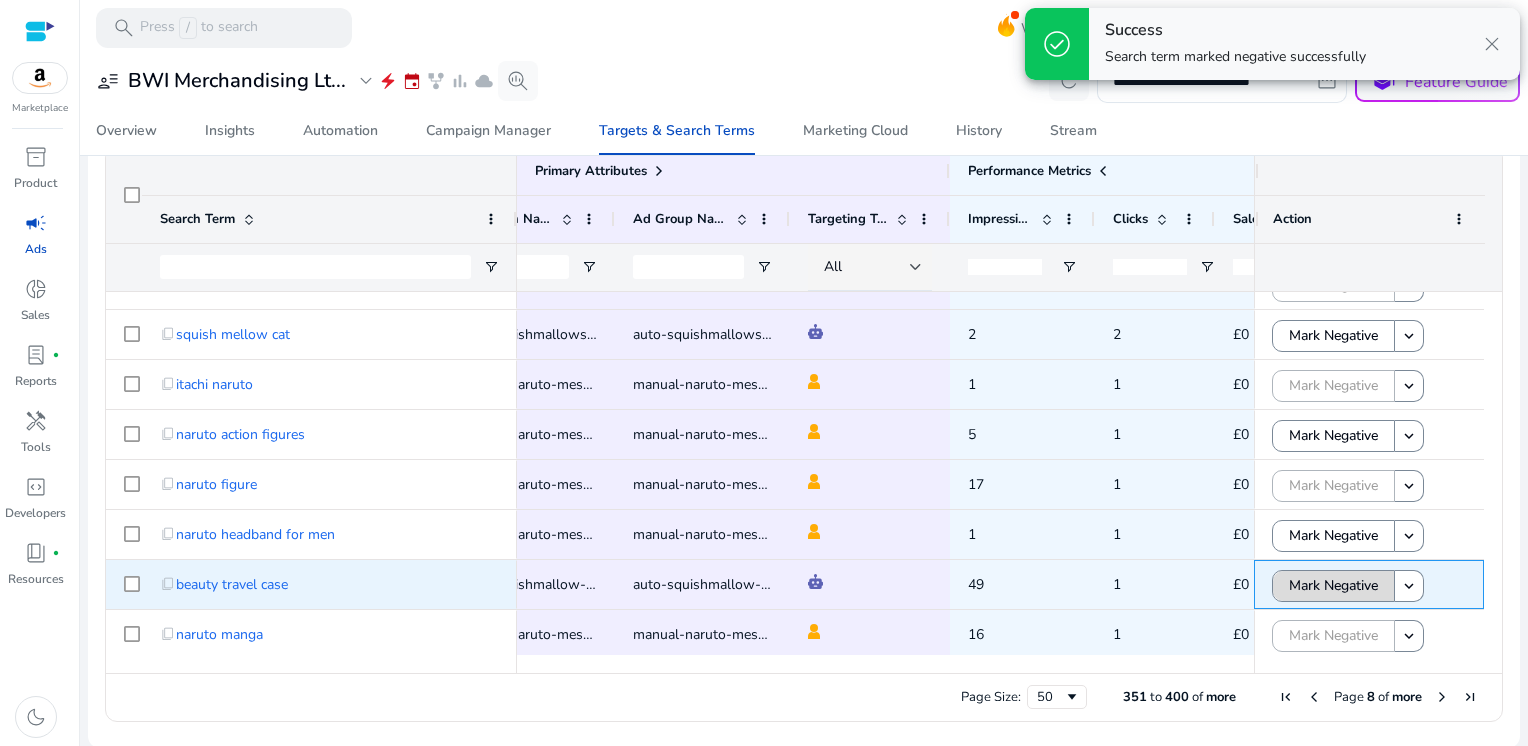click on "Mark Negative" 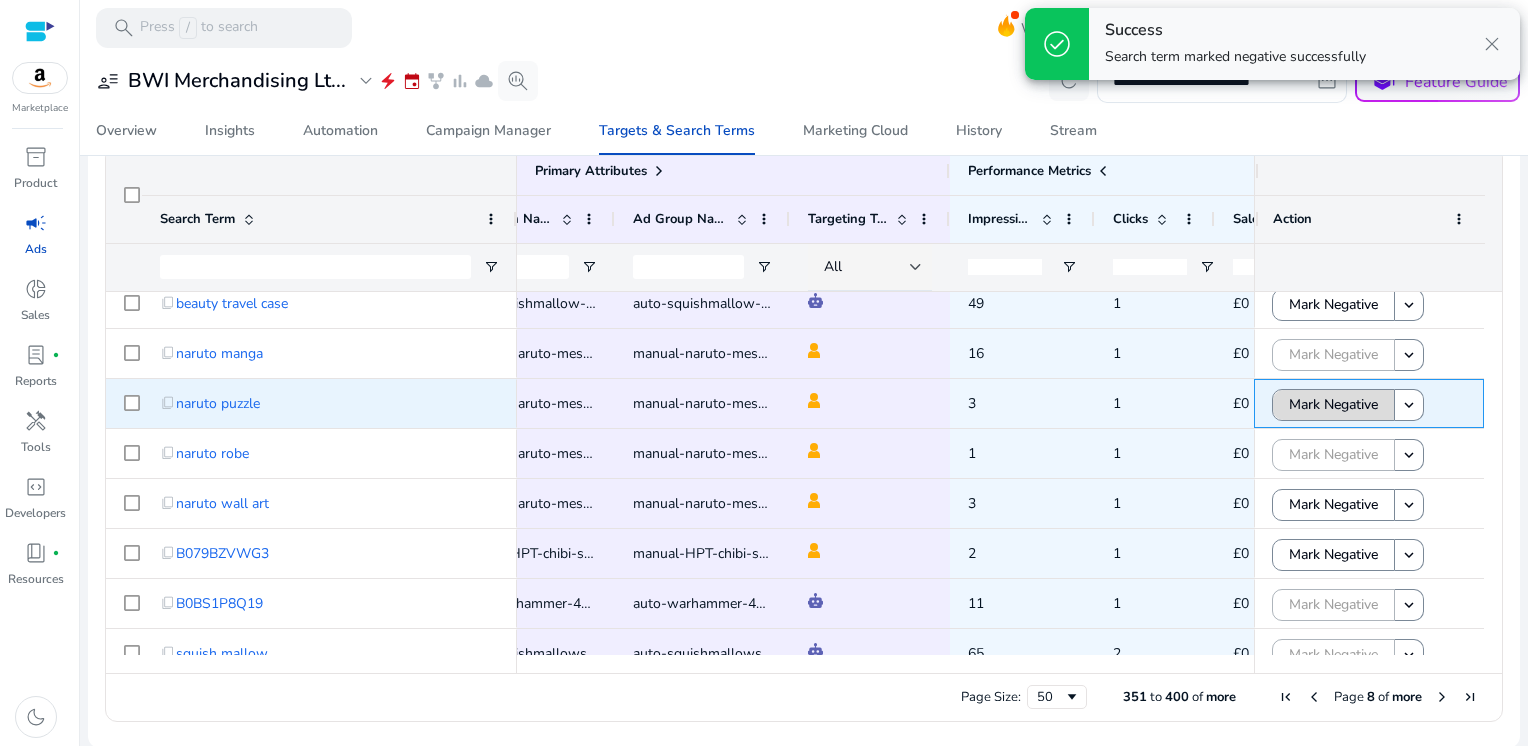 click on "Mark Negative" 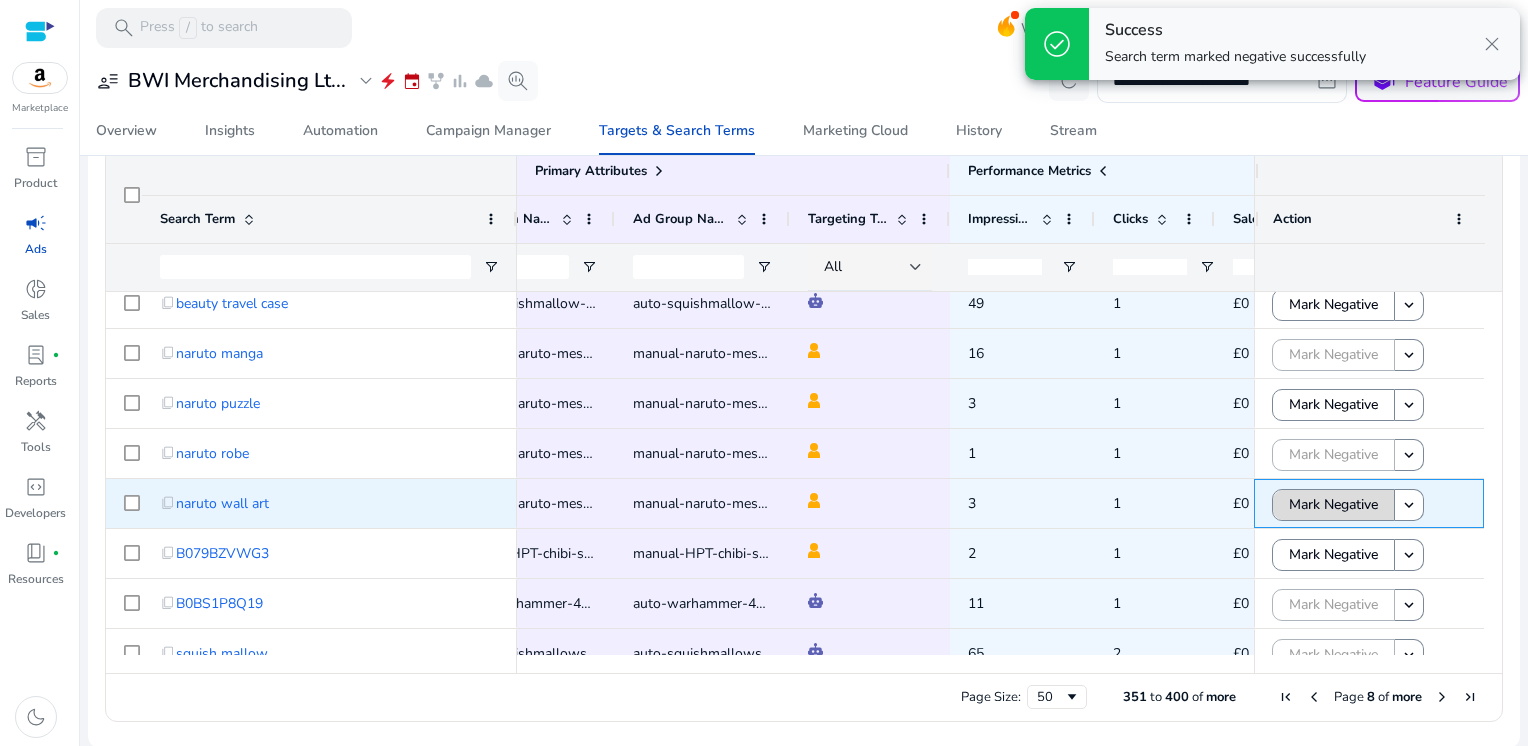 click on "Mark Negative" 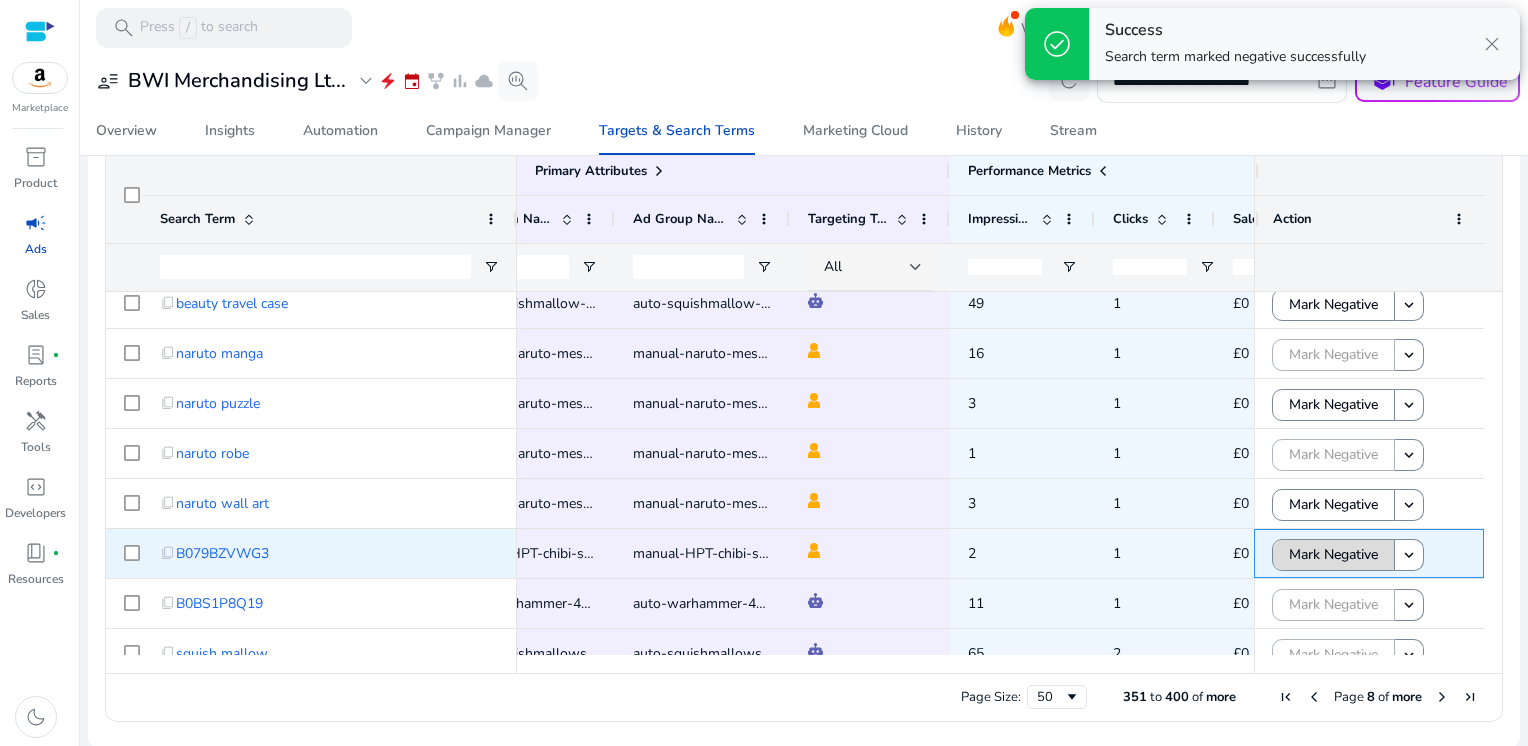 click on "Mark Negative" 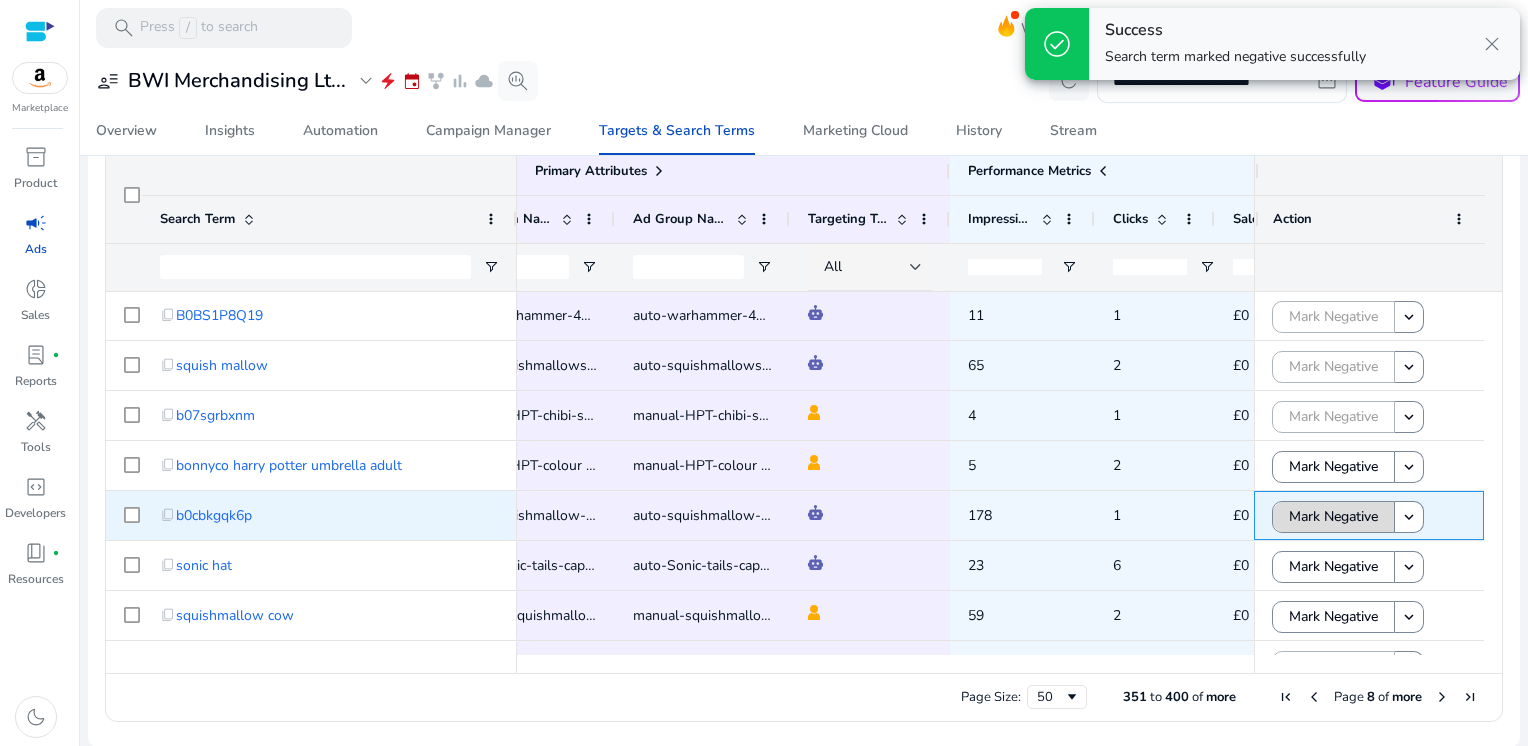 click on "Mark Negative" 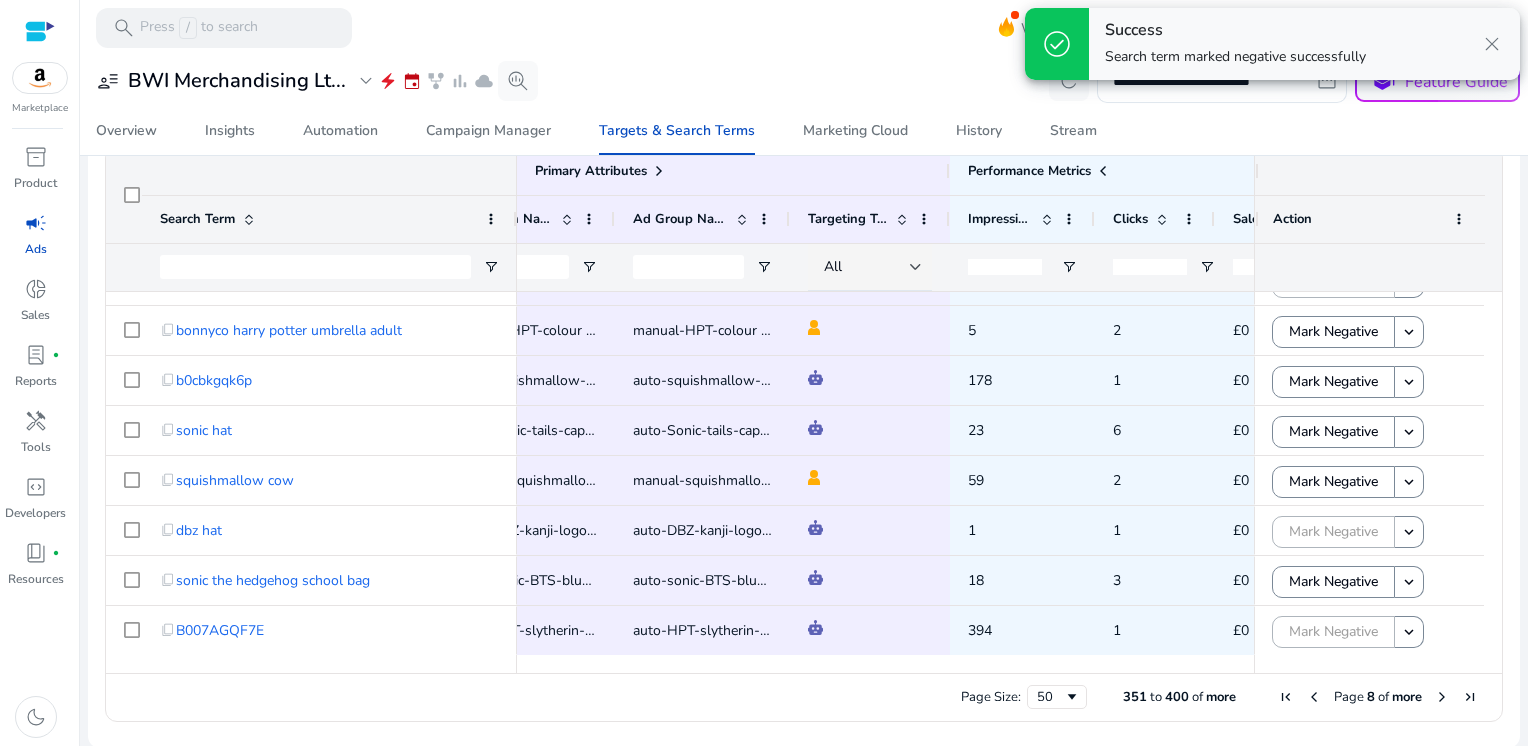 click at bounding box center (1442, 697) 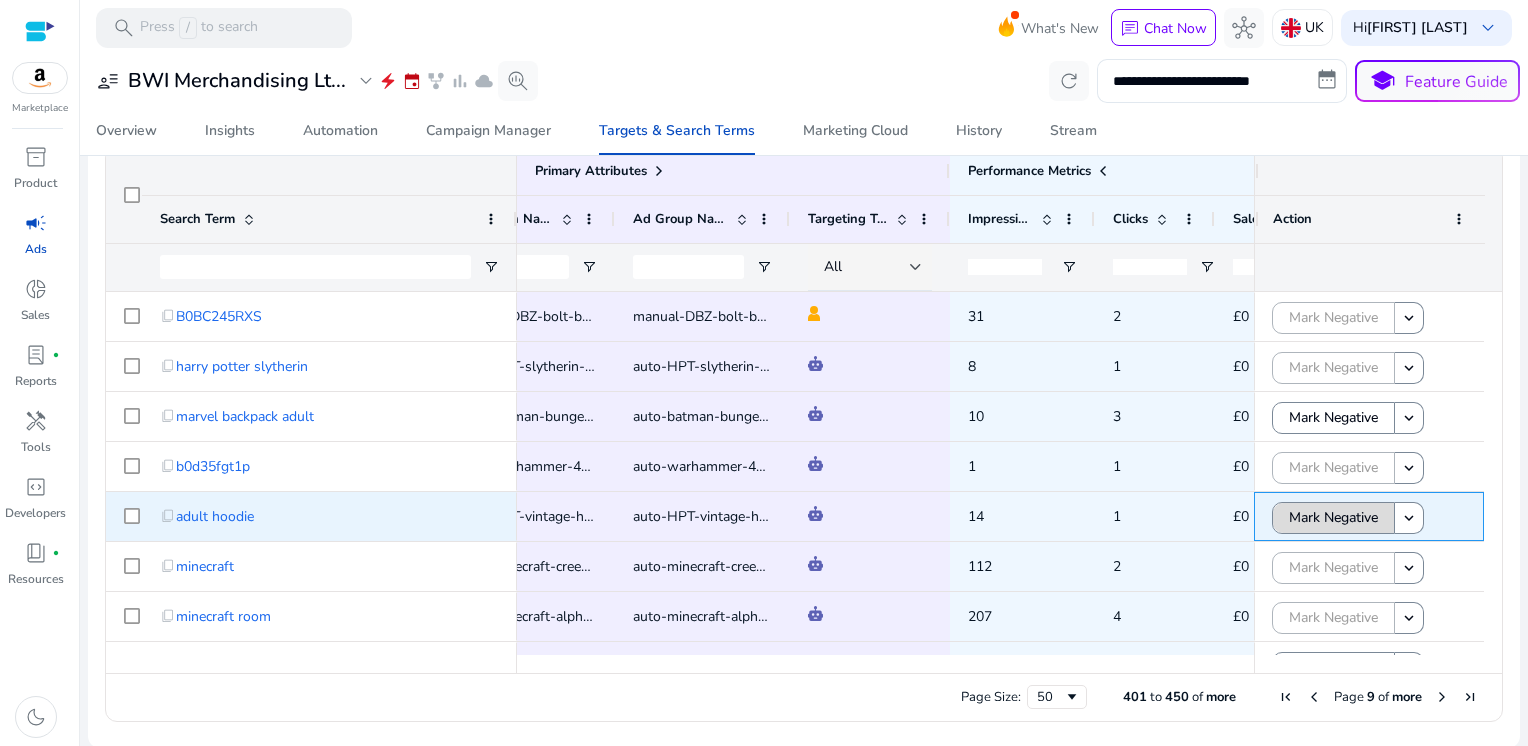click on "Mark Negative" 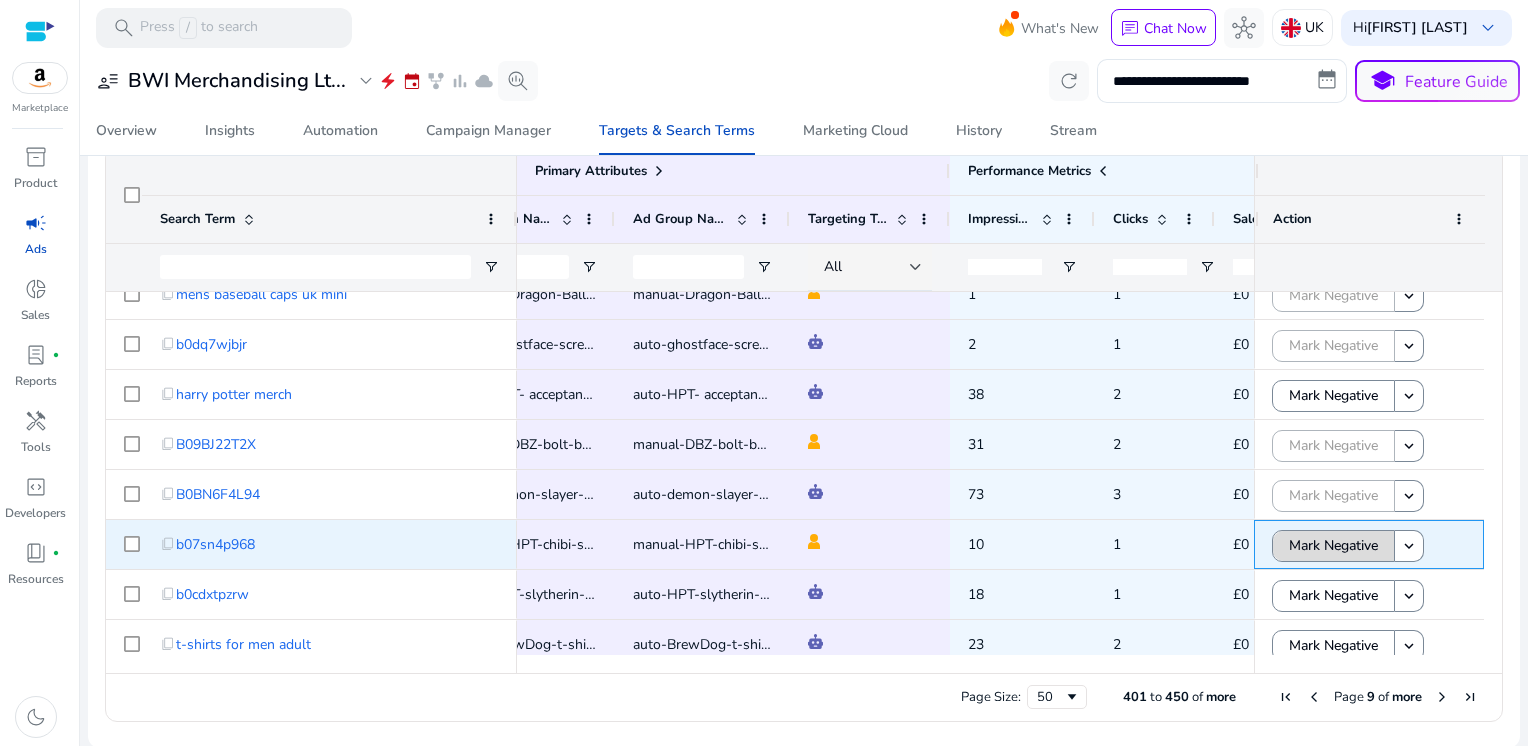 click on "Mark Negative" 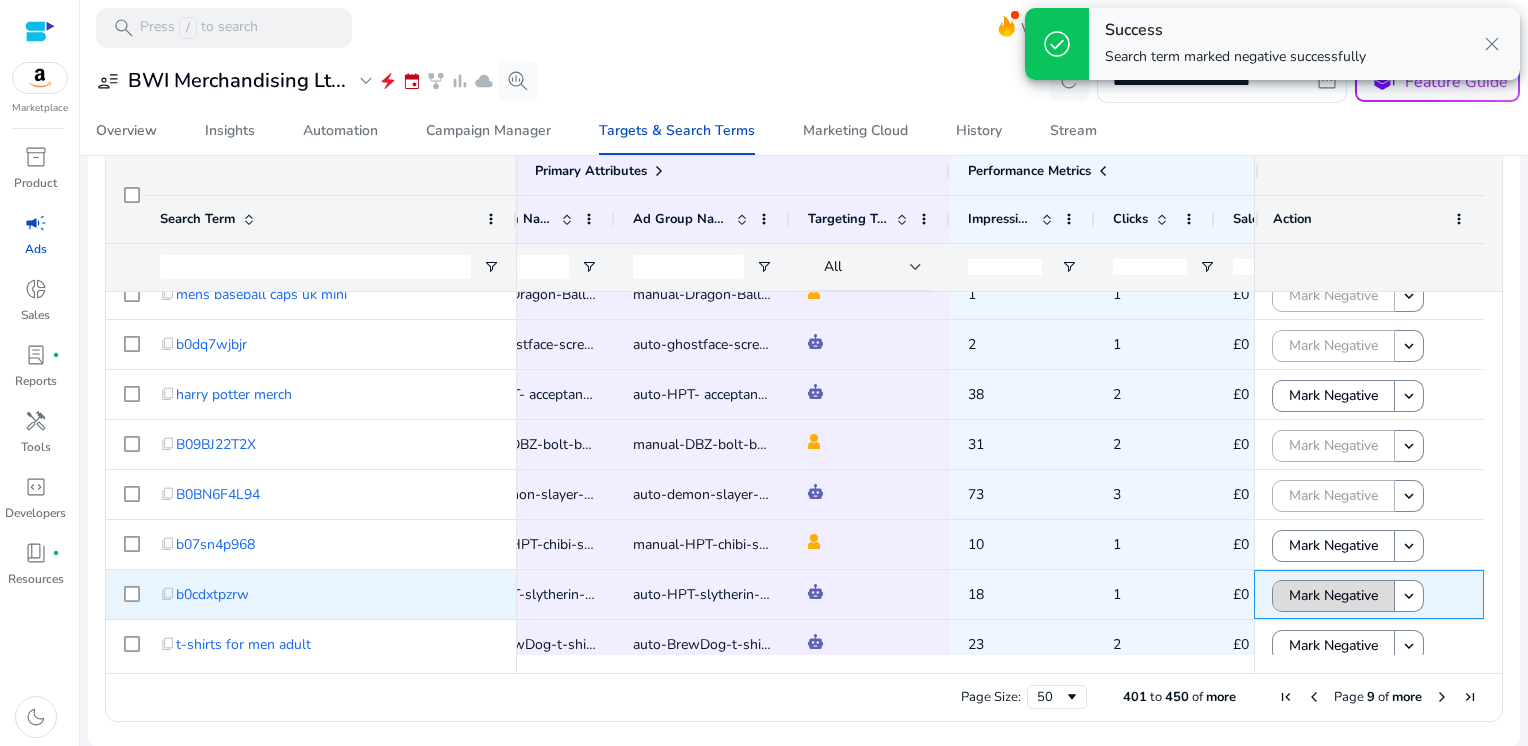 click on "Mark Negative" 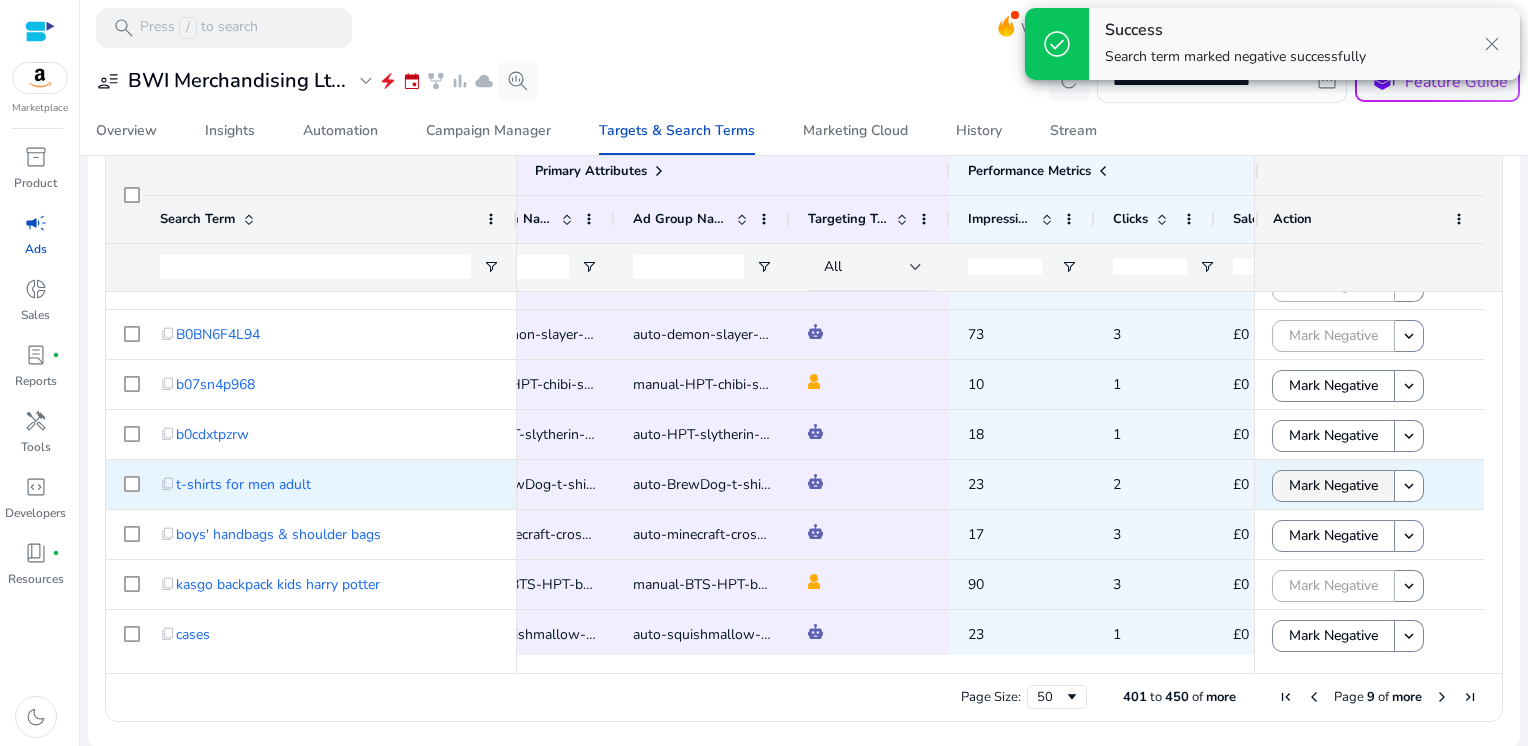 click on "Mark Negative" 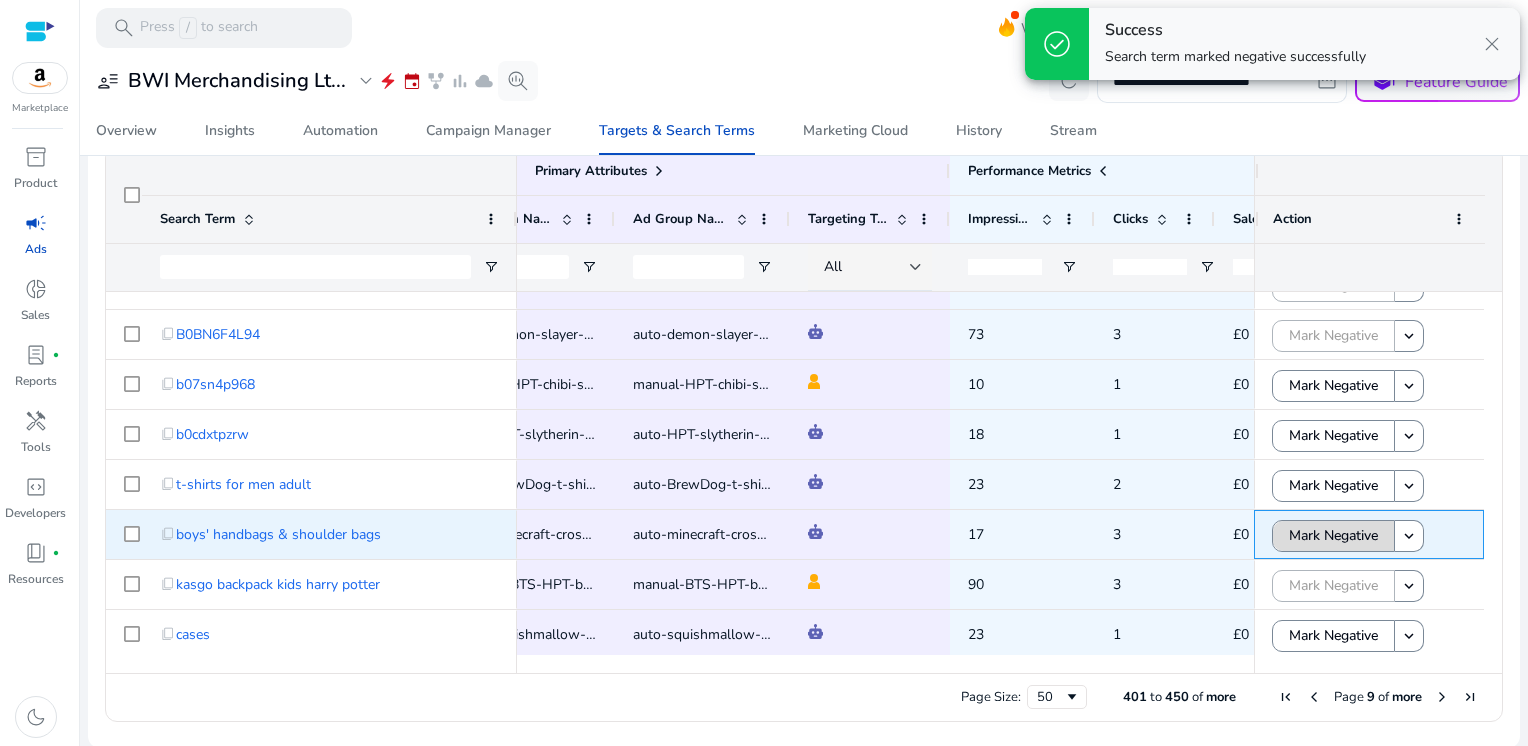 click on "Mark Negative" 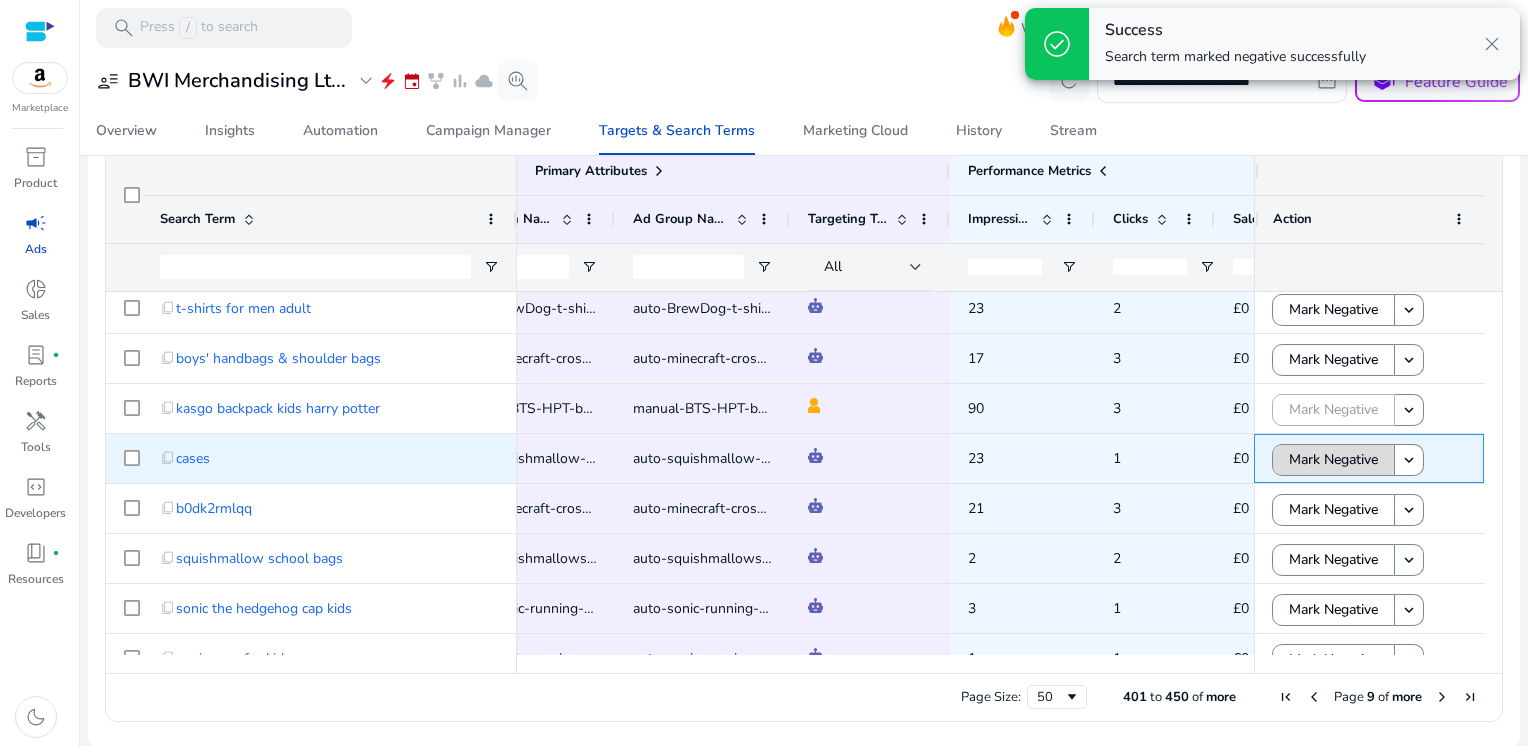 click on "Mark Negative" 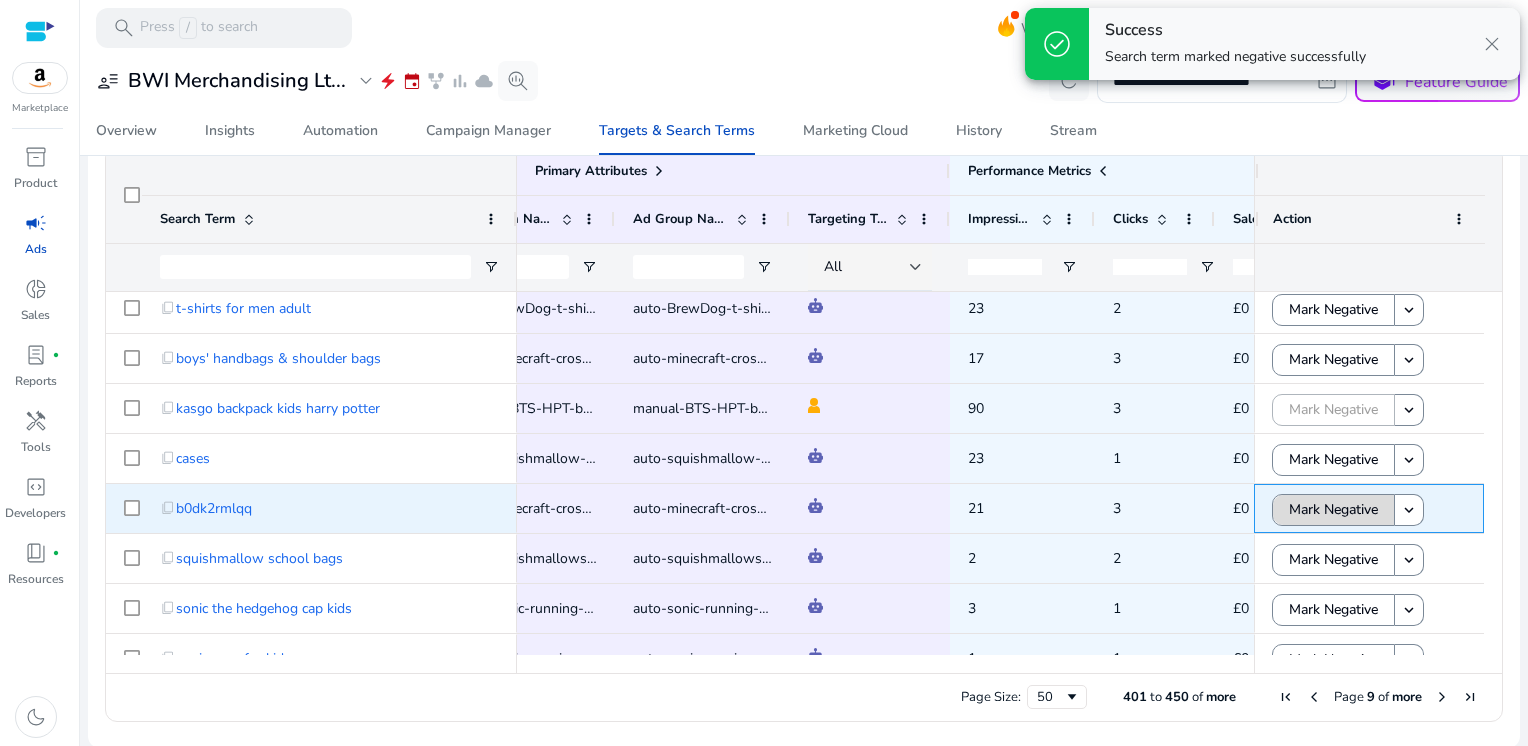 click on "Mark Negative" 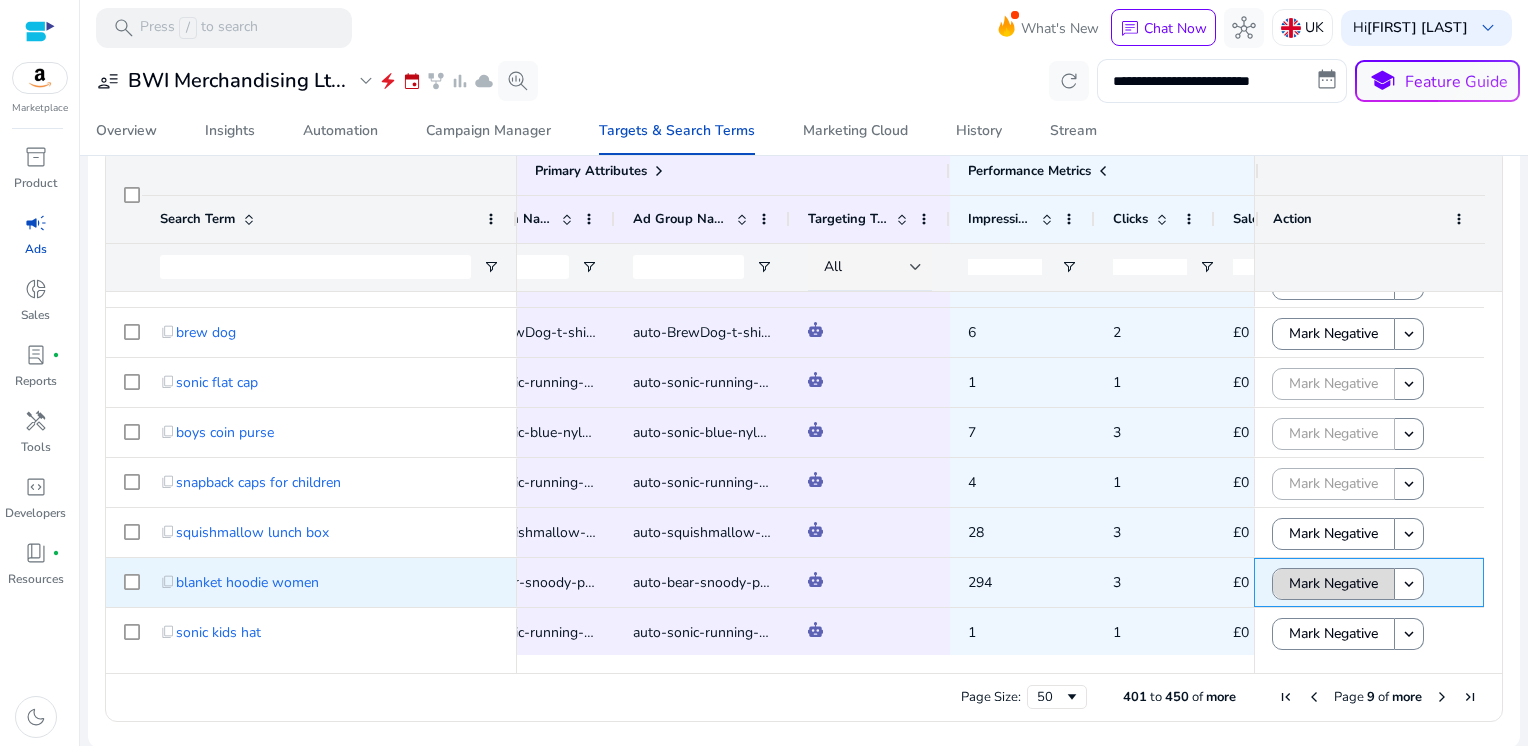 click on "Mark Negative" 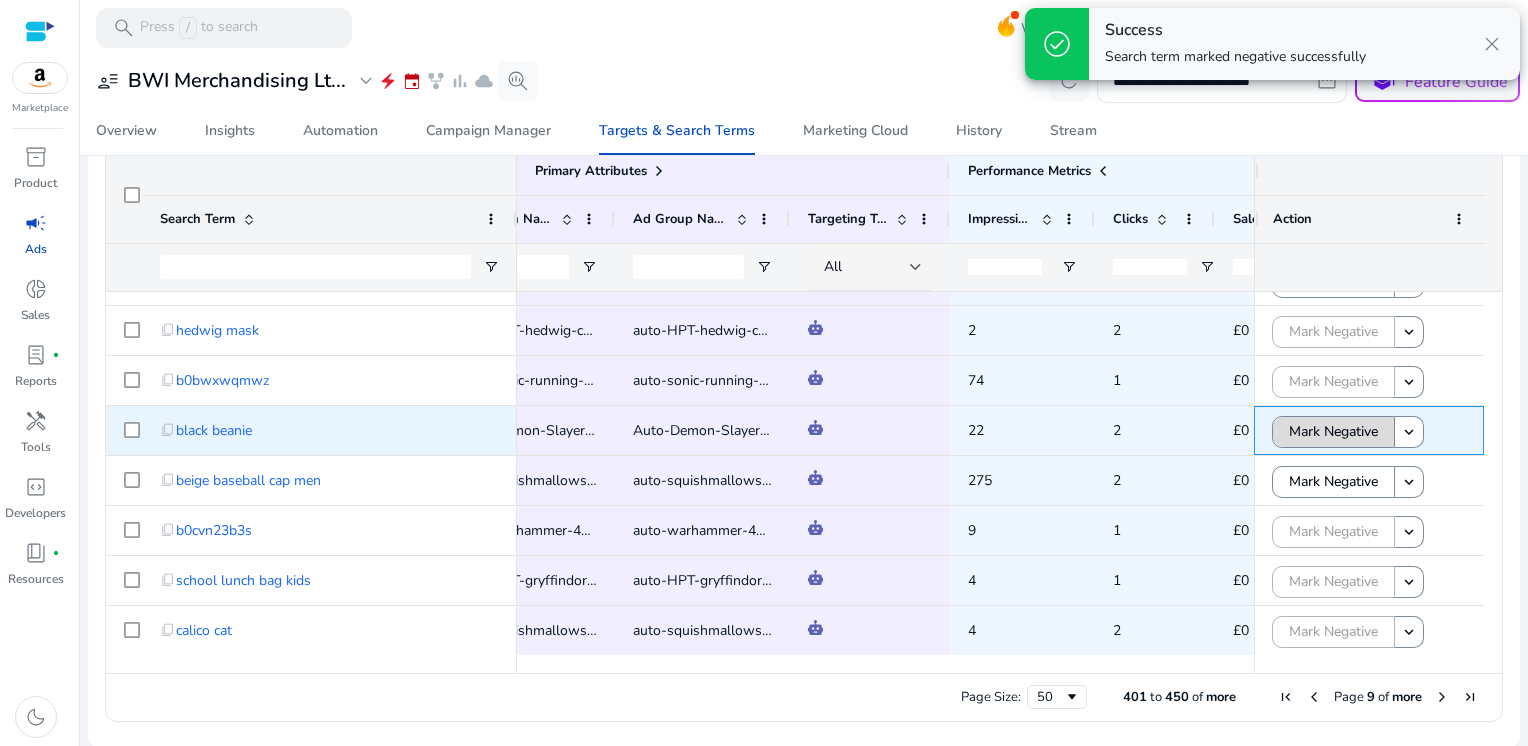 click on "Mark Negative" 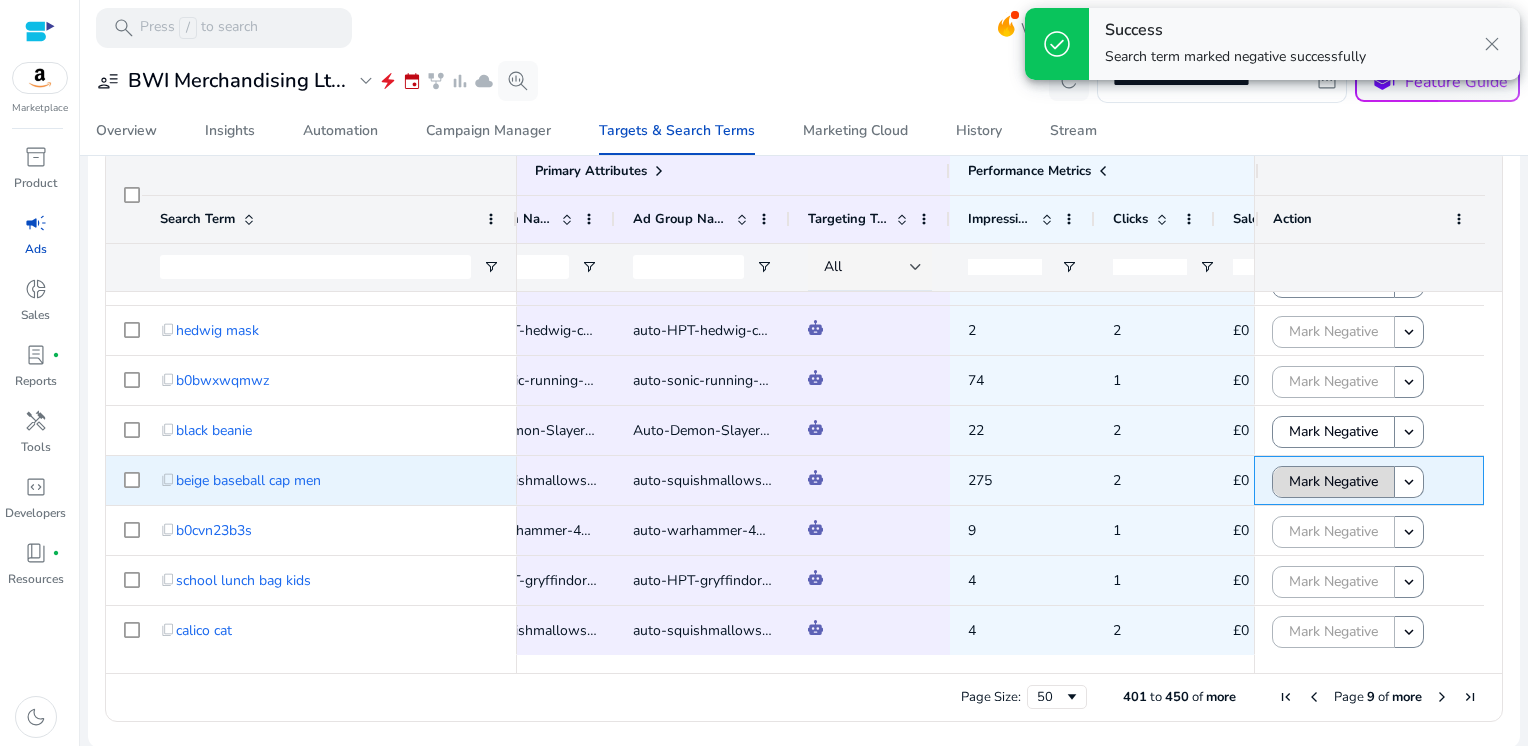 click on "Mark Negative" 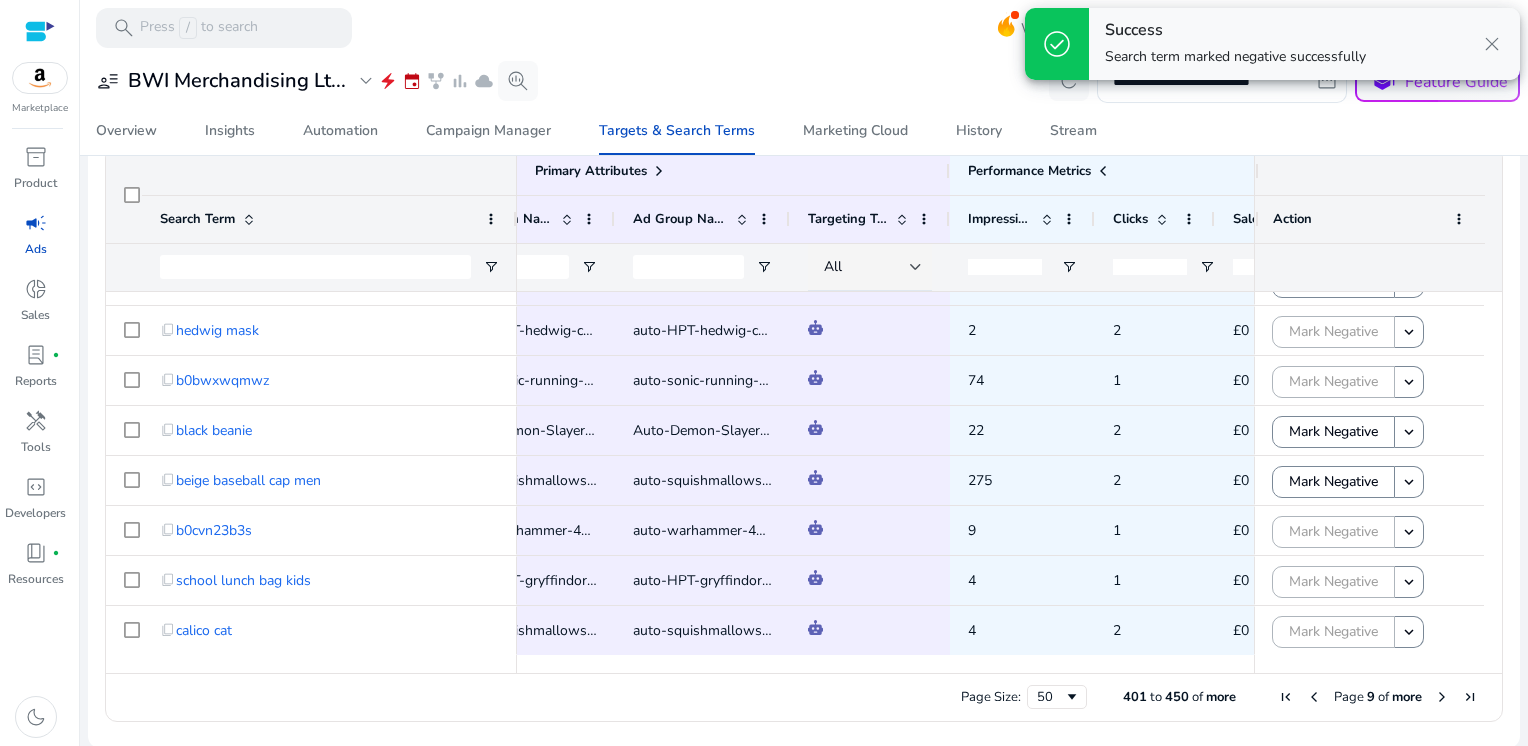 click at bounding box center (1442, 697) 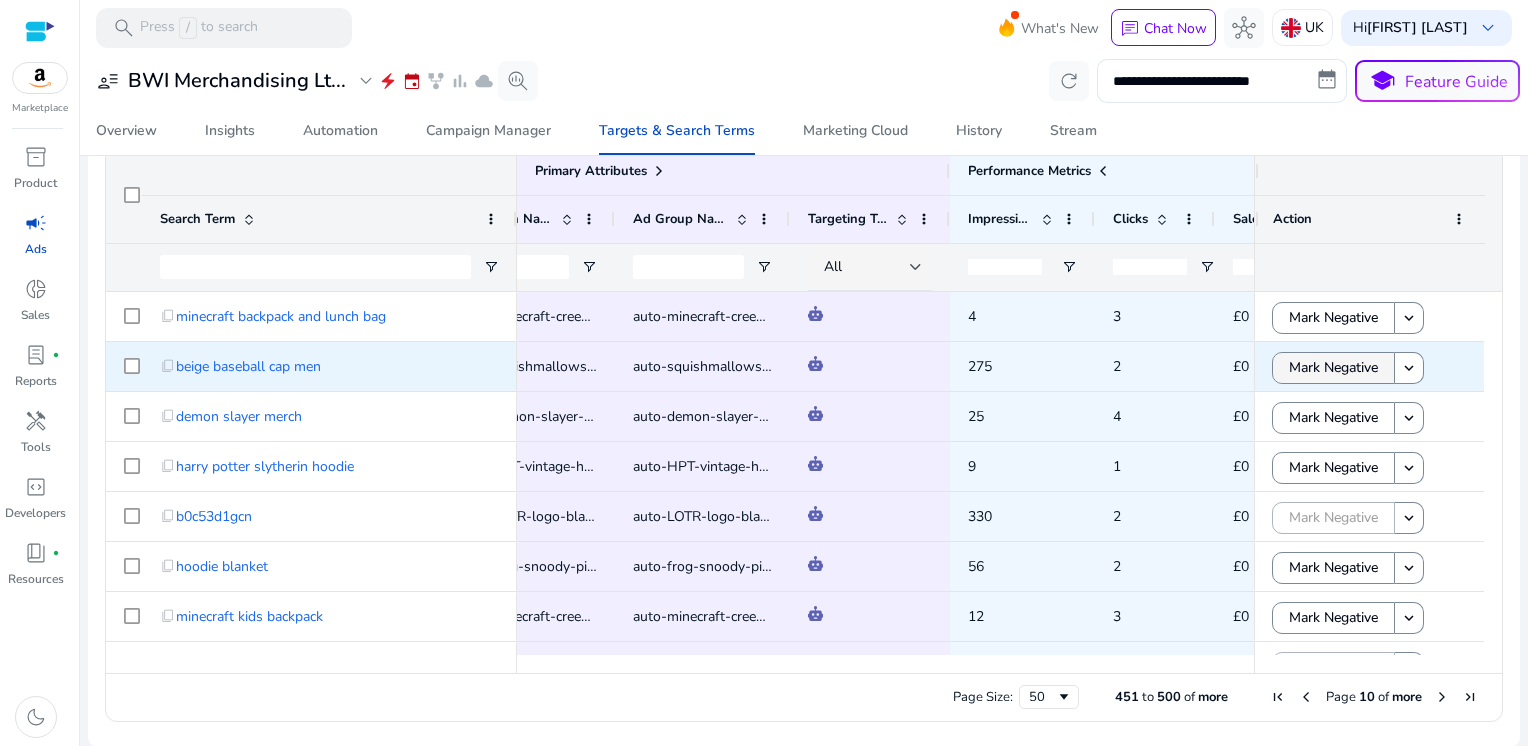 click on "Mark Negative" 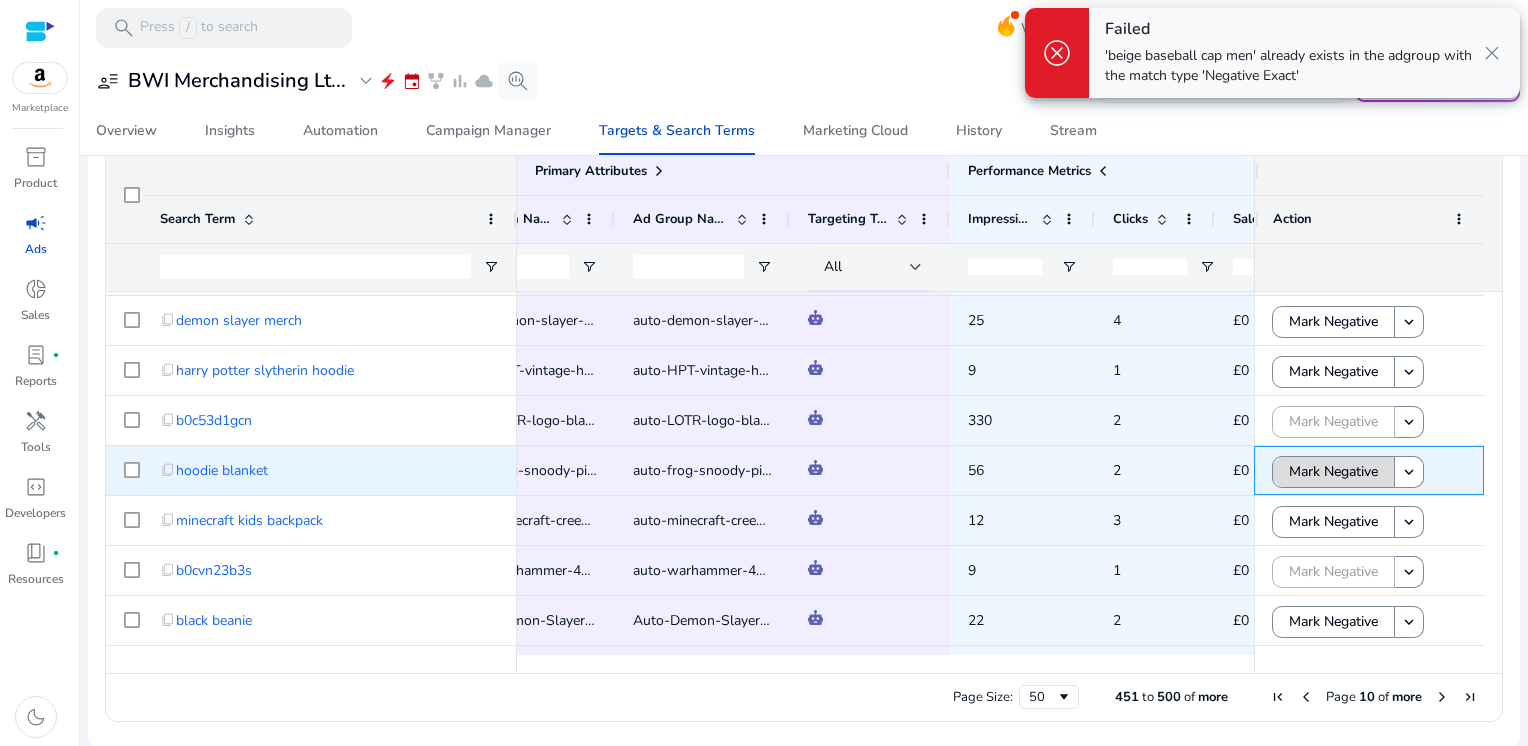 click on "Mark Negative" 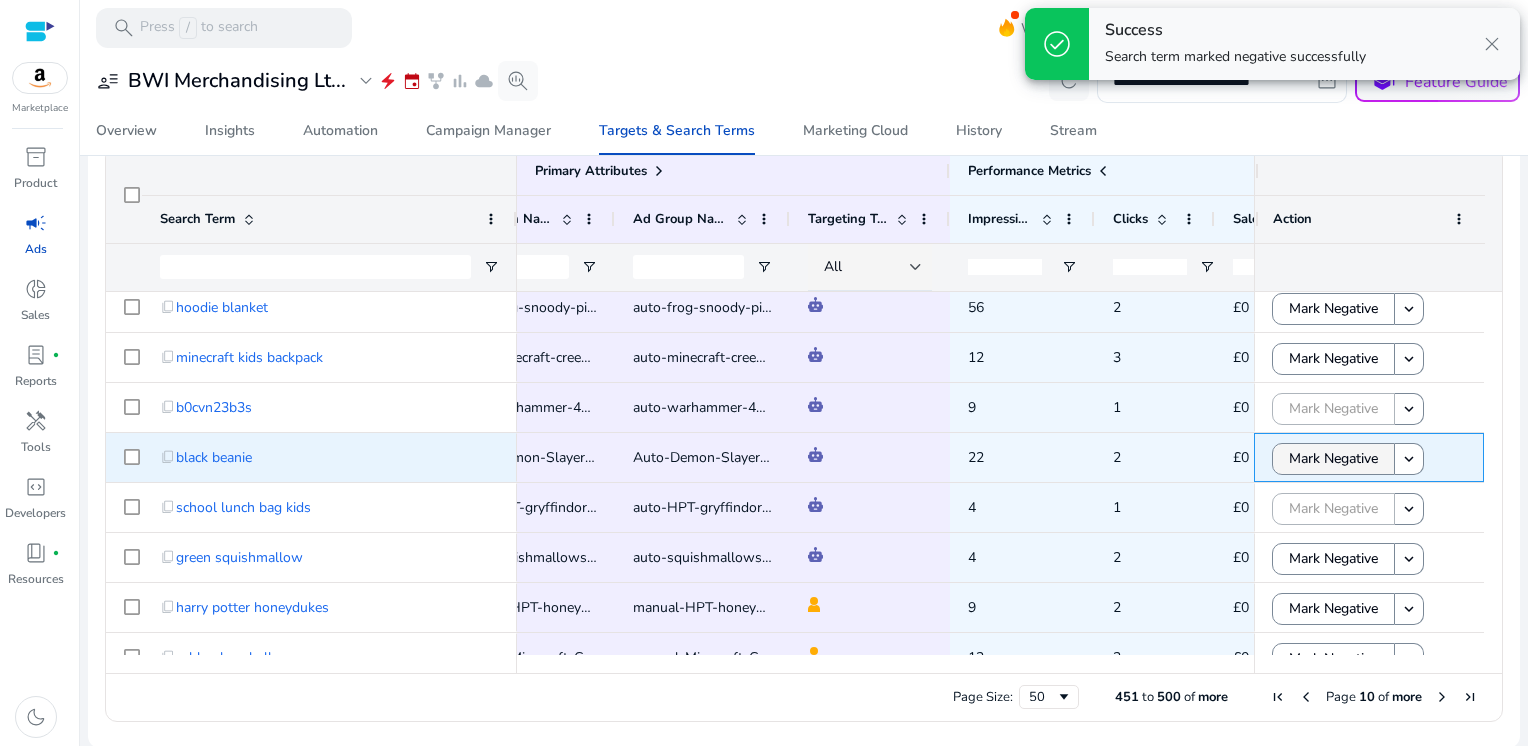 drag, startPoint x: 1314, startPoint y: 434, endPoint x: 1311, endPoint y: 453, distance: 19.235384 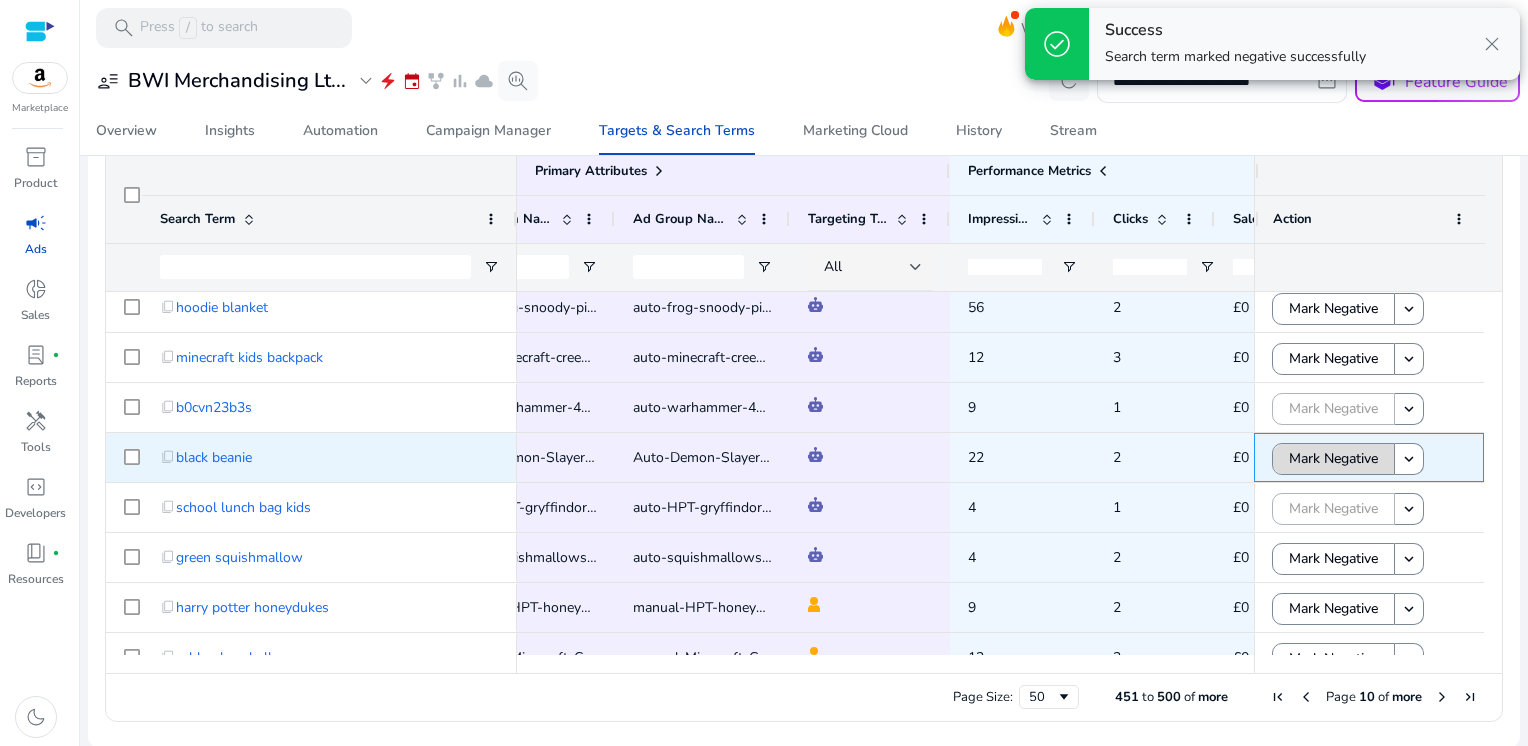 click on "Mark Negative" 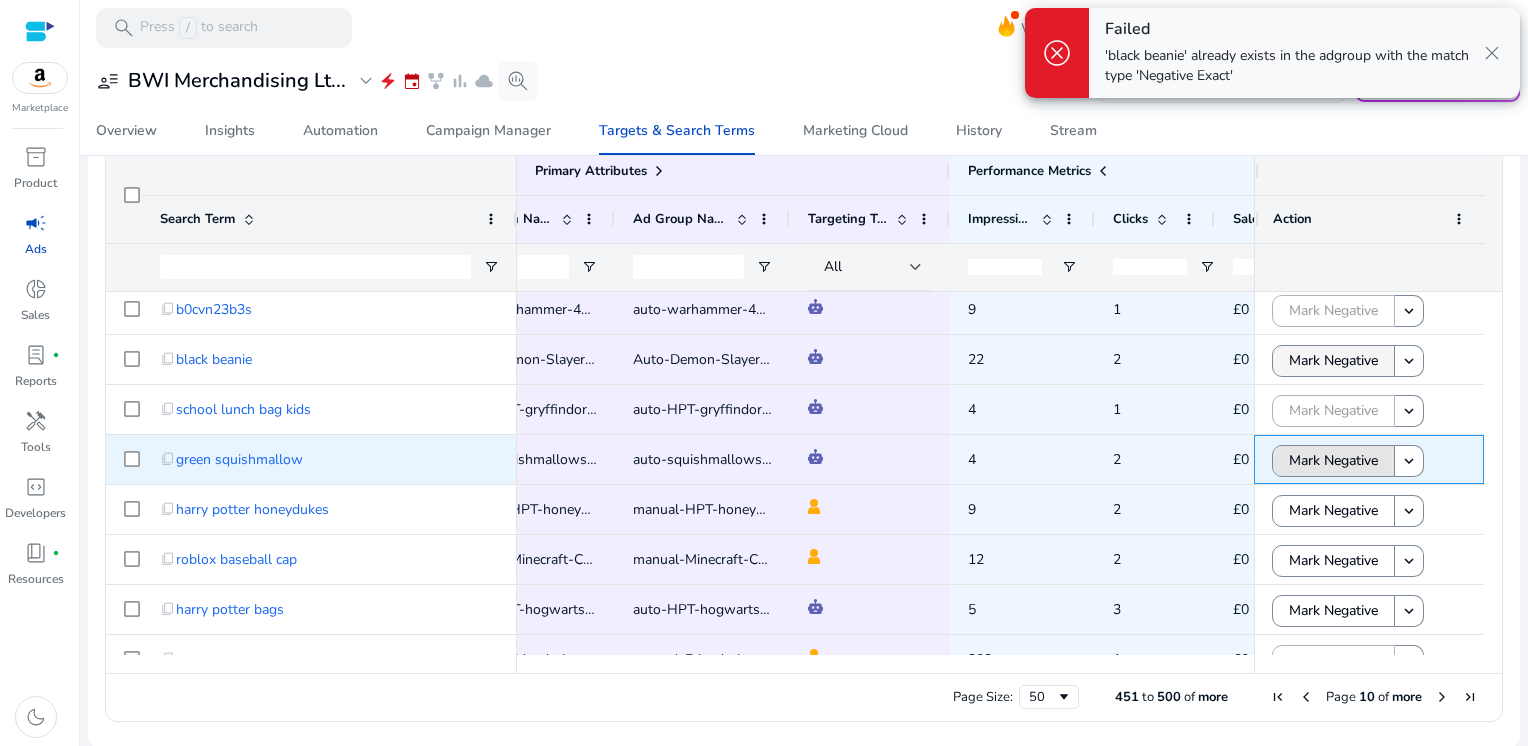 click on "Mark Negative" 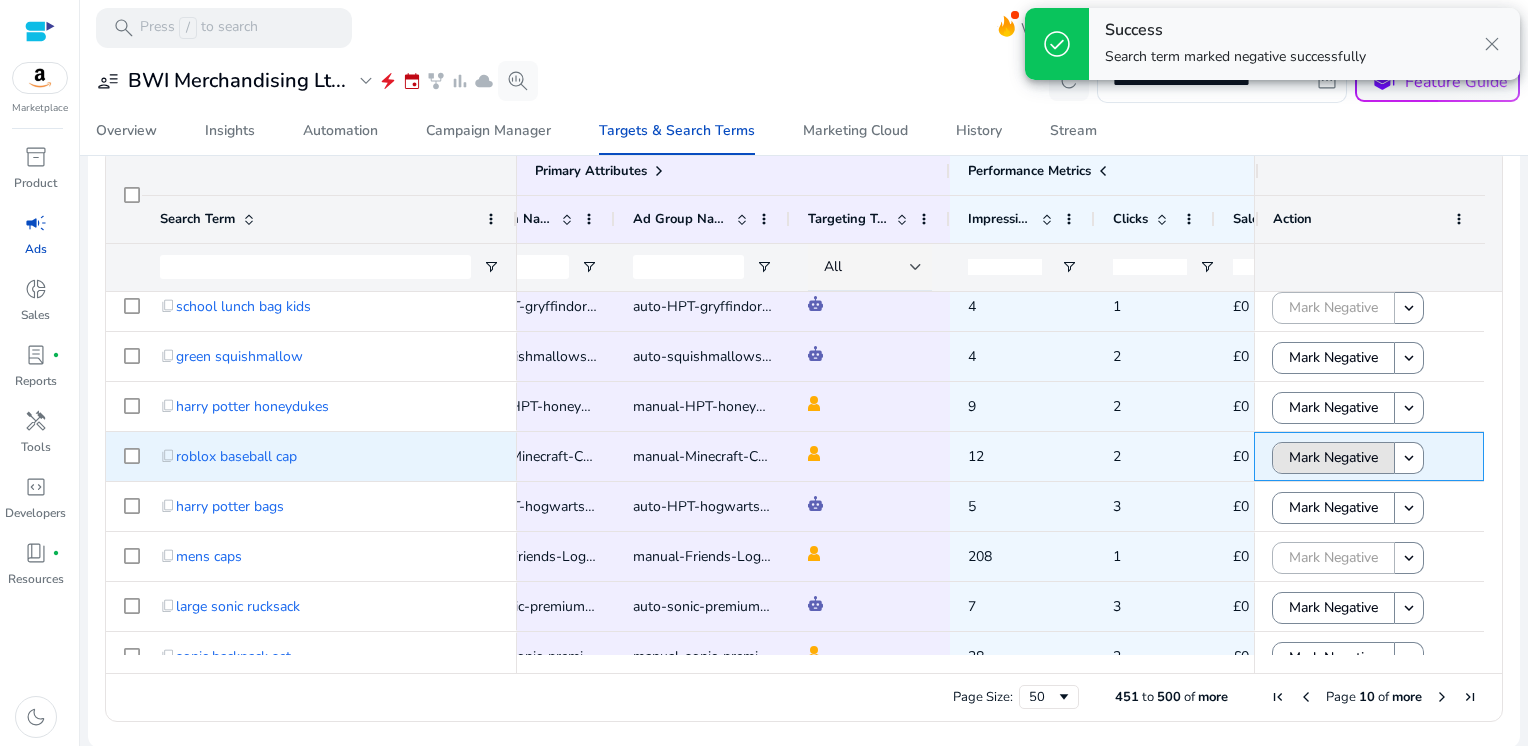 click on "Mark Negative" 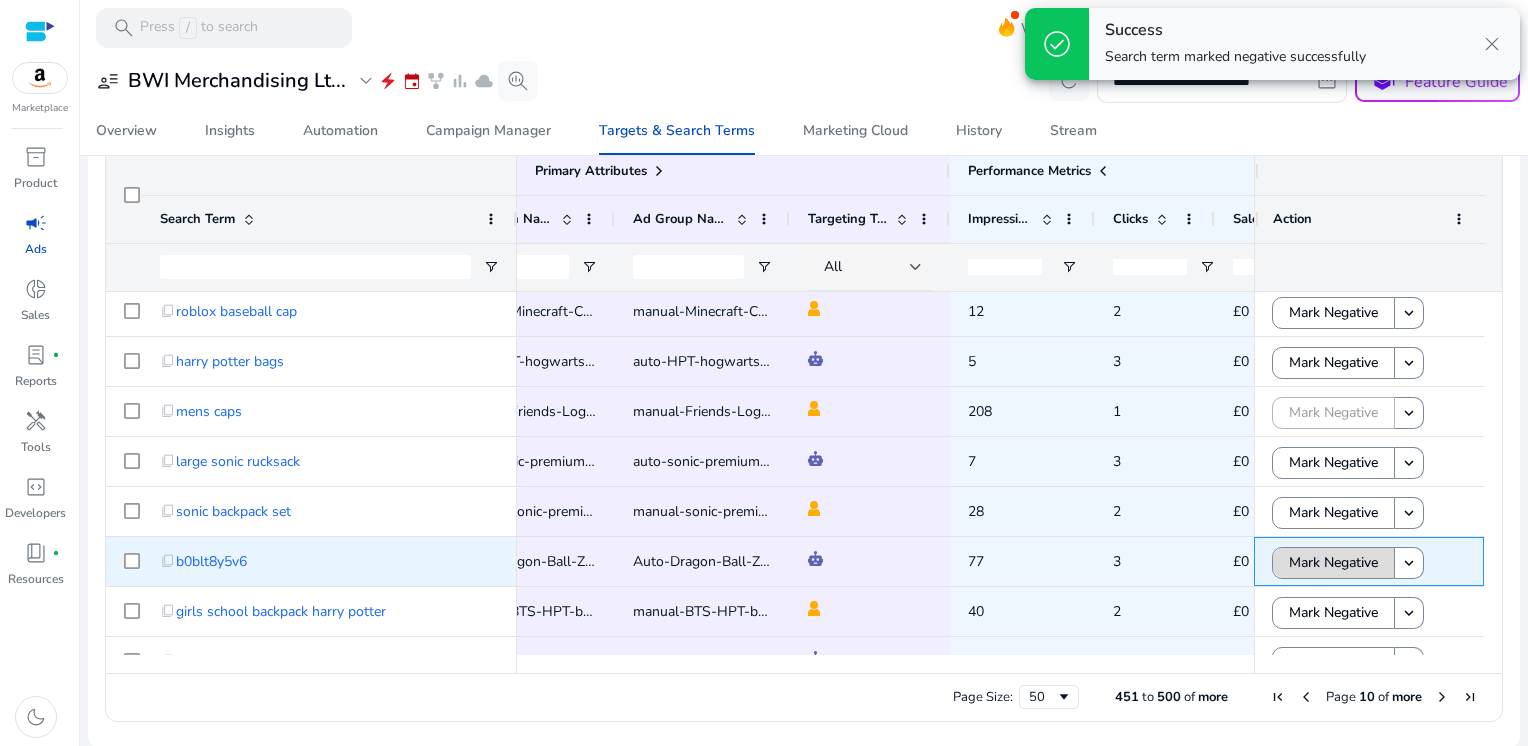 click on "Mark Negative" 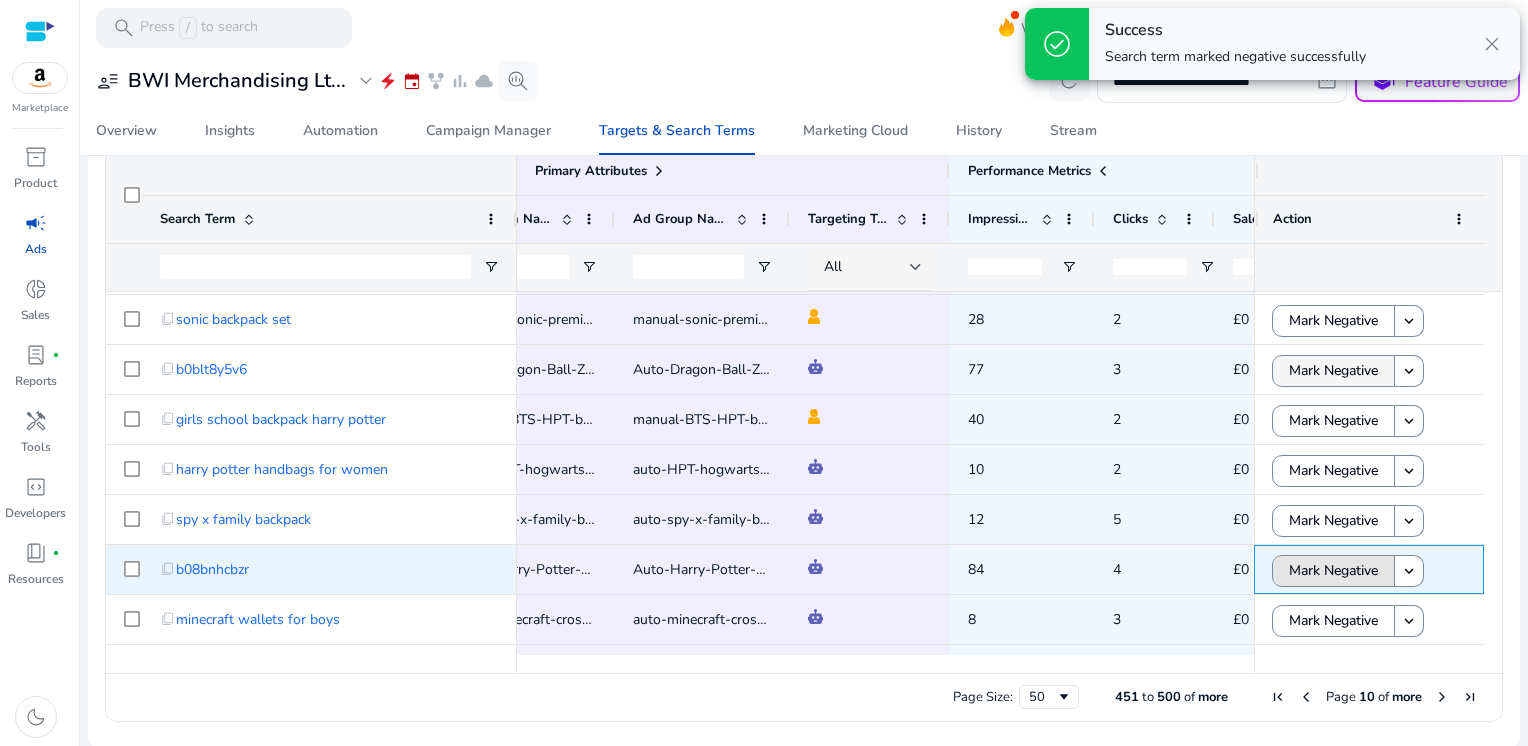click on "Mark Negative" 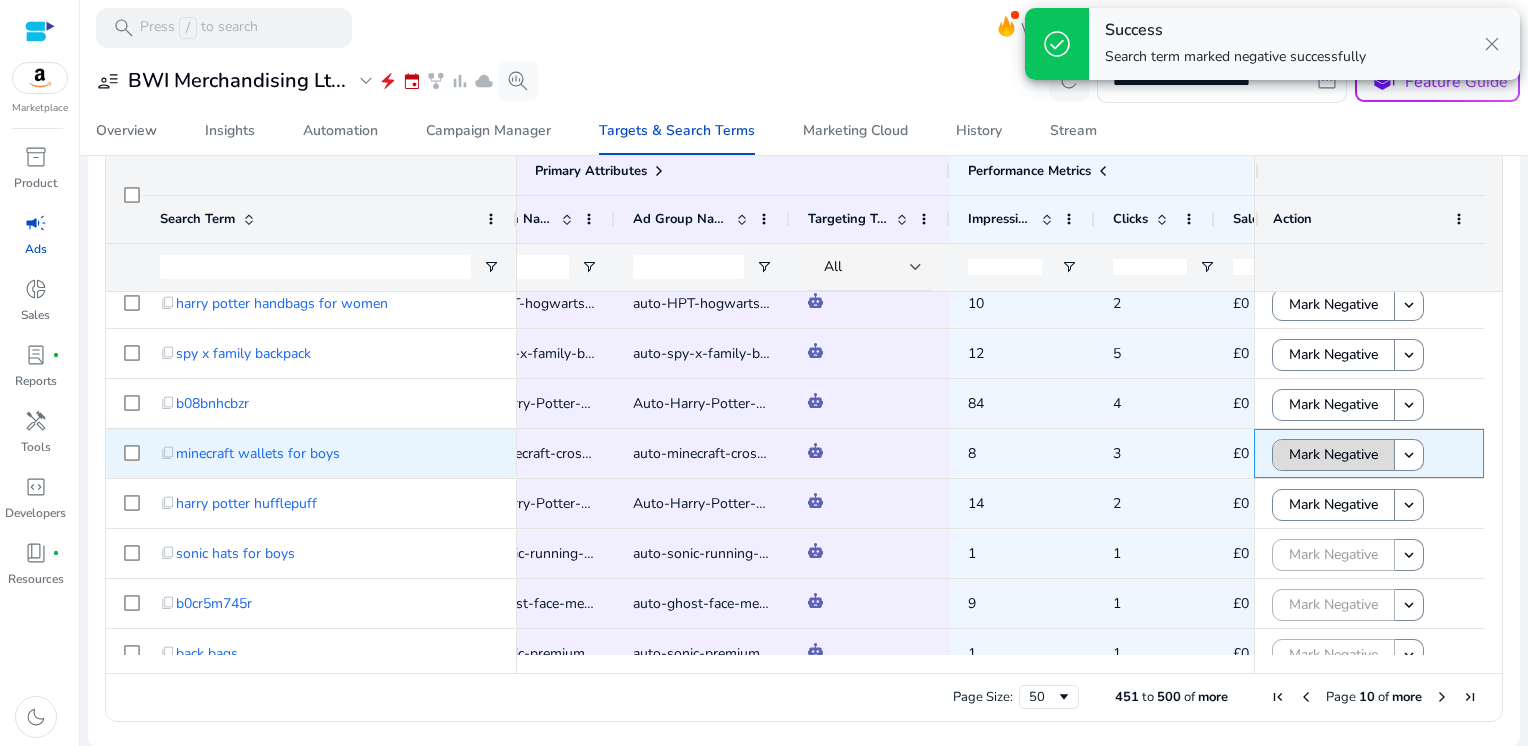 click on "Mark Negative" 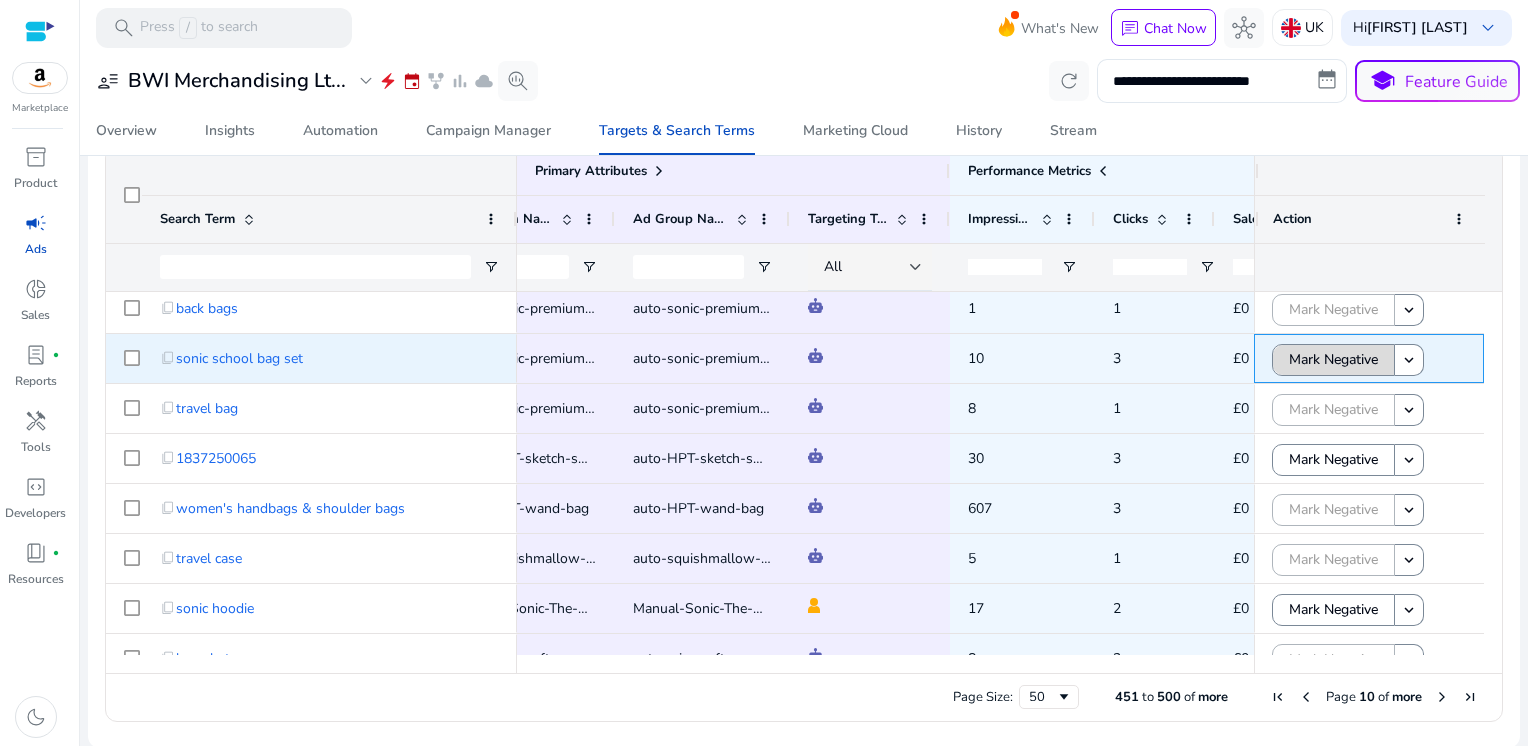 click on "Mark Negative" 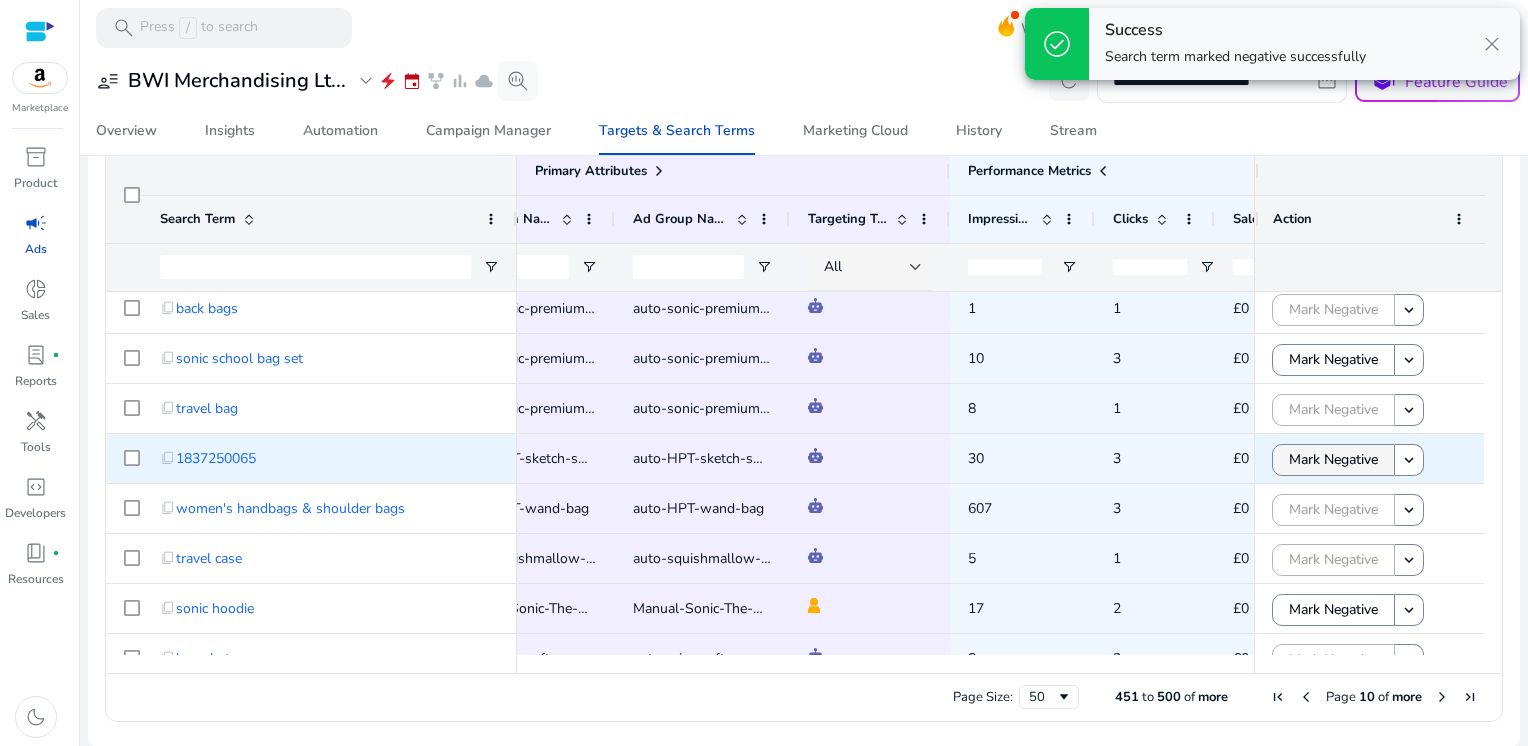 click on "Mark Negative" 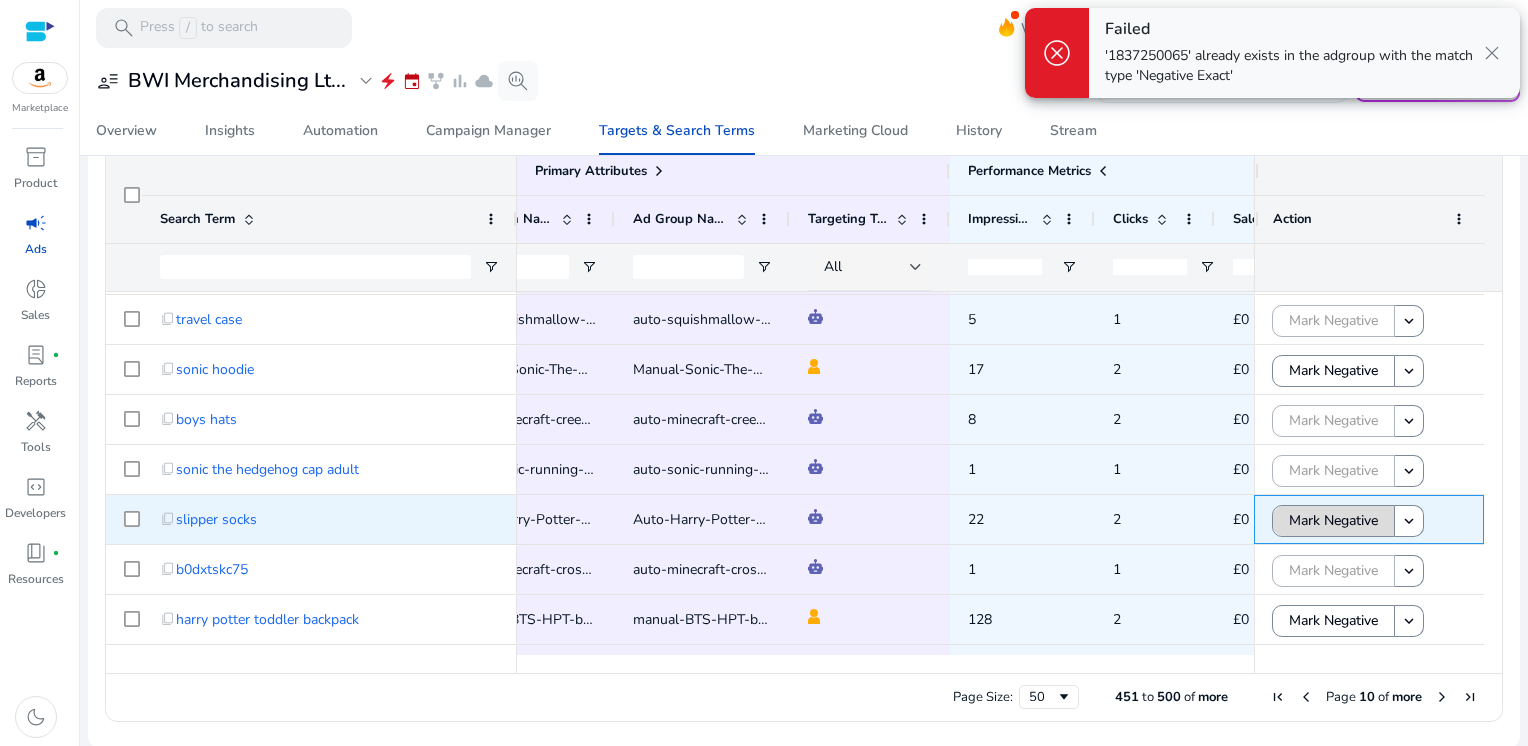 click on "Mark Negative" 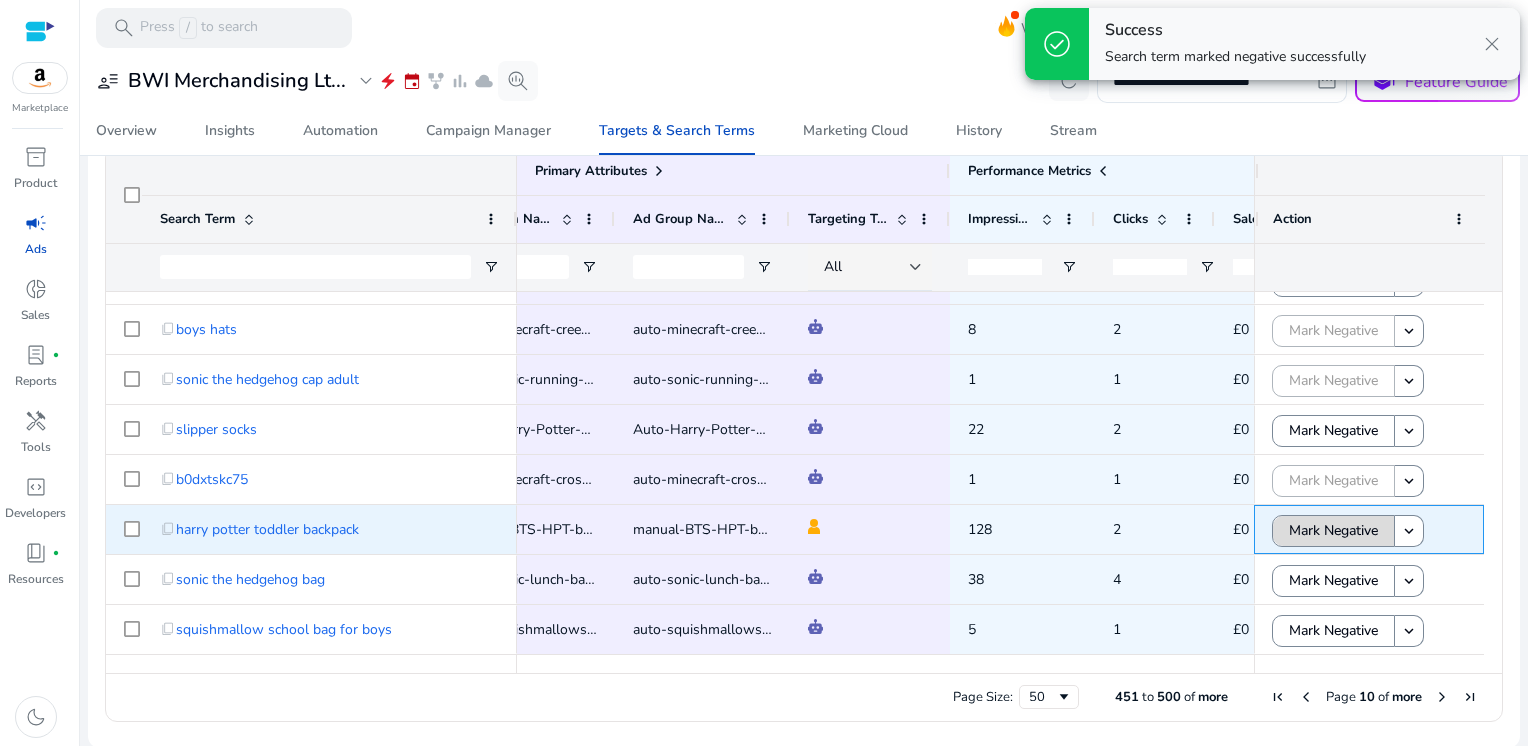 click on "Mark Negative" 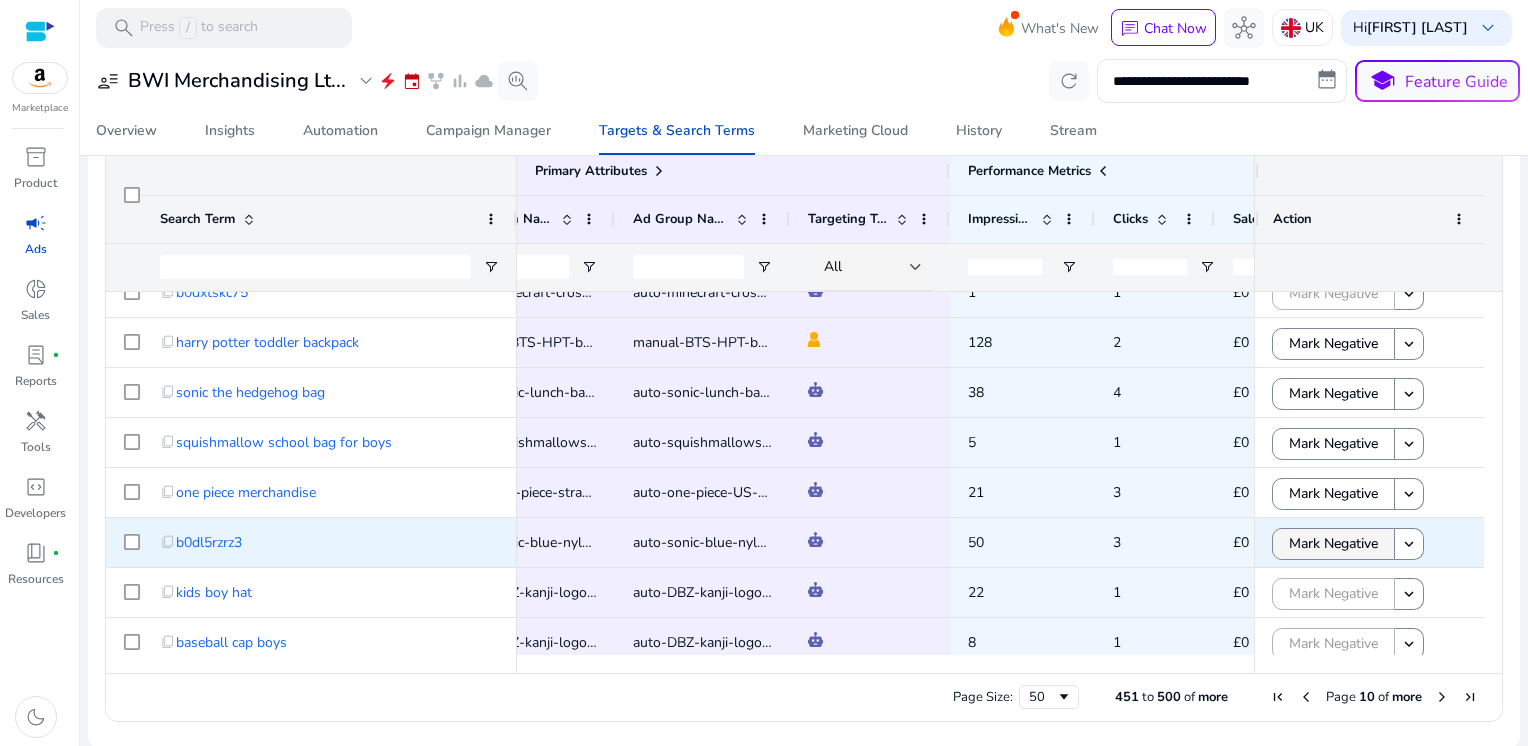 click on "Mark Negative" 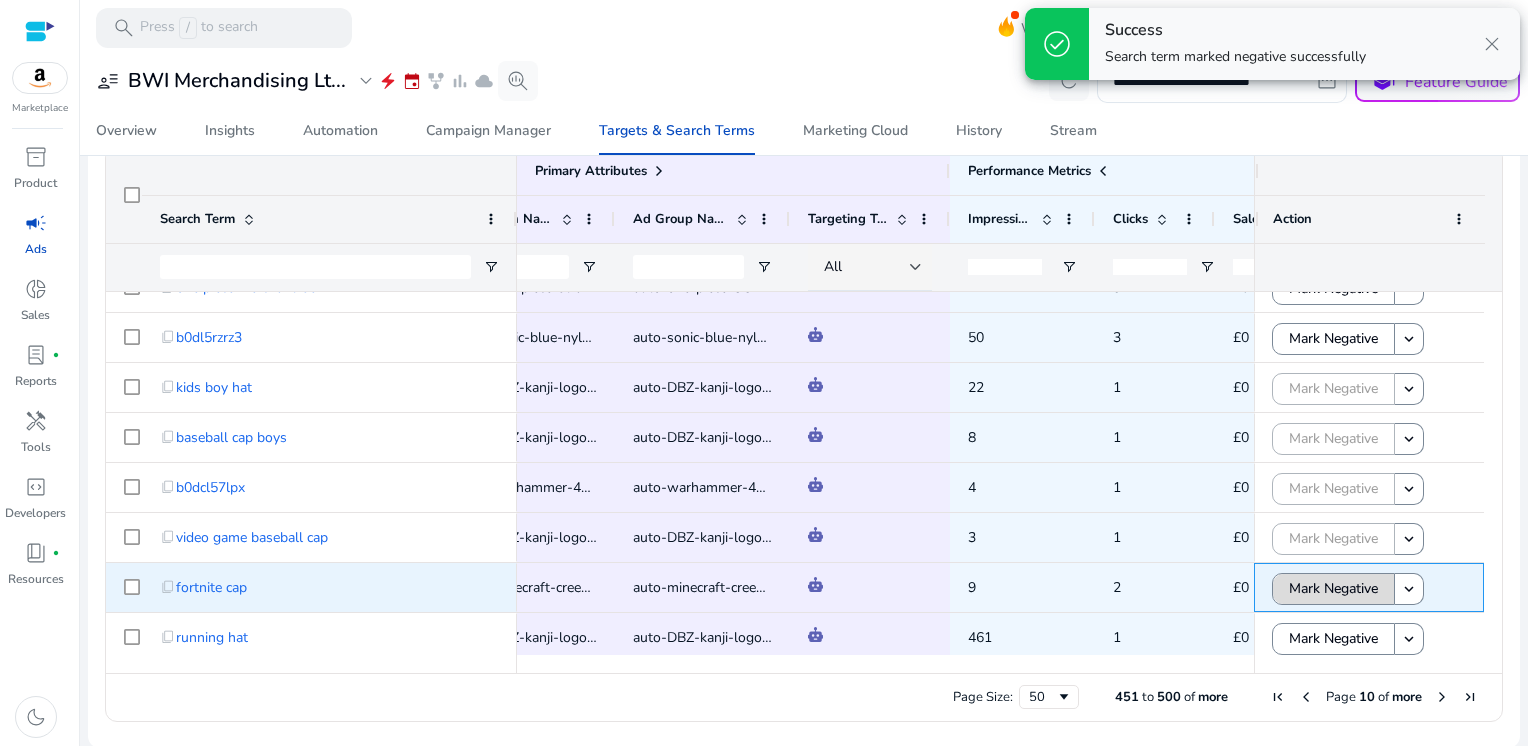 click on "Mark Negative" 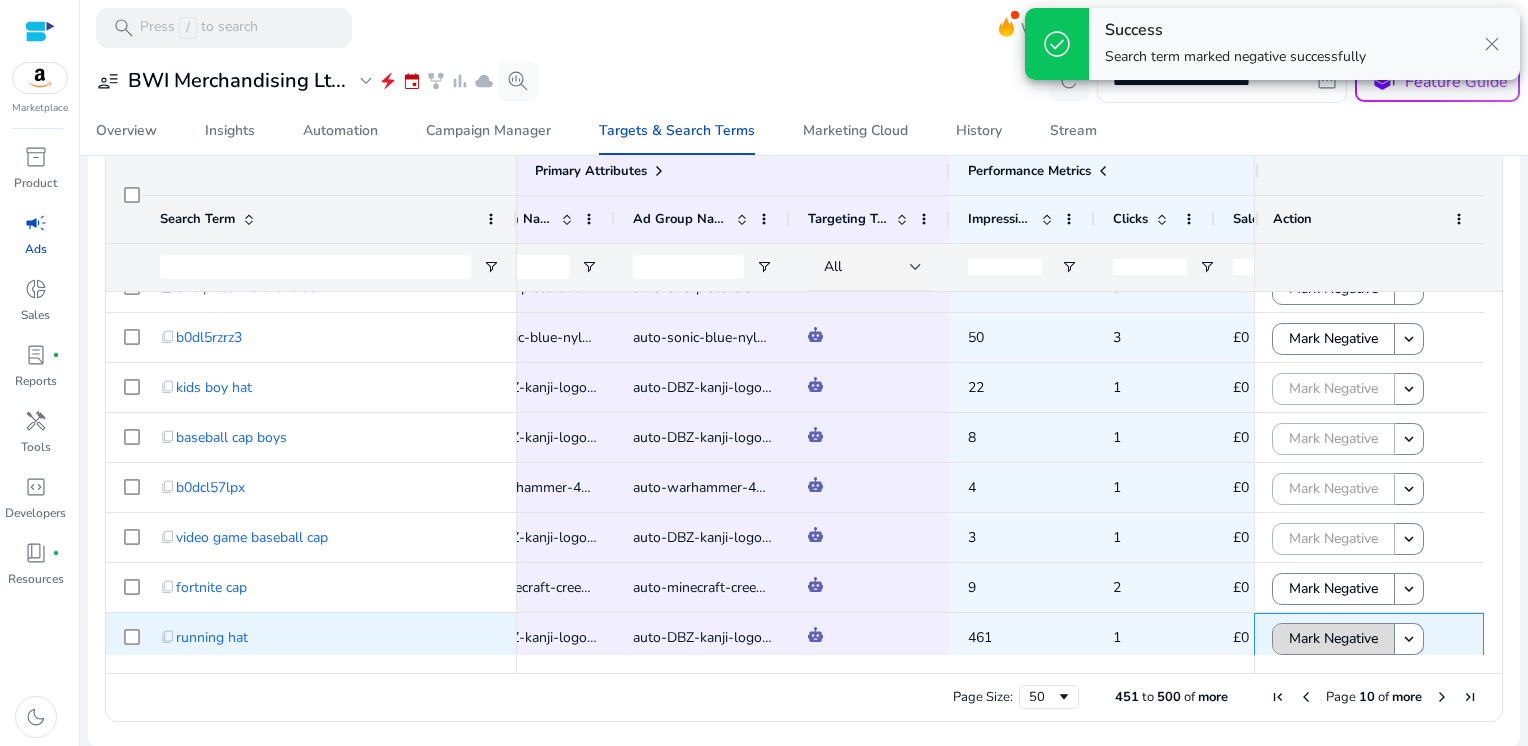 click on "Mark Negative" 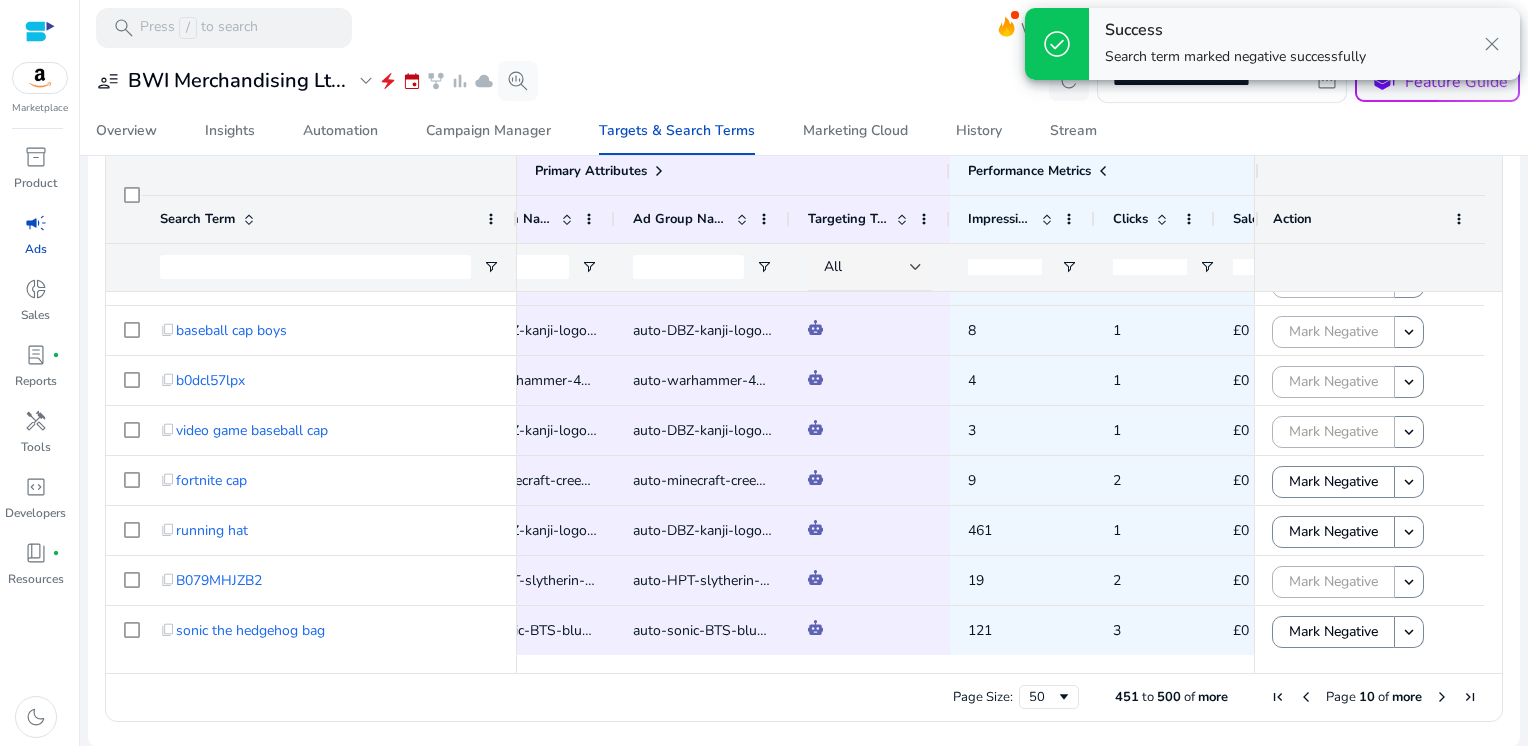 click at bounding box center [1442, 697] 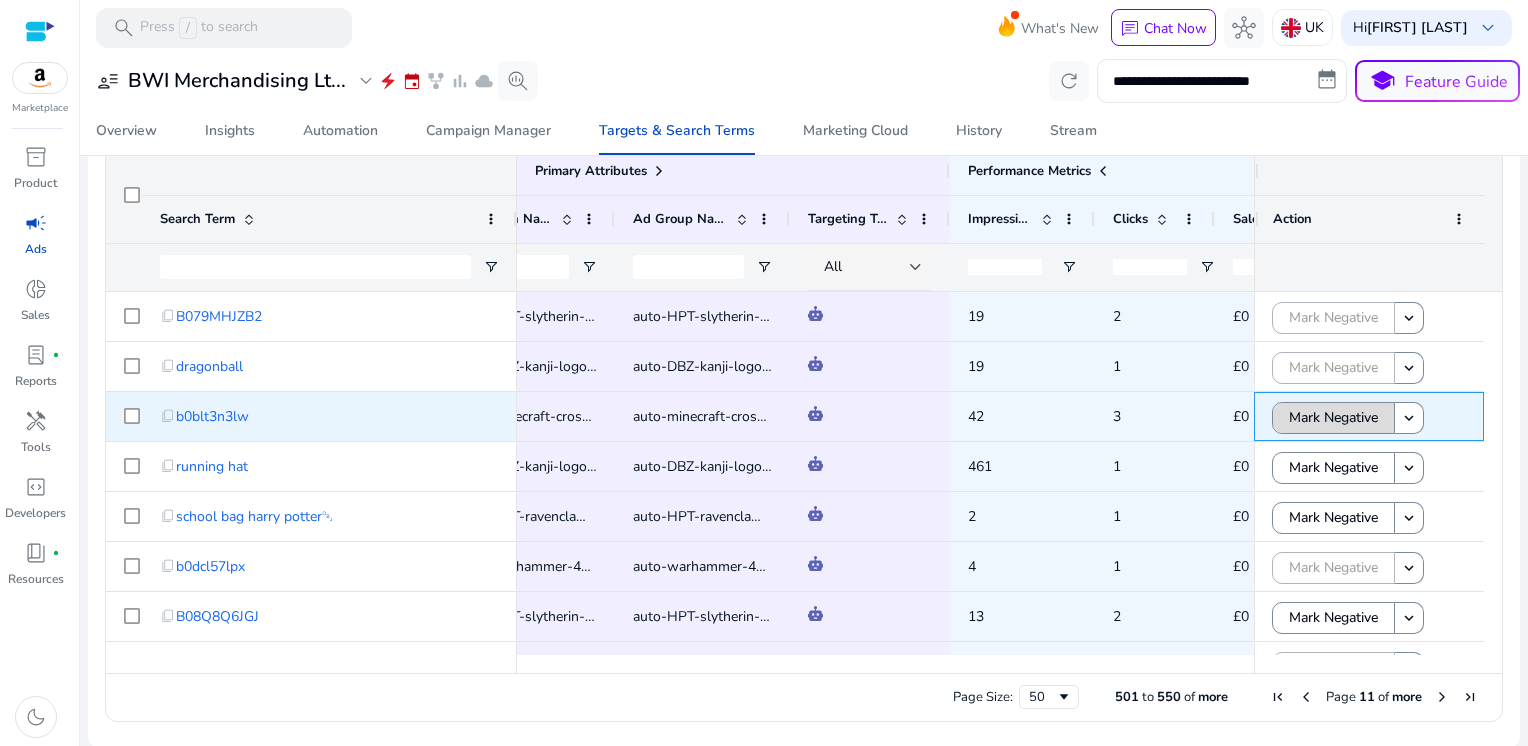 click on "Mark Negative" 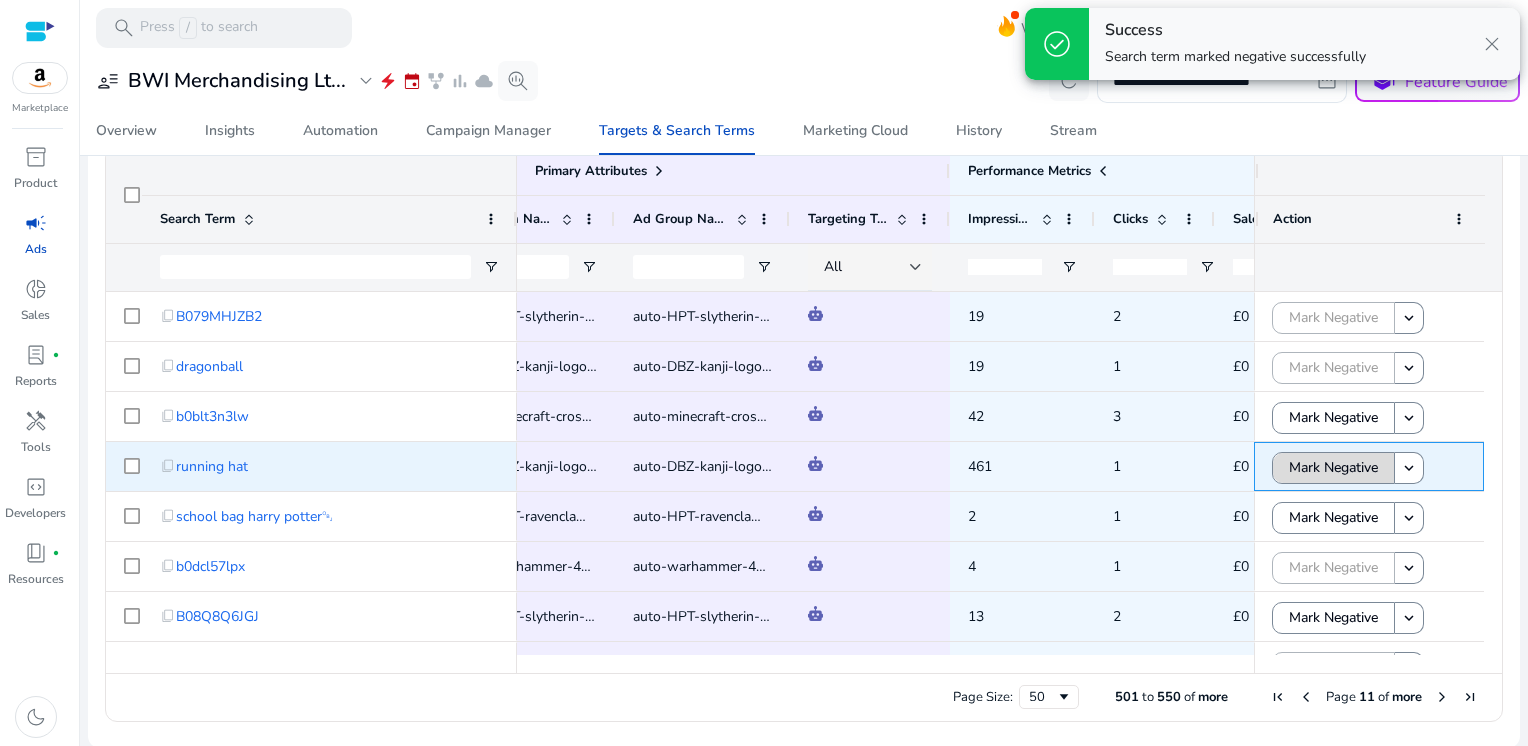 click on "Mark Negative" 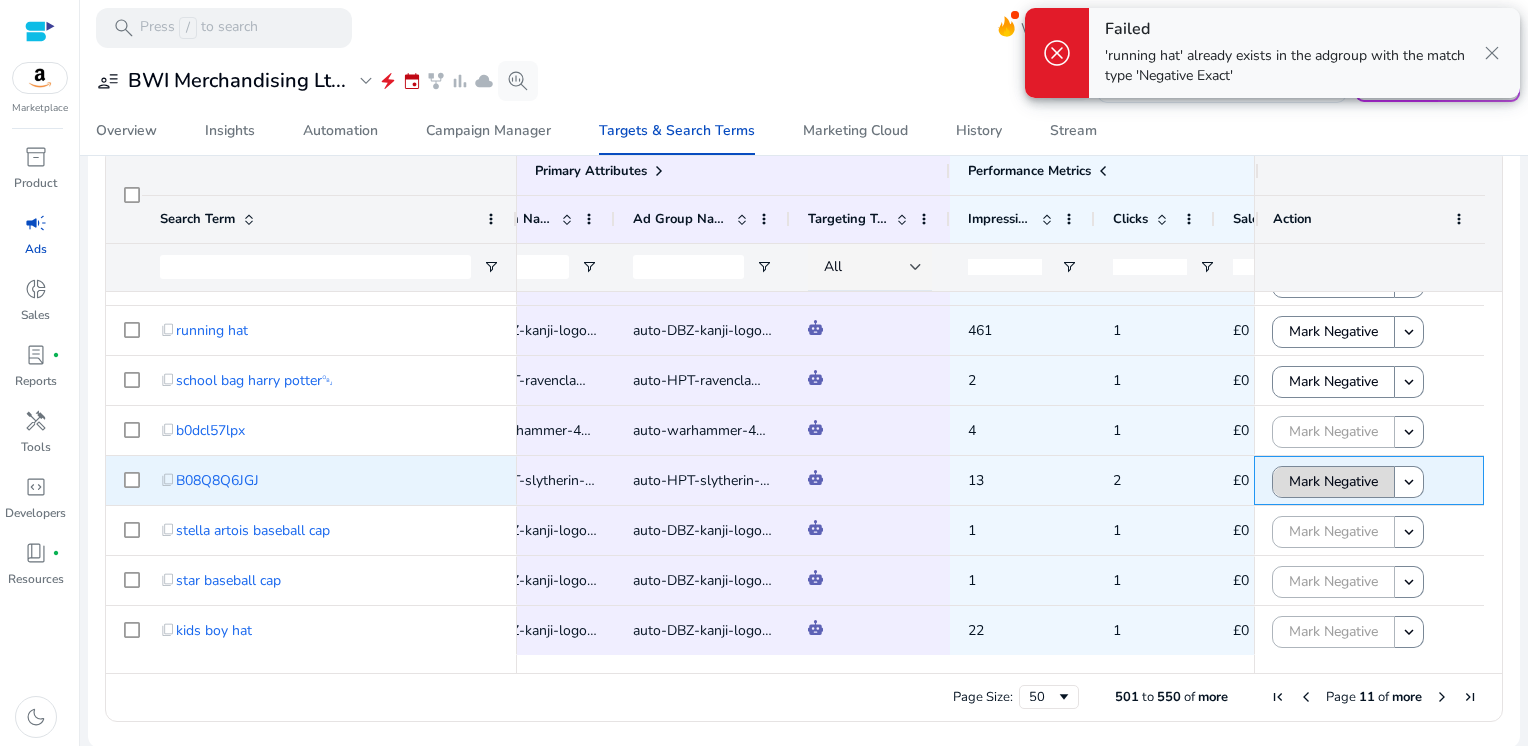 click on "Mark Negative" 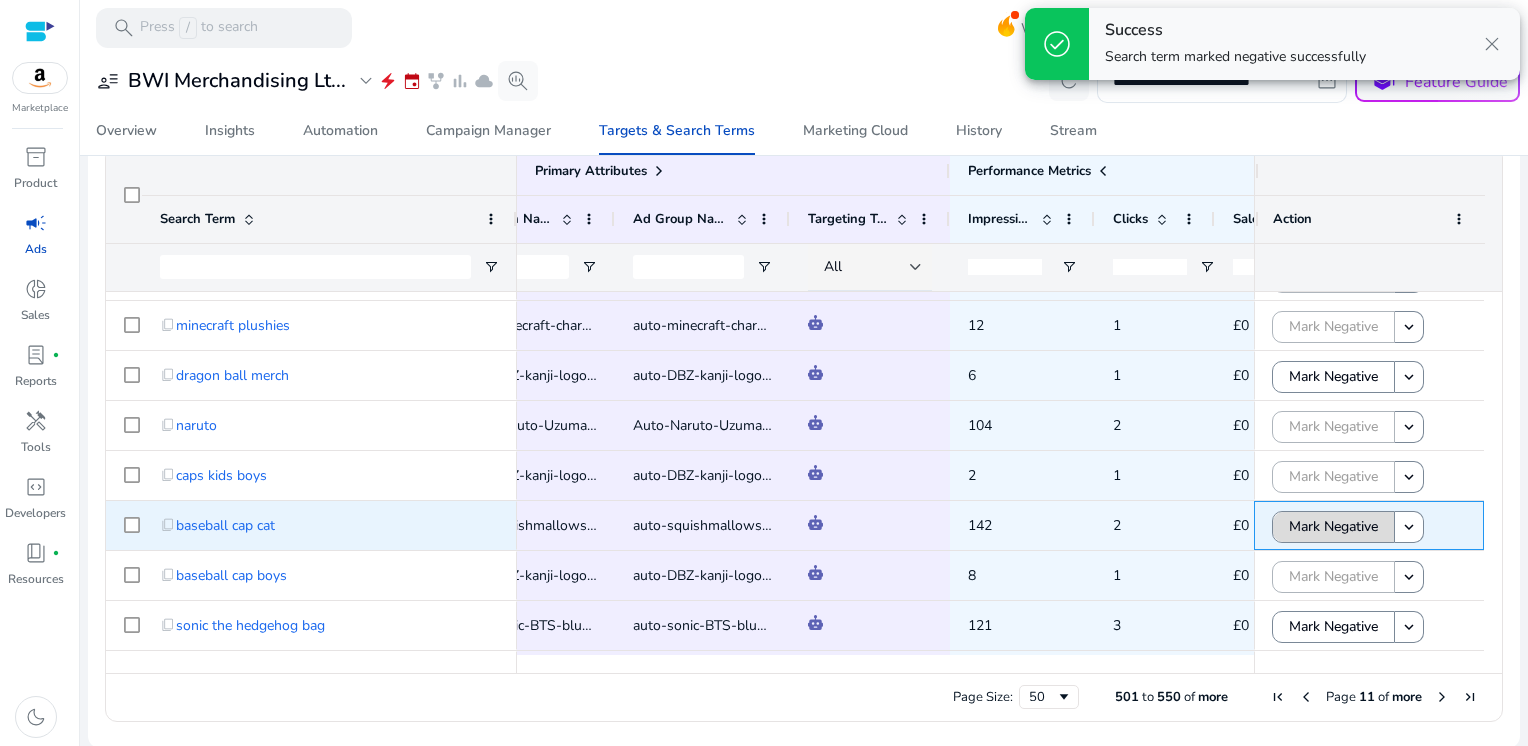 click on "Mark Negative" 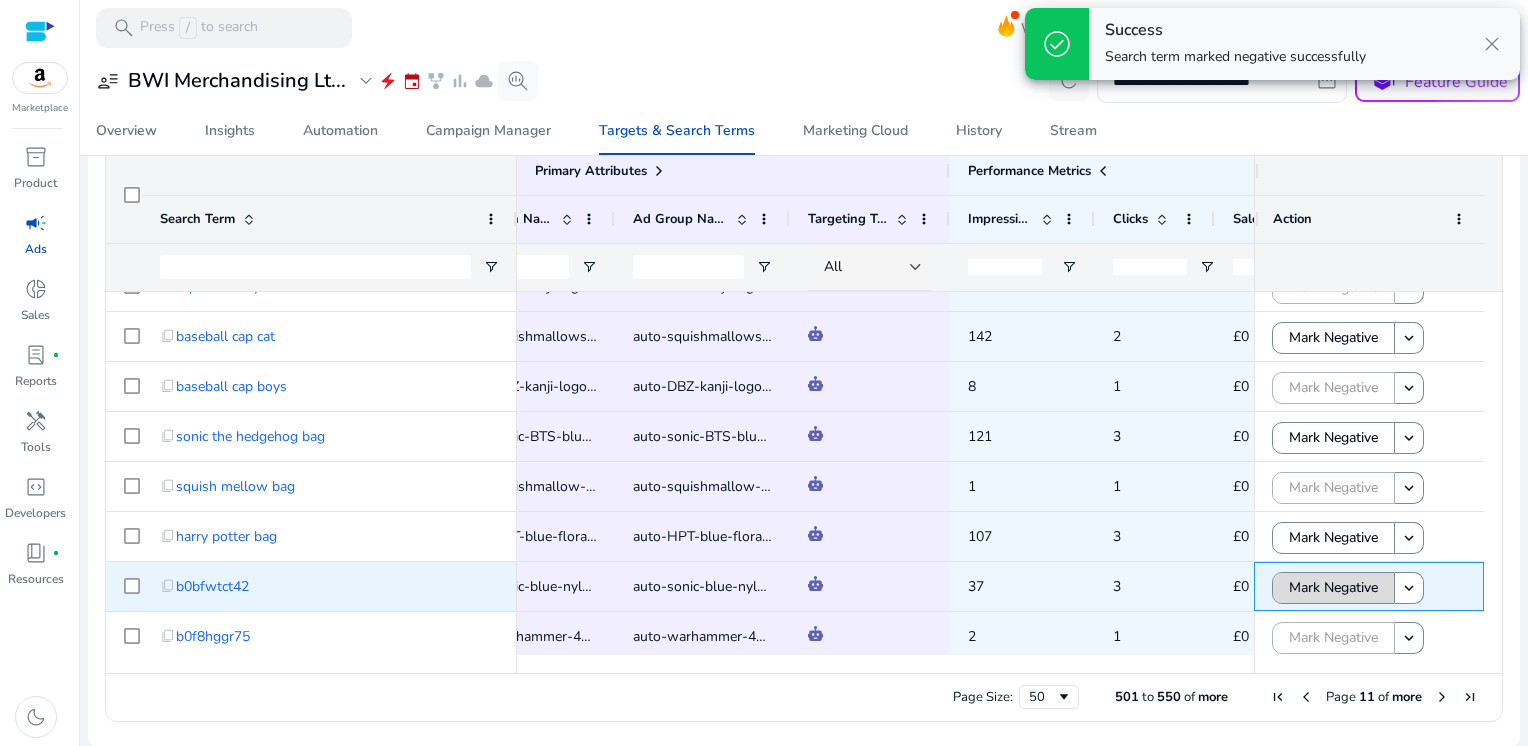 click on "Mark Negative" 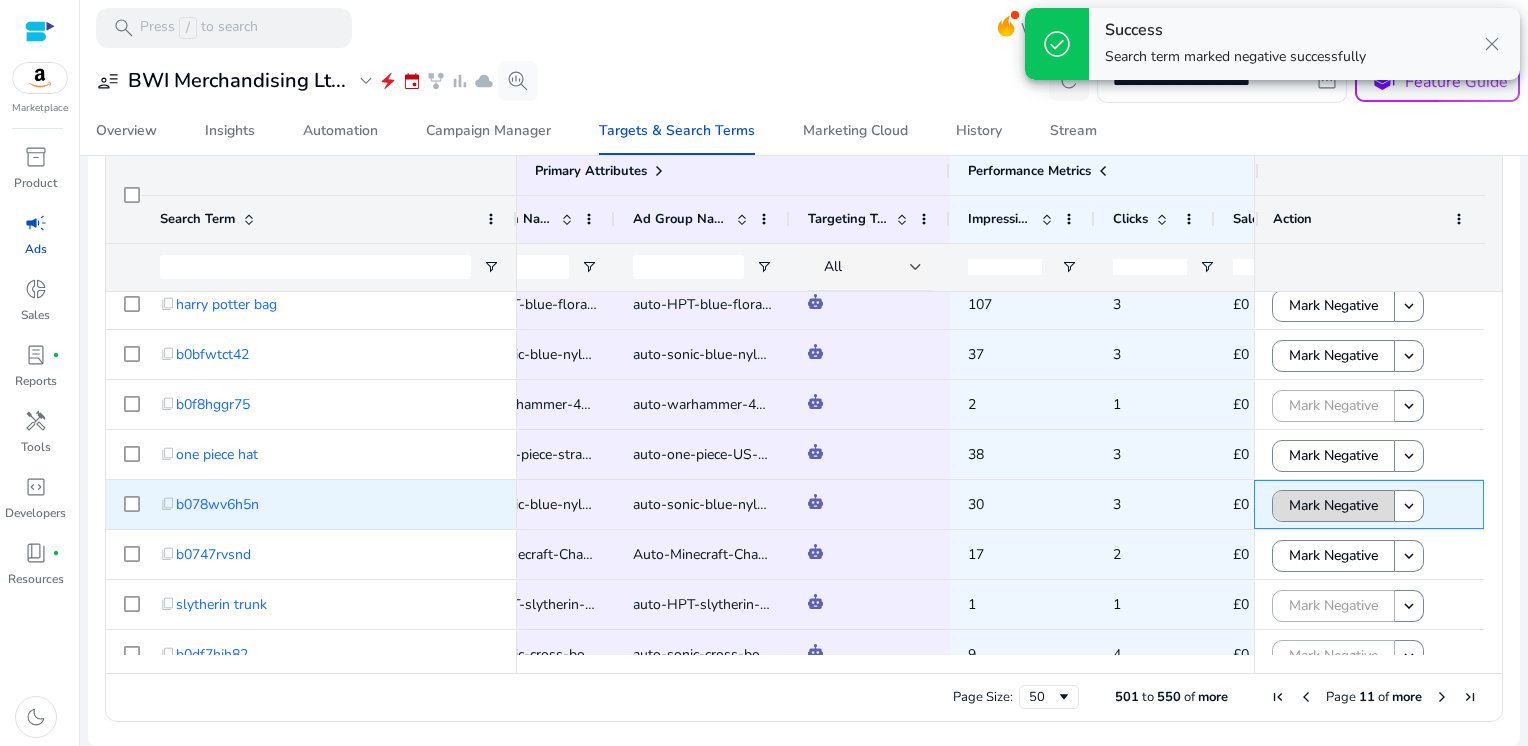 click on "Mark Negative" 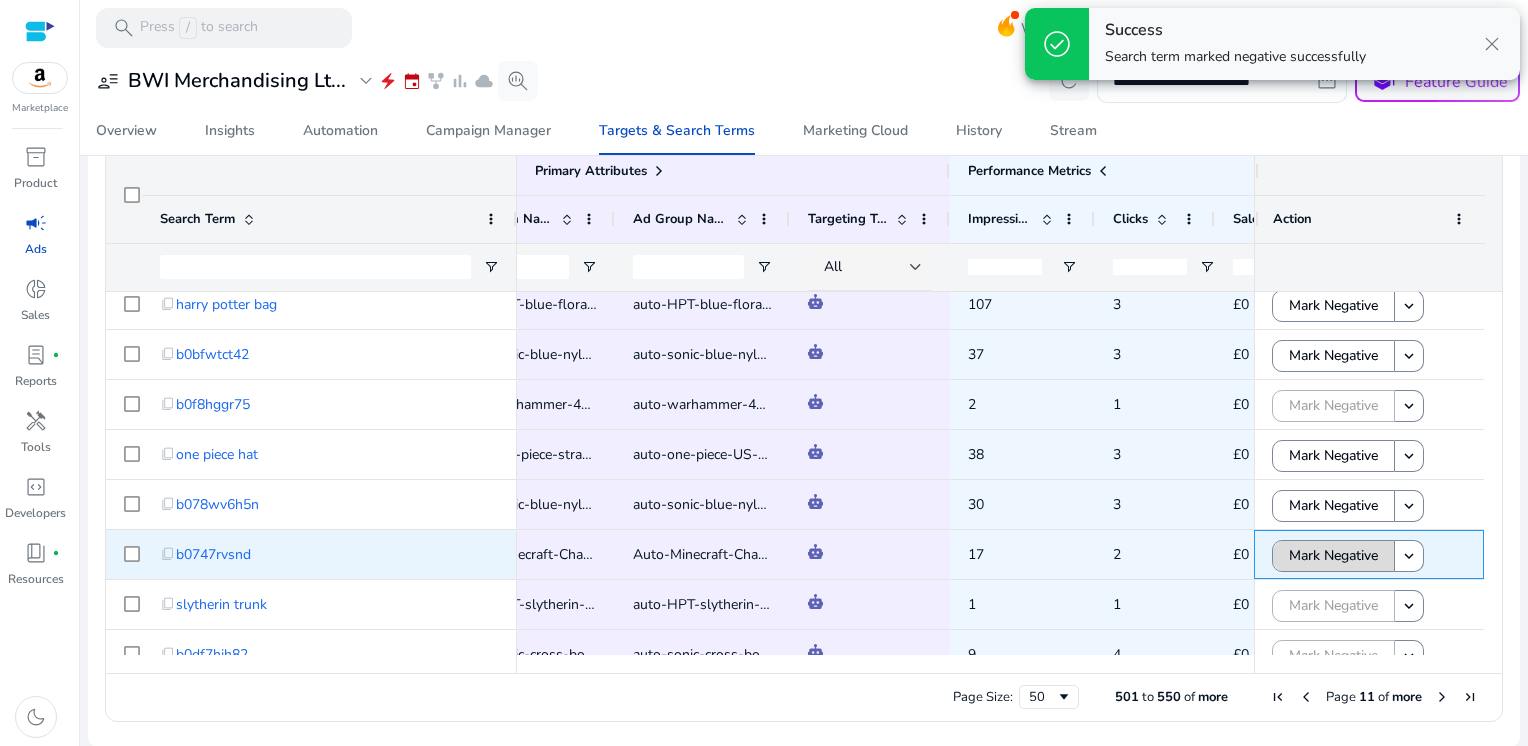 click on "Mark Negative" 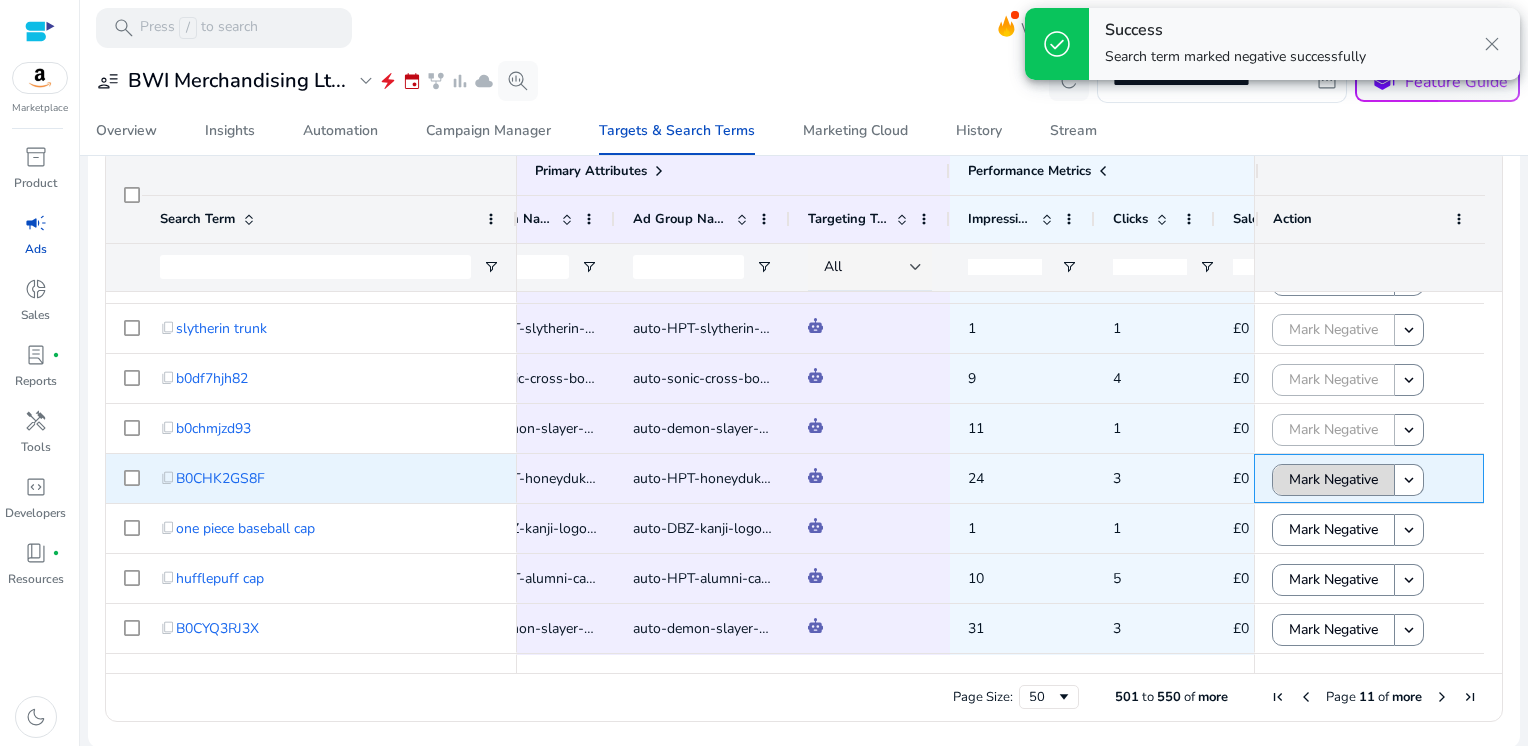 click on "Mark Negative" 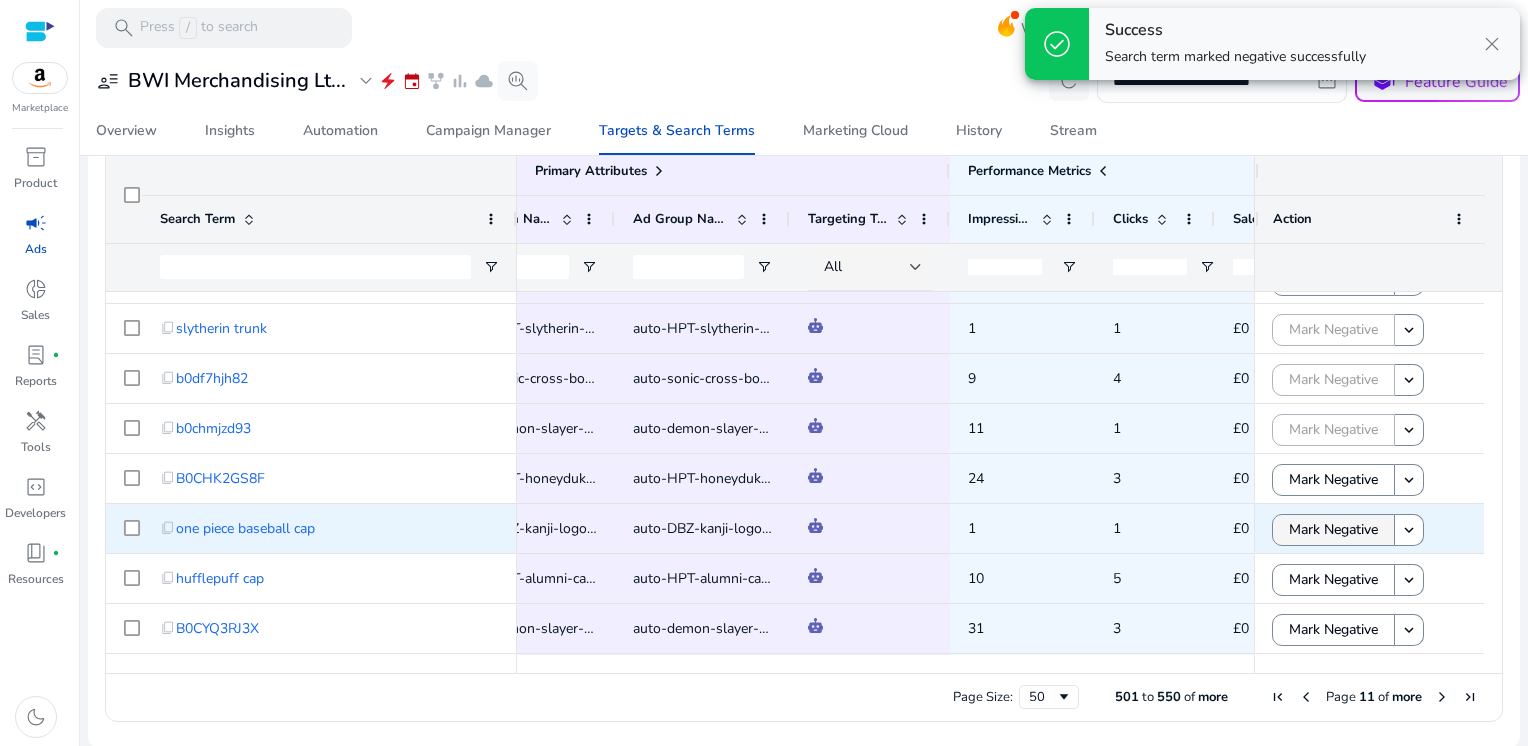 click on "Mark Negative" 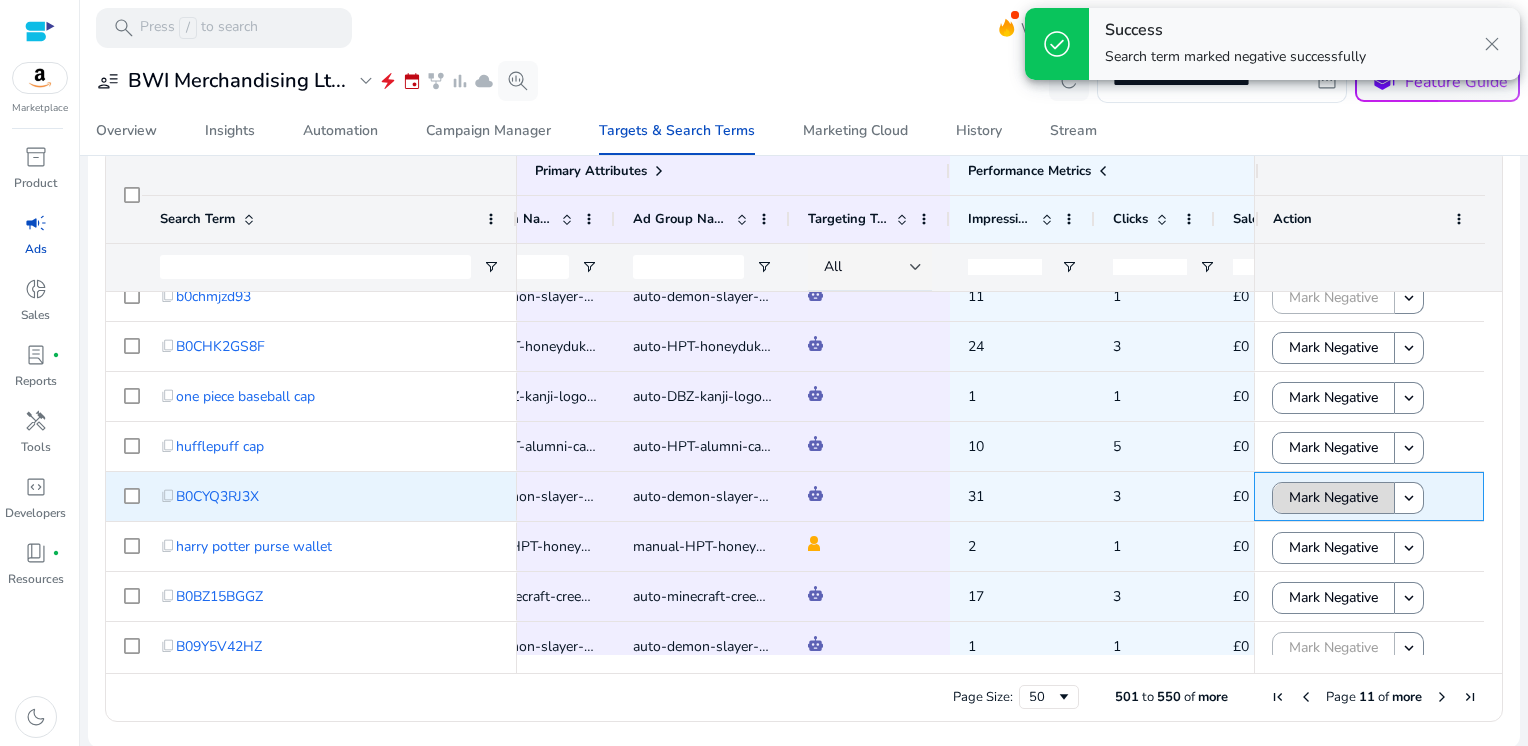 click on "Mark Negative" 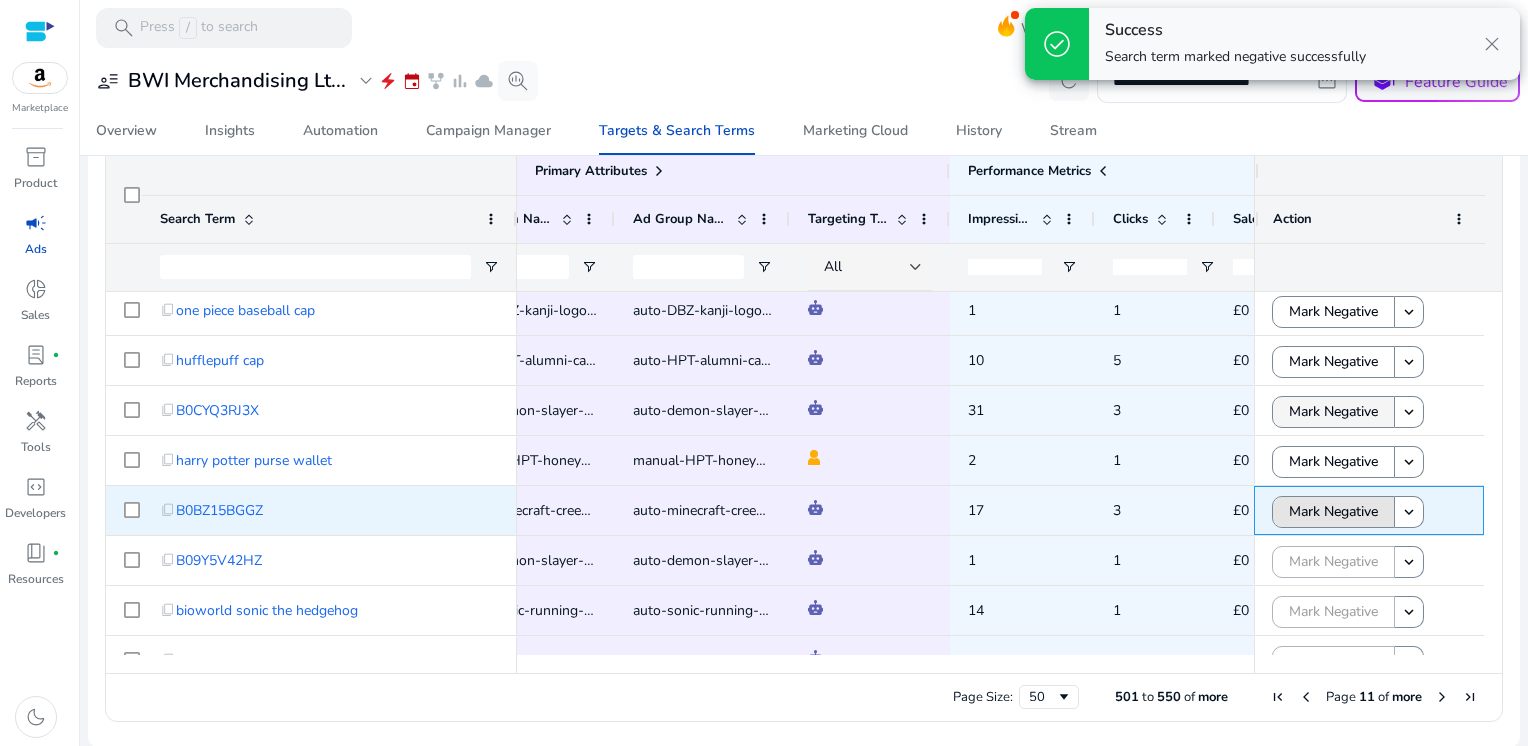 click on "Mark Negative" 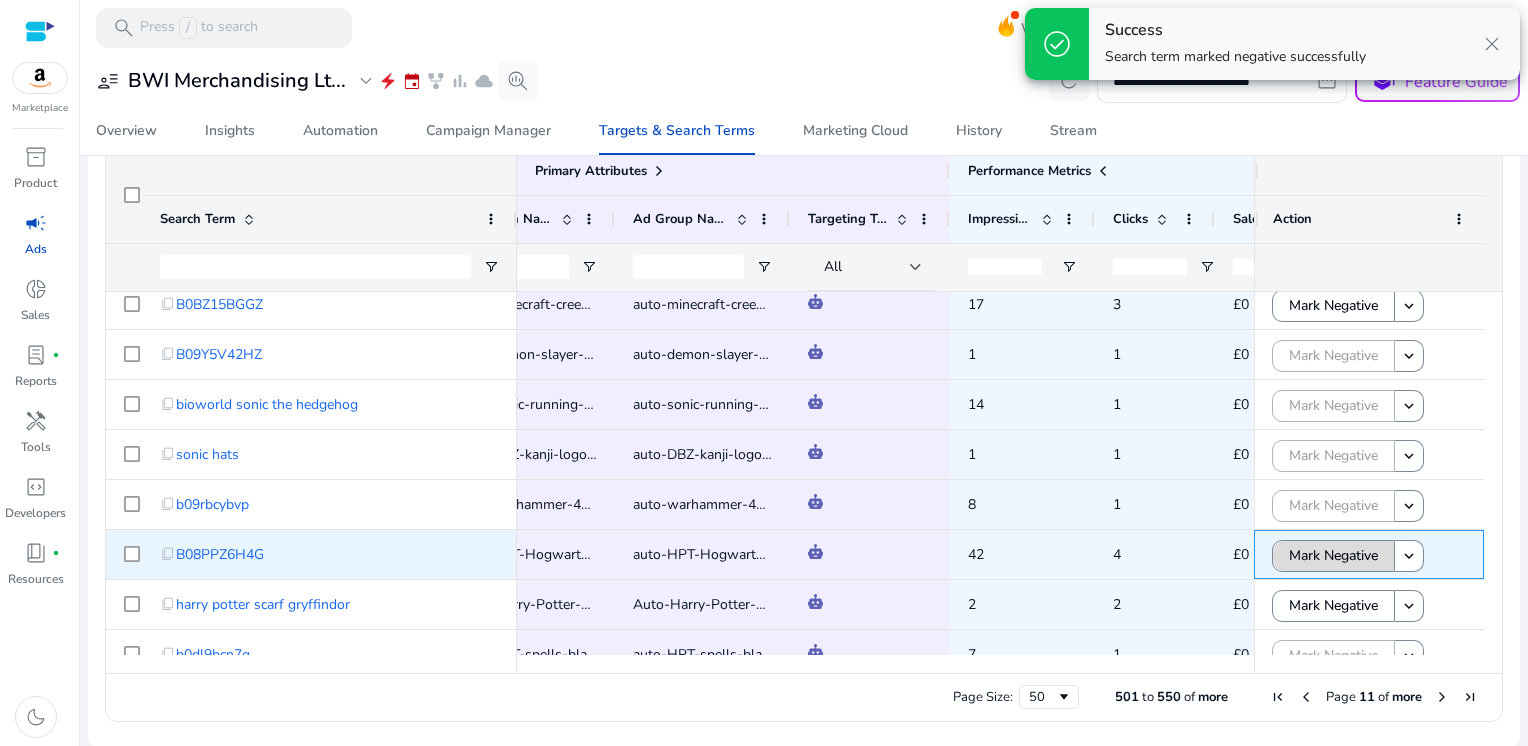 click on "Mark Negative" 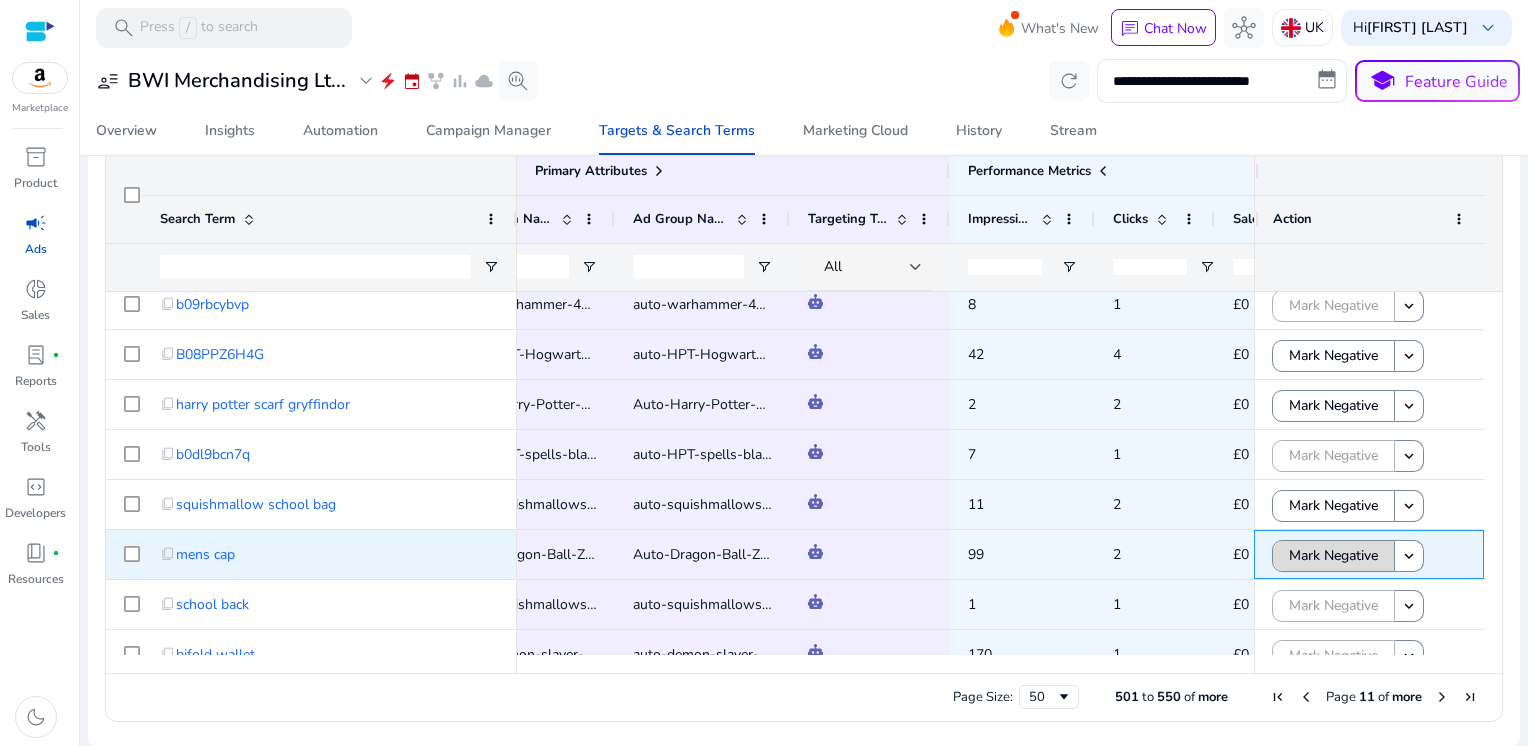 click on "Mark Negative" 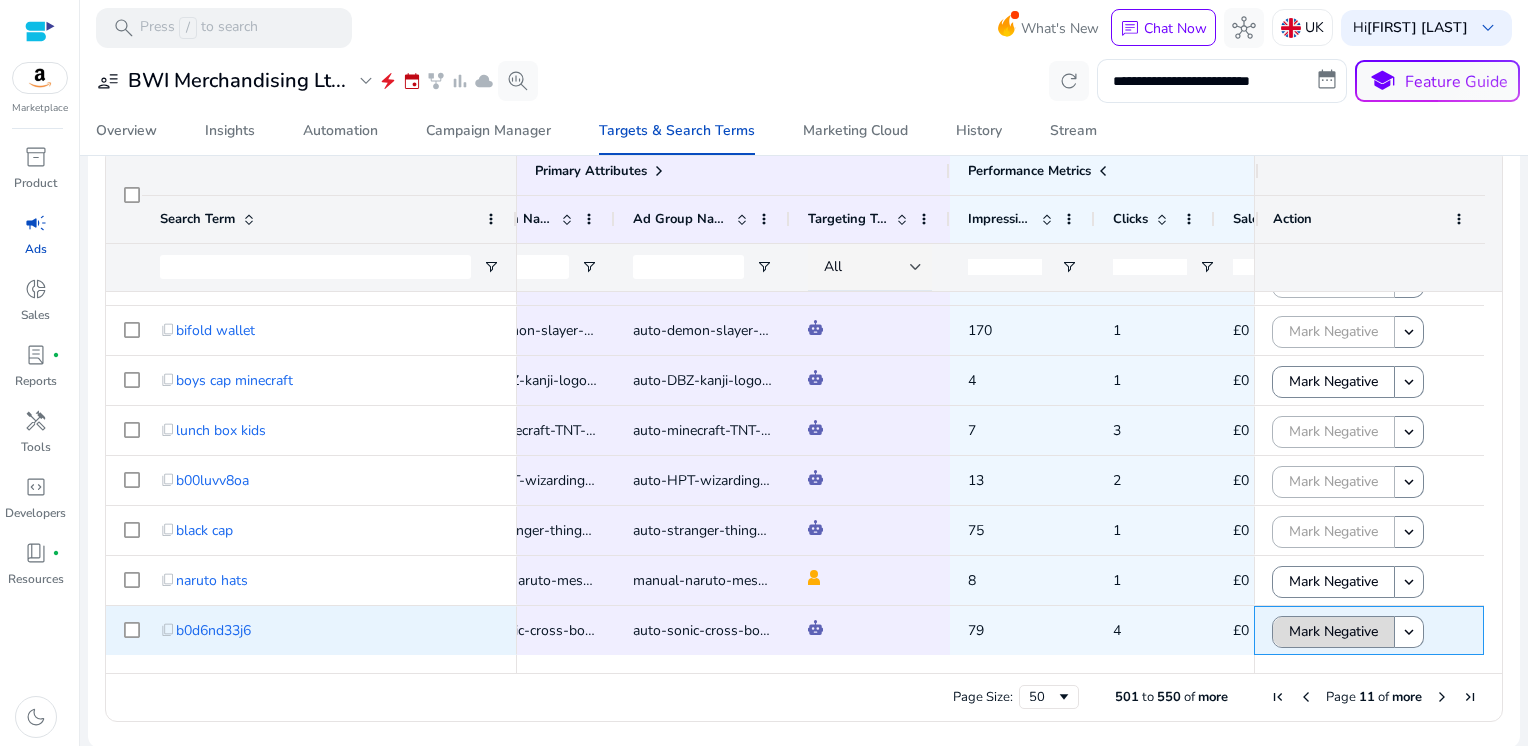 click on "Mark Negative" 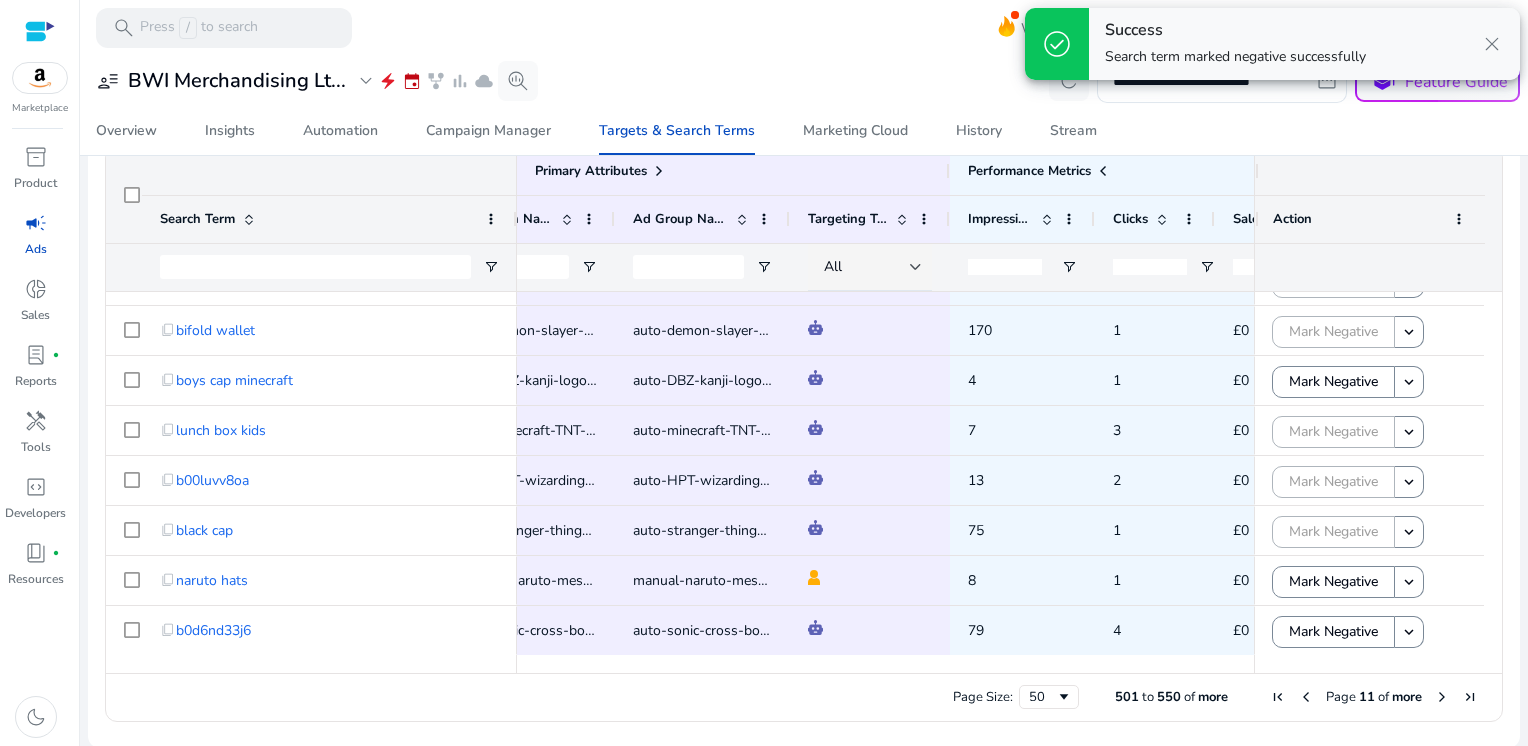 click at bounding box center [1442, 697] 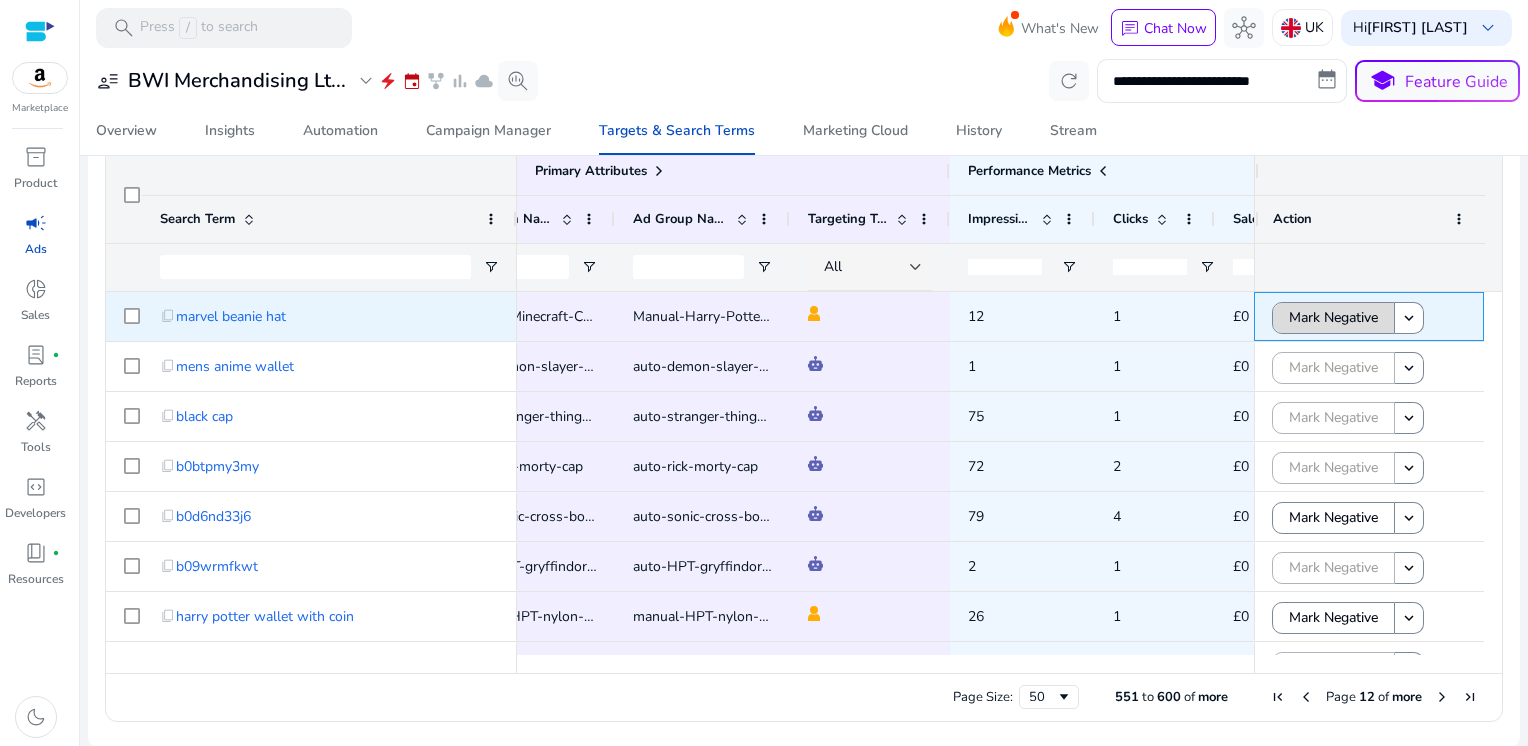 click on "Mark Negative" 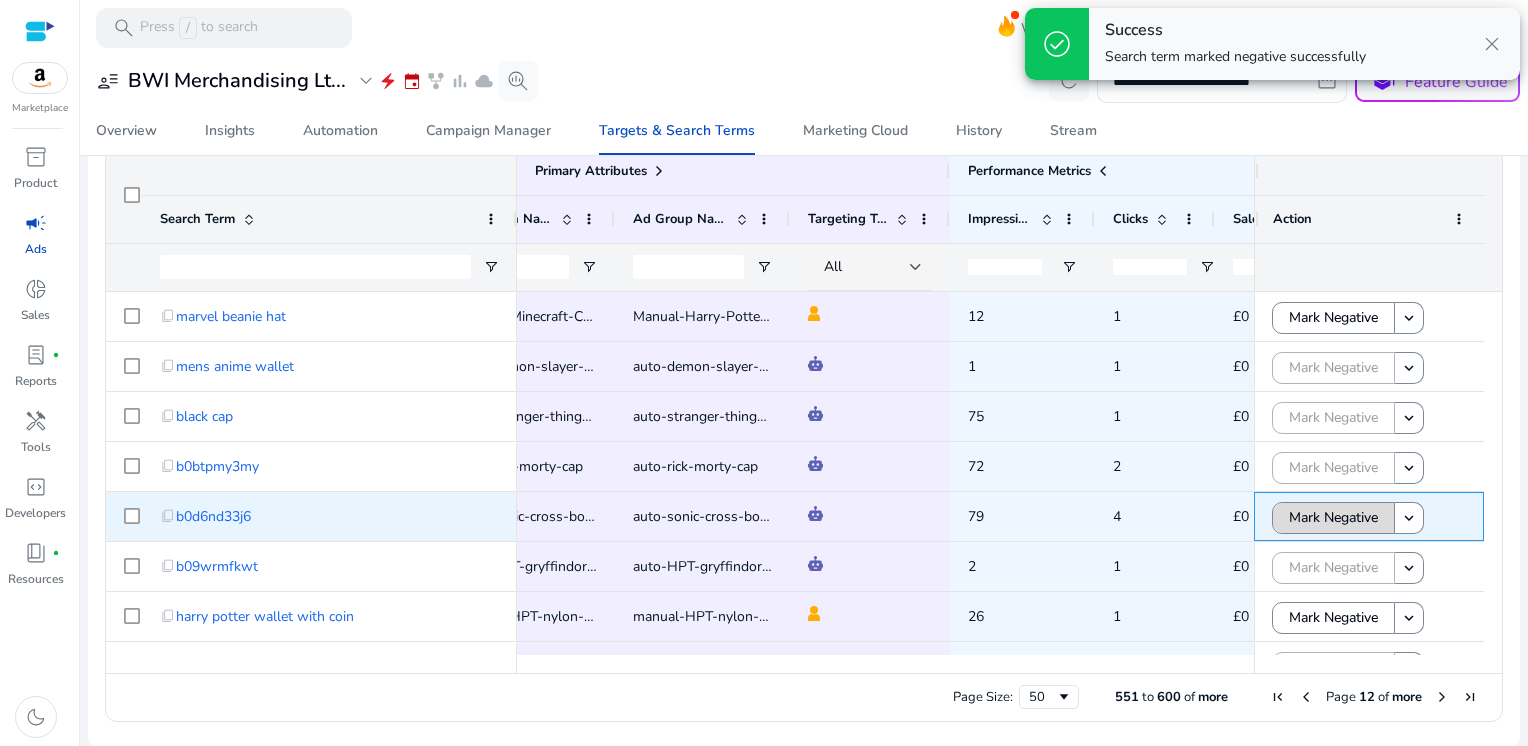 click on "Mark Negative" 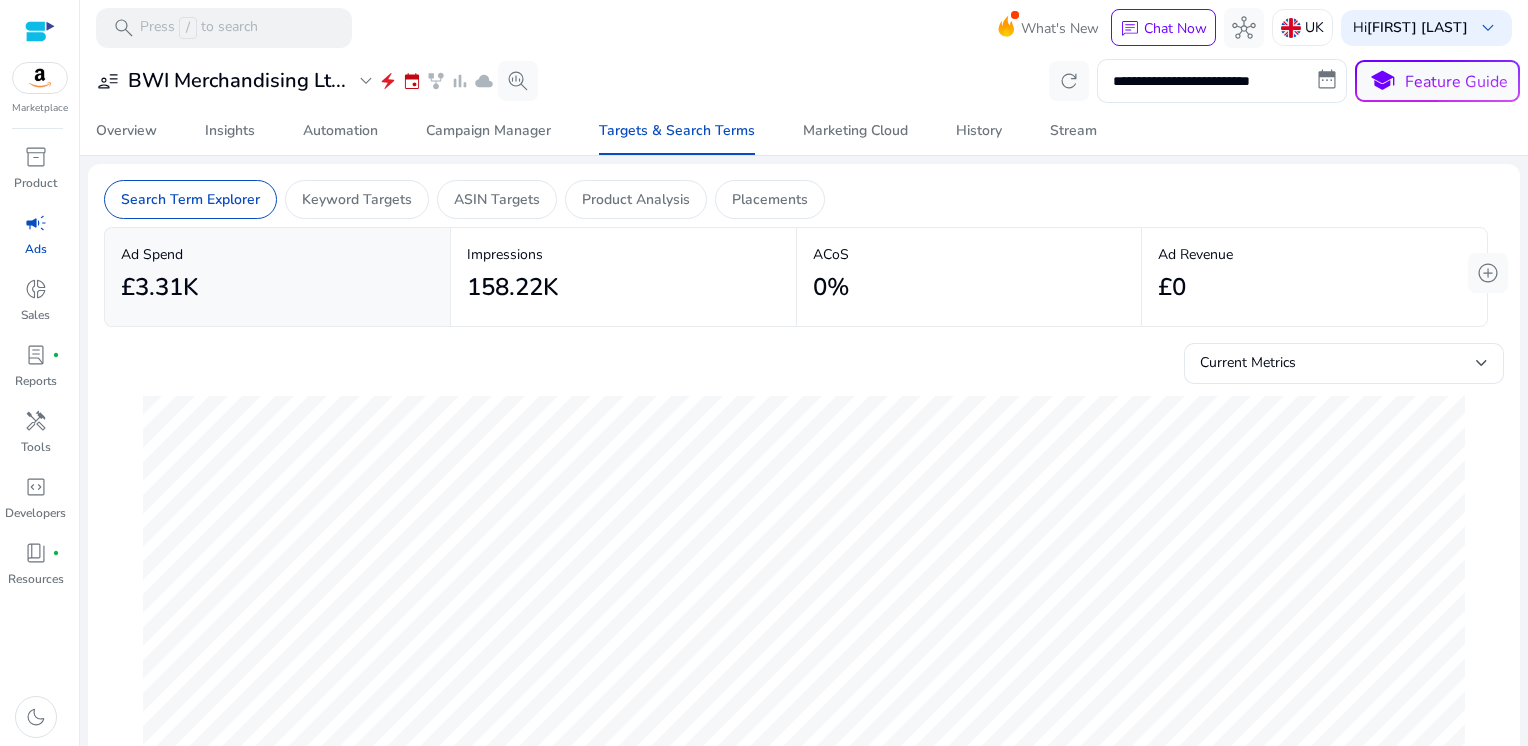 scroll, scrollTop: 0, scrollLeft: 0, axis: both 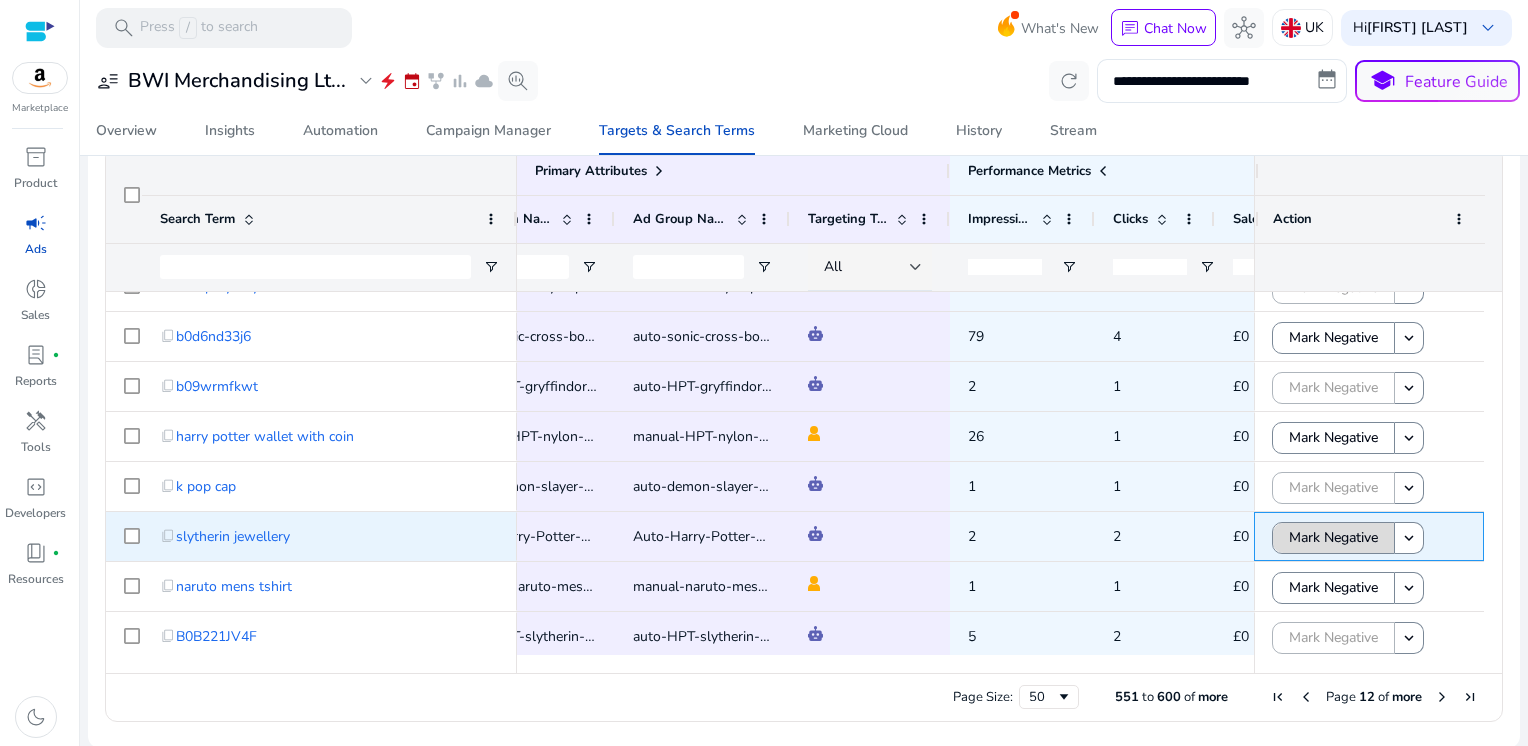 click on "Mark Negative" 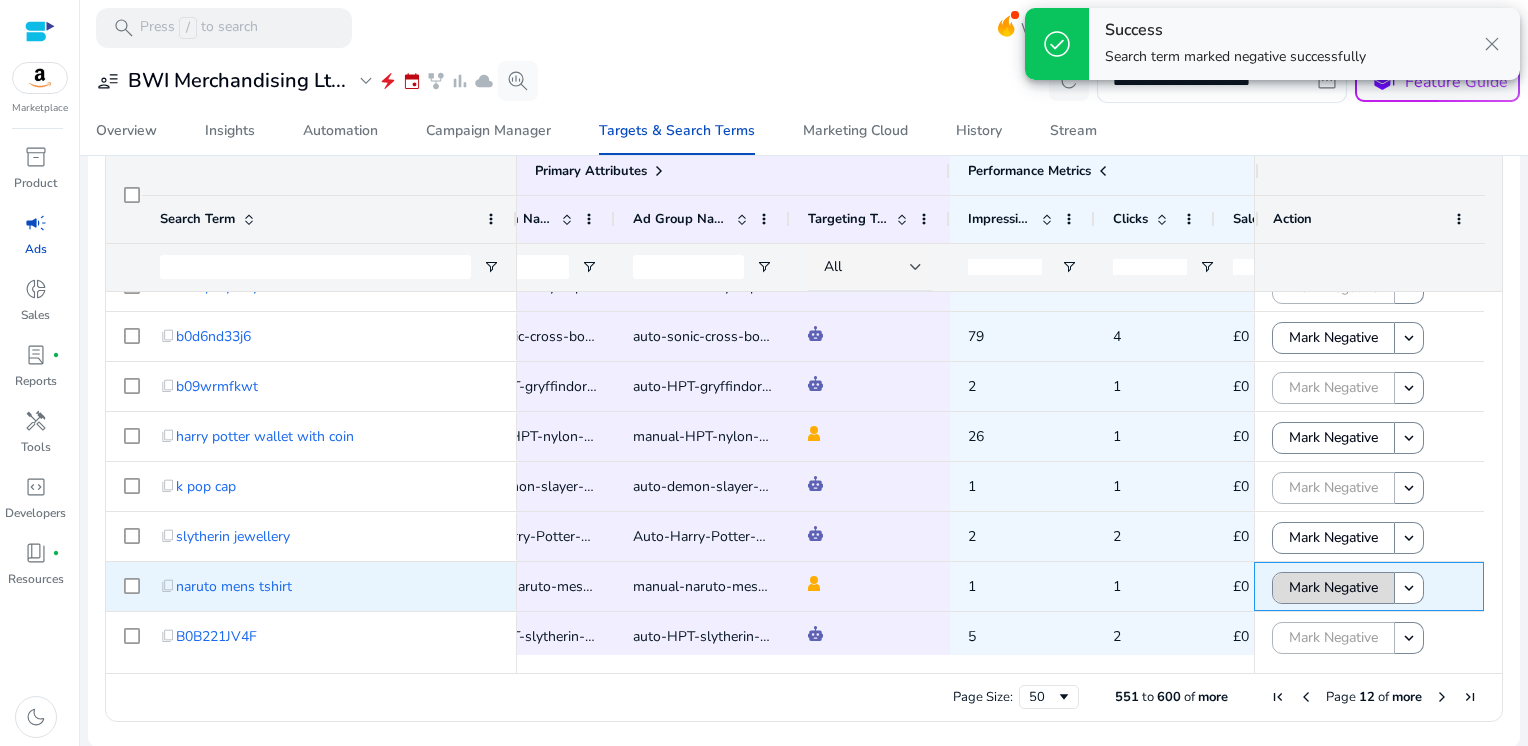 click on "Mark Negative" 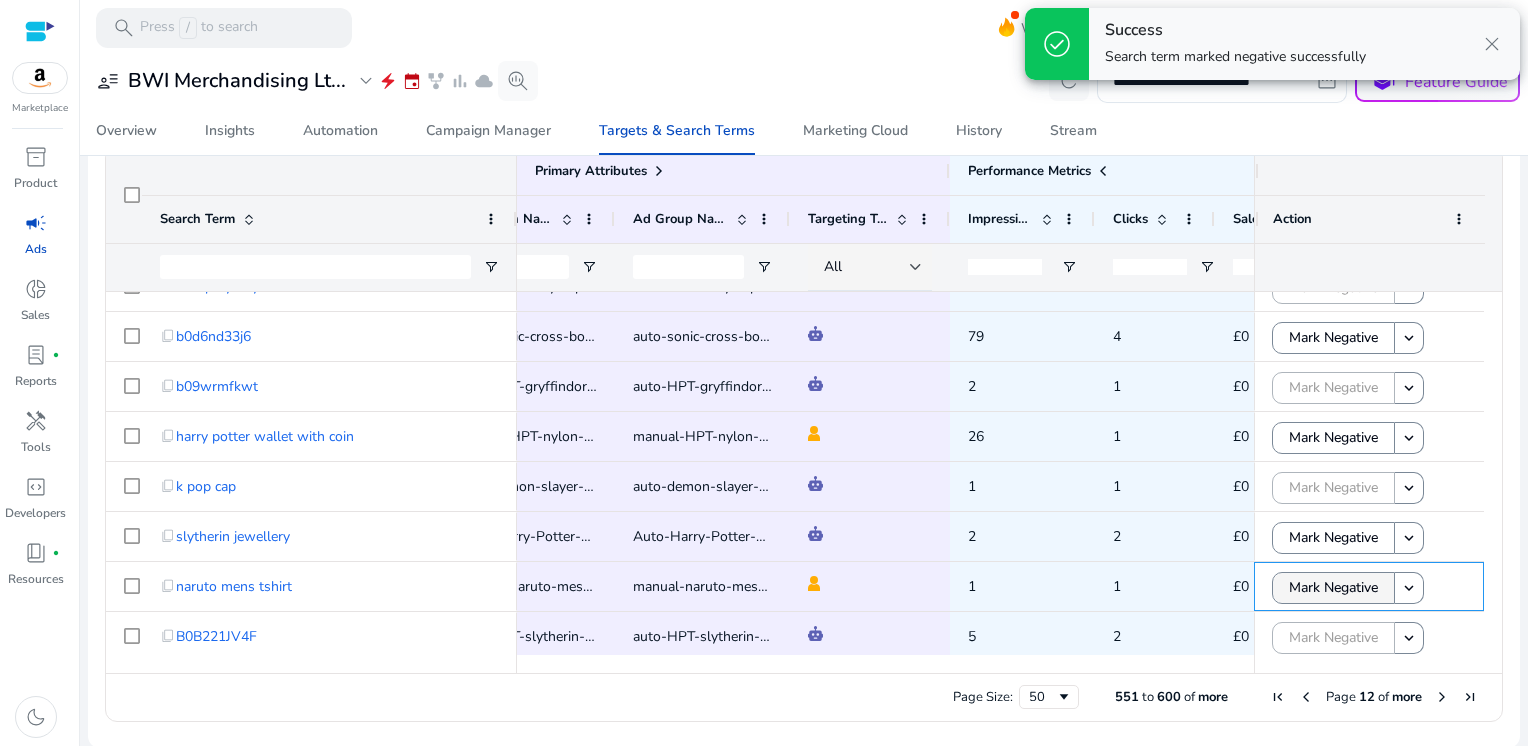 scroll, scrollTop: 350, scrollLeft: 0, axis: vertical 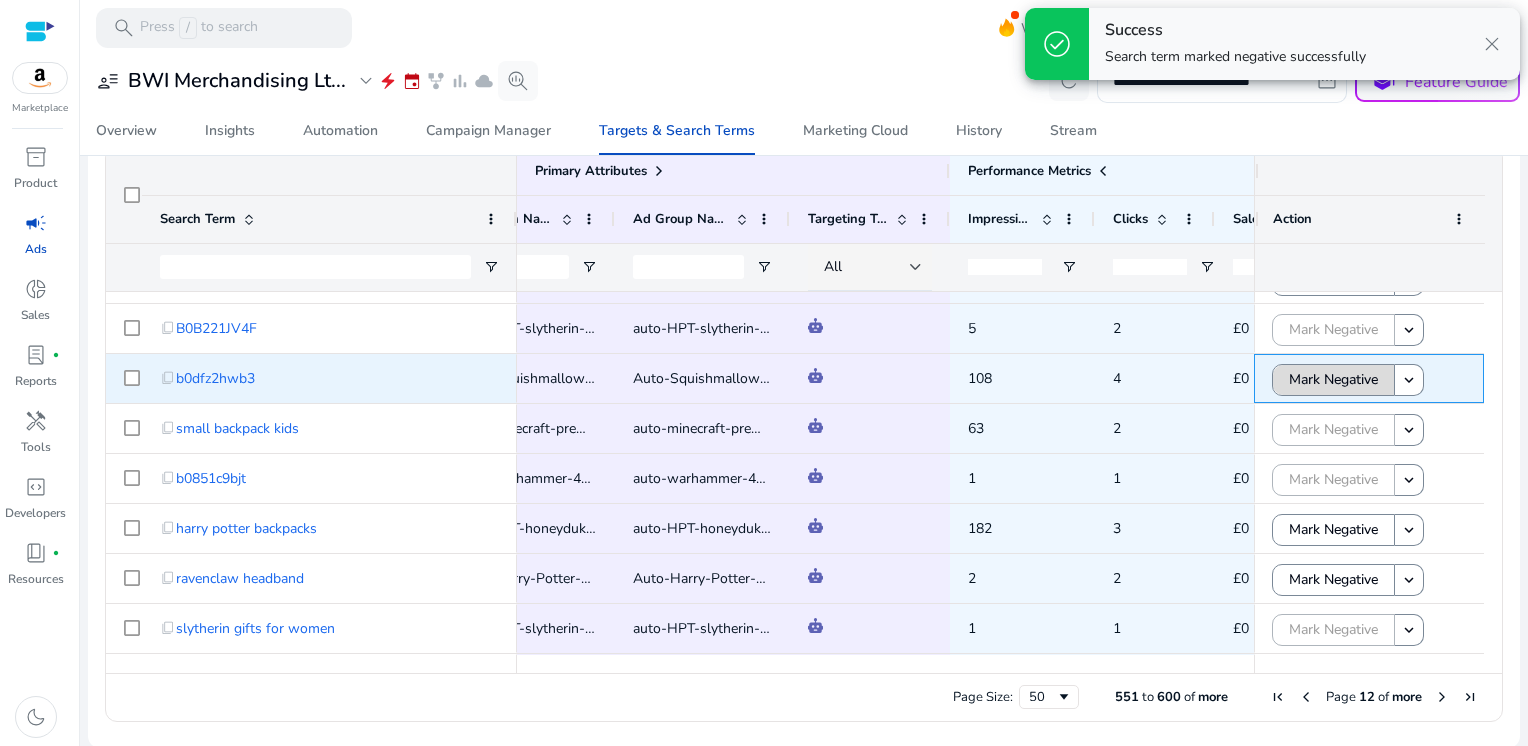 click on "Mark Negative" 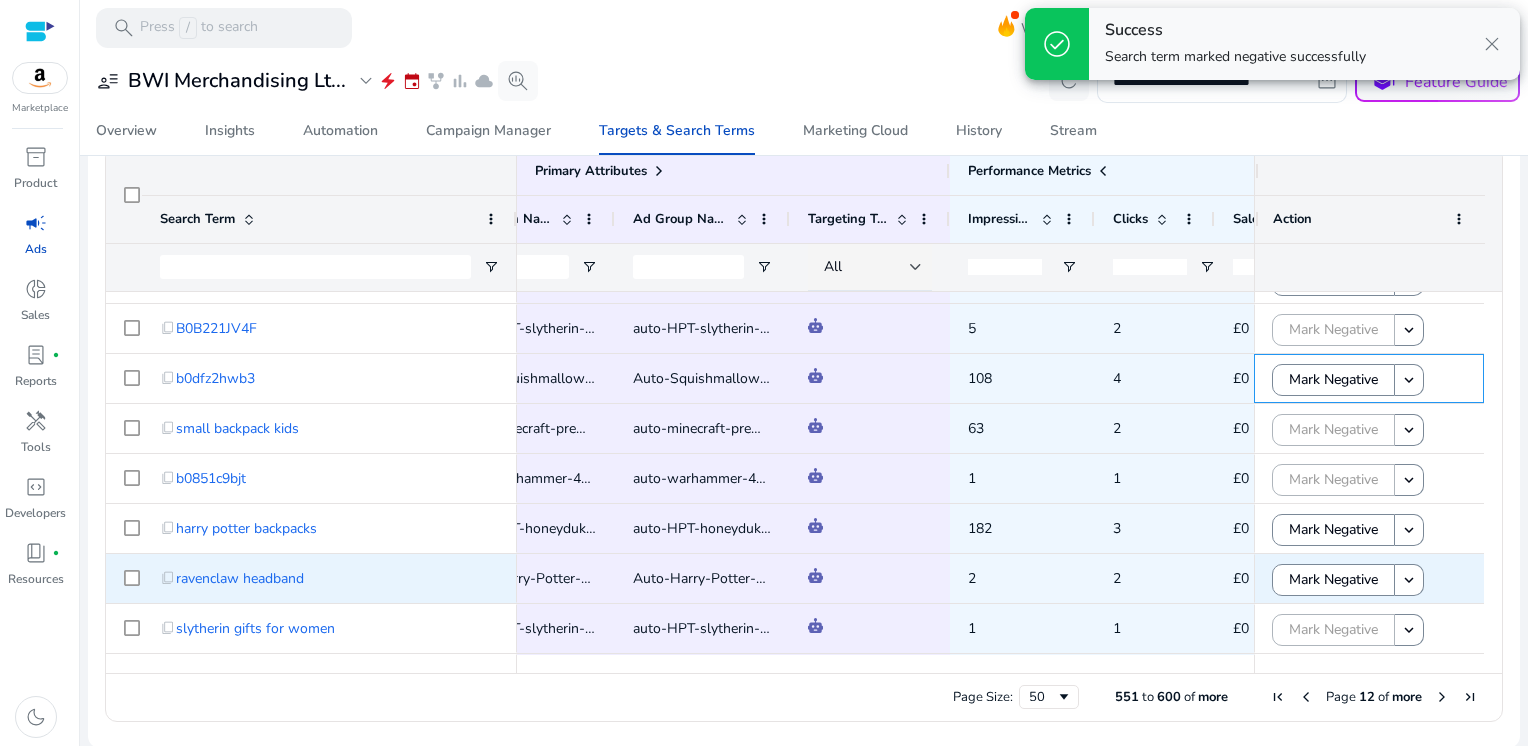 scroll, scrollTop: 578, scrollLeft: 0, axis: vertical 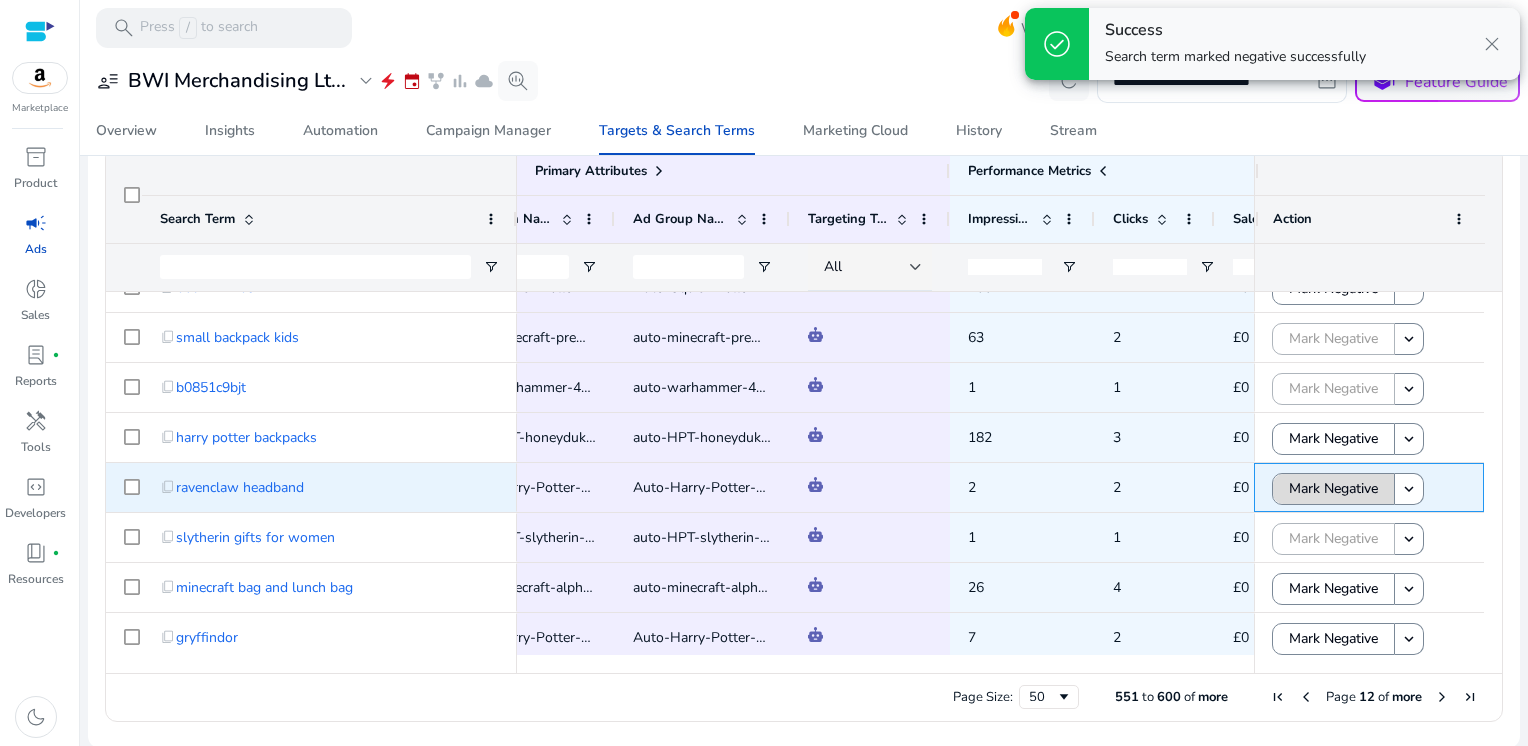 click on "Mark Negative" 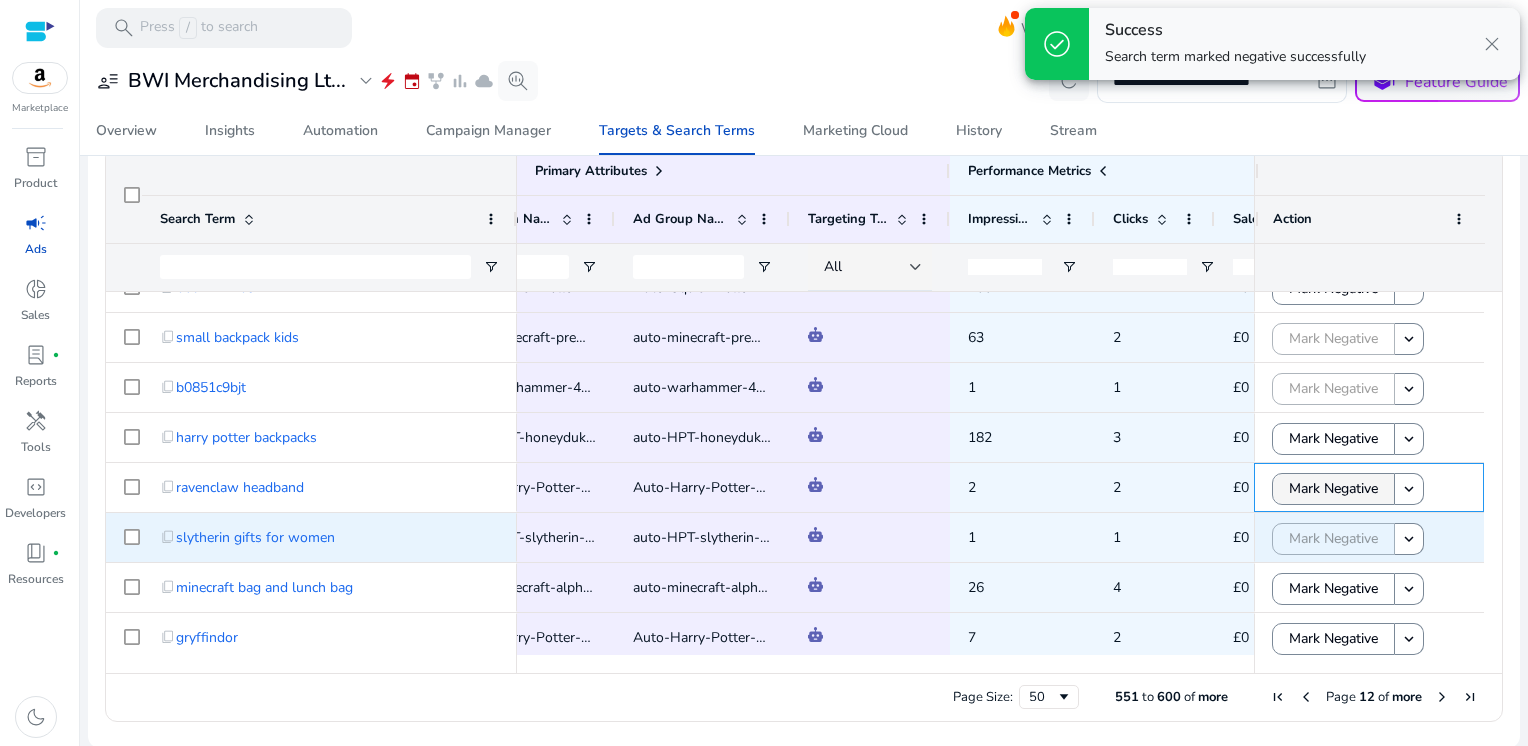 scroll, scrollTop: 678, scrollLeft: 0, axis: vertical 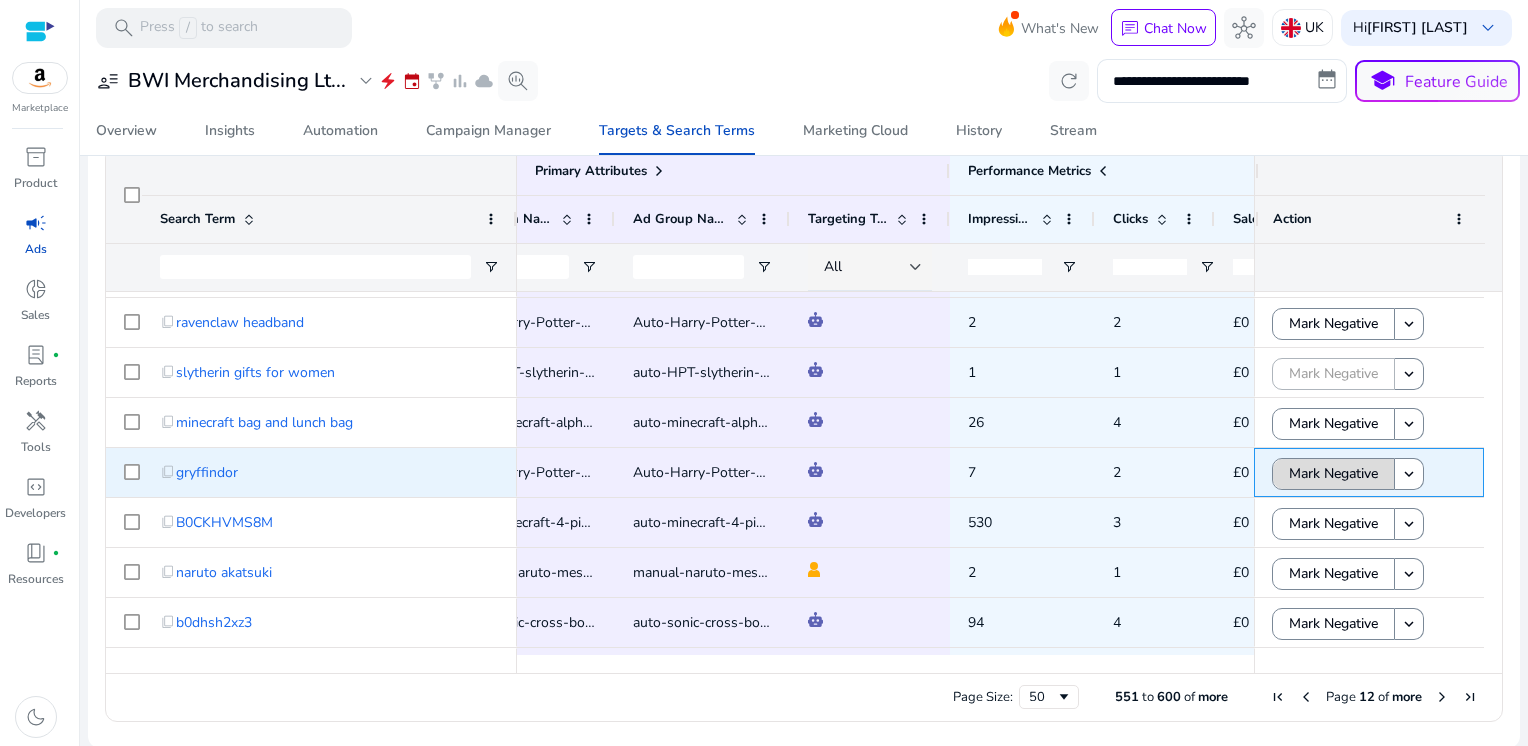 click on "Mark Negative" 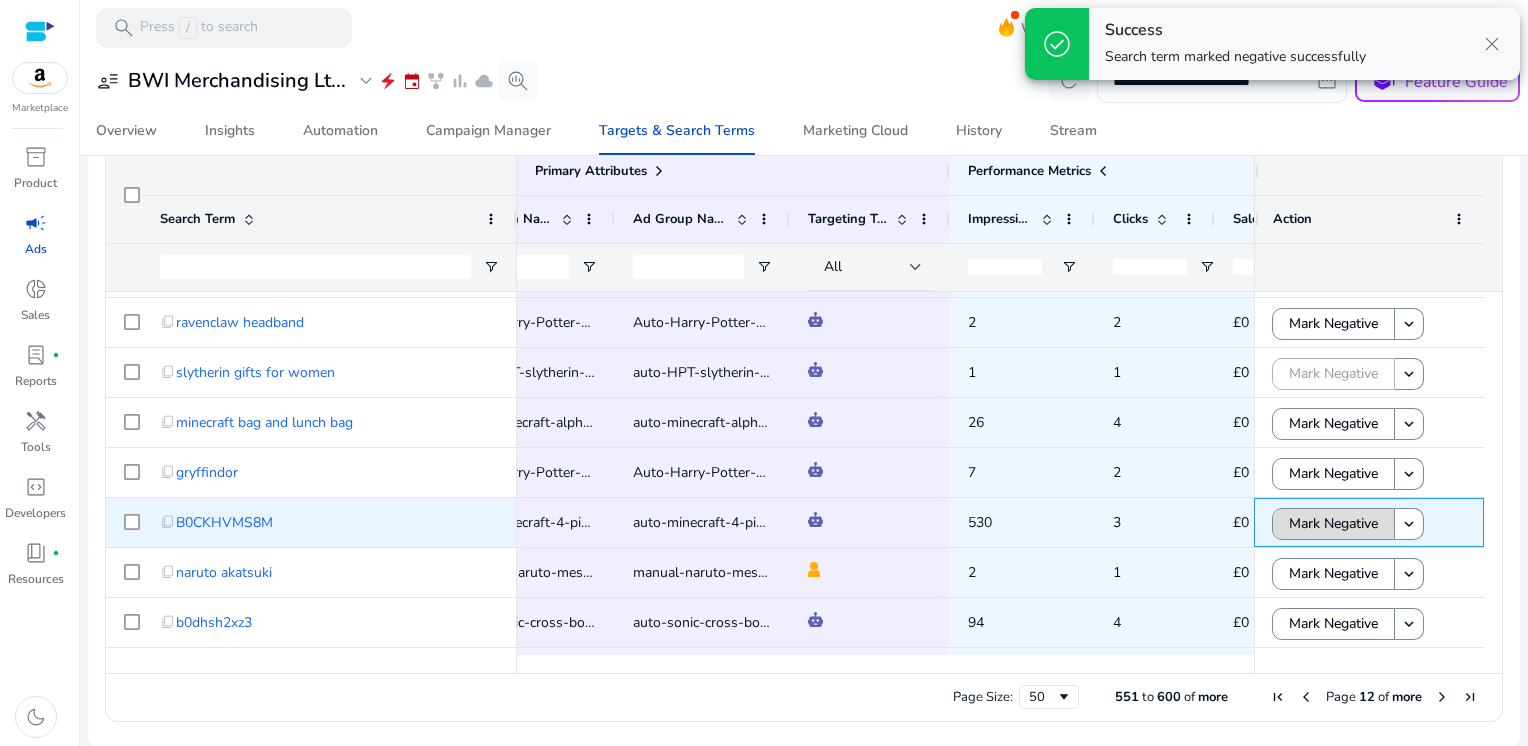 click on "Mark Negative" 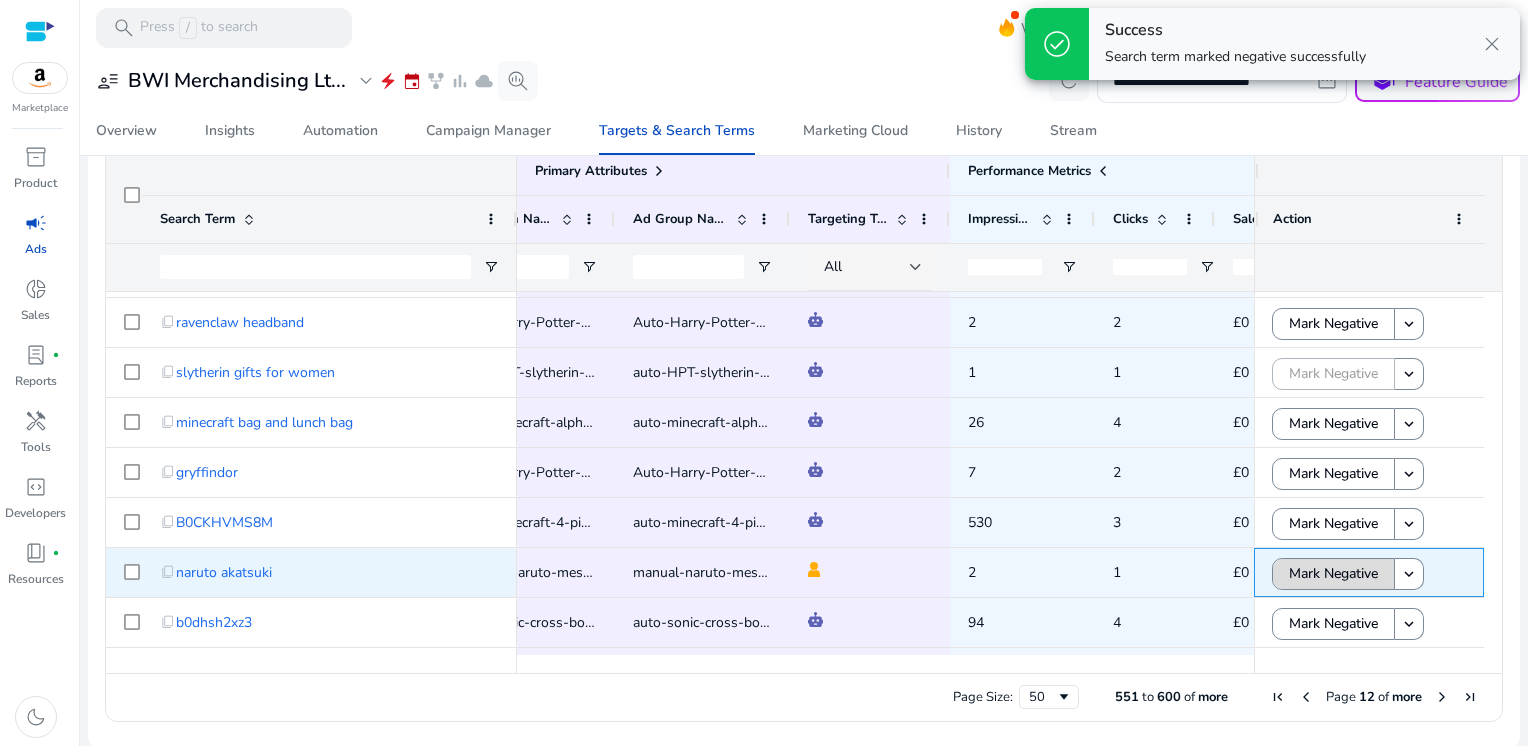 click on "Mark Negative" 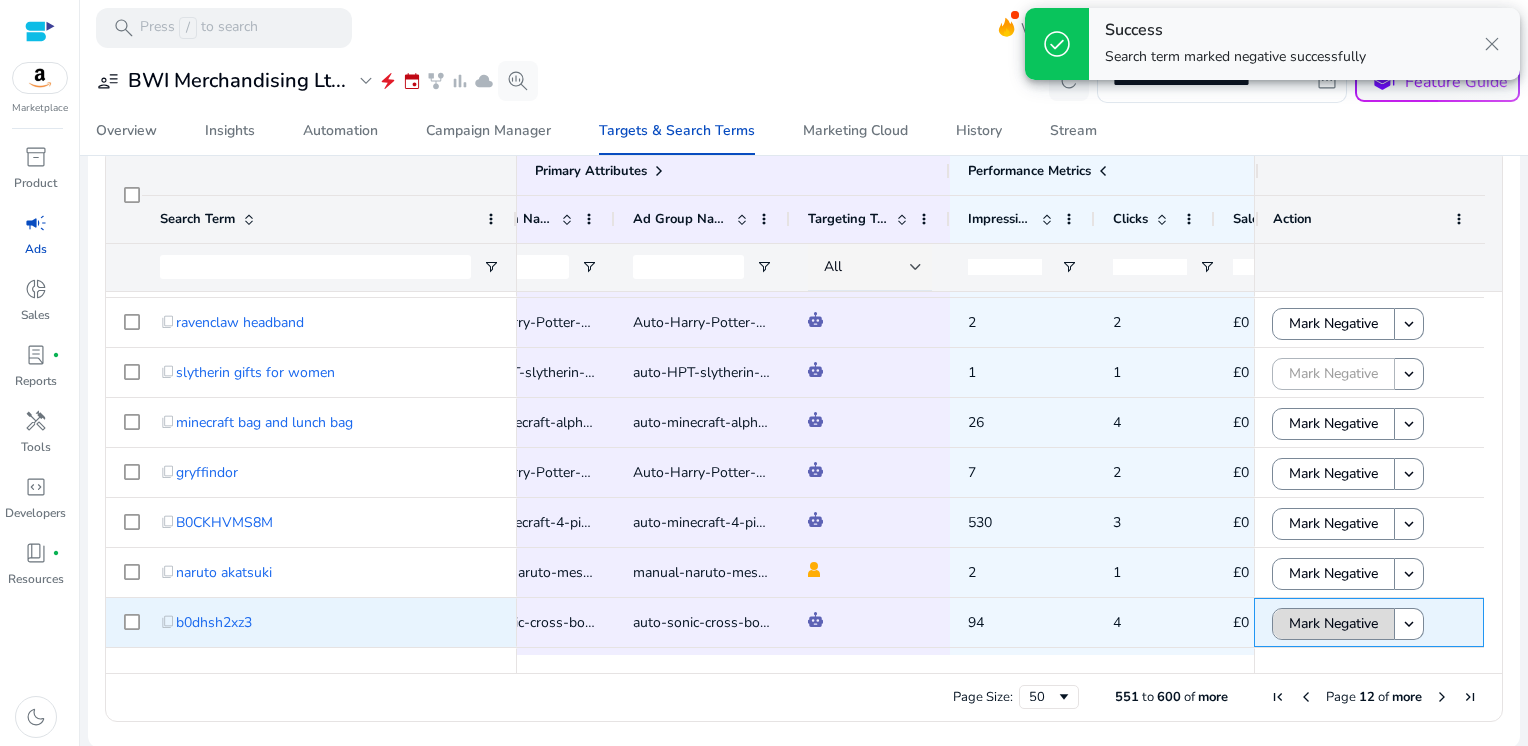 click on "Mark Negative" 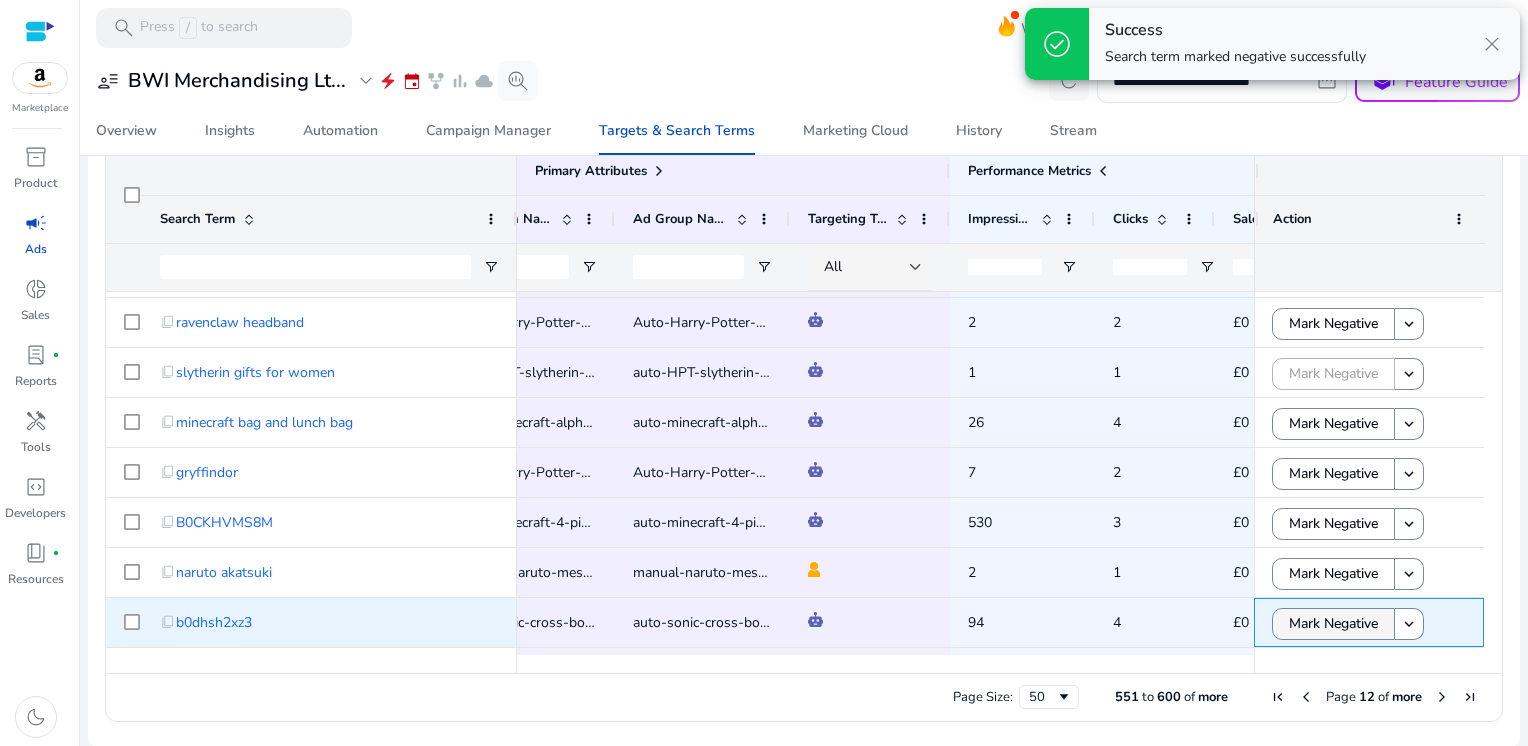 scroll, scrollTop: 798, scrollLeft: 0, axis: vertical 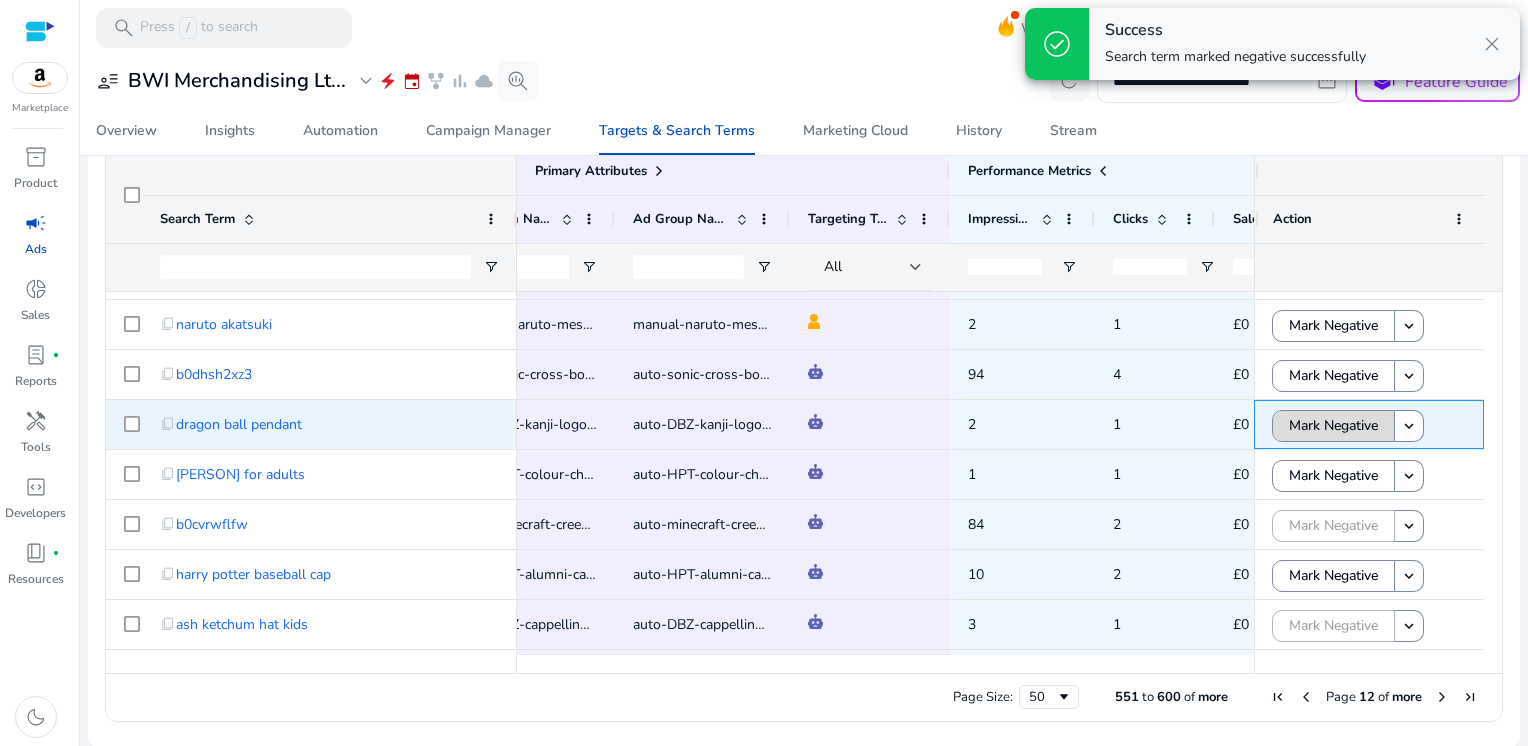 click on "Mark Negative" 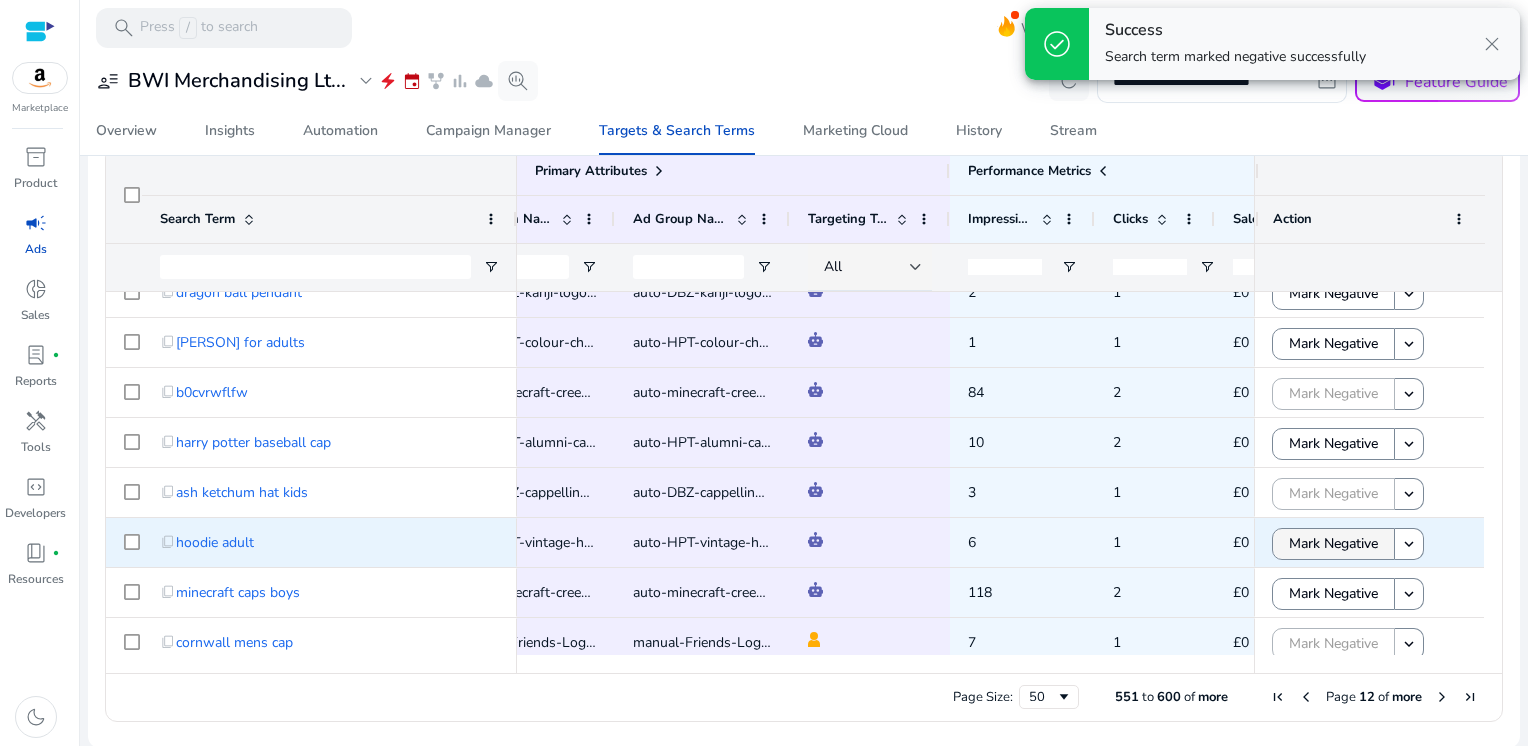 click on "Mark Negative" 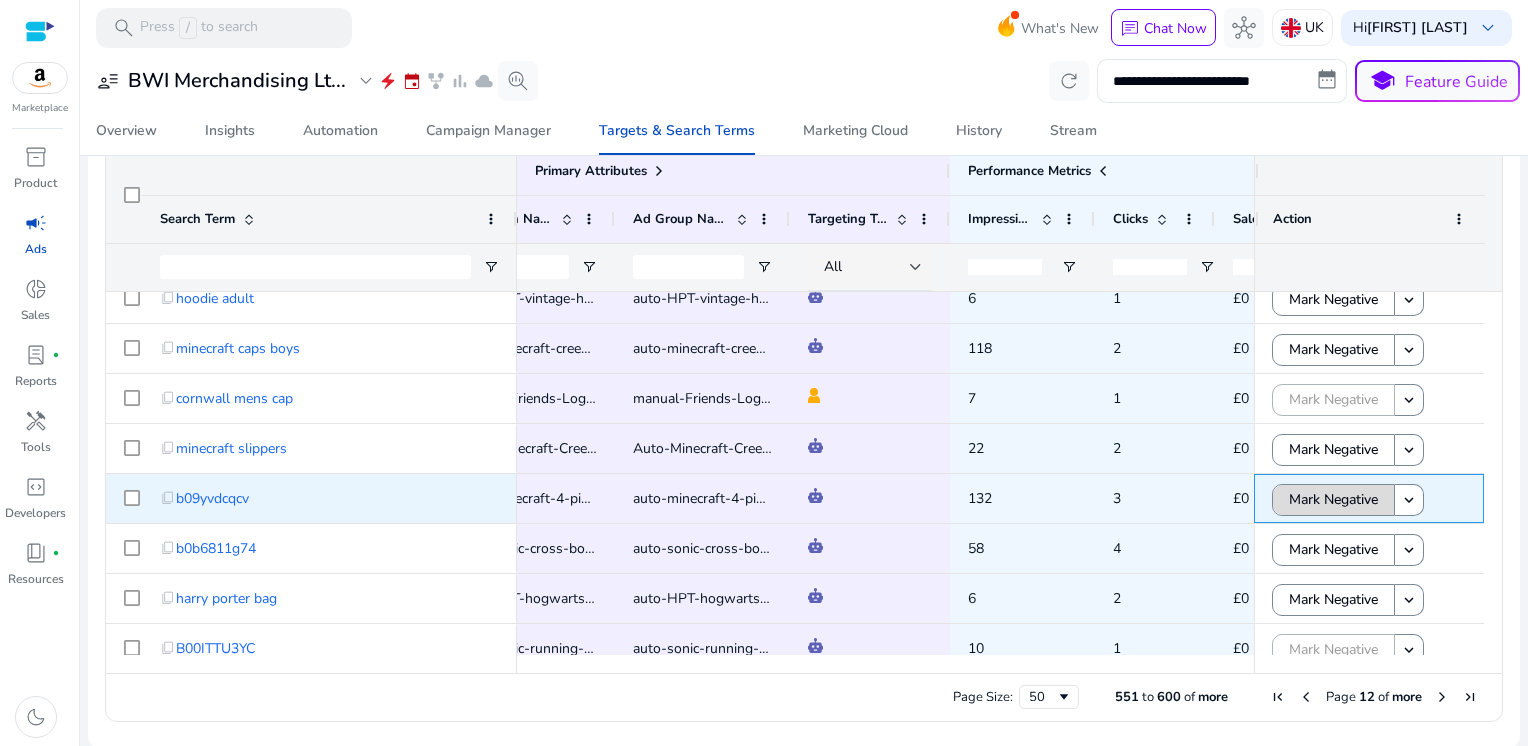 click on "Mark Negative" 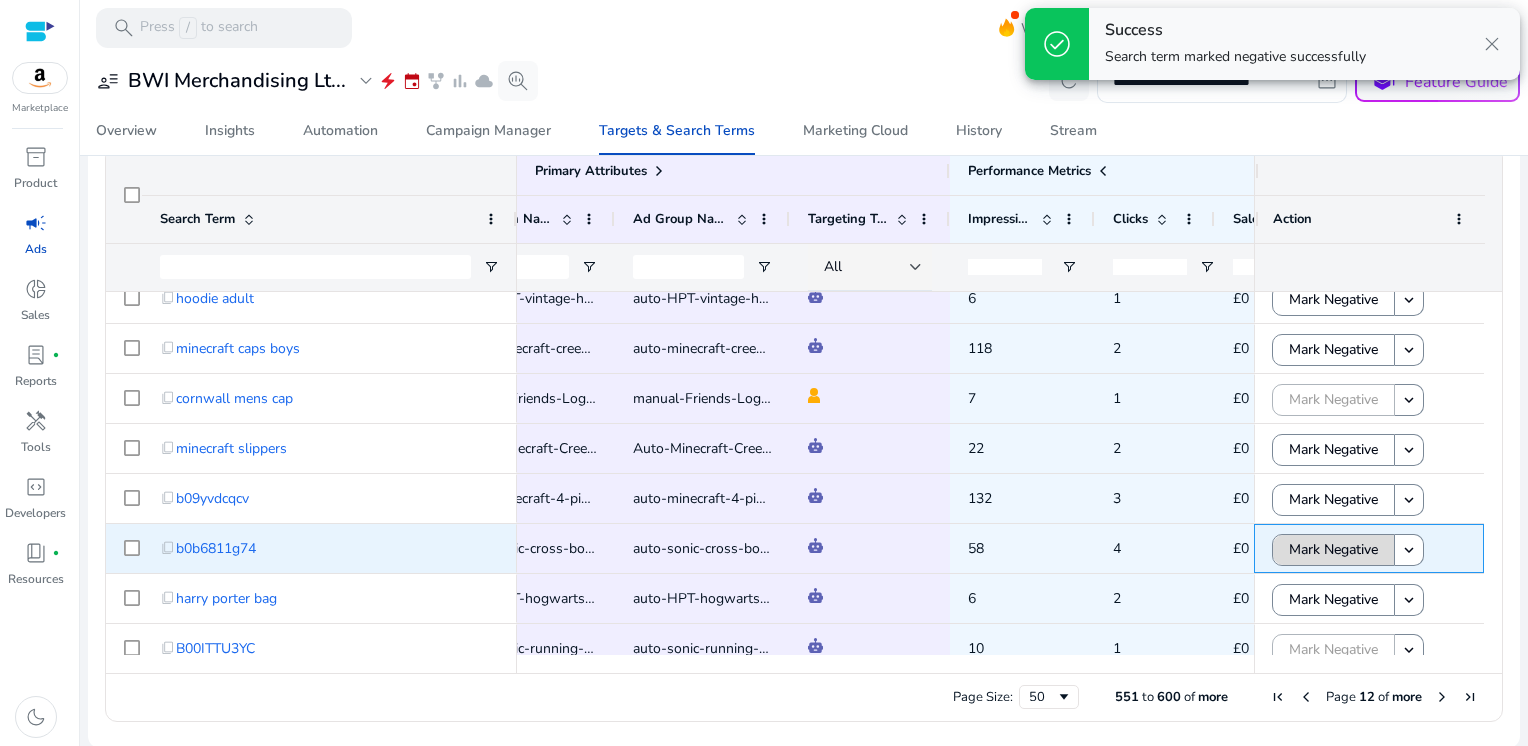 click on "Mark Negative" 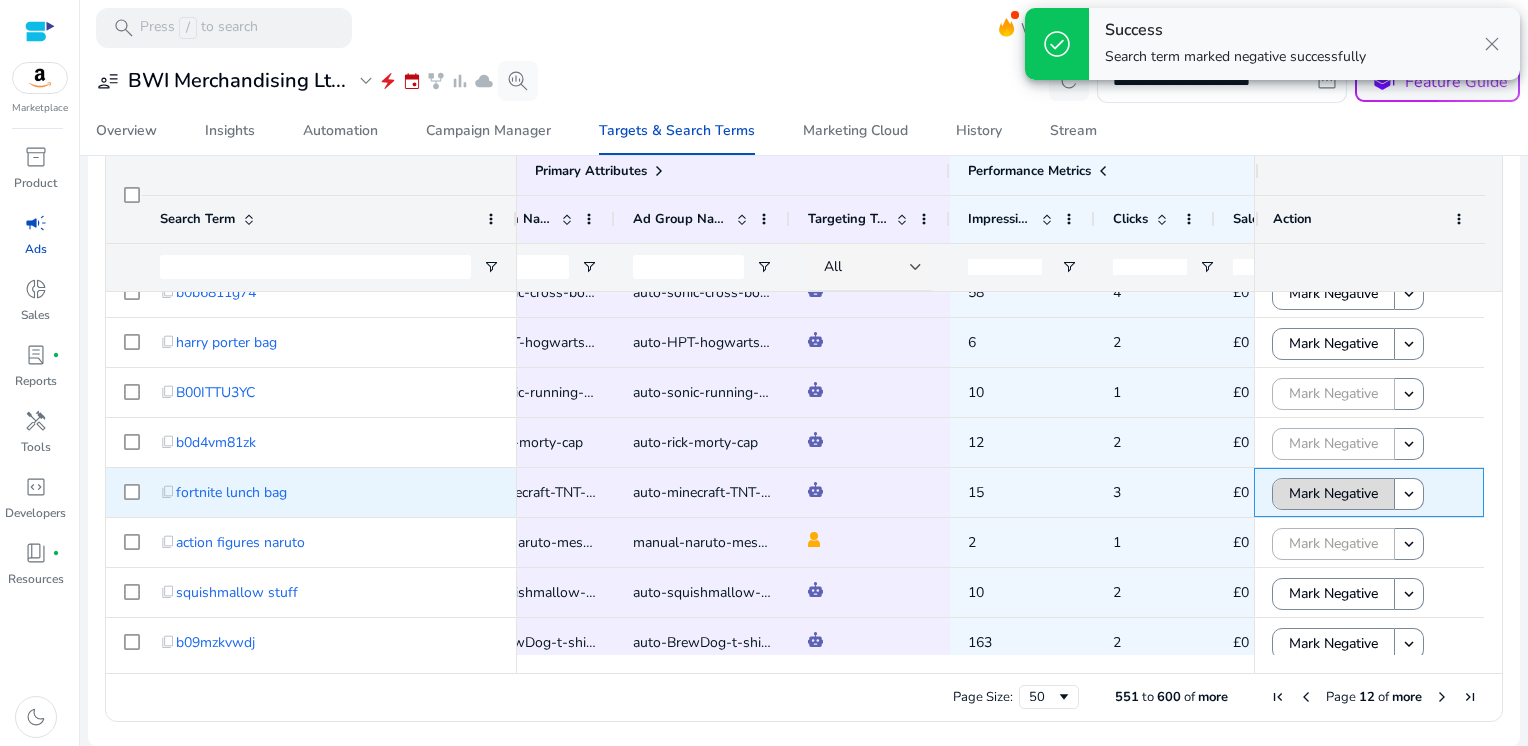 click on "Mark Negative" 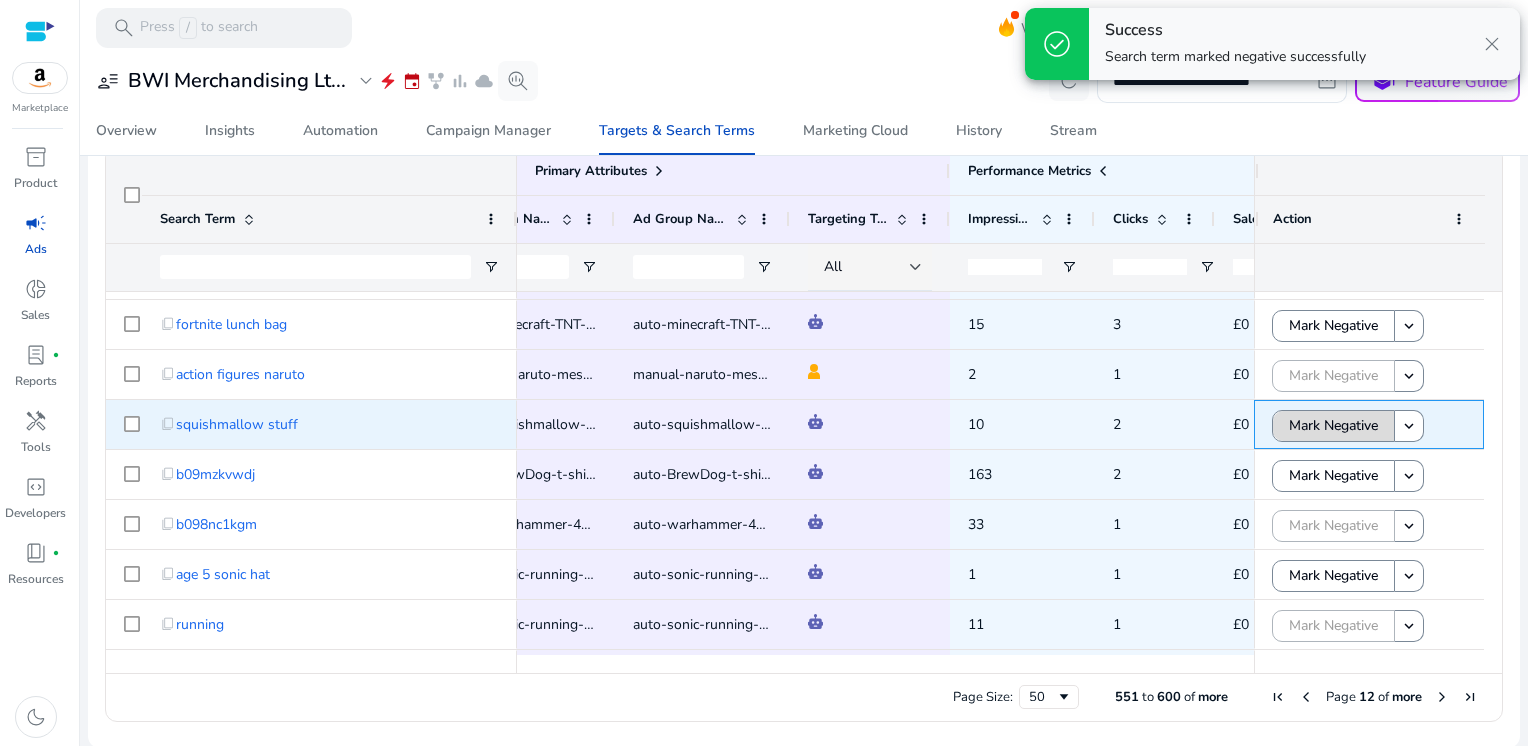 click on "Mark Negative" 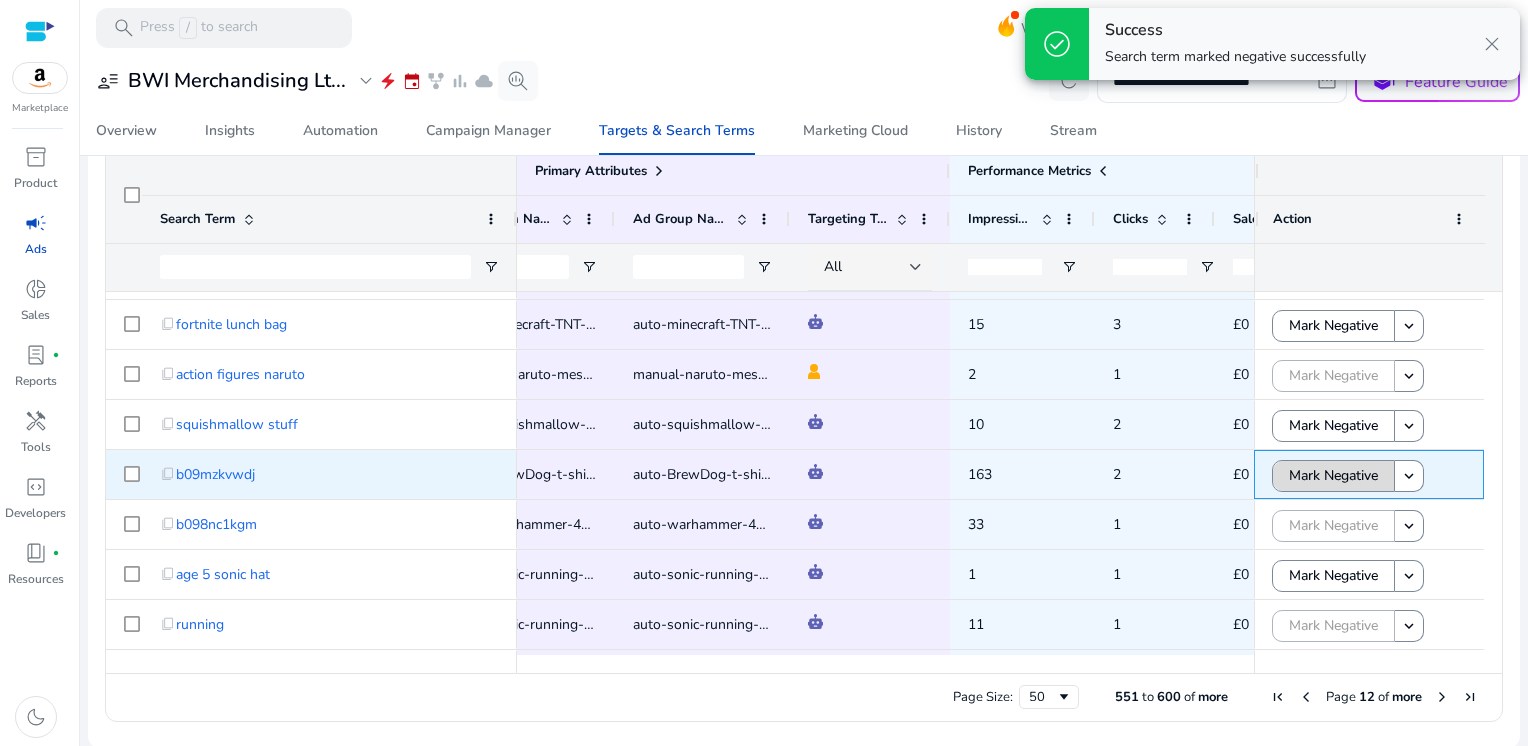 click on "Mark Negative" 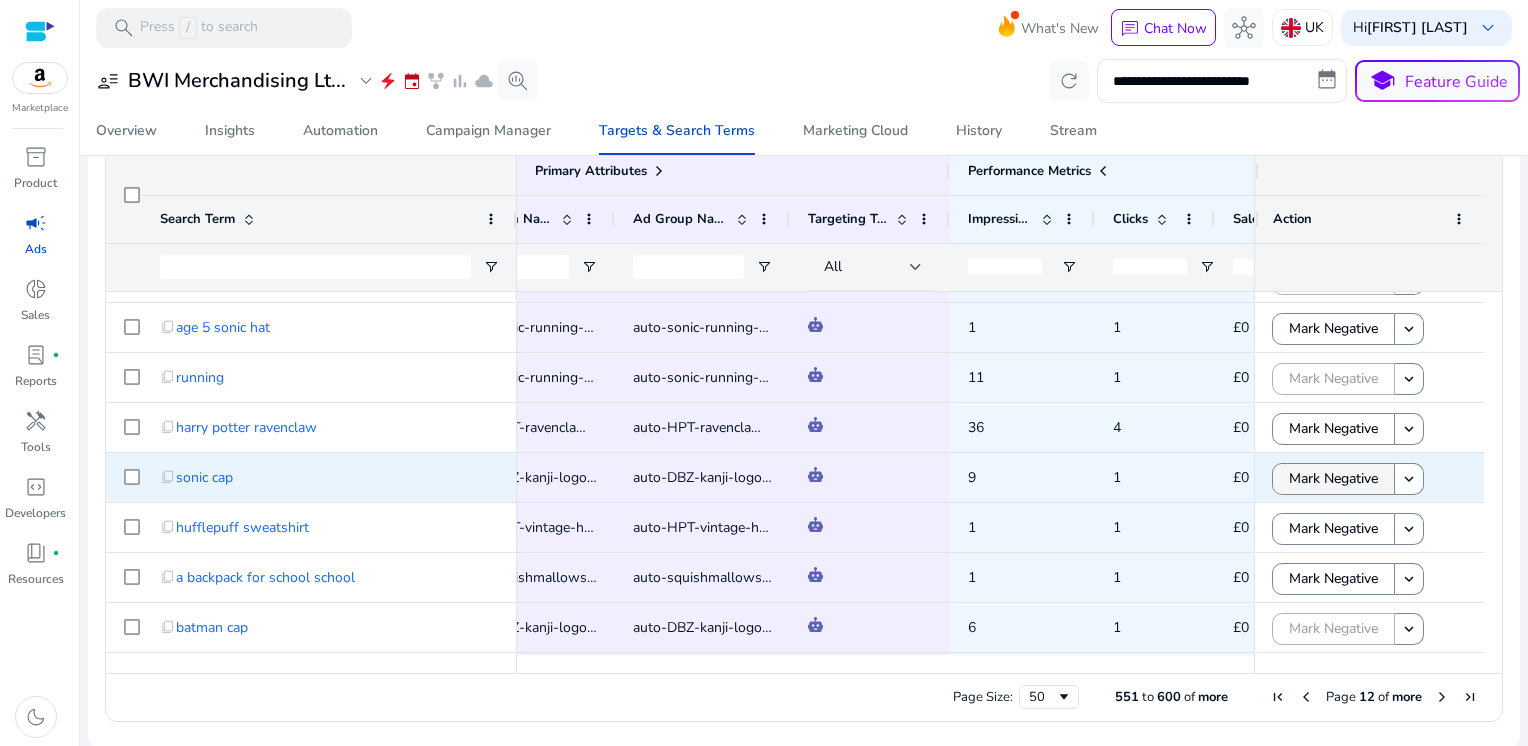 click on "Mark Negative" 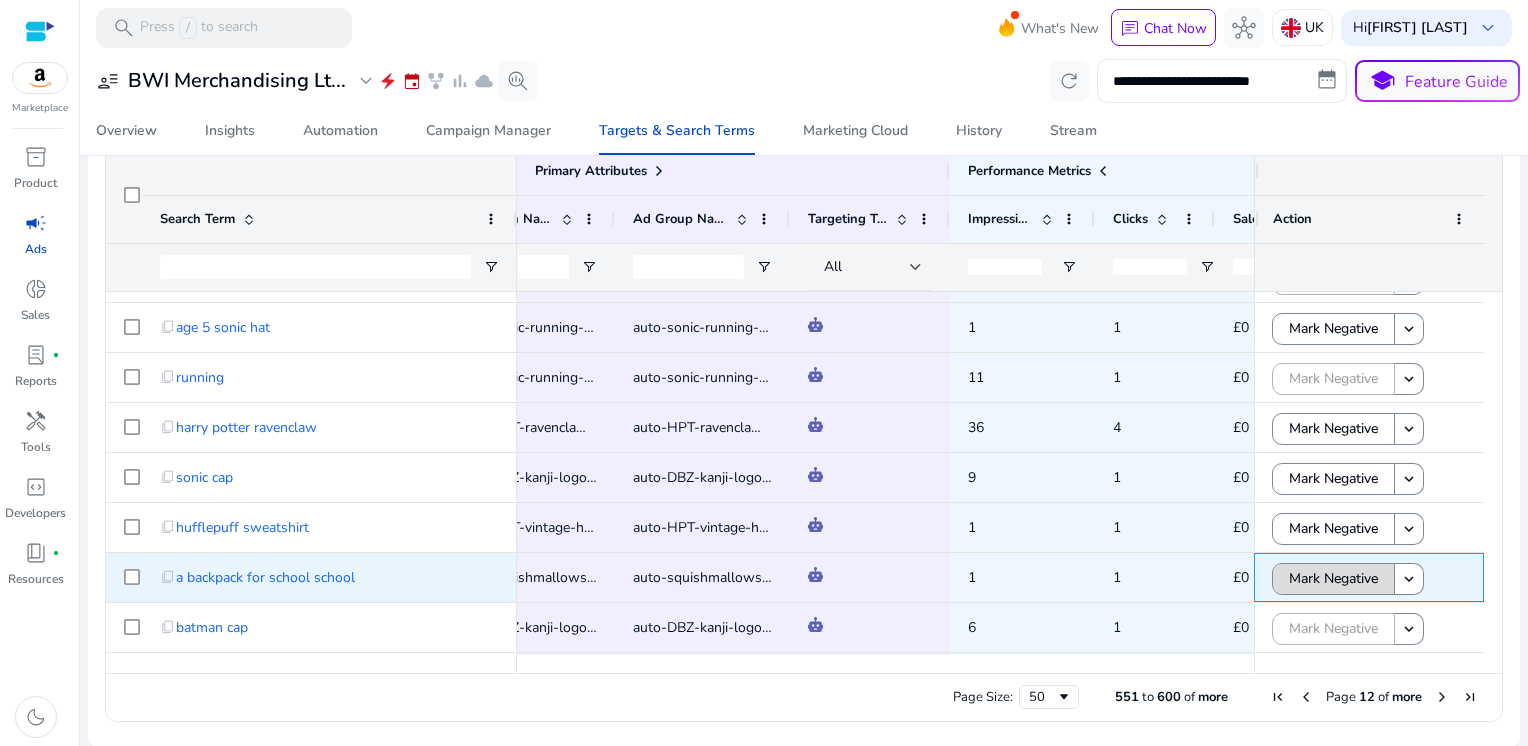 click on "Mark Negative" 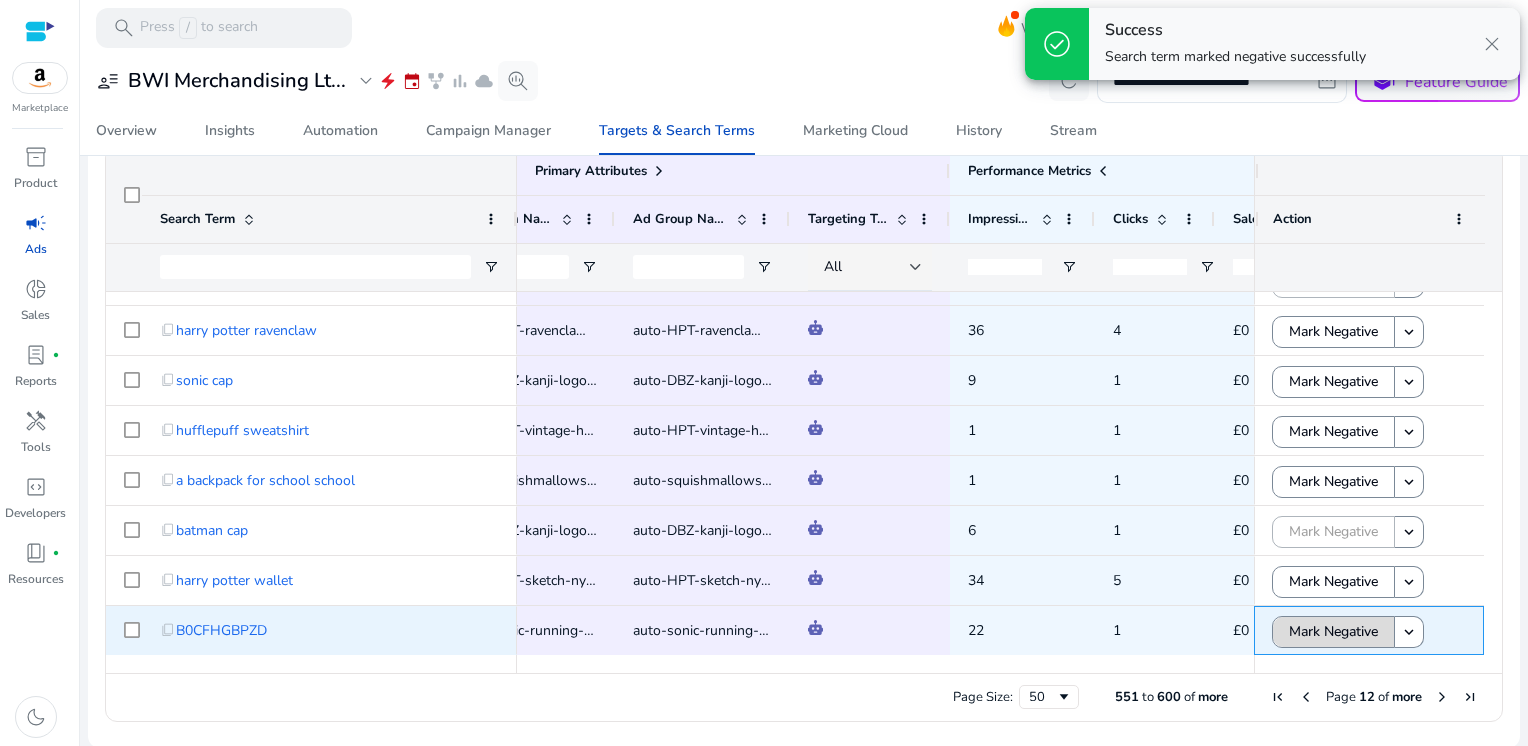 click on "Mark Negative" 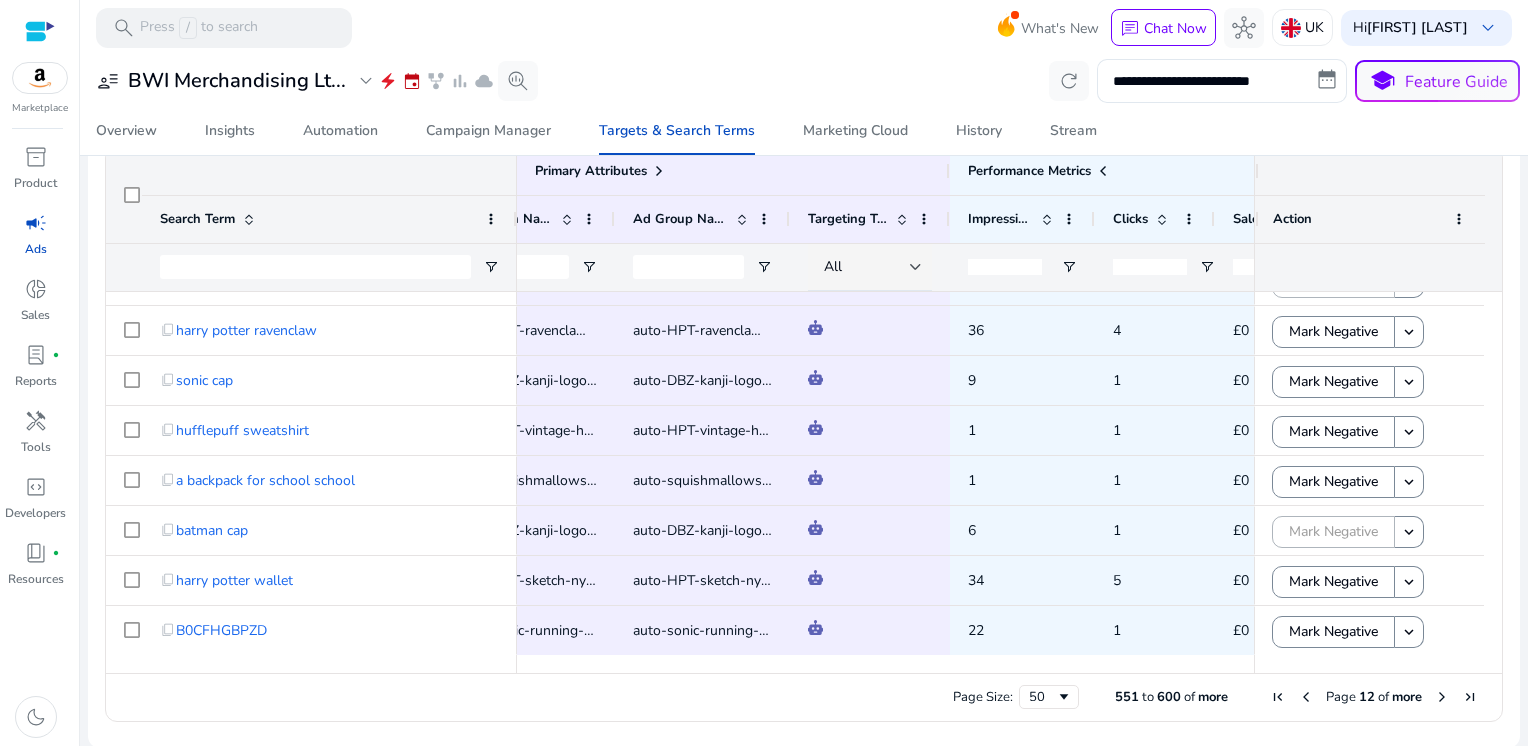 click at bounding box center (1442, 697) 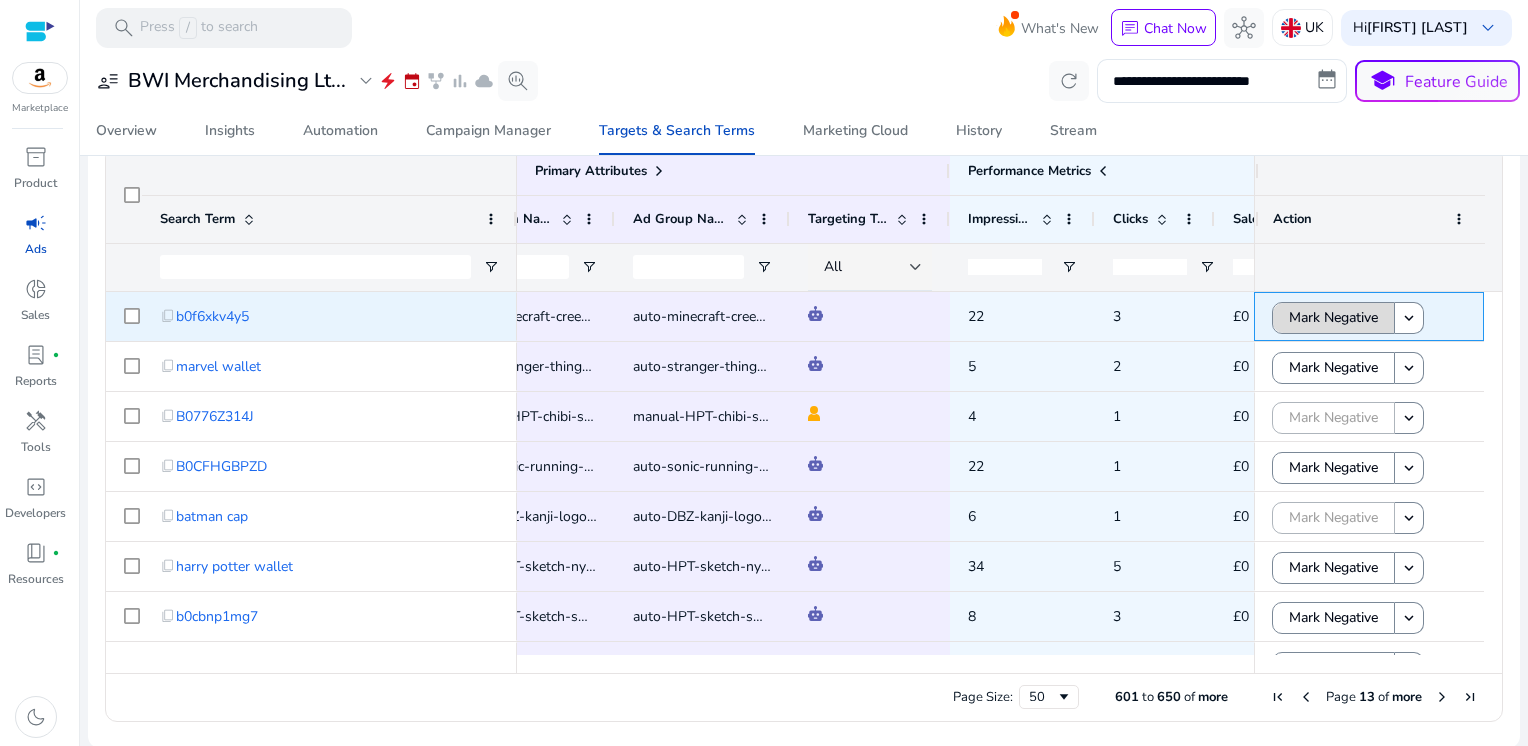 click on "Mark Negative" 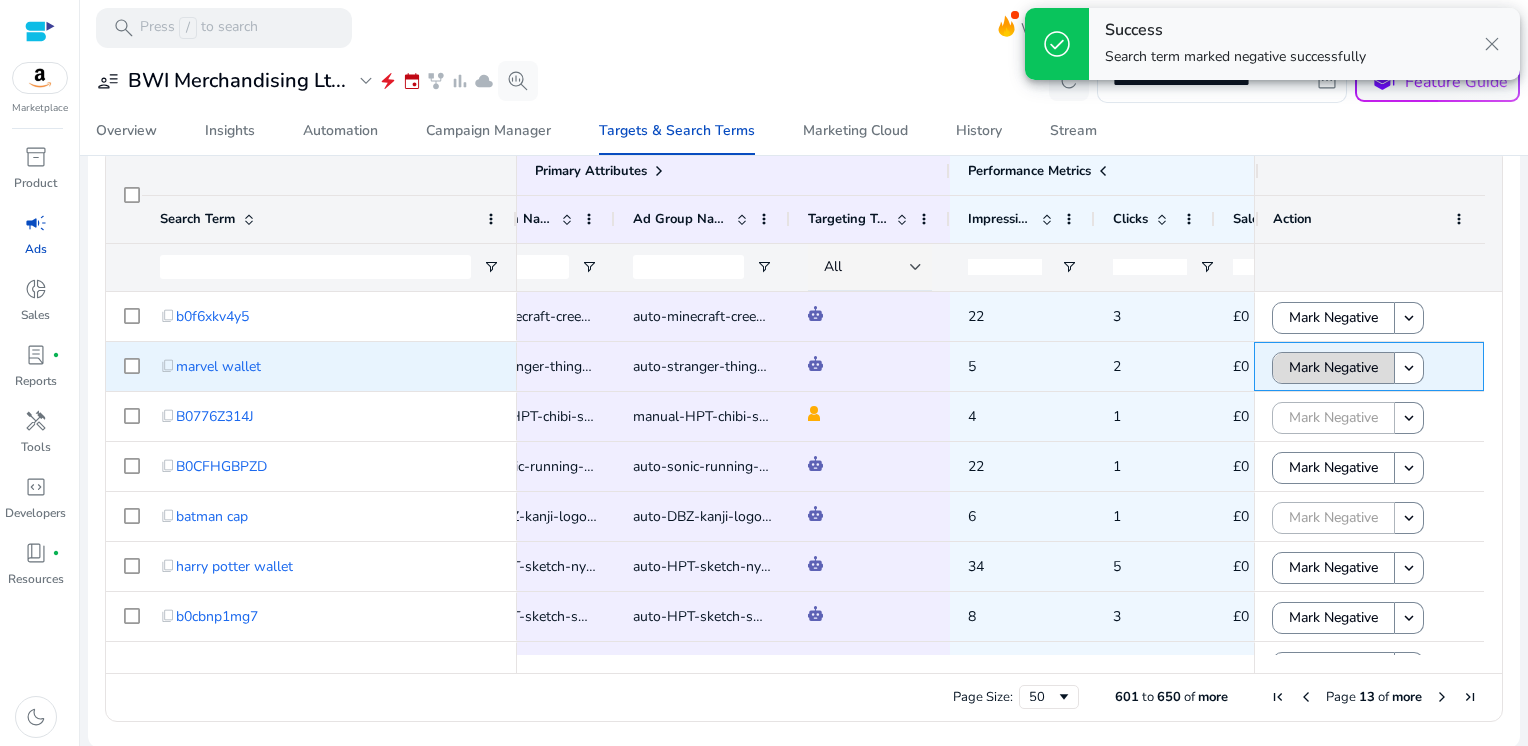 click on "Mark Negative" 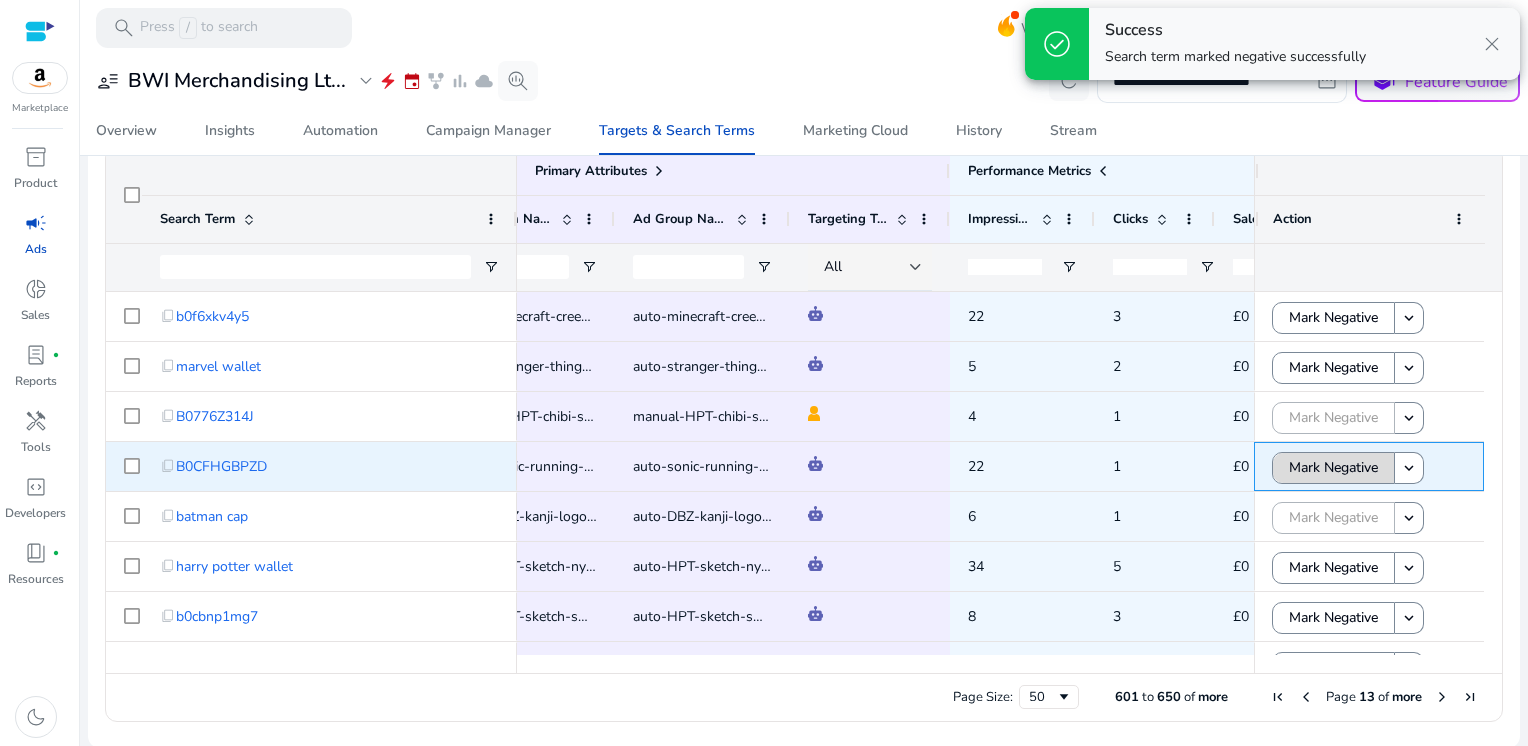 click on "Mark Negative" 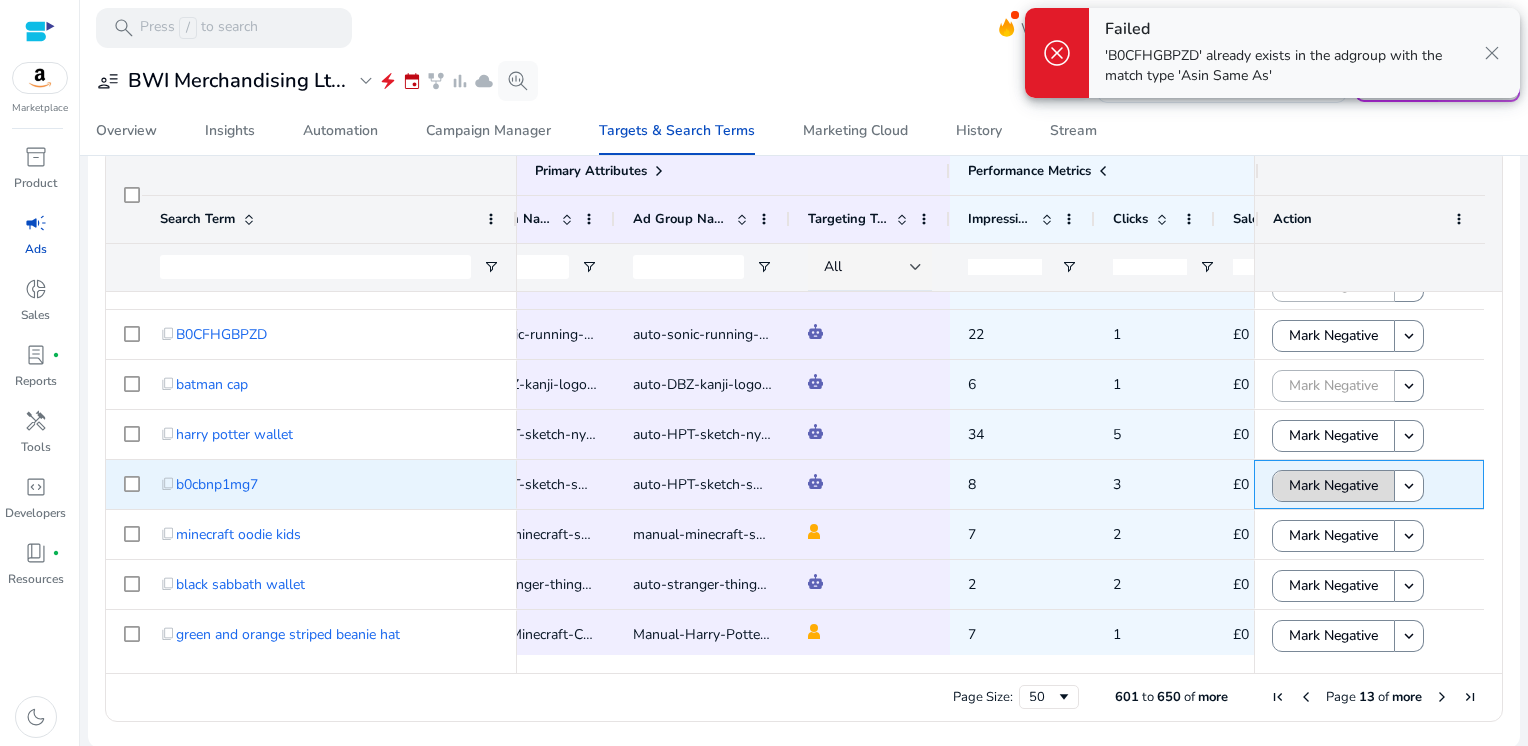 click on "Mark Negative" 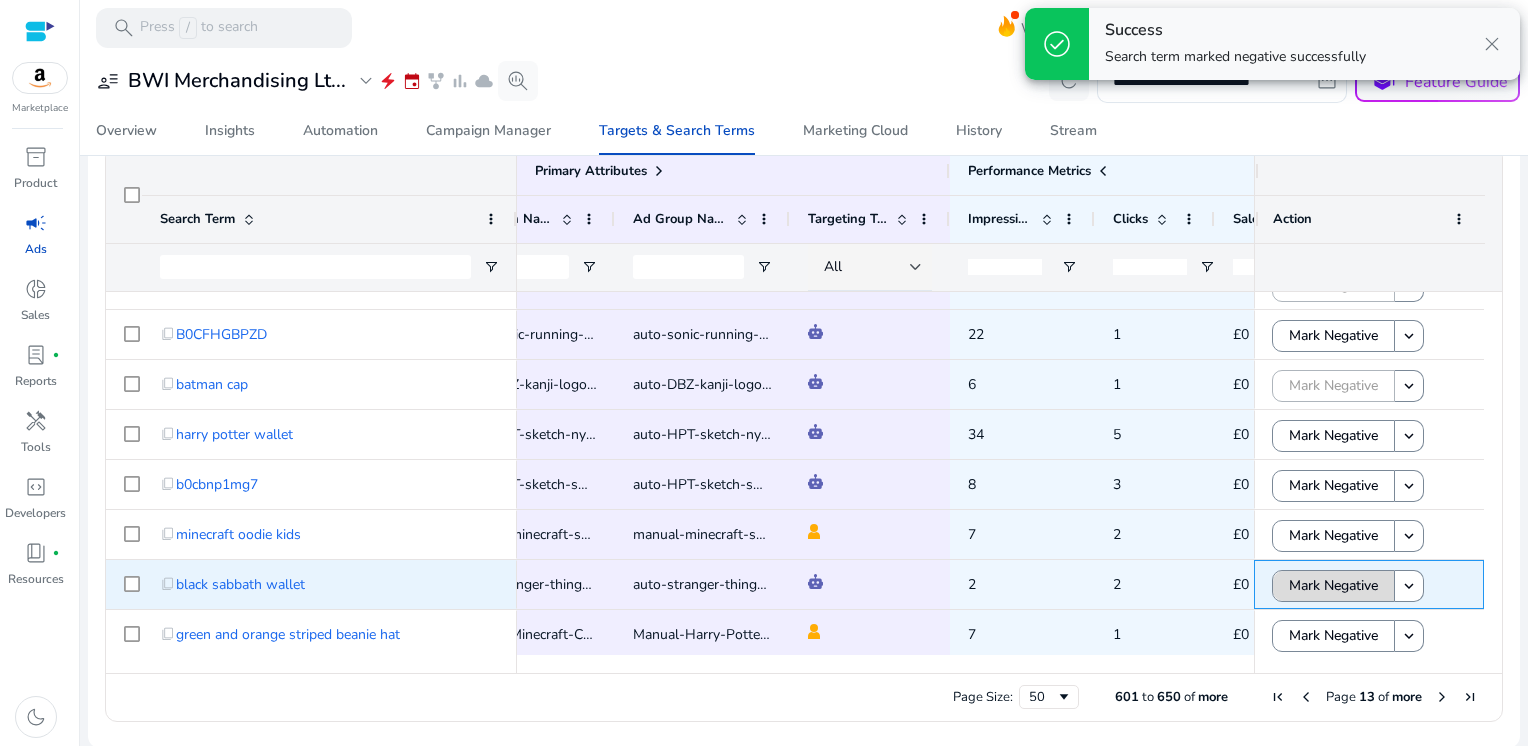 click on "Mark Negative" 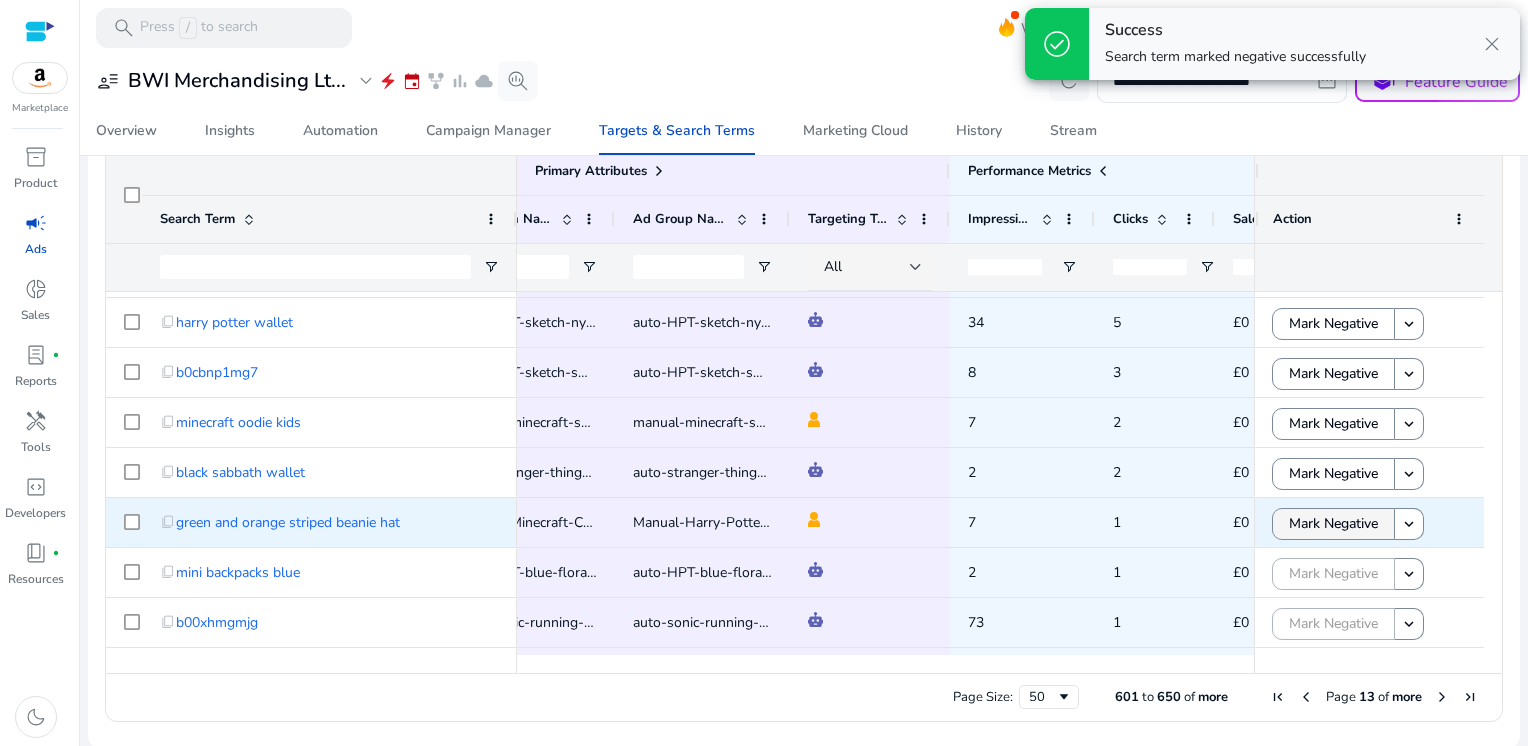click on "Mark Negative" 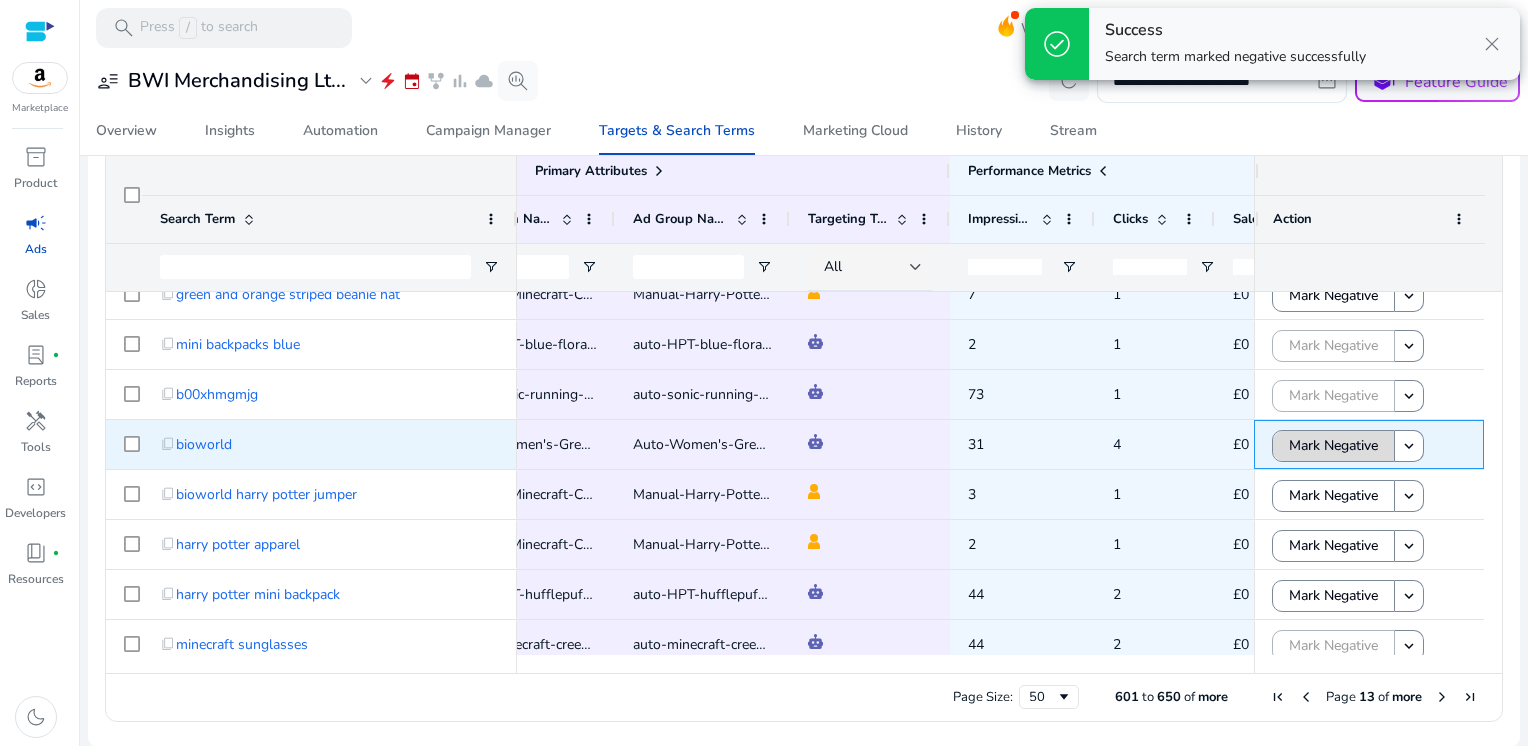click on "Mark Negative" 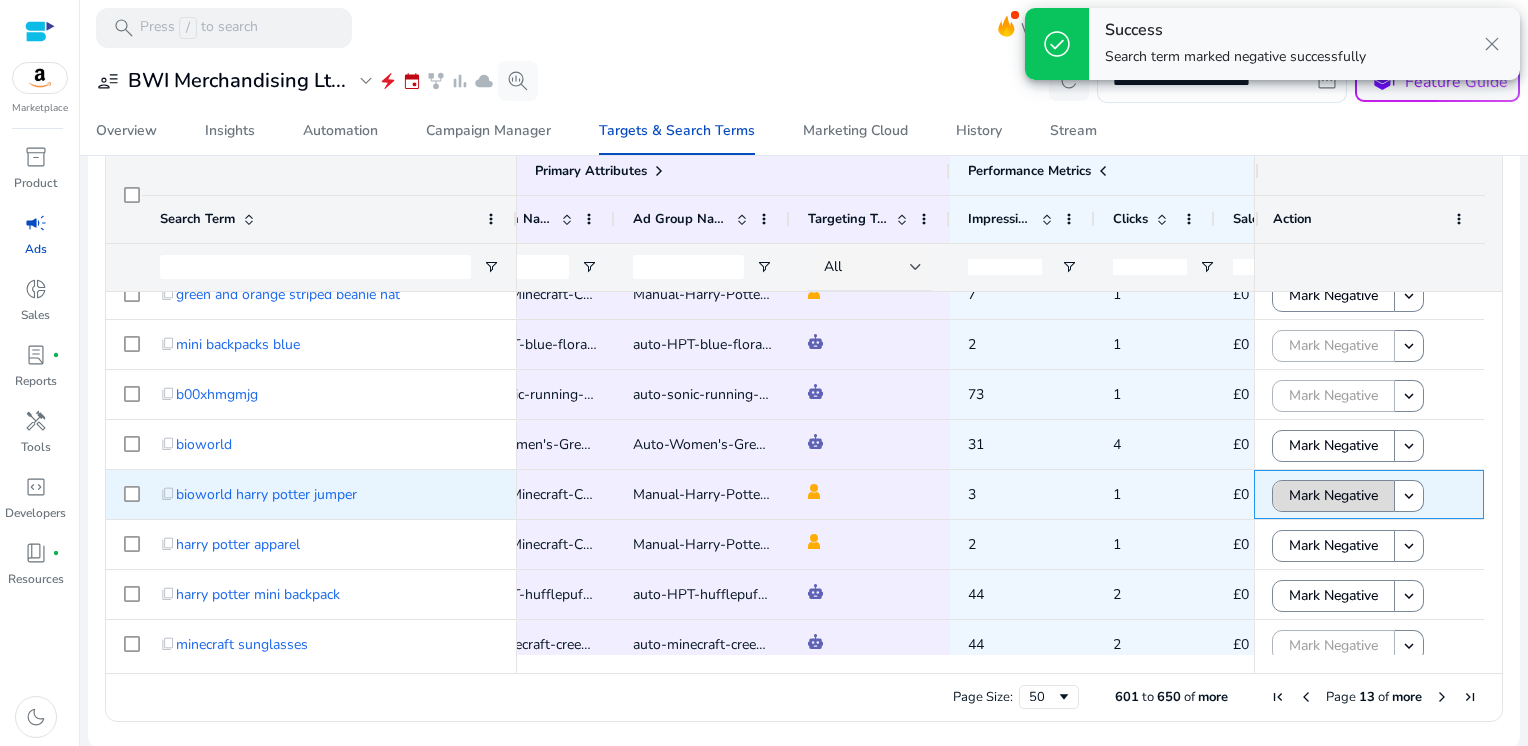 click on "Mark Negative" 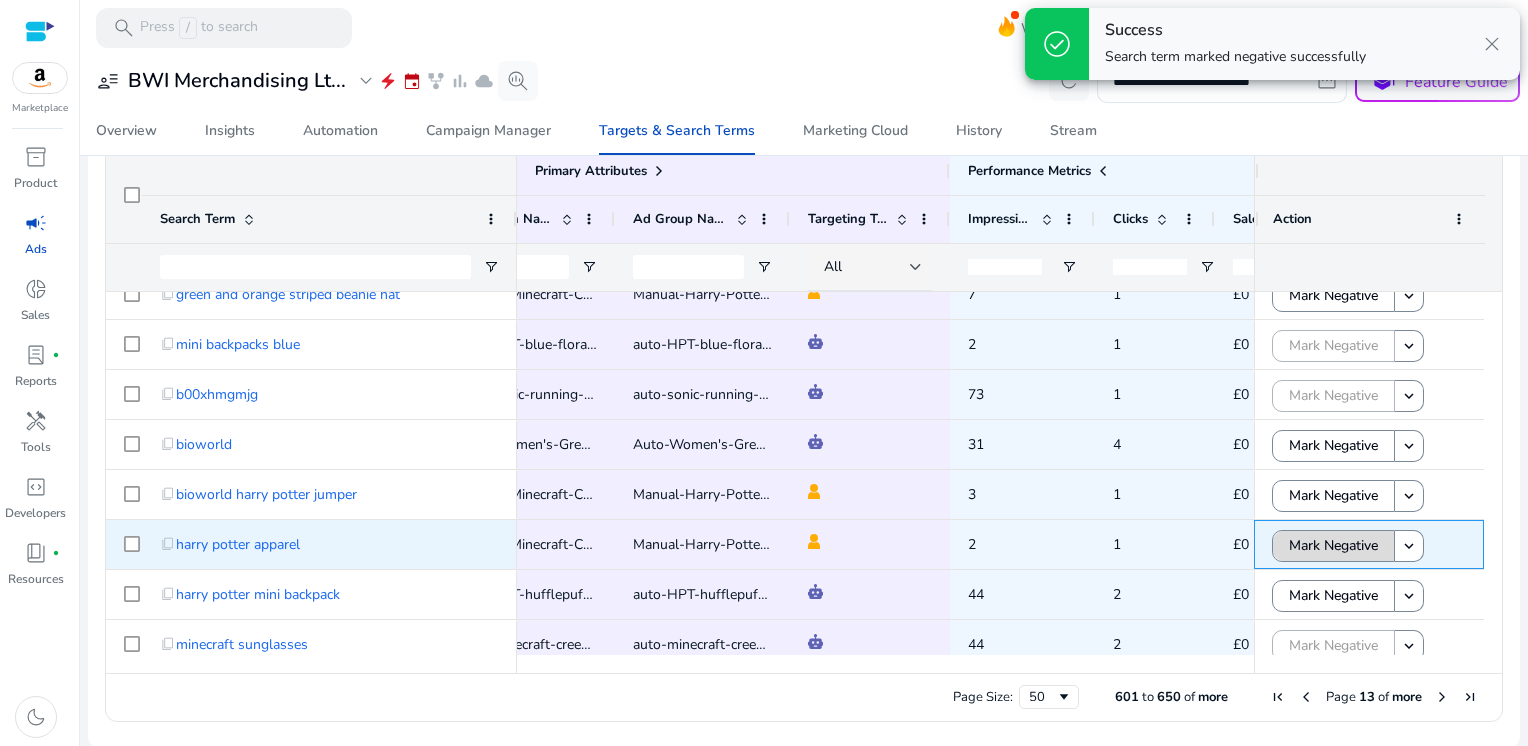 click on "Mark Negative" 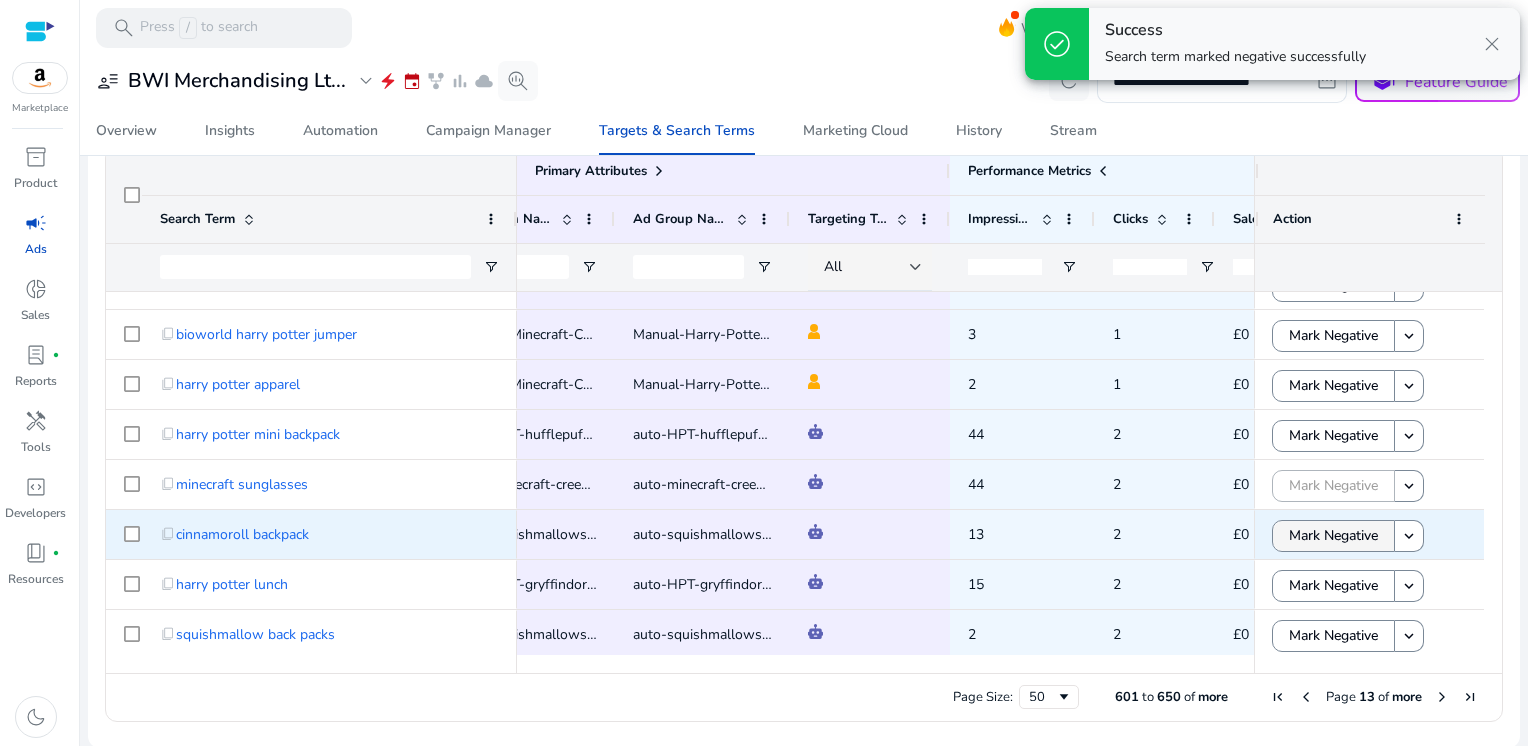 click on "Mark Negative" 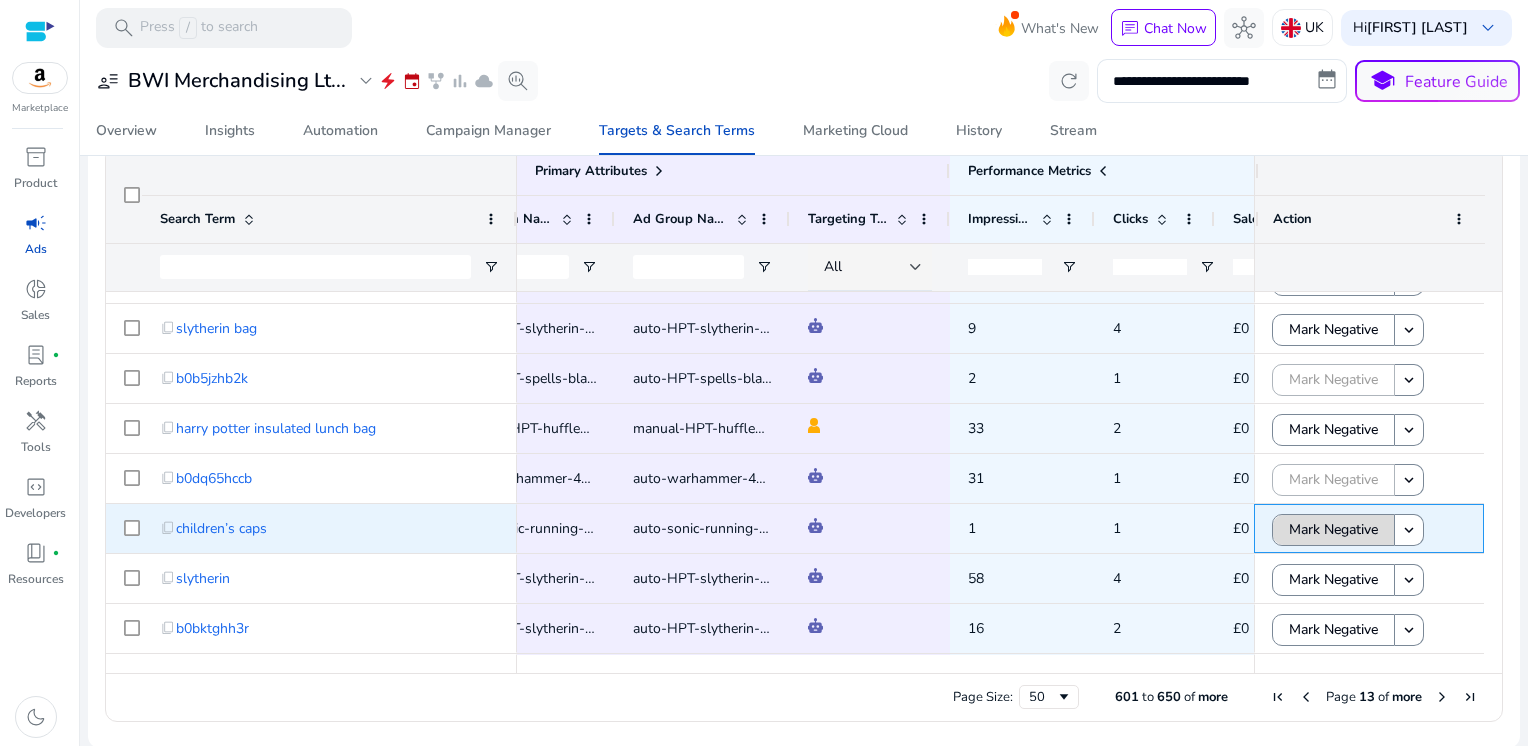 click on "Mark Negative" 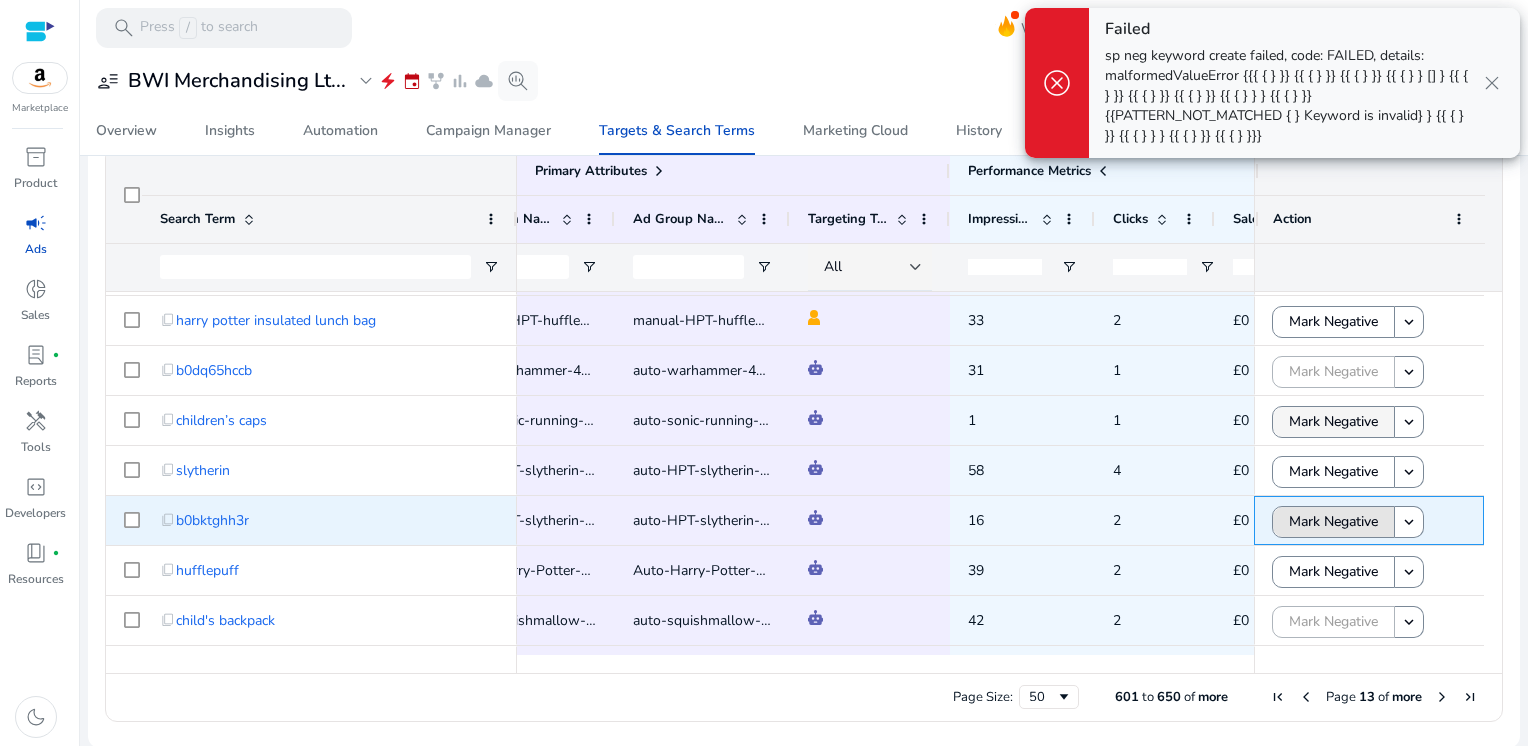 click on "Mark Negative" 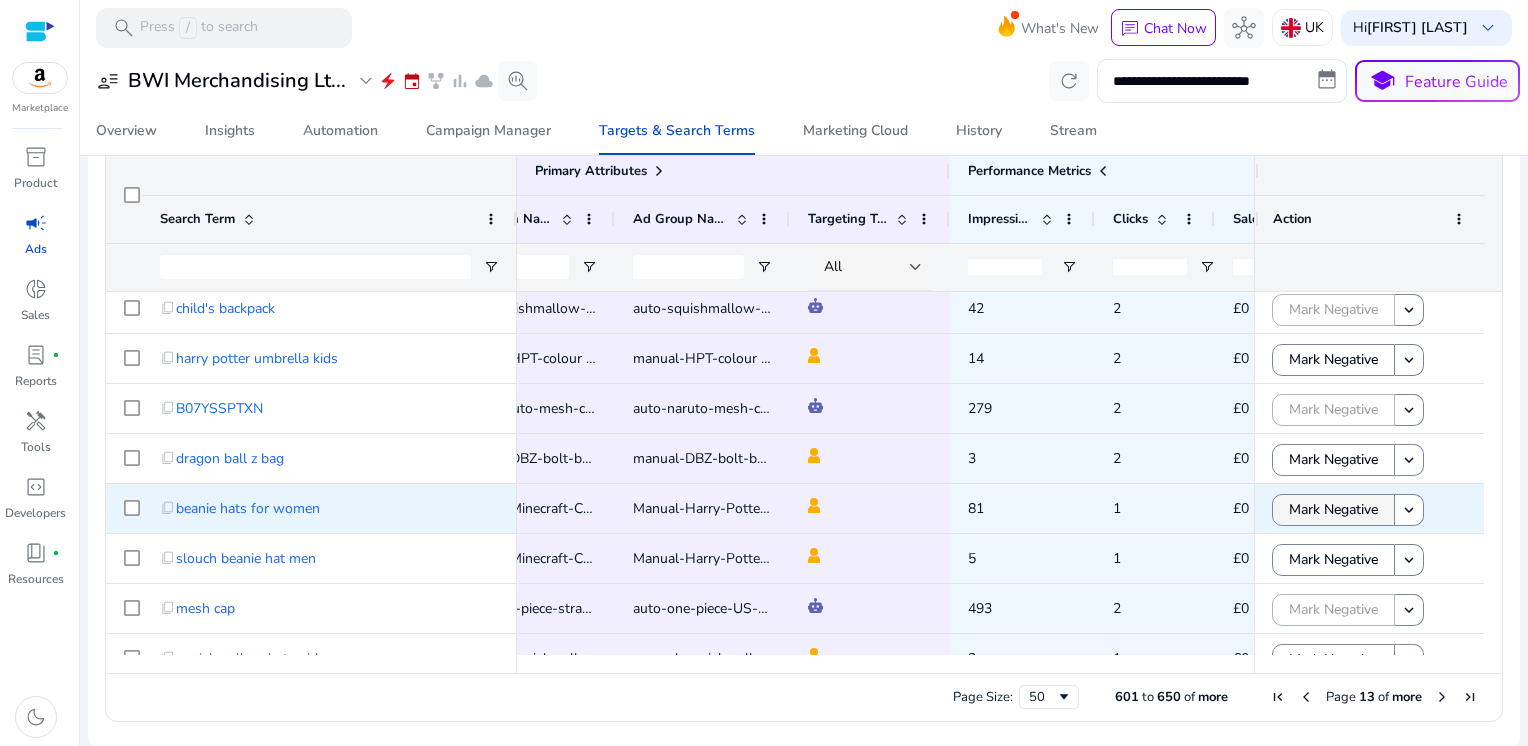 click on "Mark Negative" 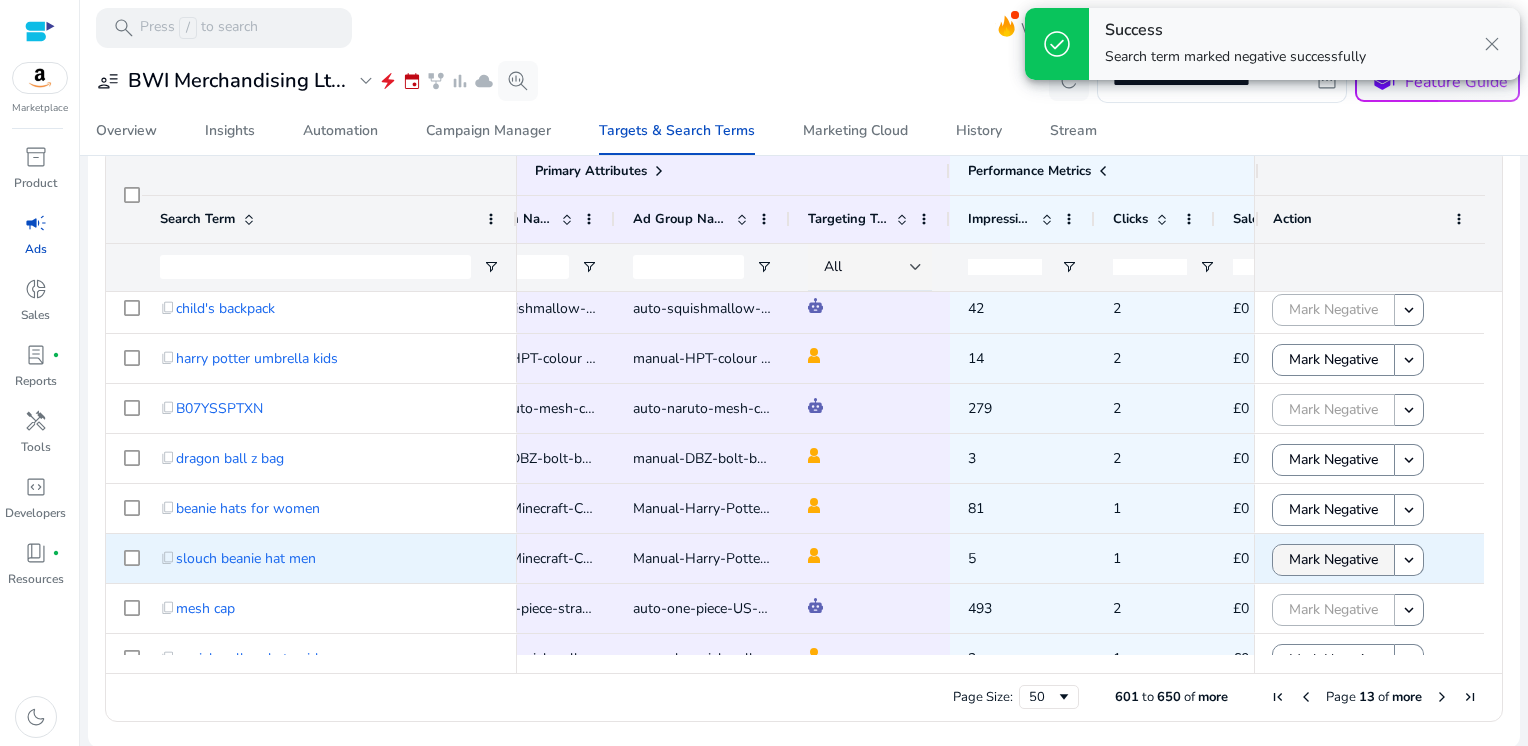 click on "Mark Negative" 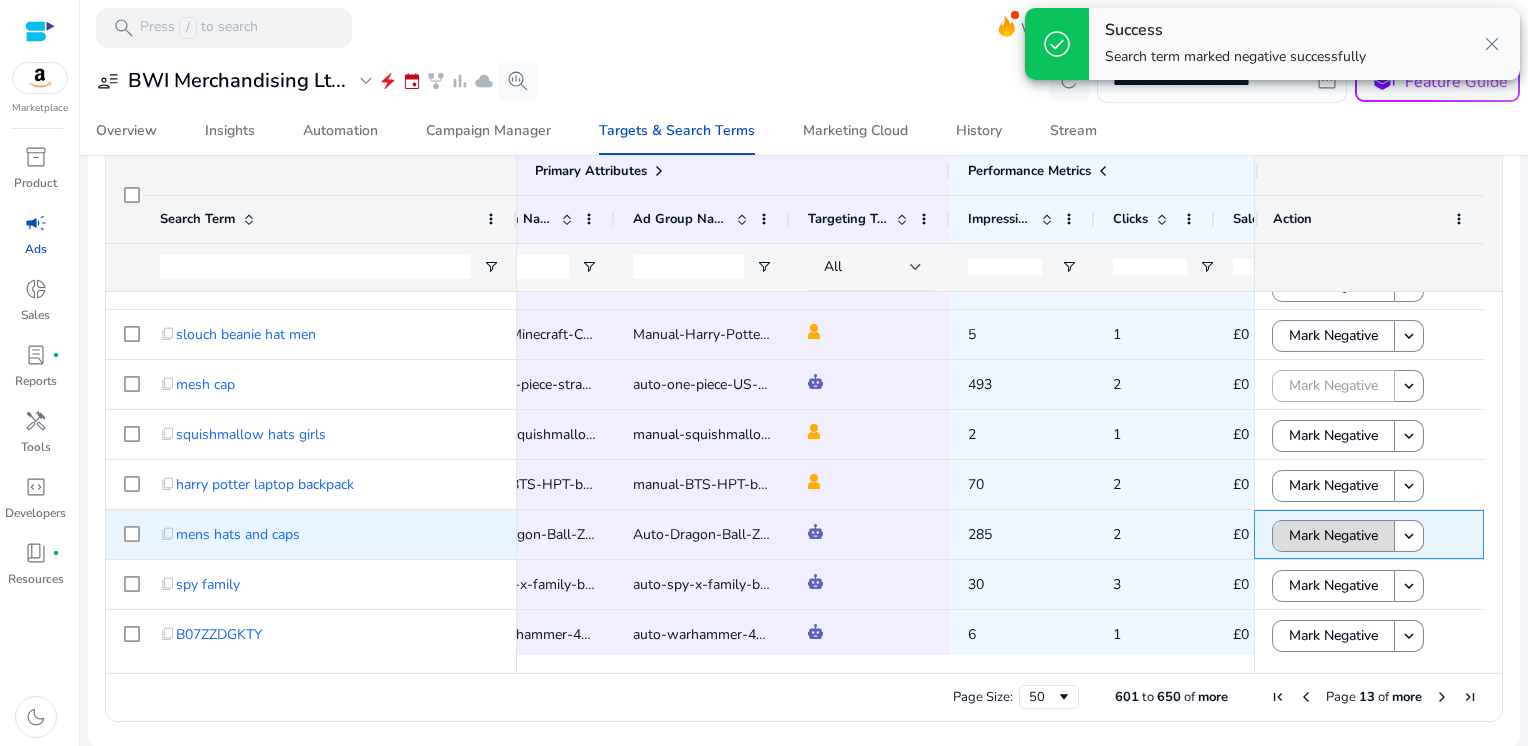 click on "Mark Negative" 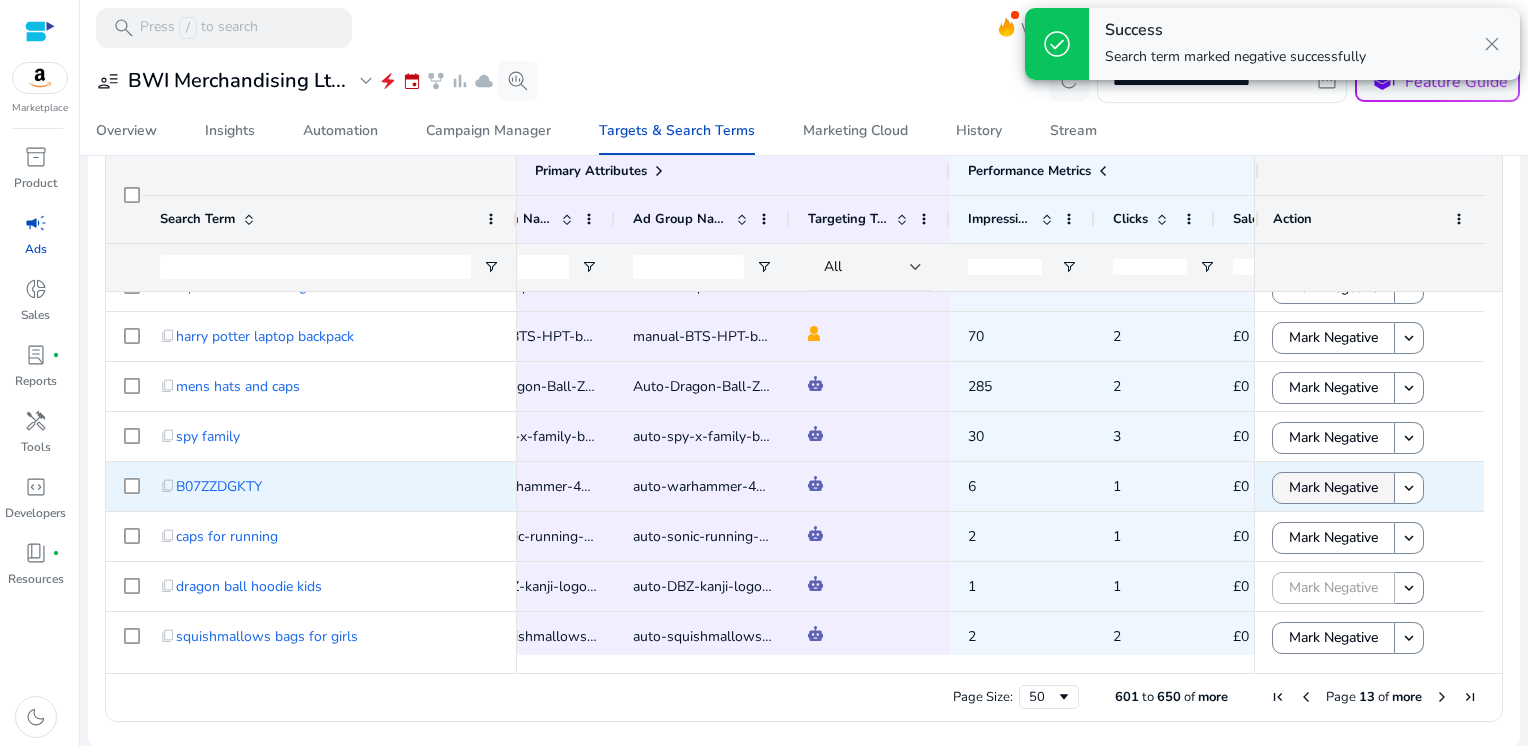 click on "Mark Negative" 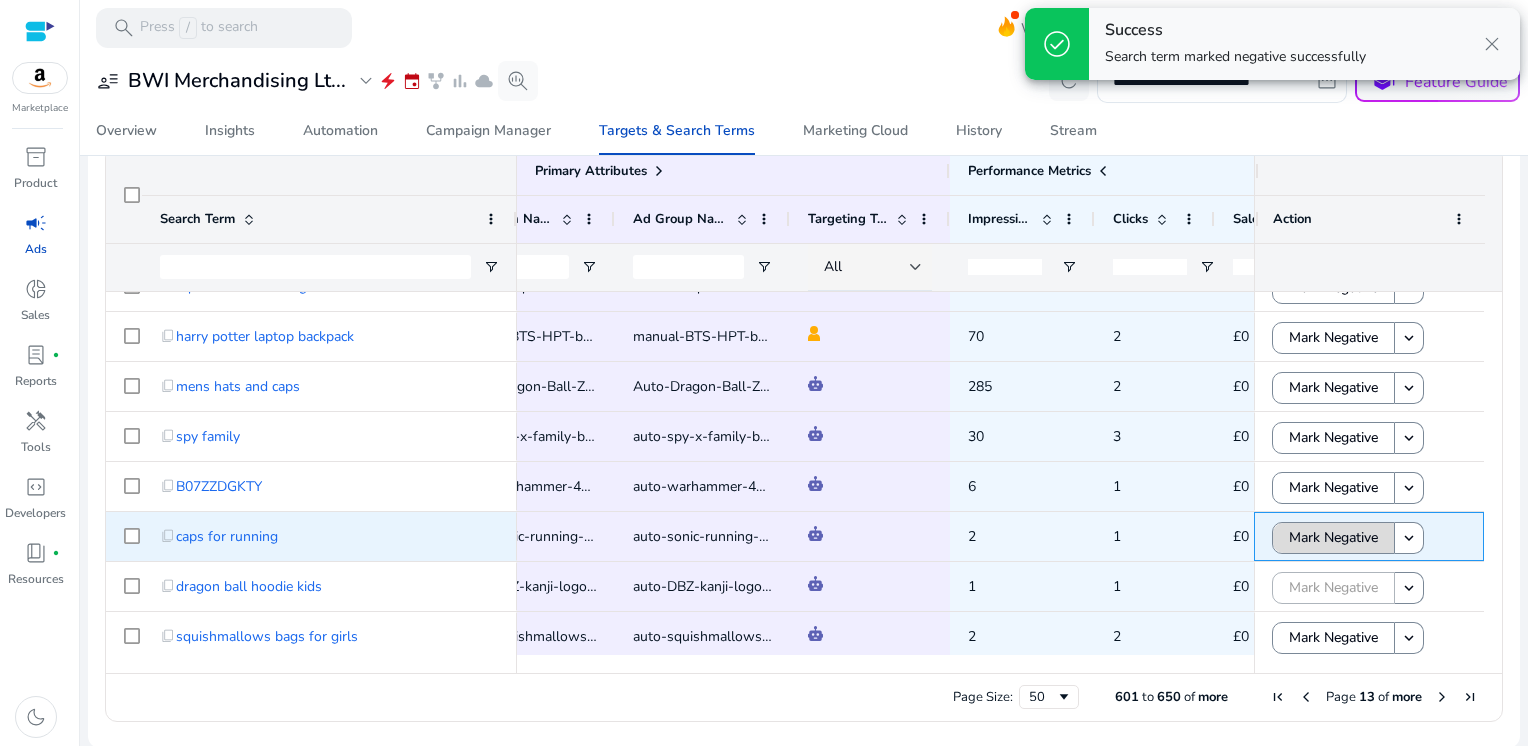 click on "Mark Negative" 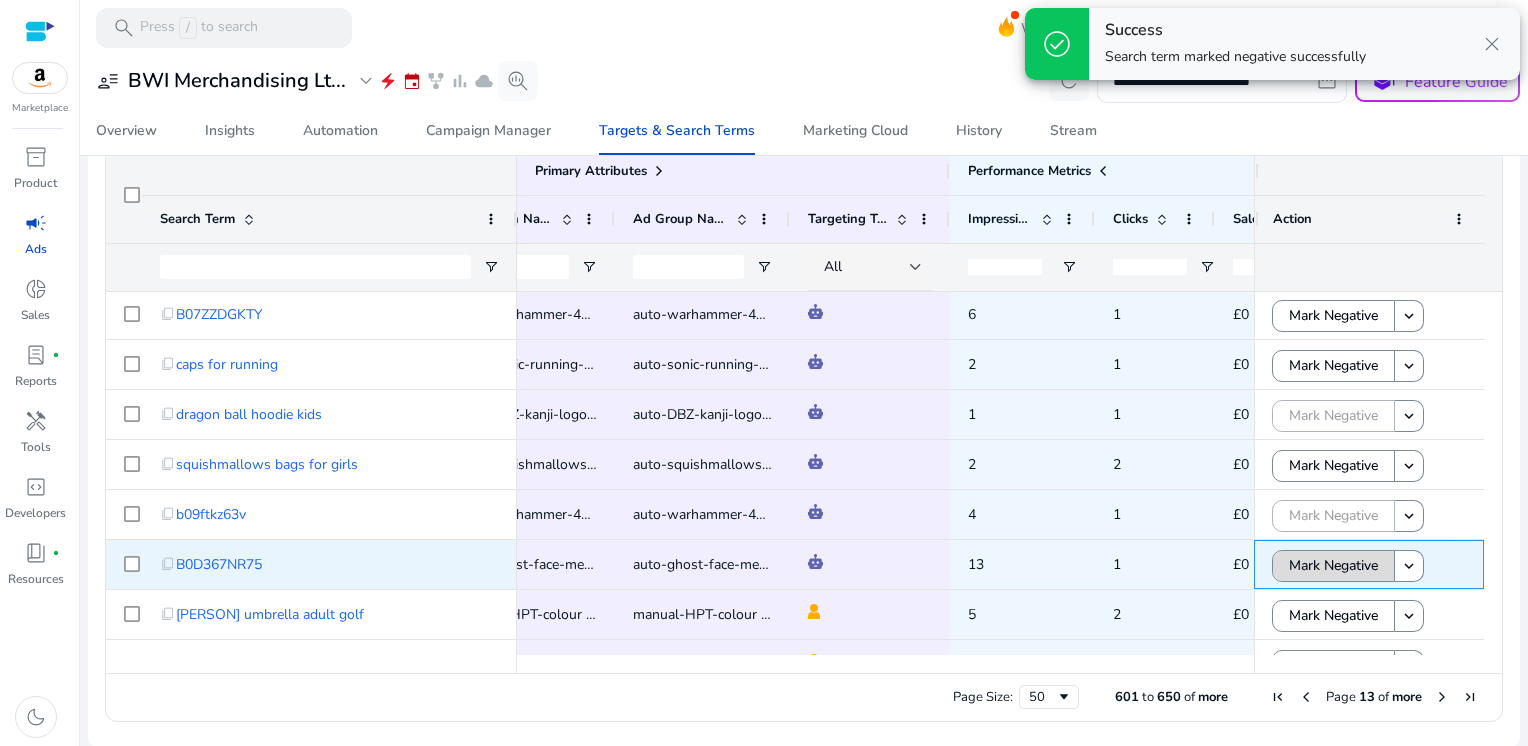 click on "Mark Negative" 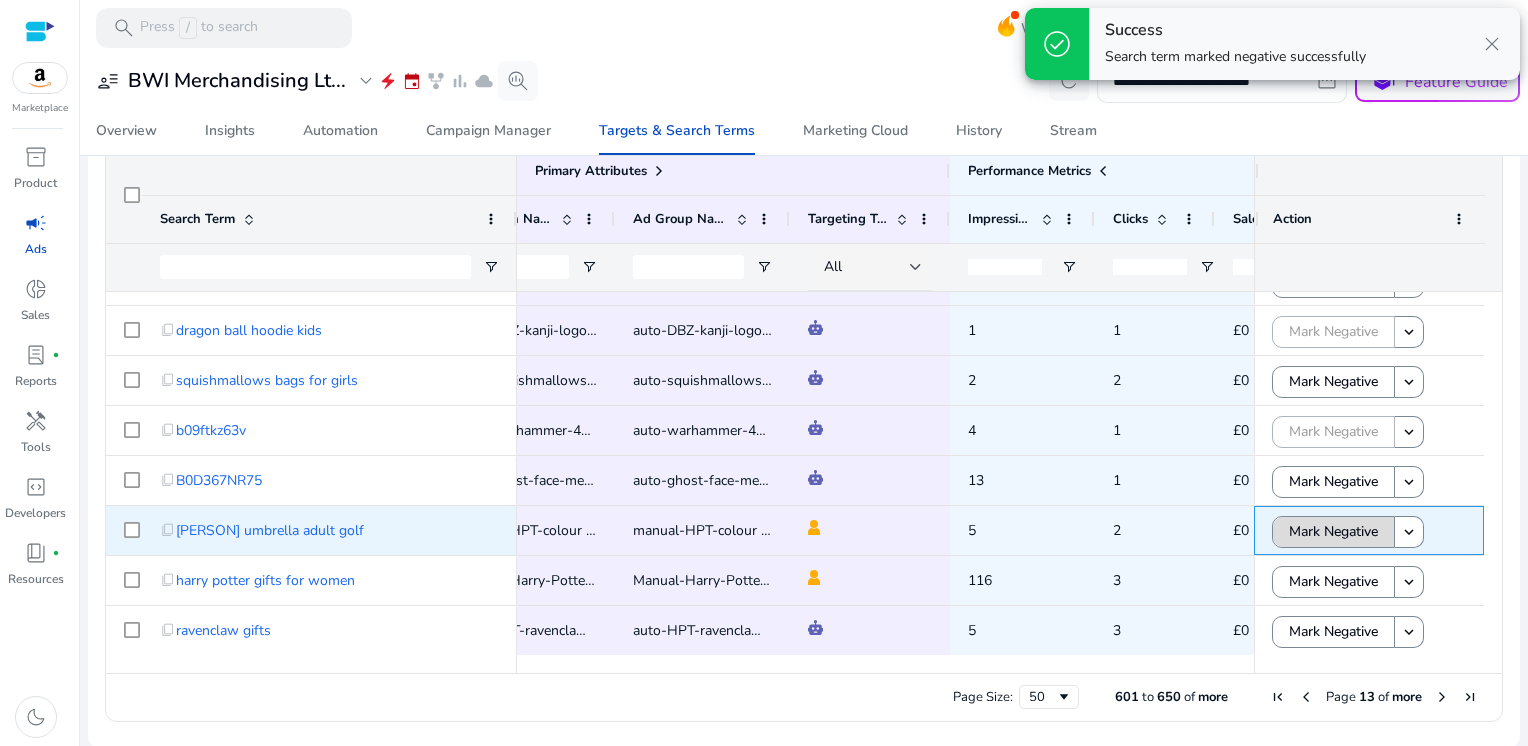 click on "Mark Negative" 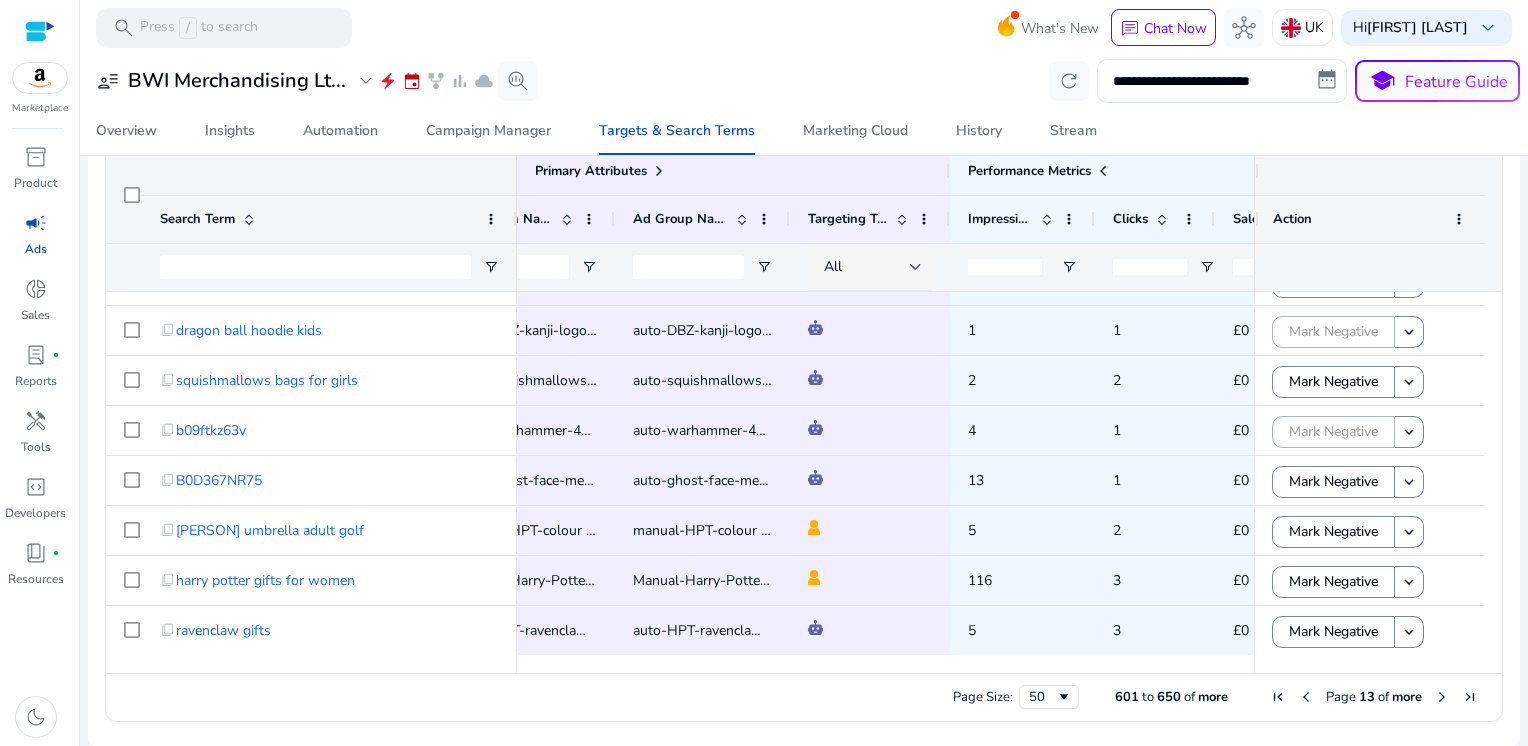 click at bounding box center [1442, 697] 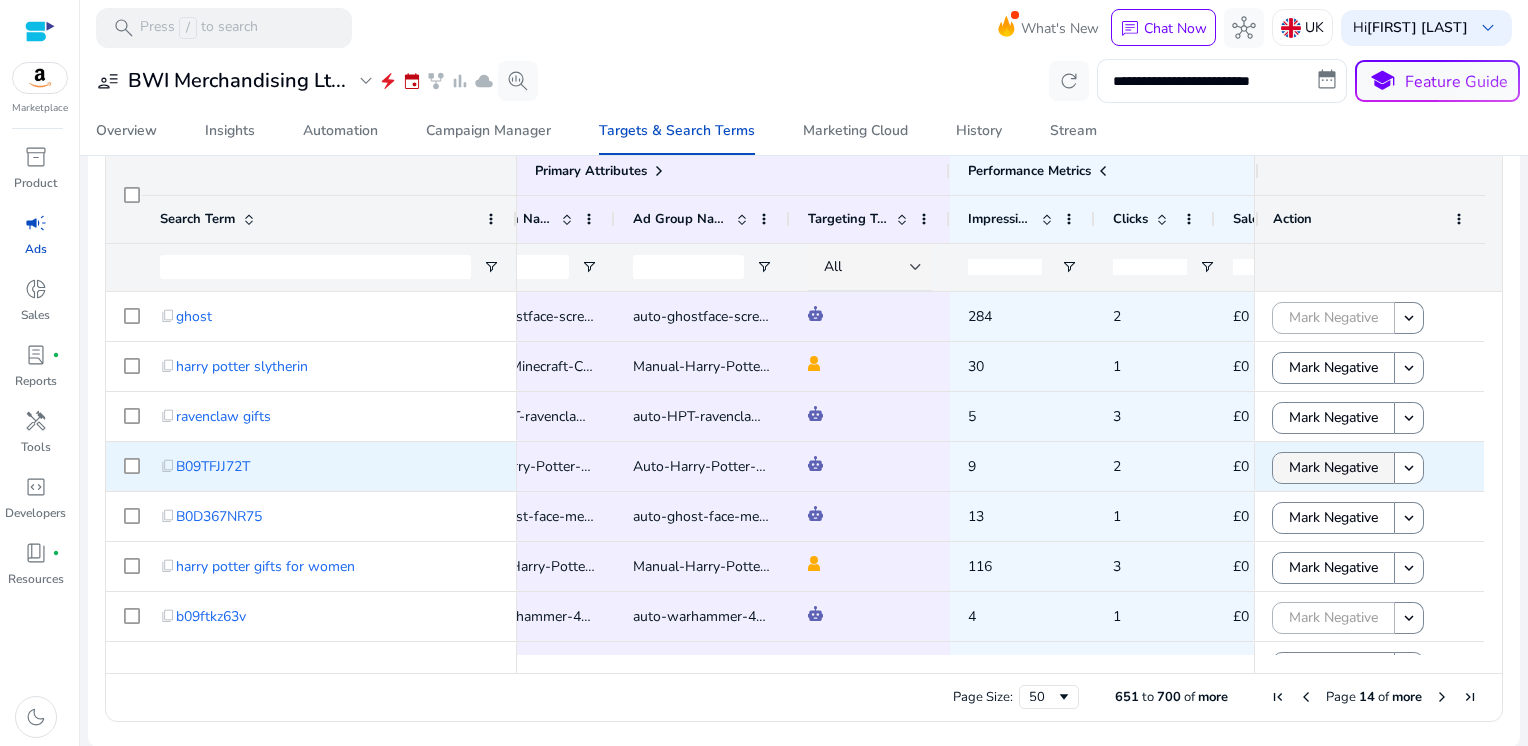 click on "Mark Negative" 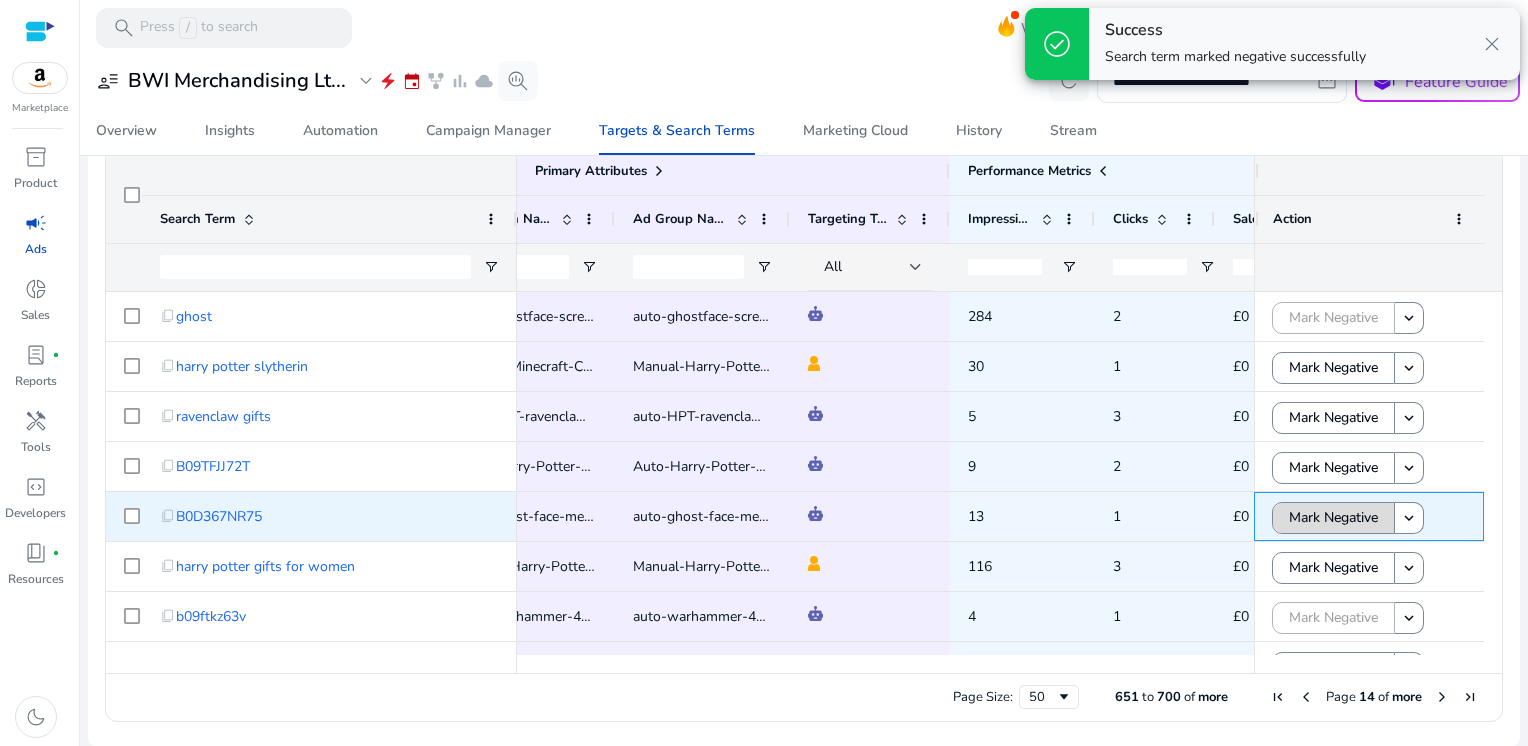 click on "Mark Negative" 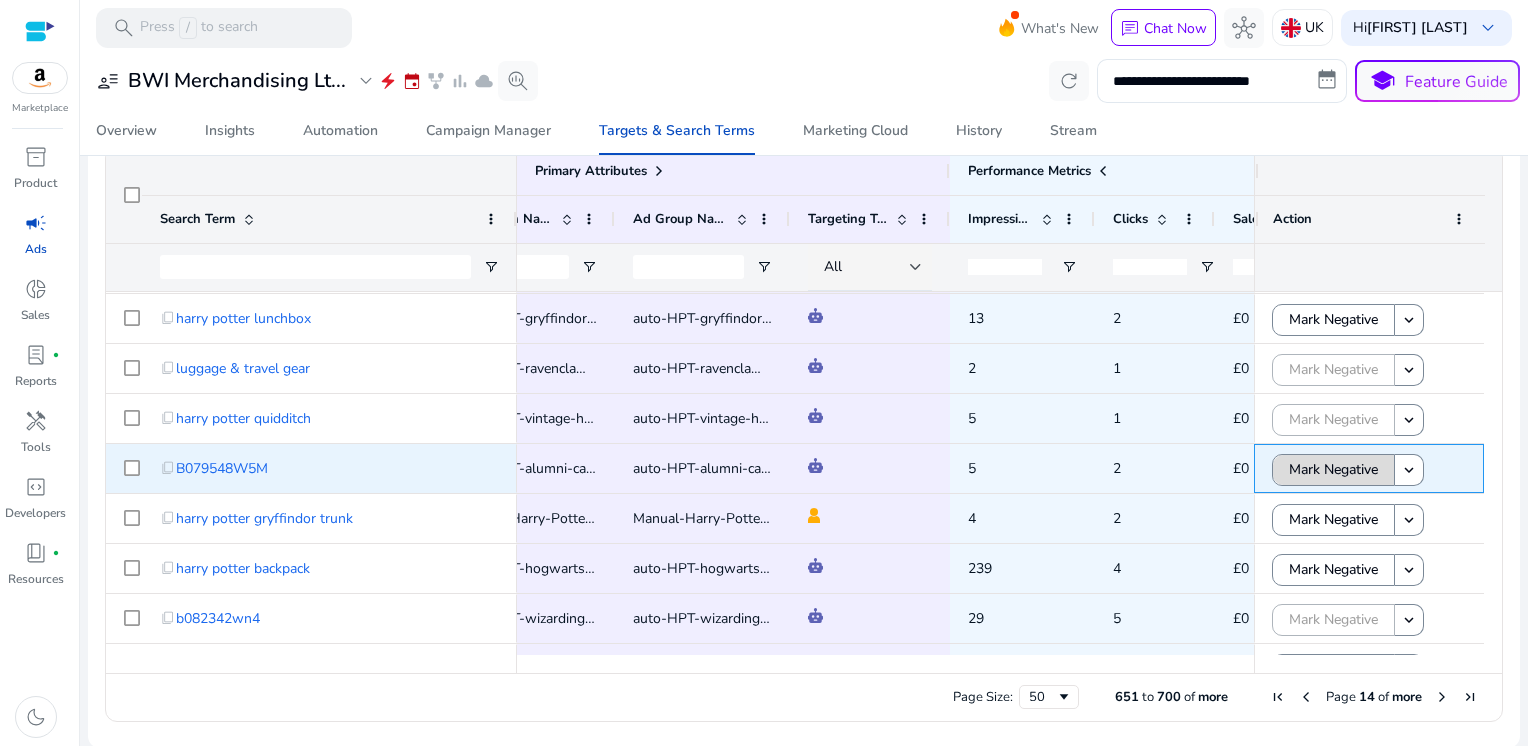 click on "Mark Negative" 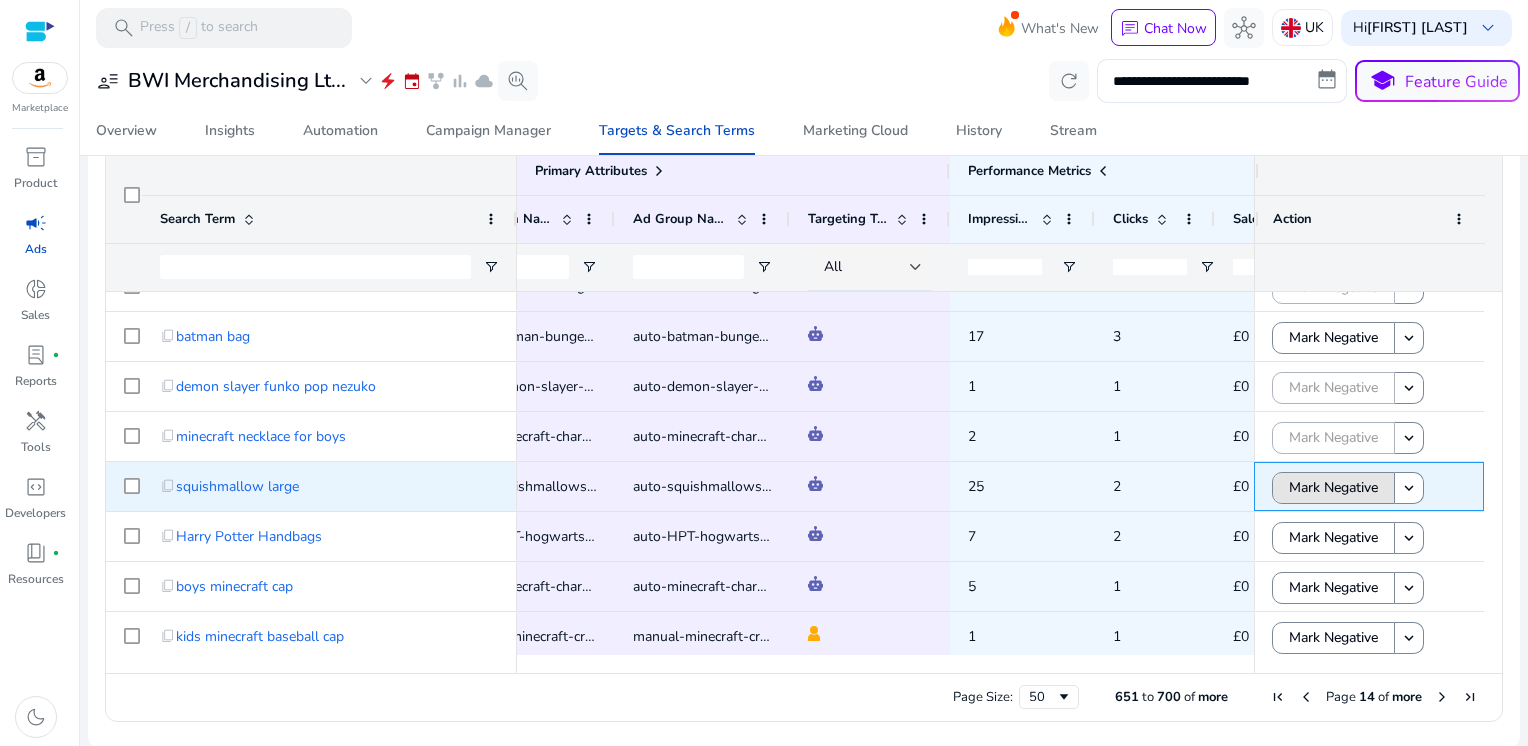 click on "Mark Negative" 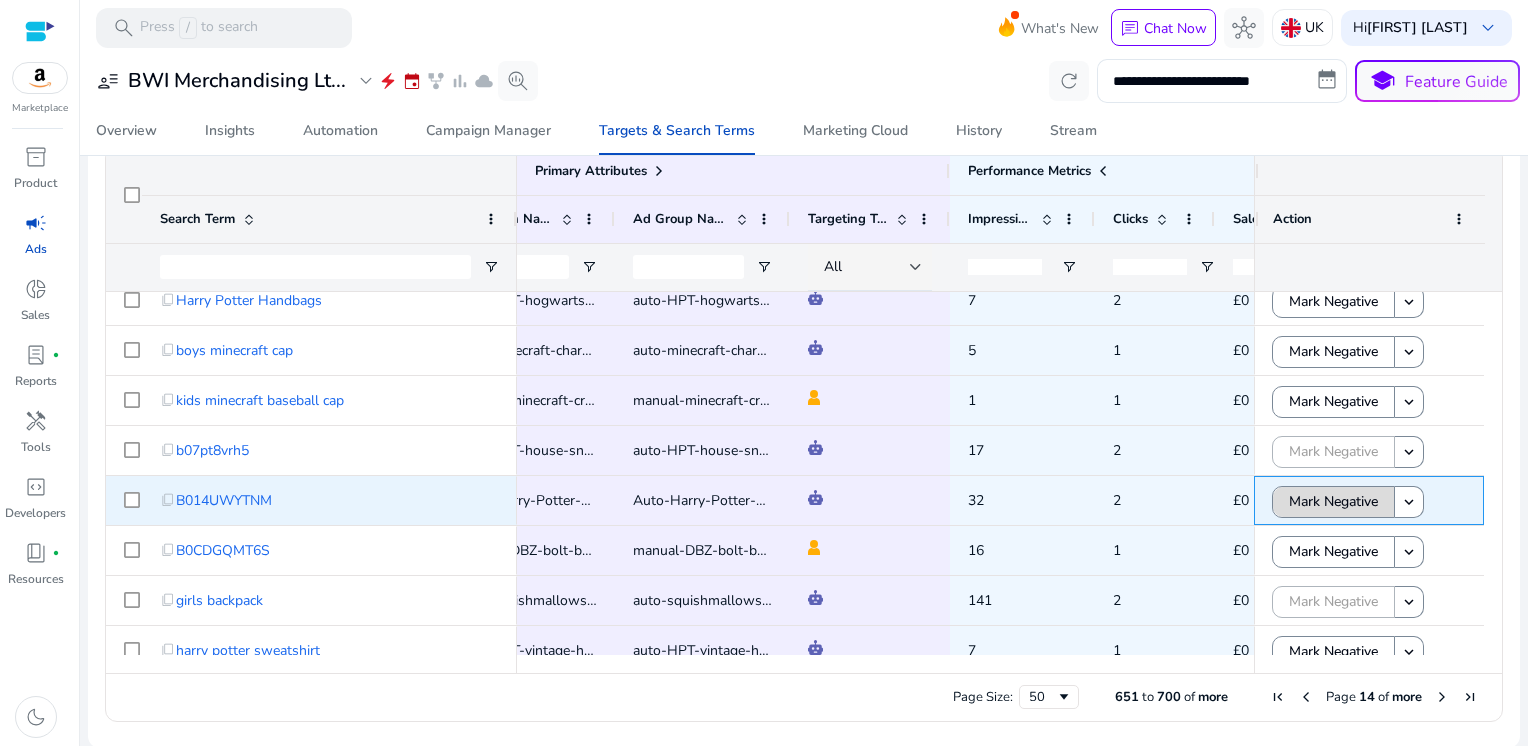 click on "Mark Negative" 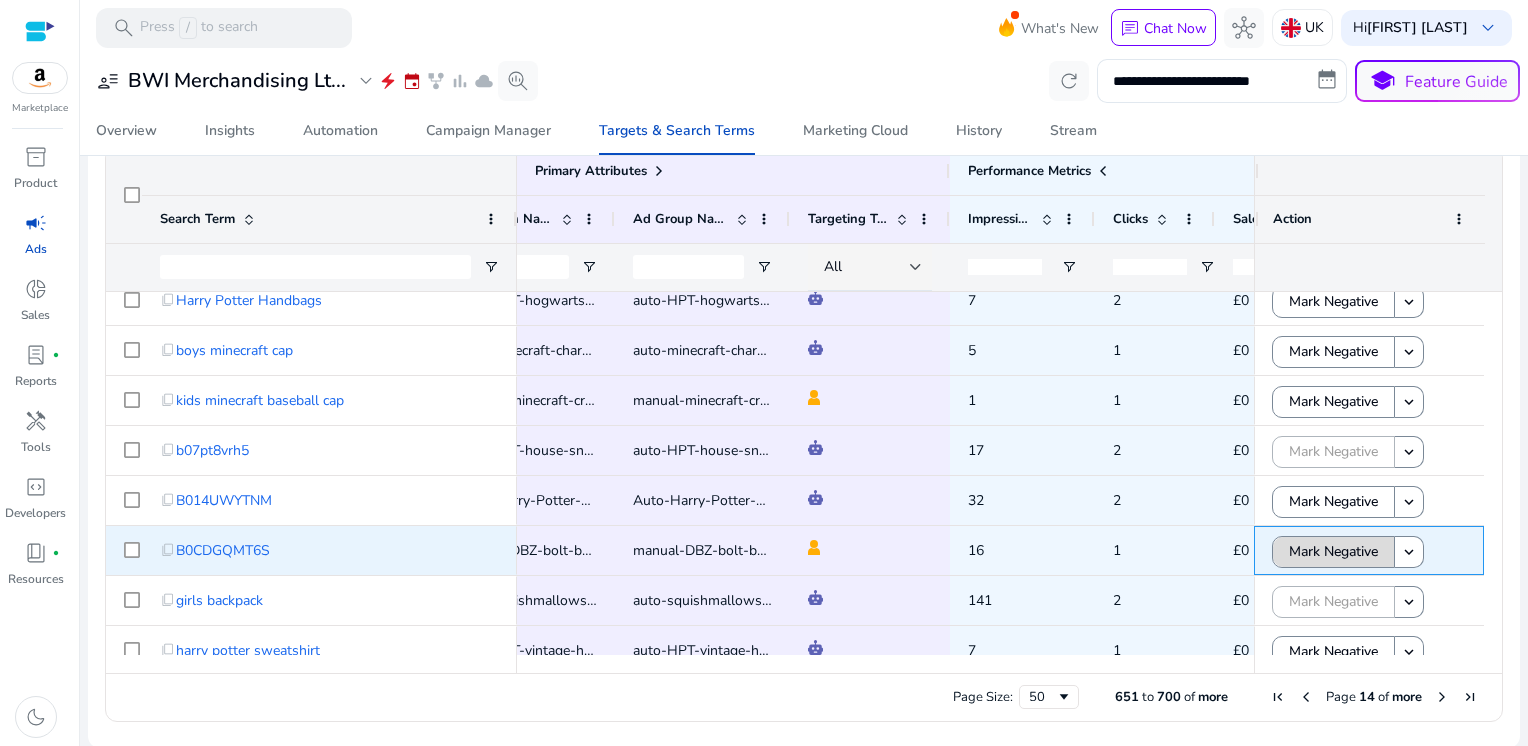 click on "Mark Negative" 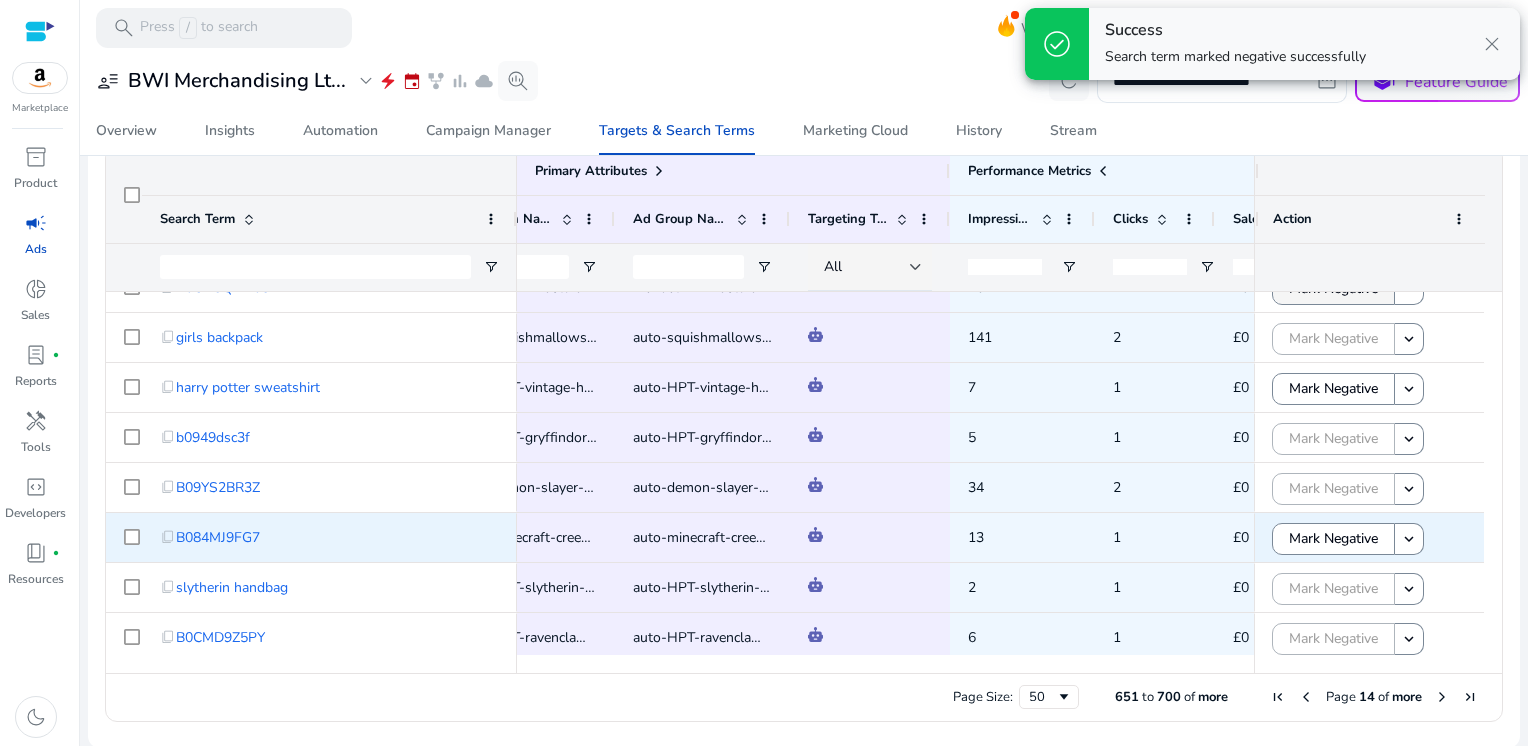 click on "Mark Negative" 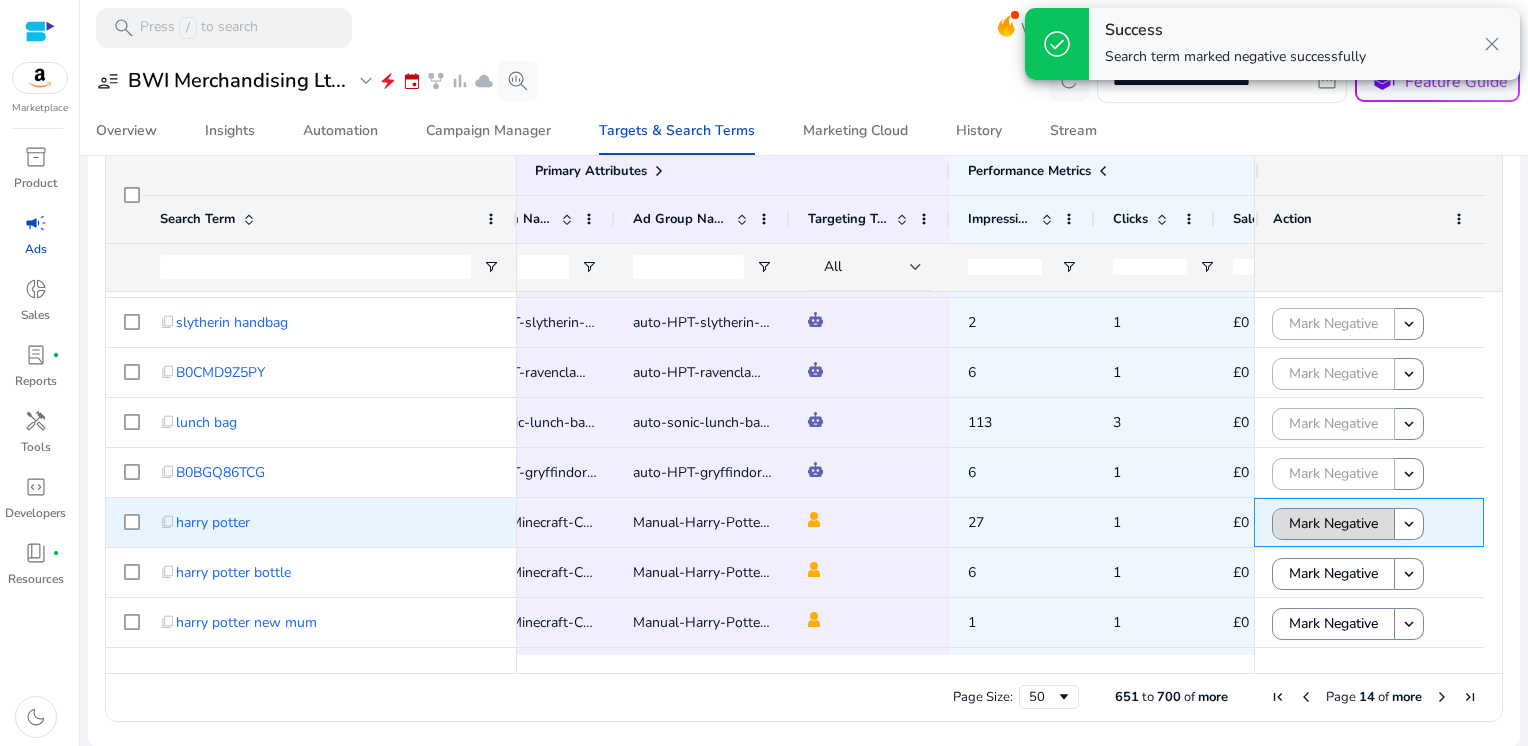 click on "Mark Negative" 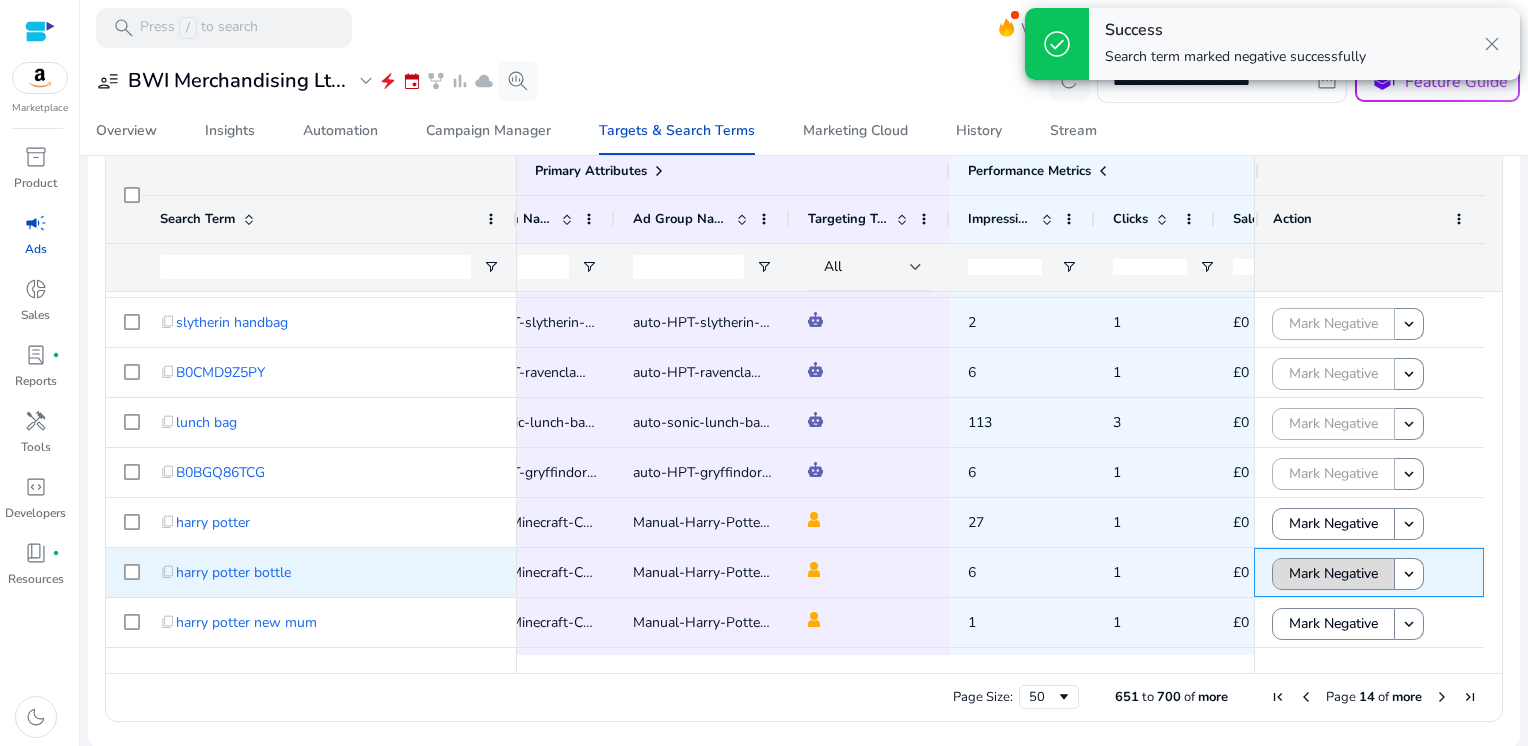 click on "Mark Negative" 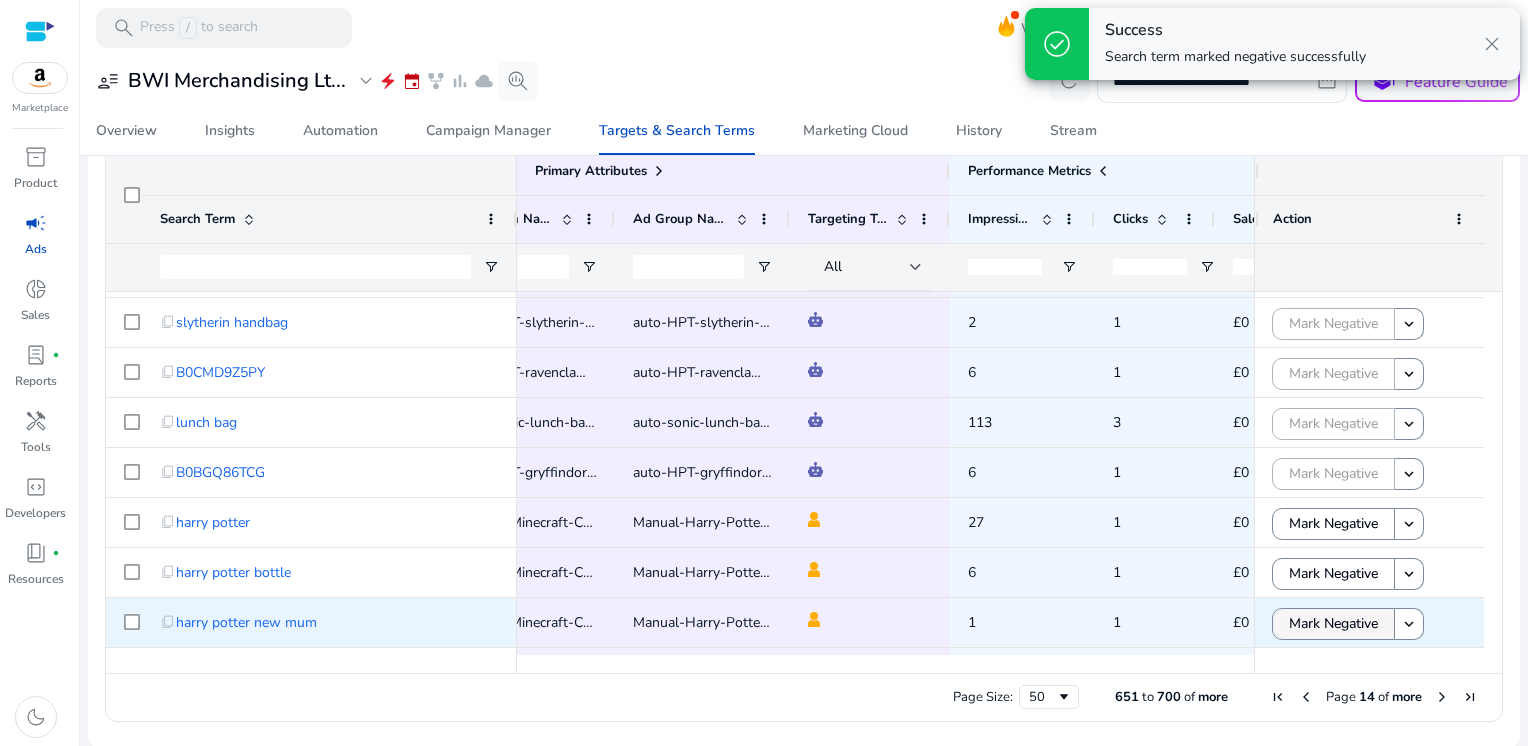 click on "Mark Negative" 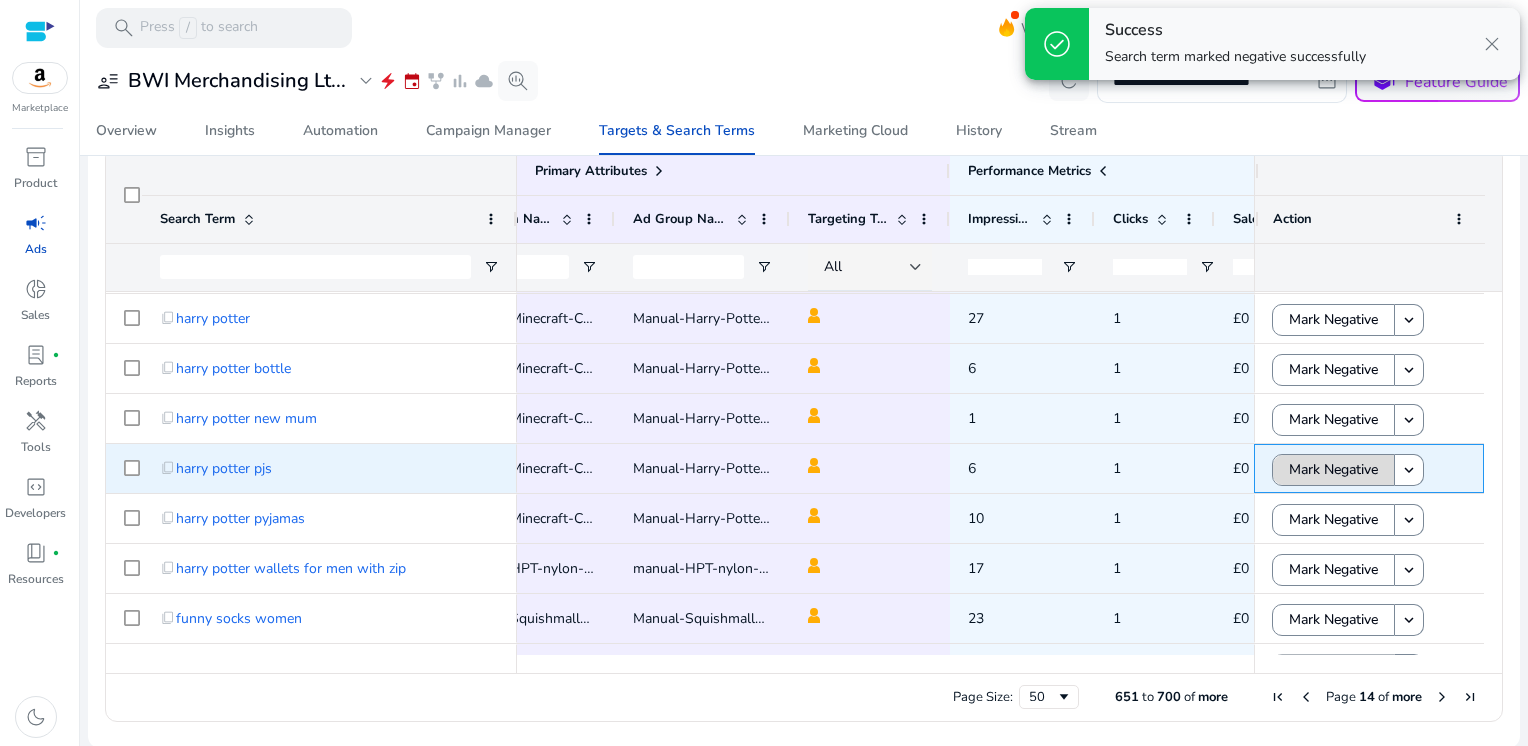 click on "Mark Negative" 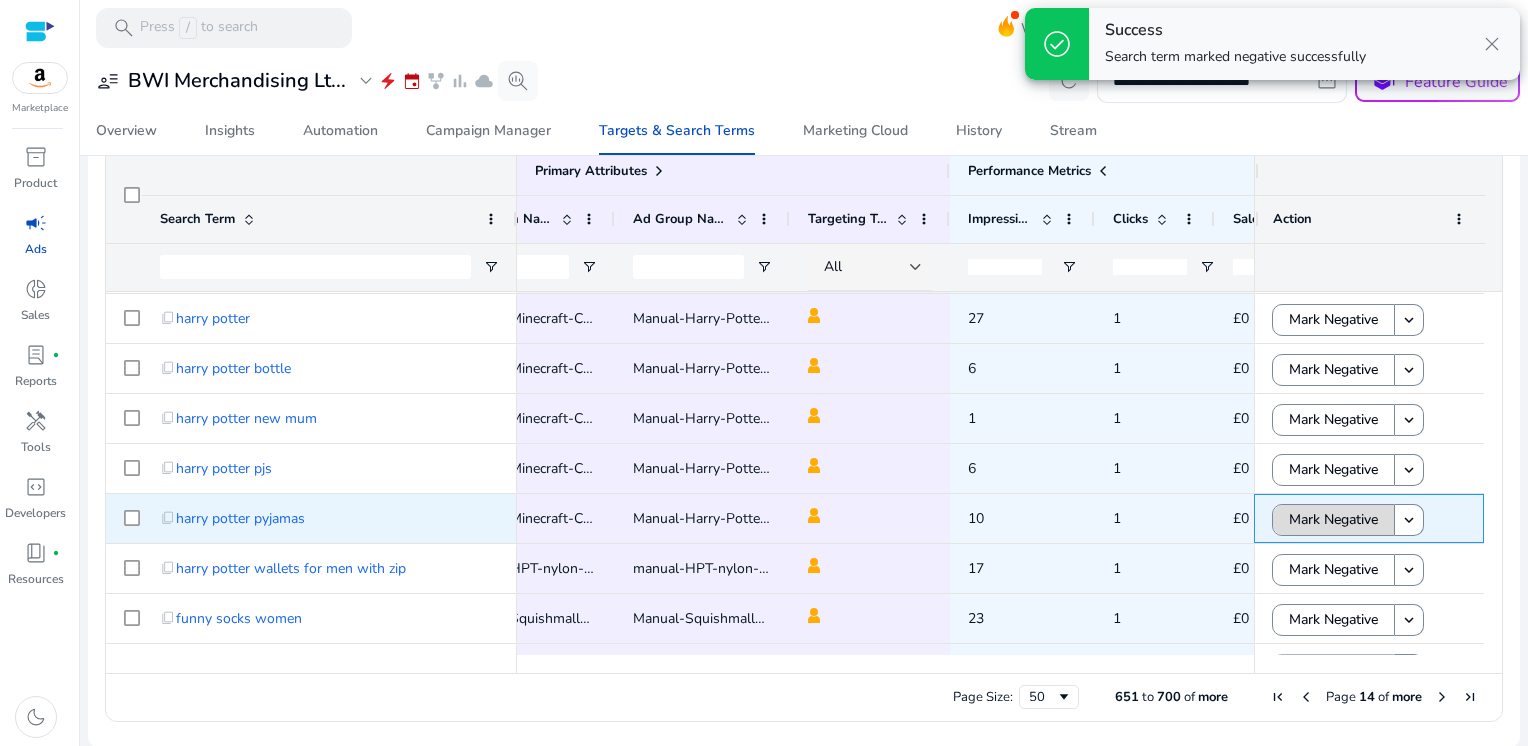 click on "Mark Negative" 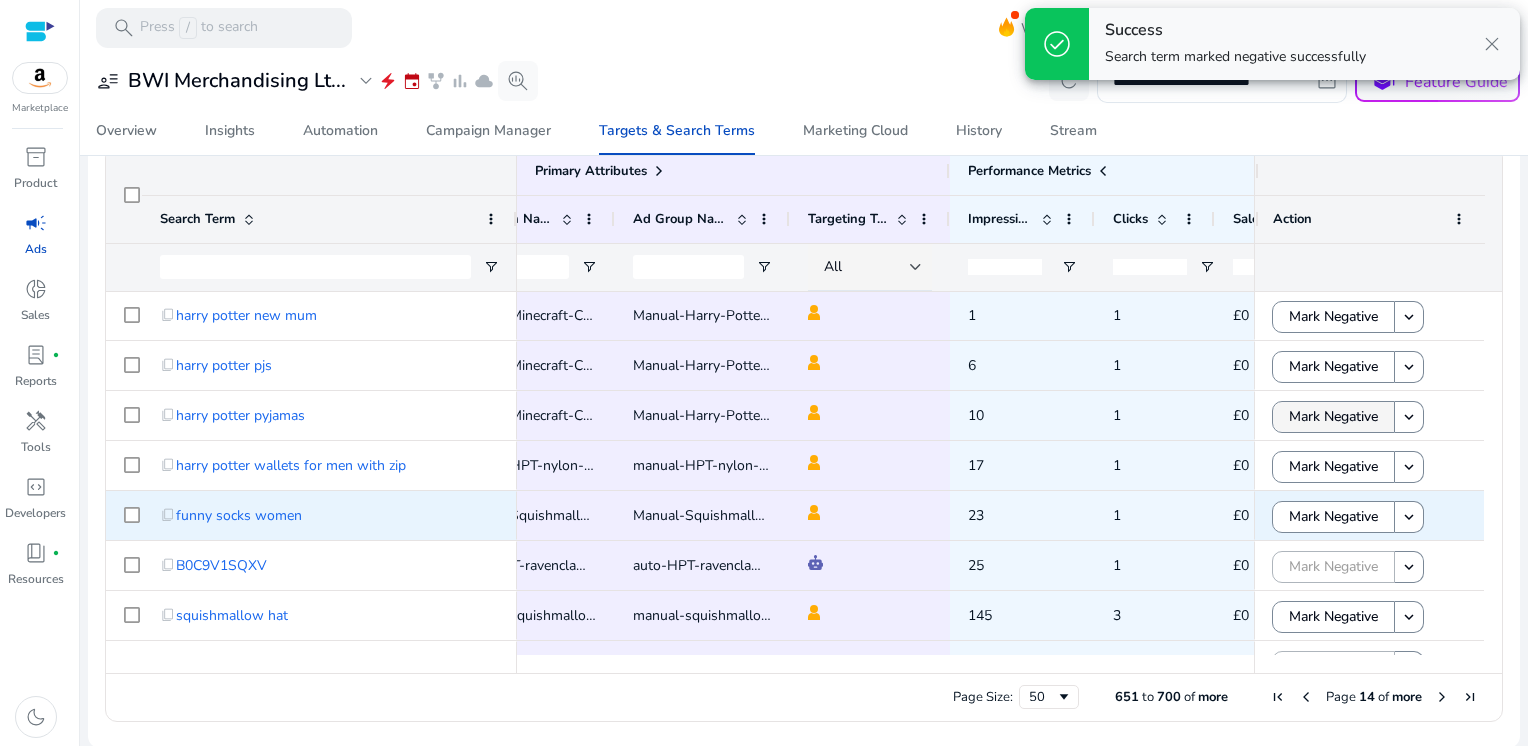click on "Mark Negative" 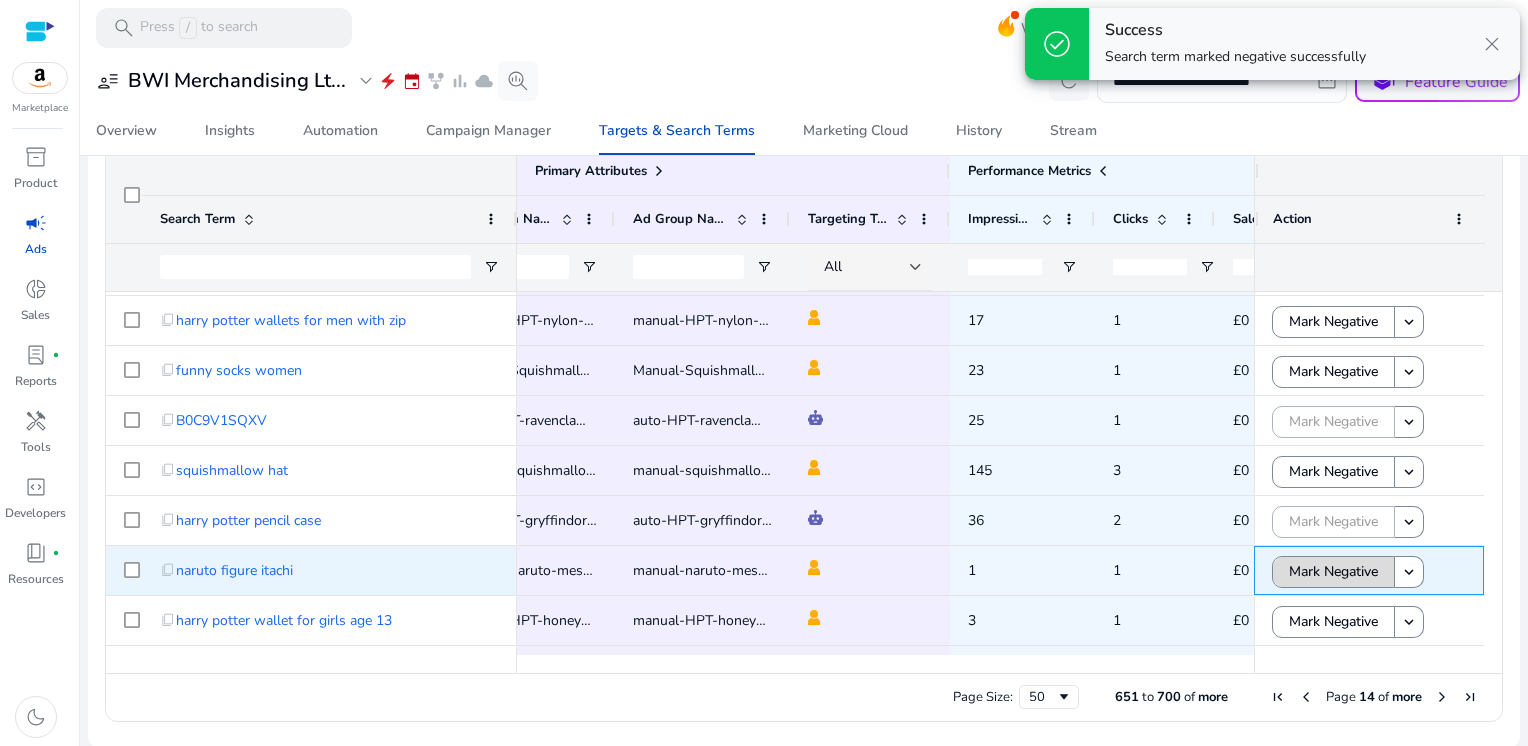click on "Mark Negative" 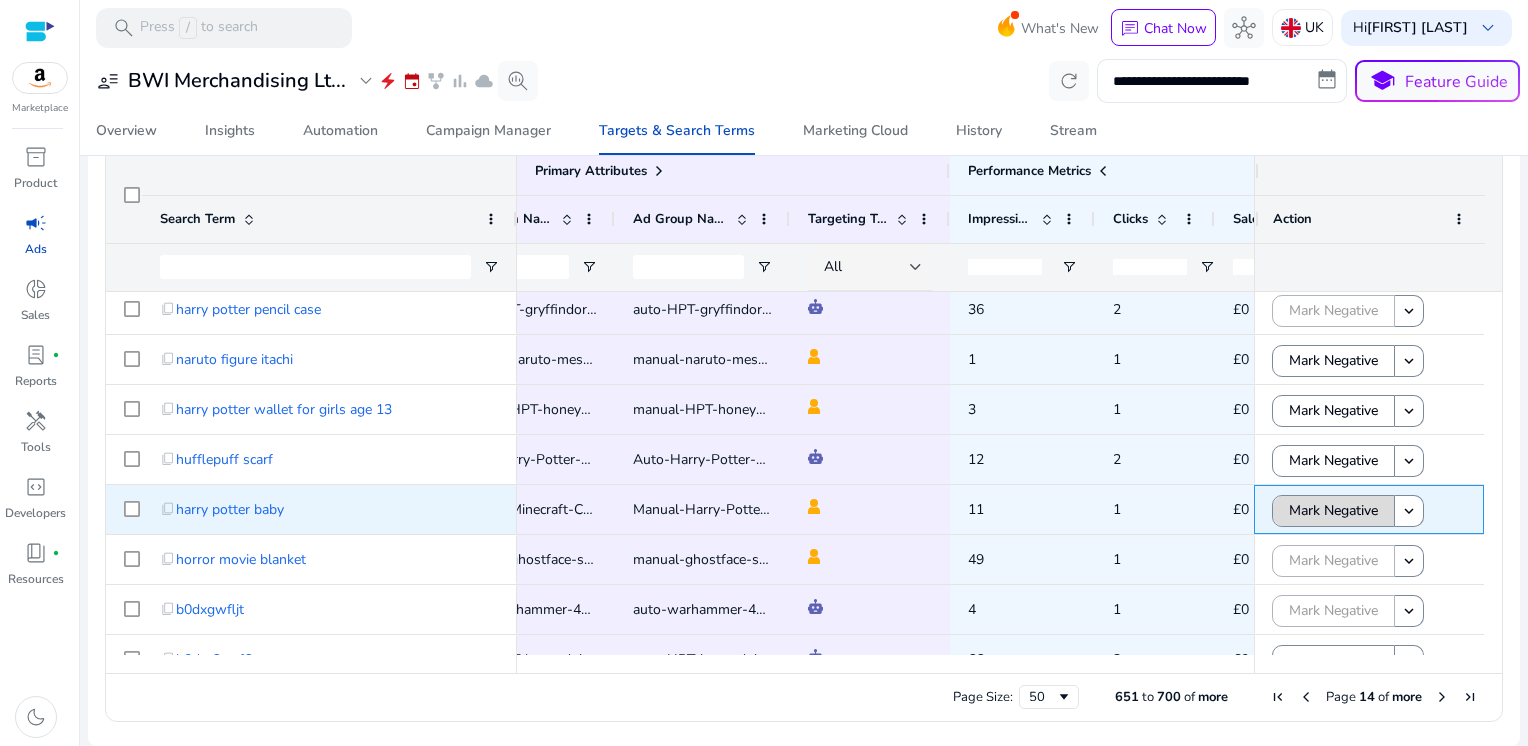 click on "Mark Negative" 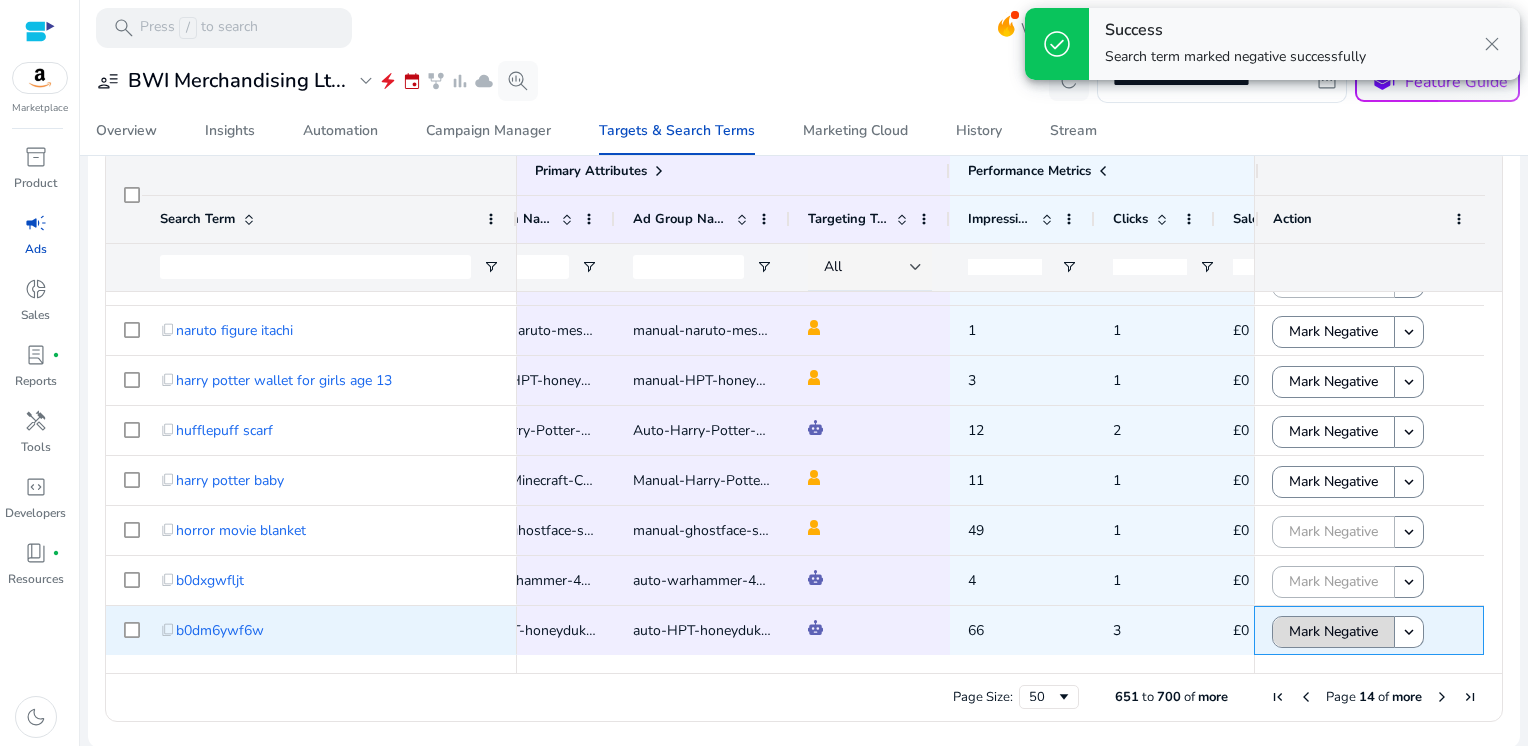 click on "Mark Negative" 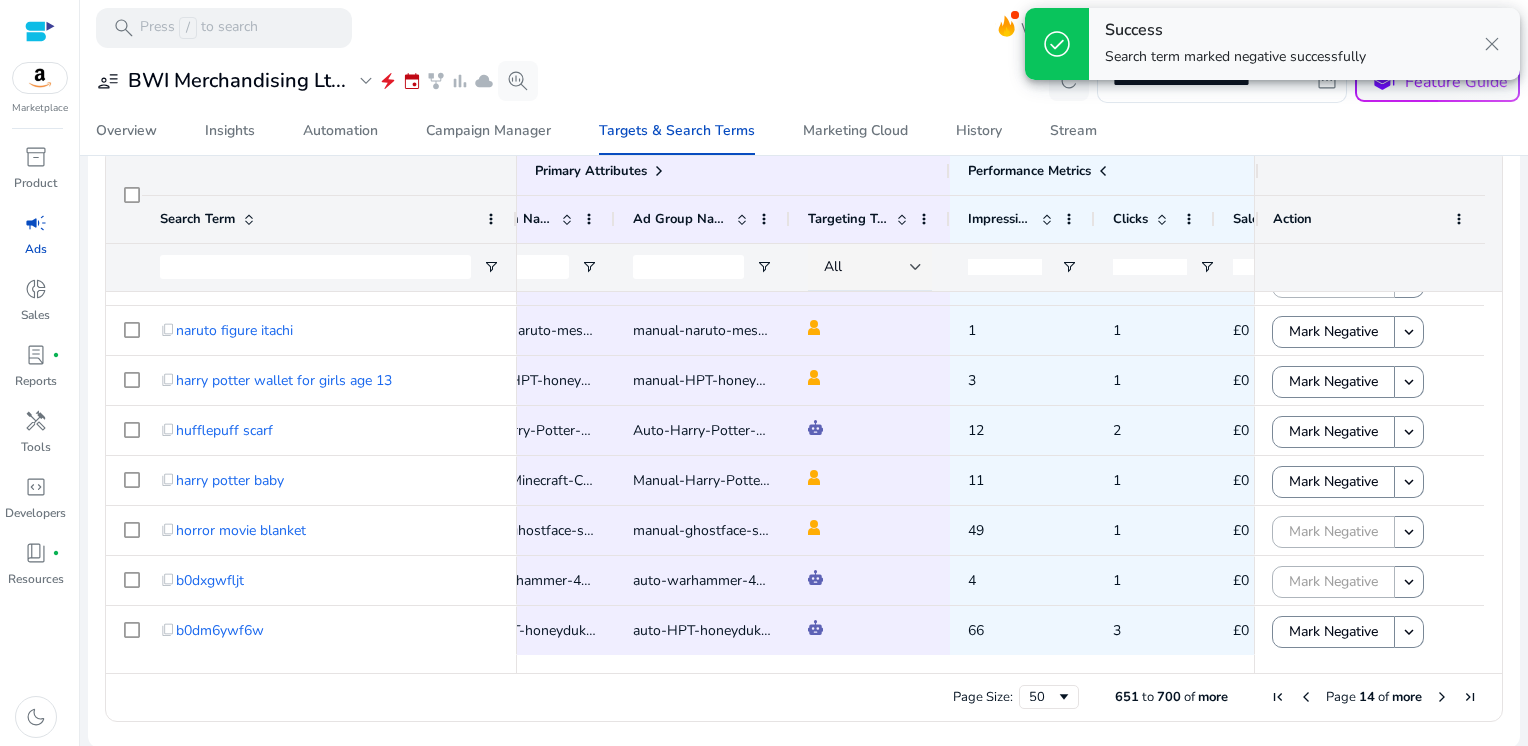 click at bounding box center (1442, 697) 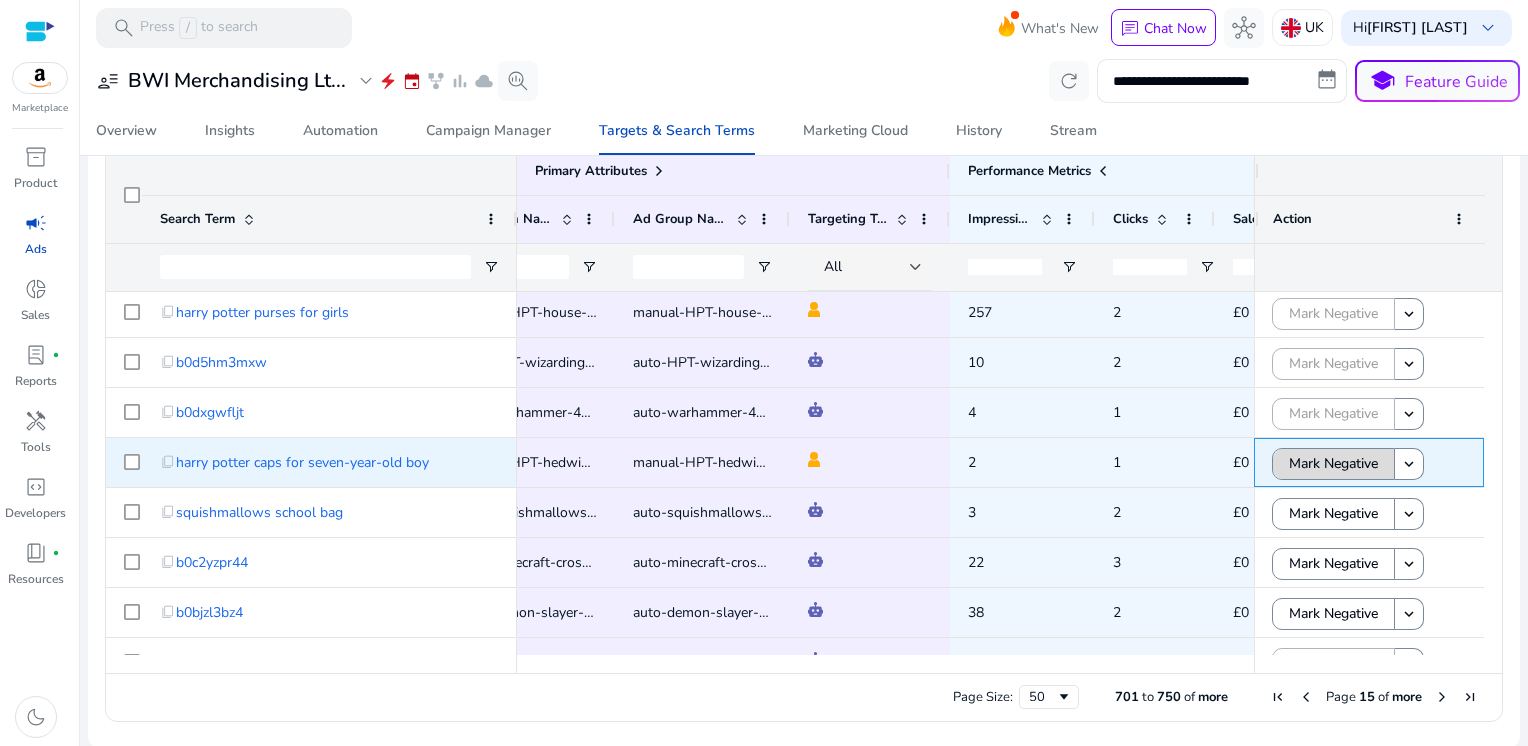 click on "Mark Negative" 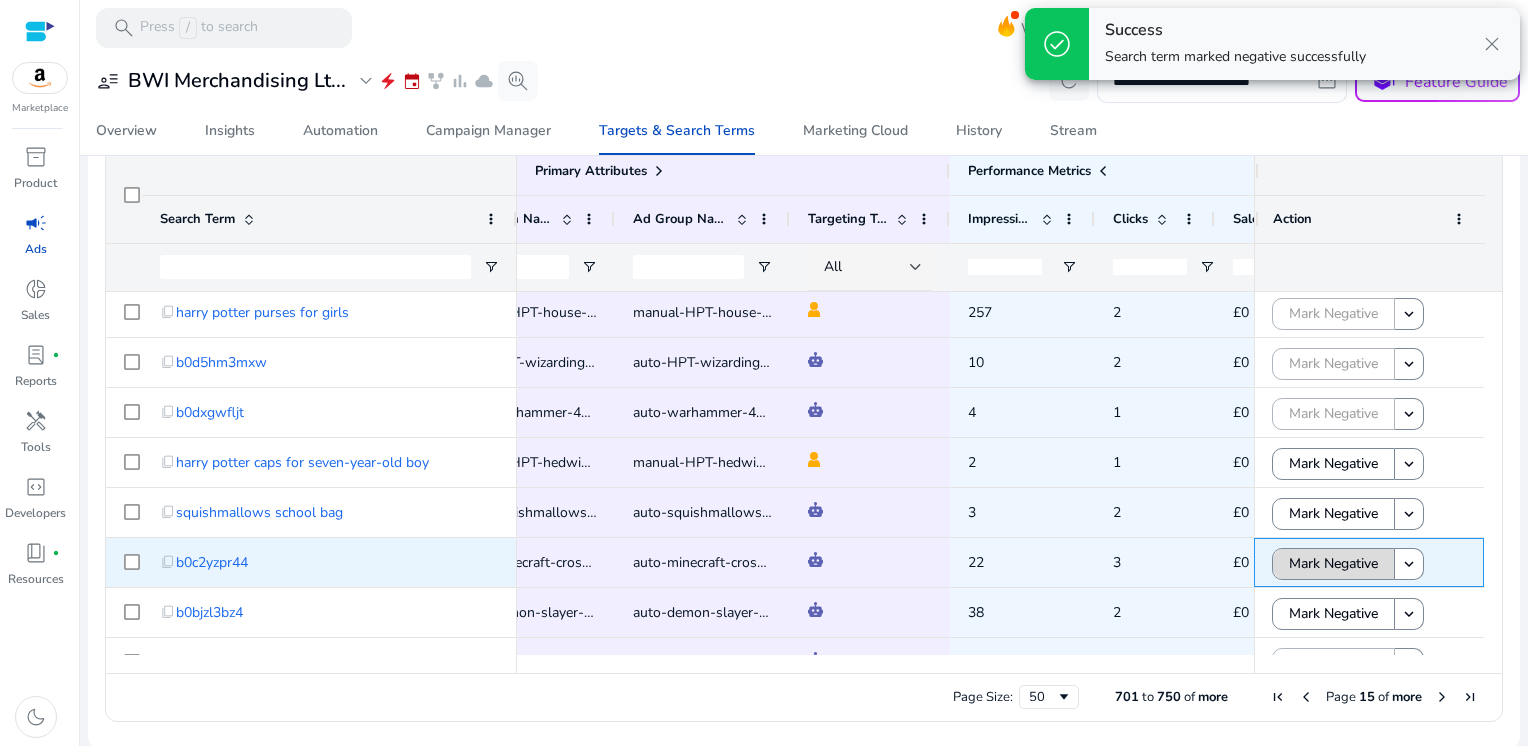 click on "Mark Negative" 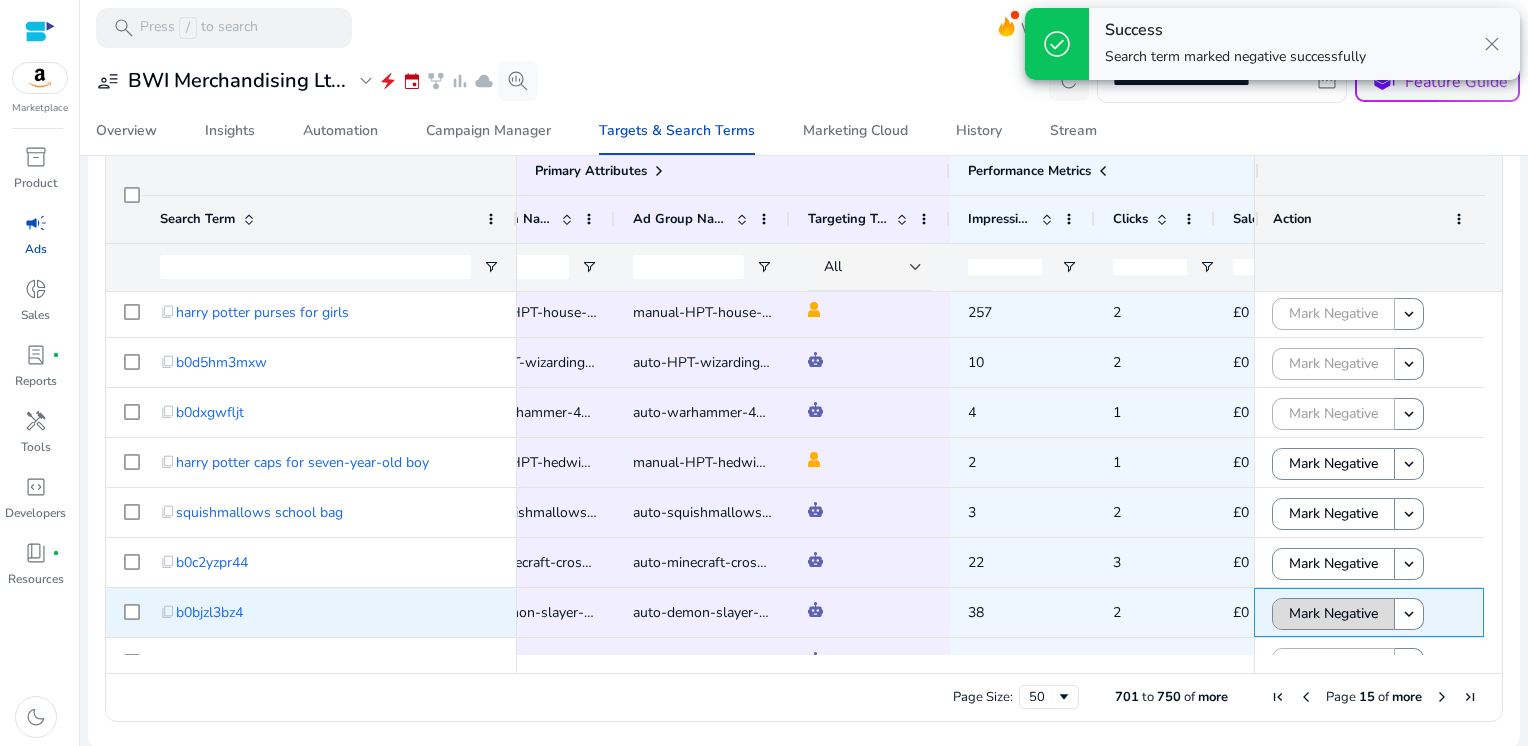 click on "Mark Negative" 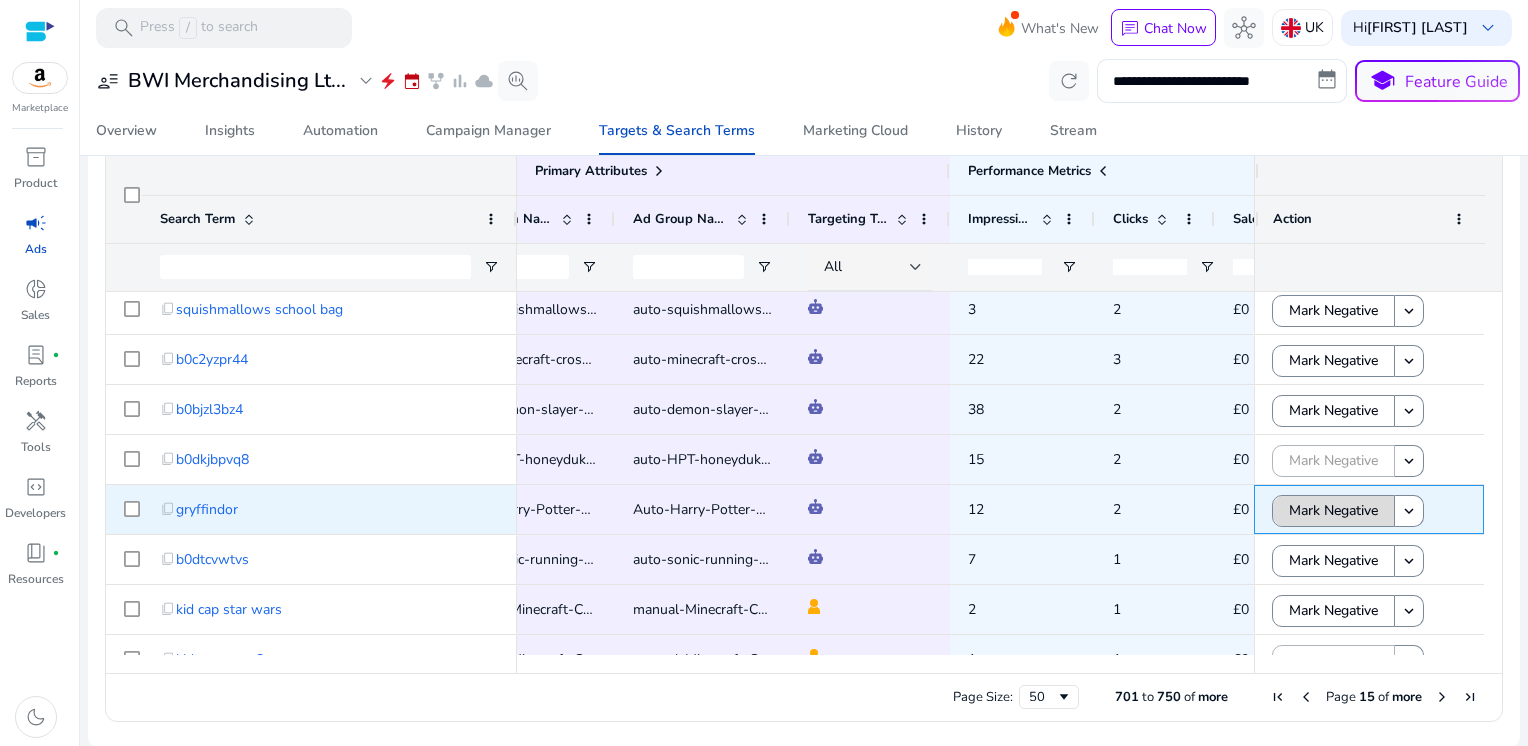 click on "Mark Negative" 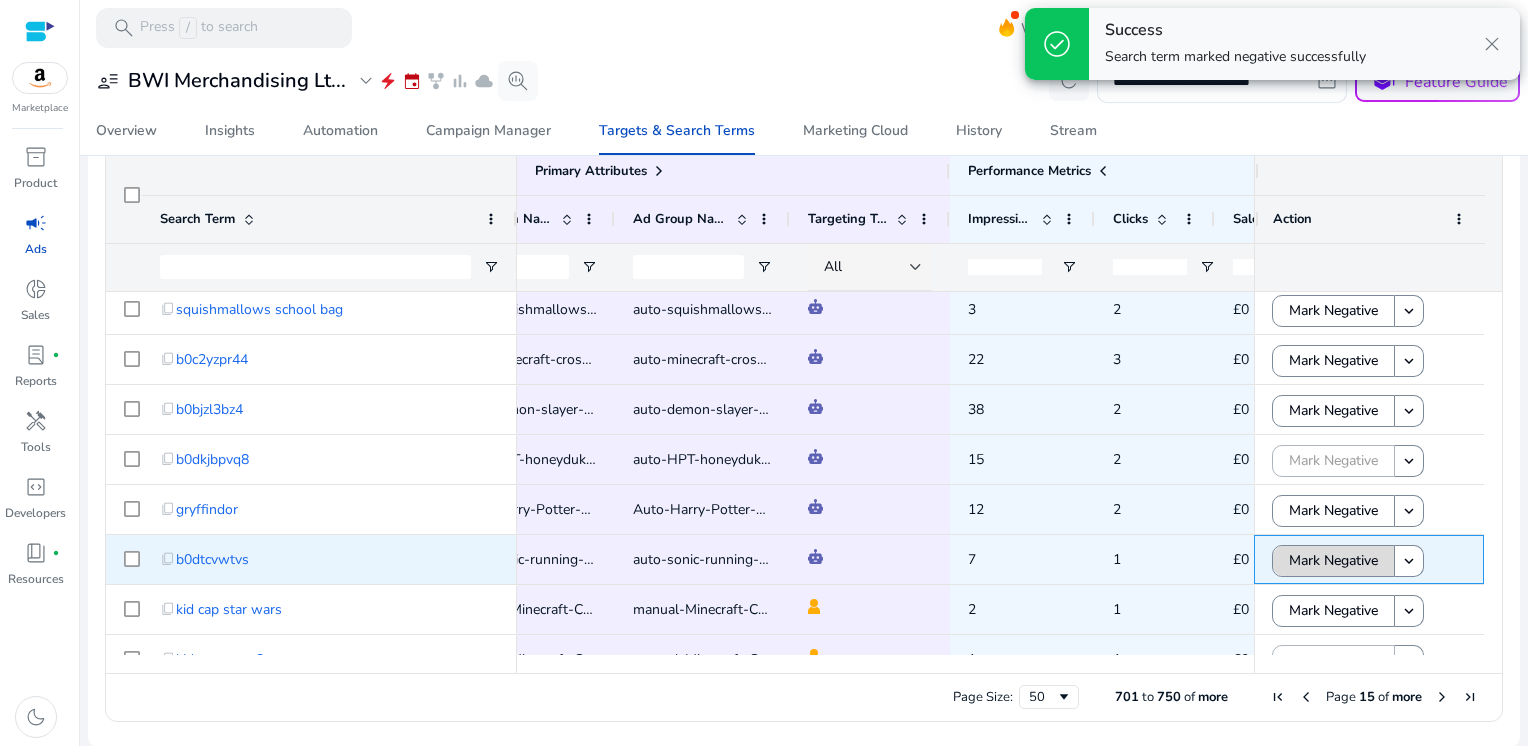 click on "Mark Negative" 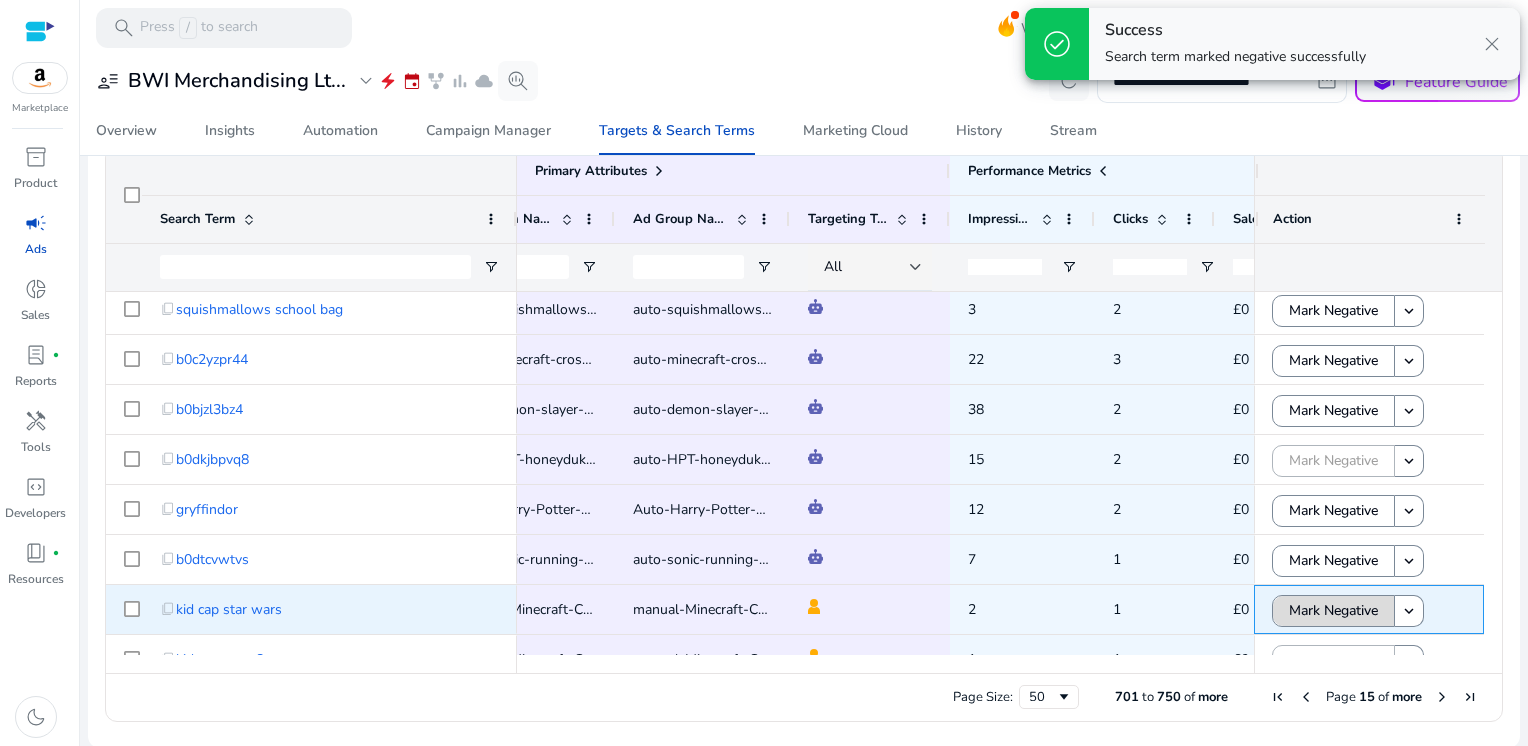 click on "Mark Negative" 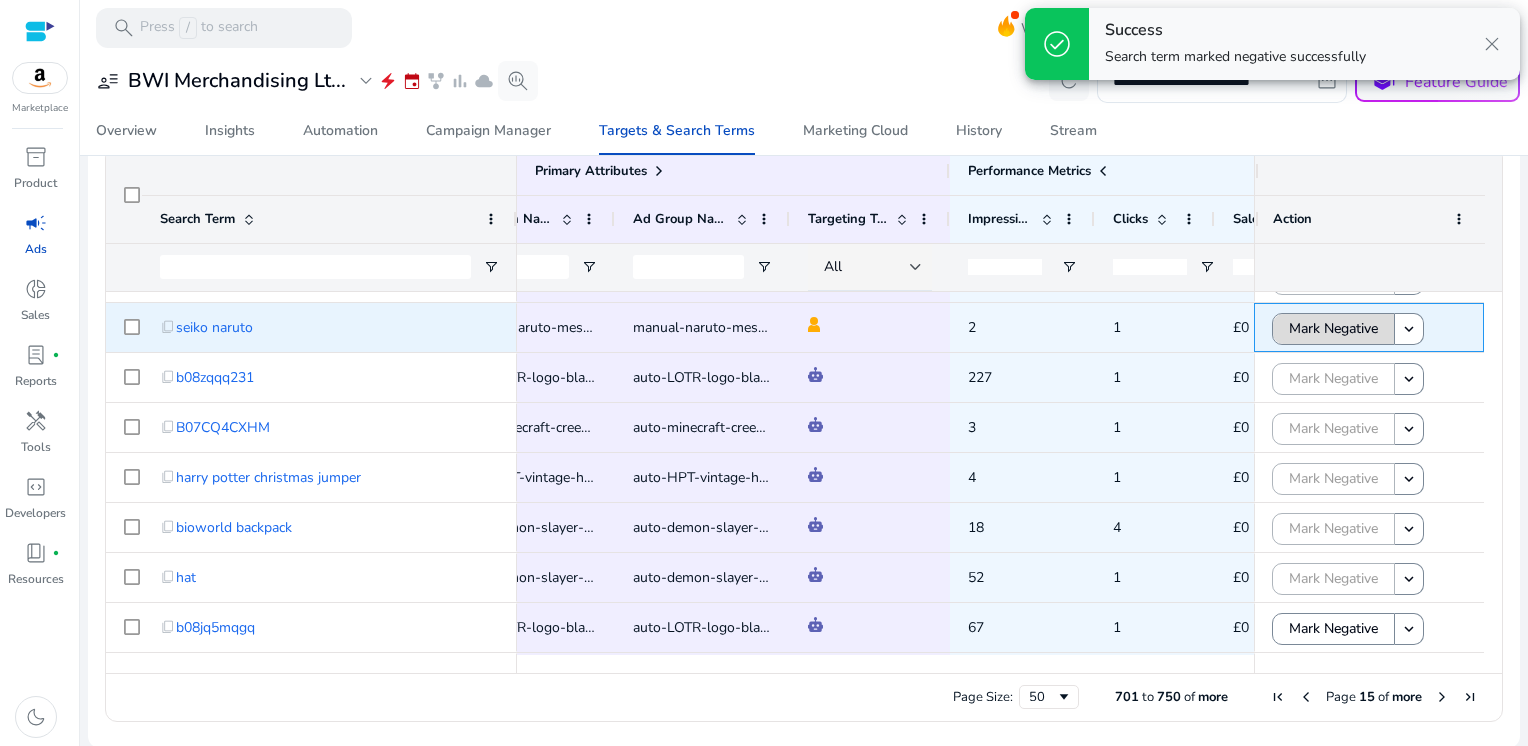 click on "Mark Negative" 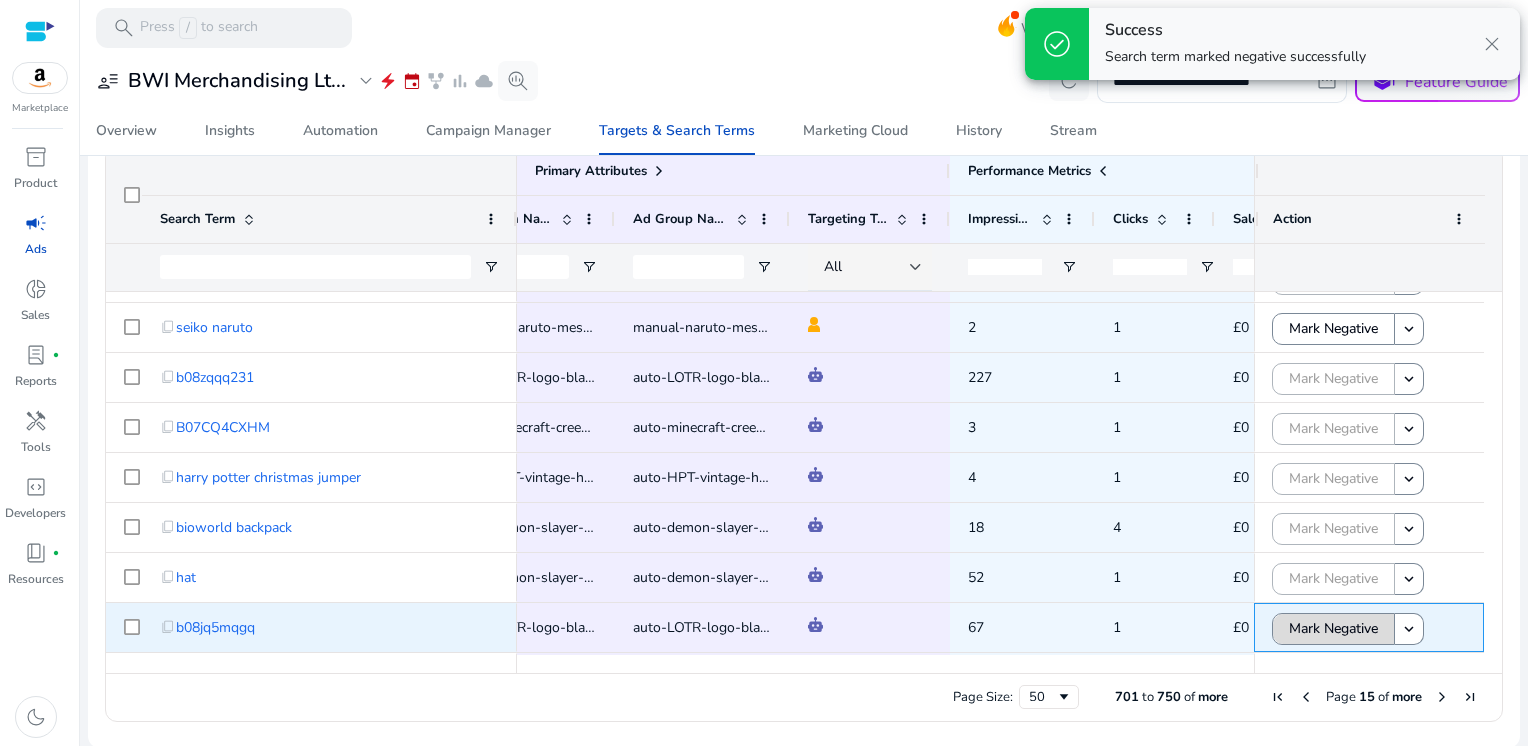 click on "Mark Negative" 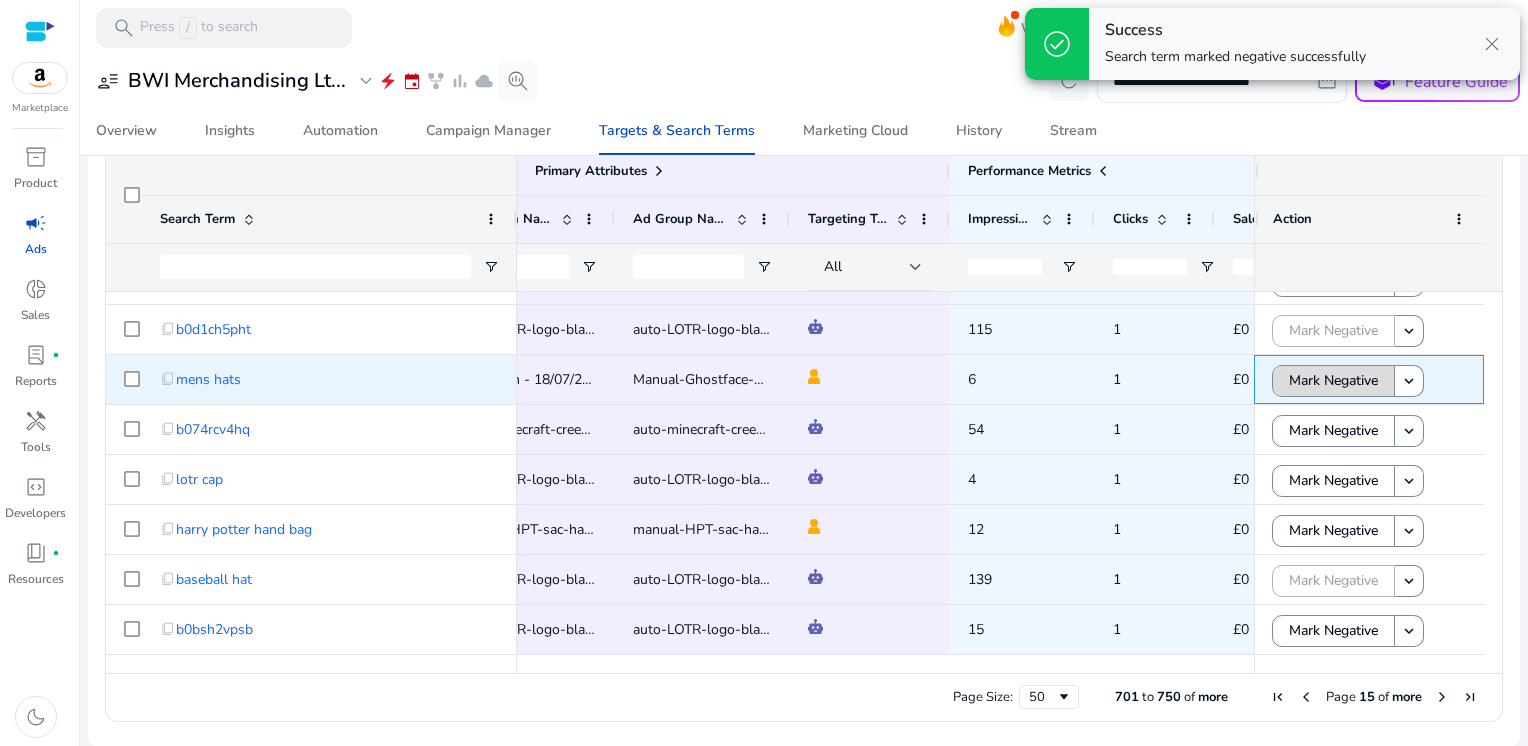 click on "Mark Negative" 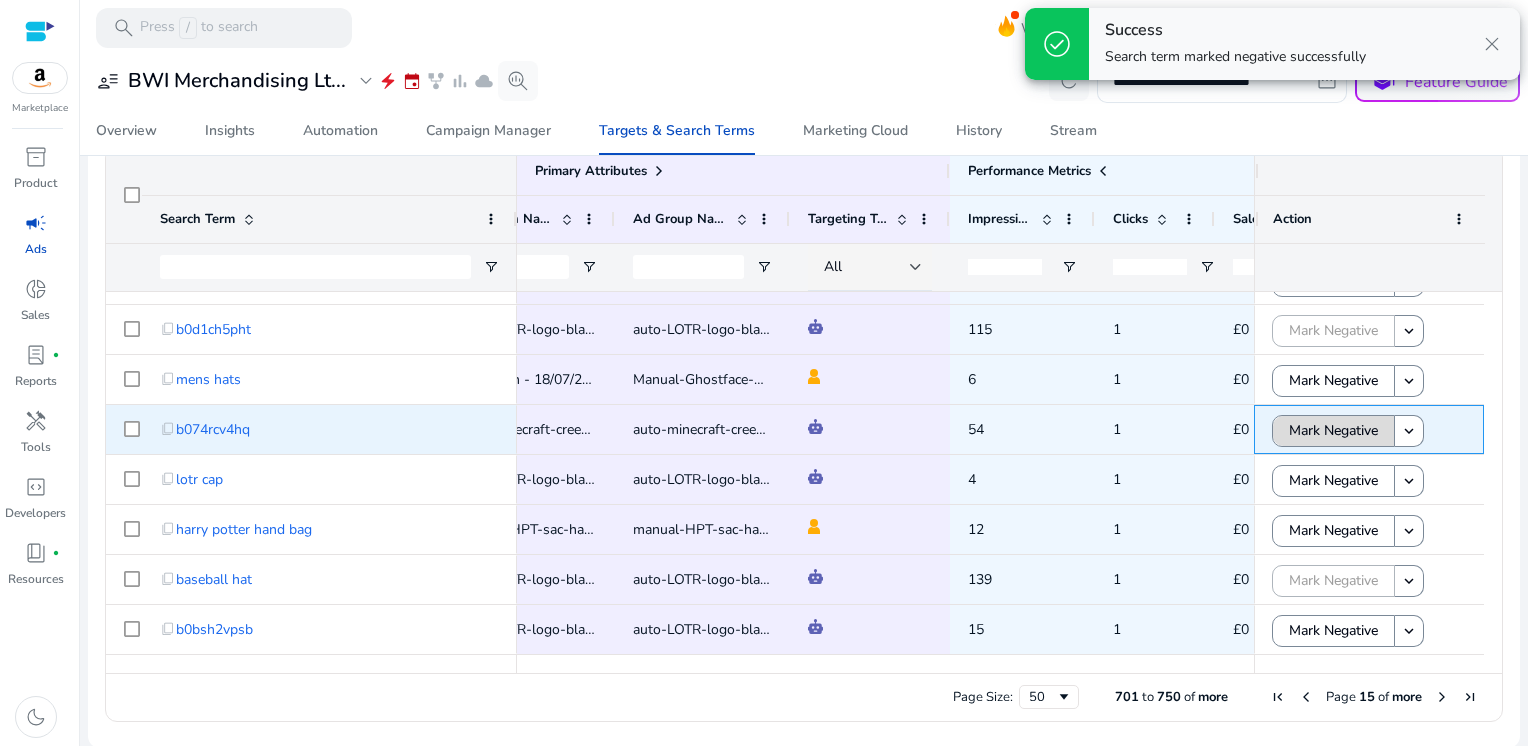 click on "Mark Negative" 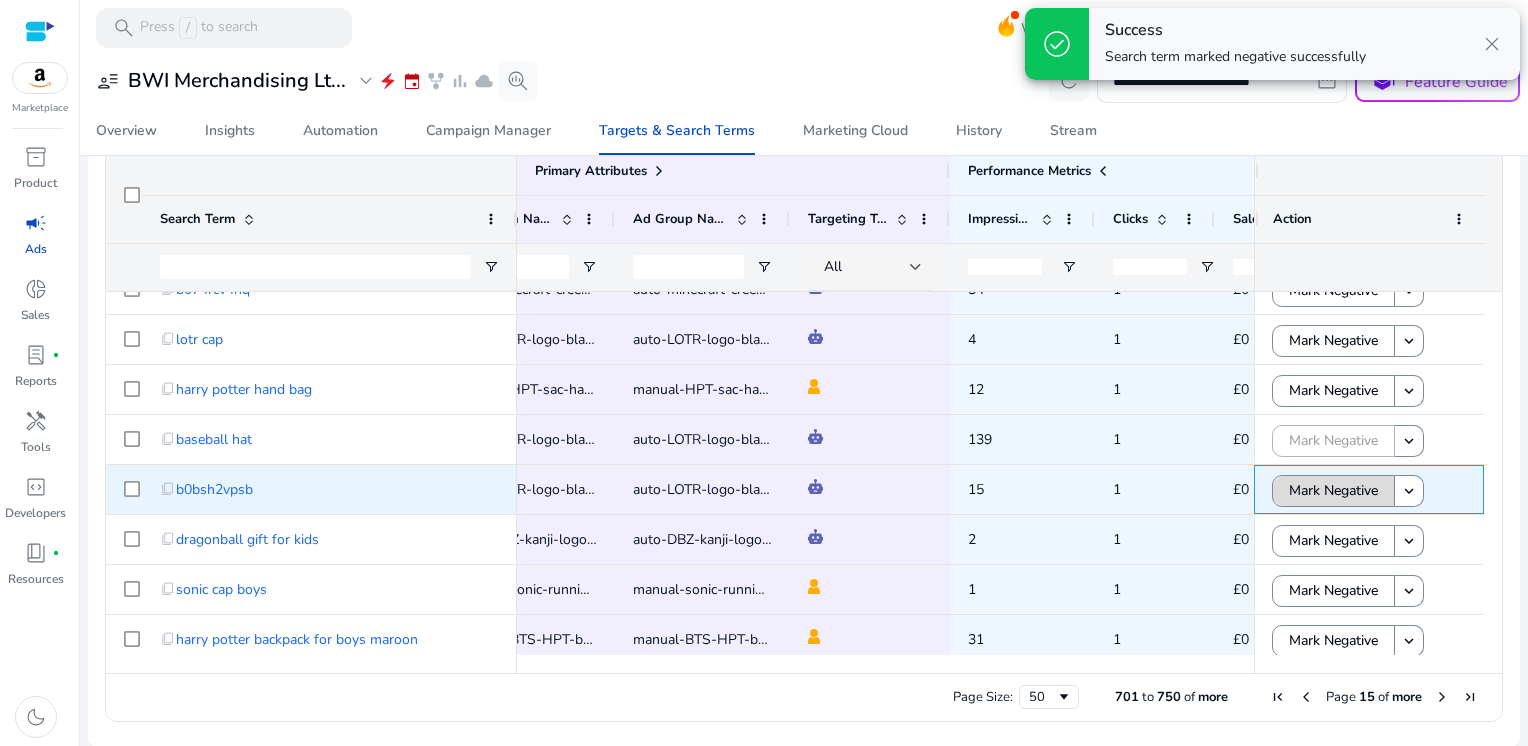 click on "Mark Negative" 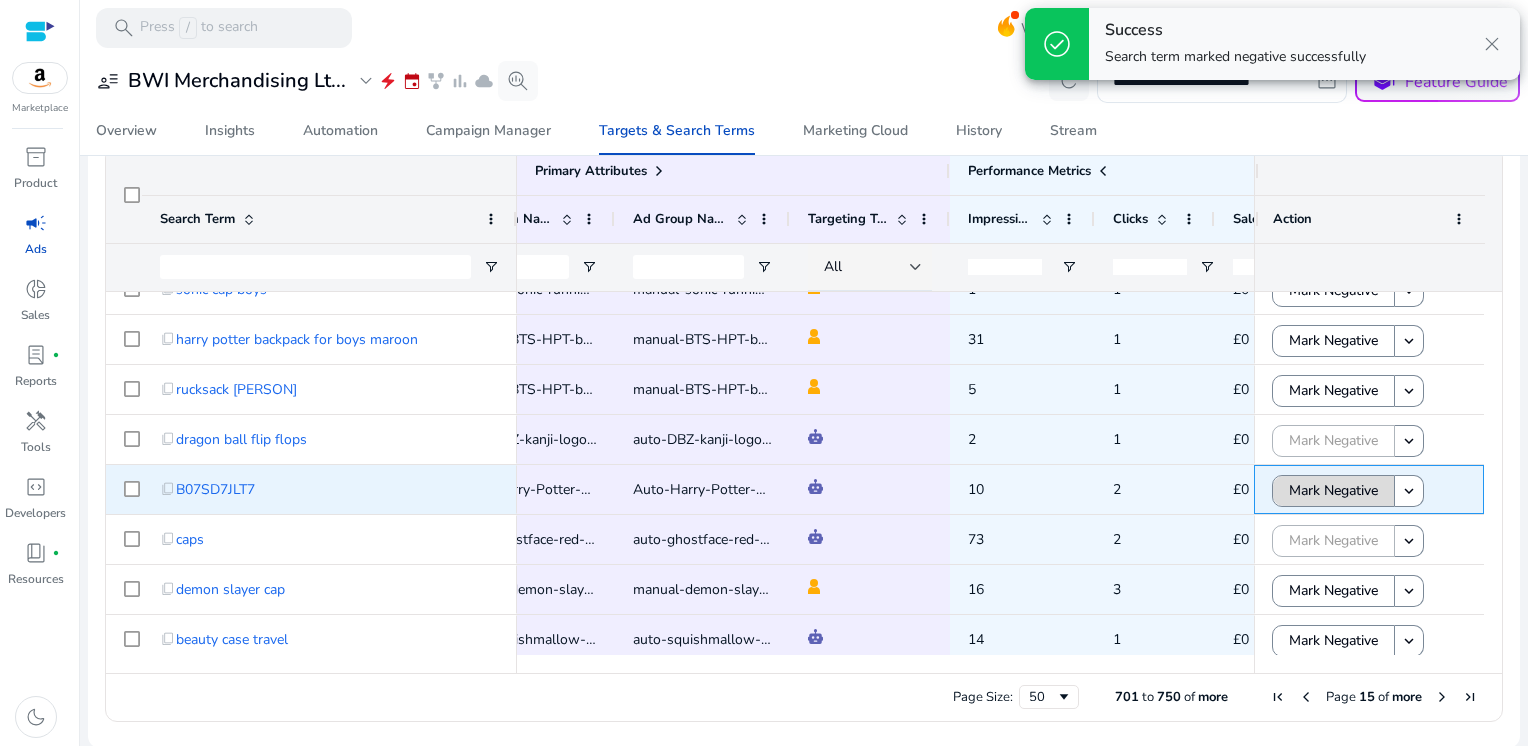 click on "Mark Negative" 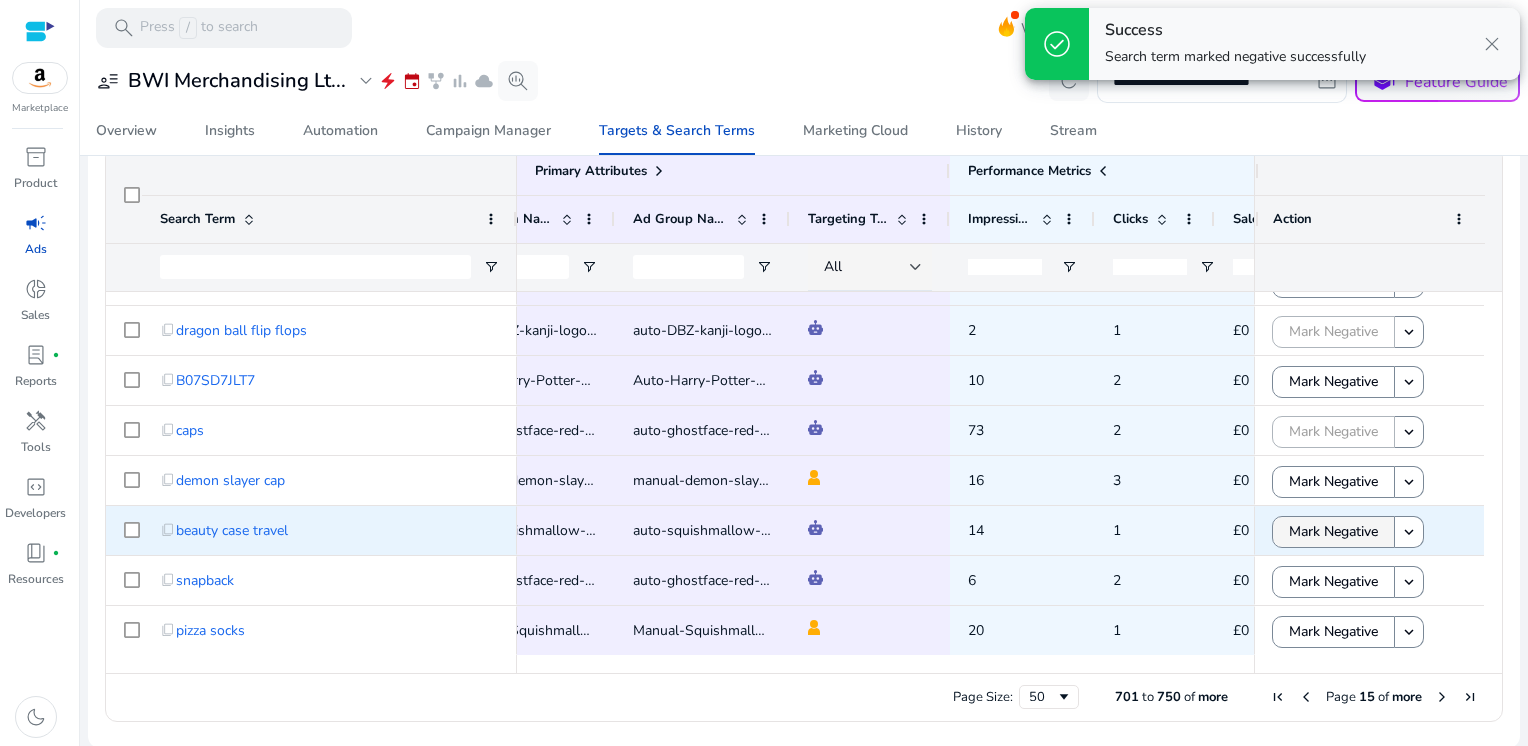 click on "Mark Negative" 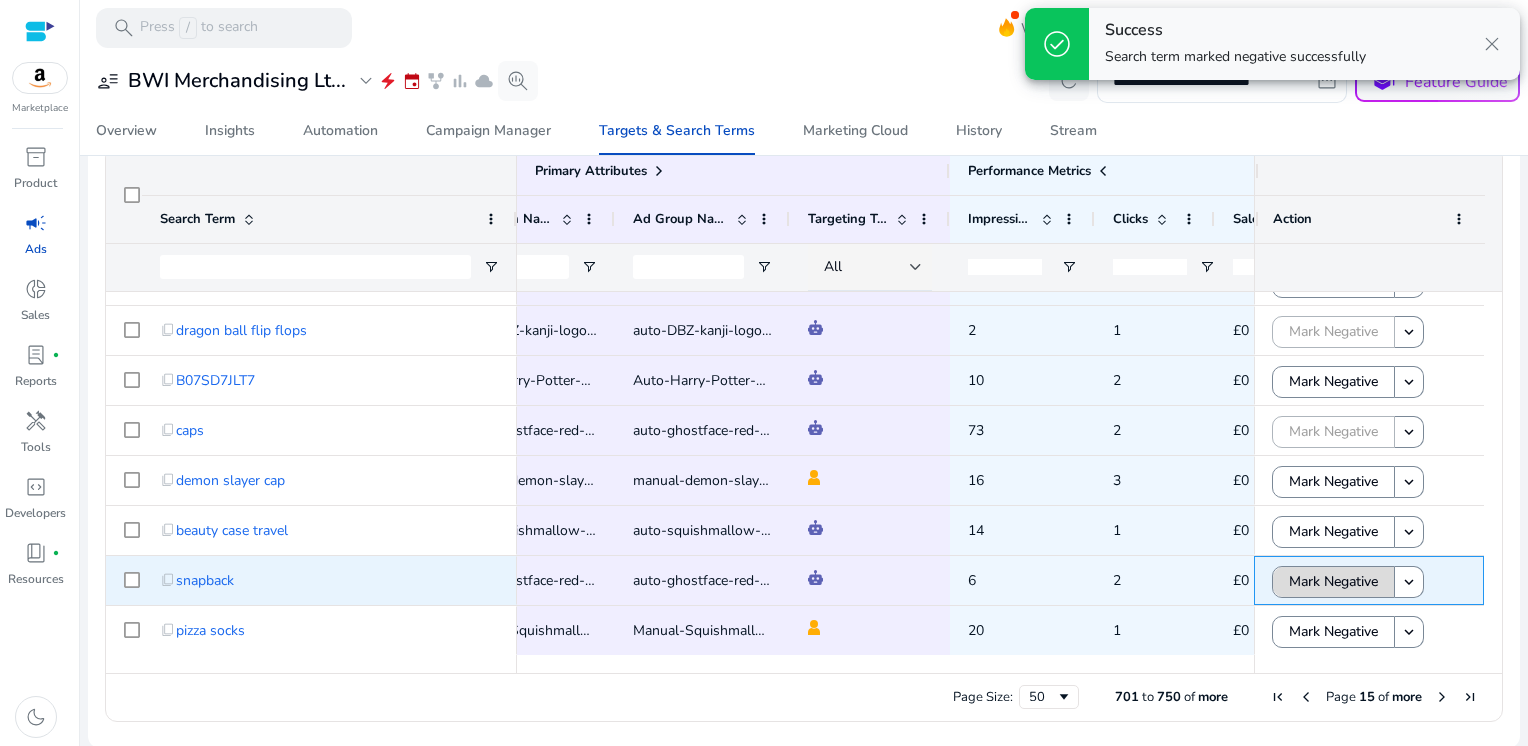 click on "Mark Negative" 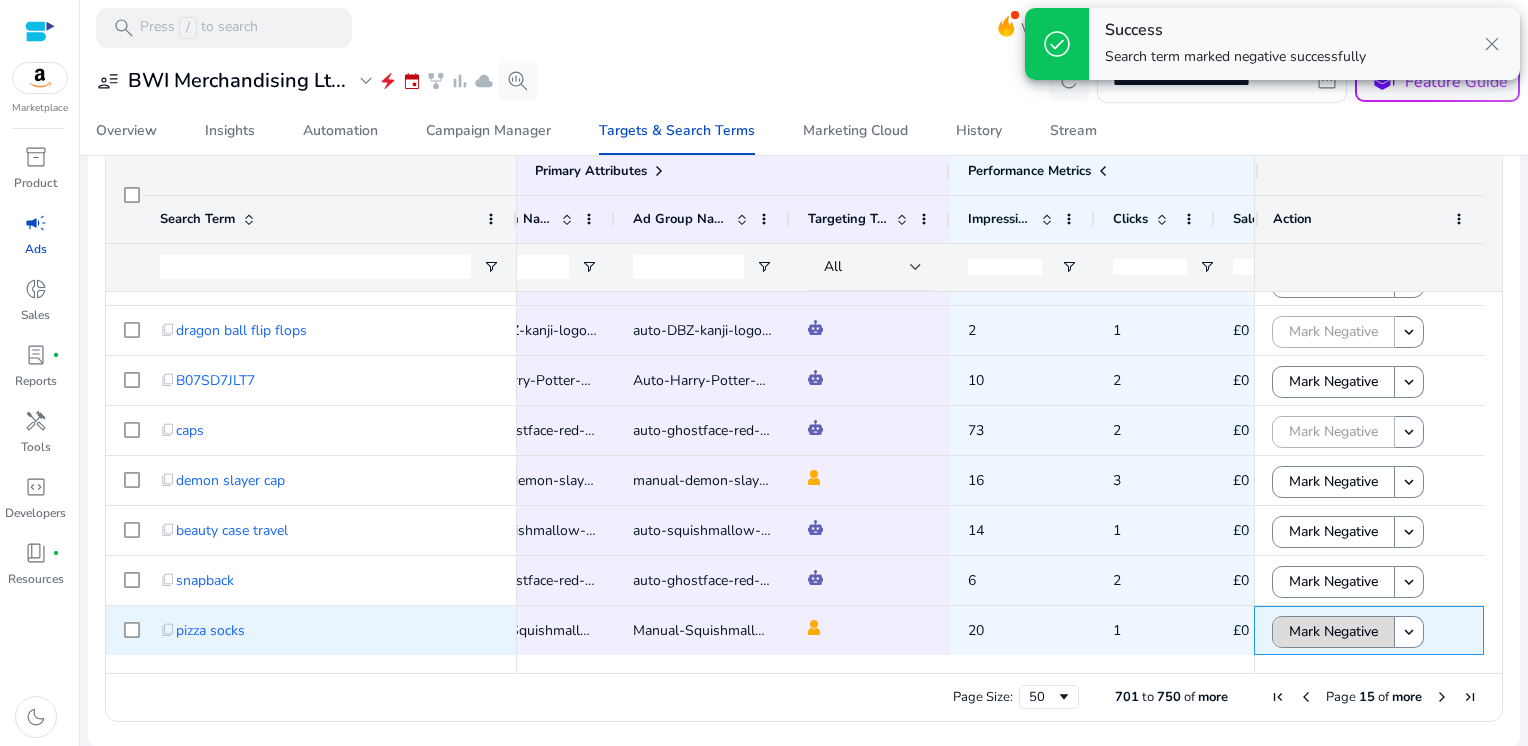 click on "Mark Negative" 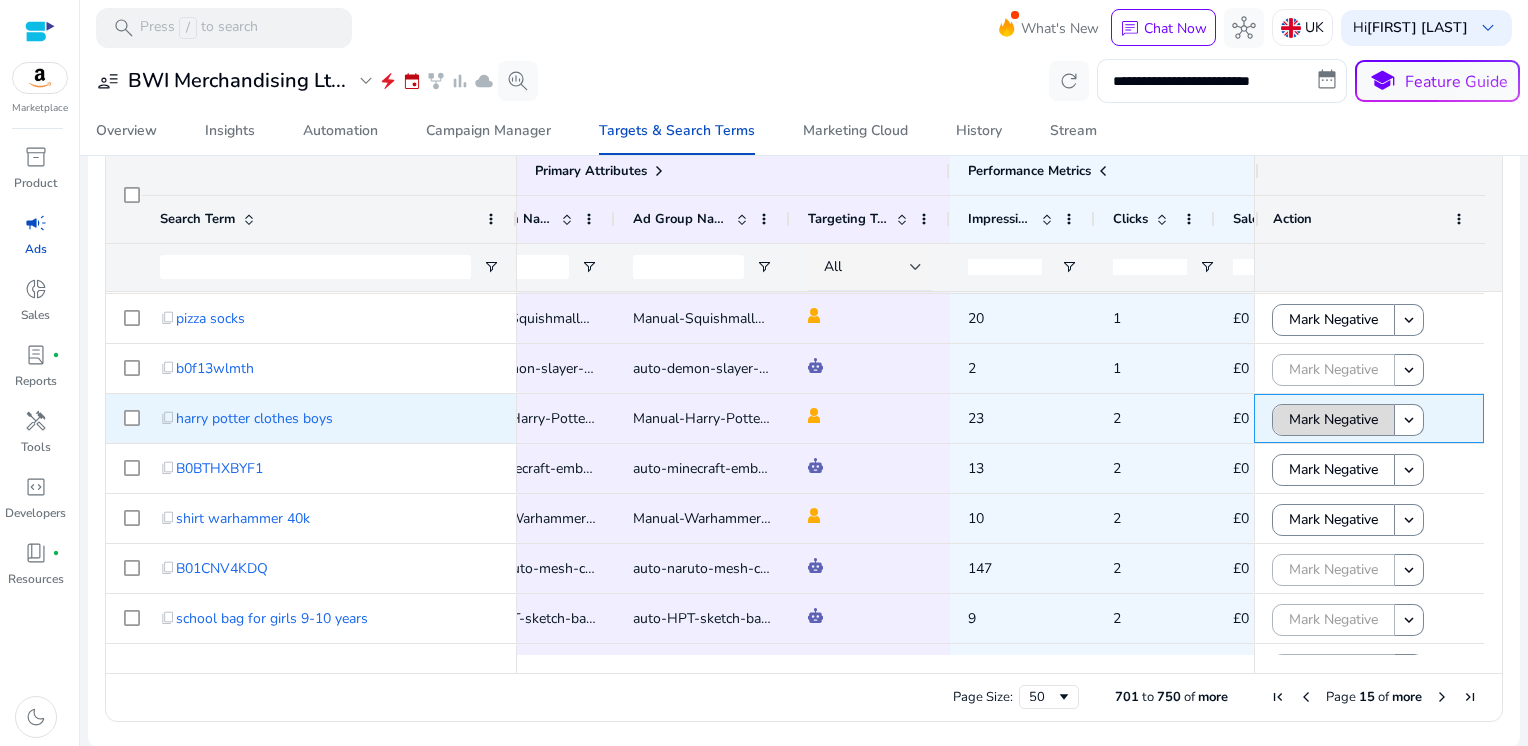 click on "Mark Negative" 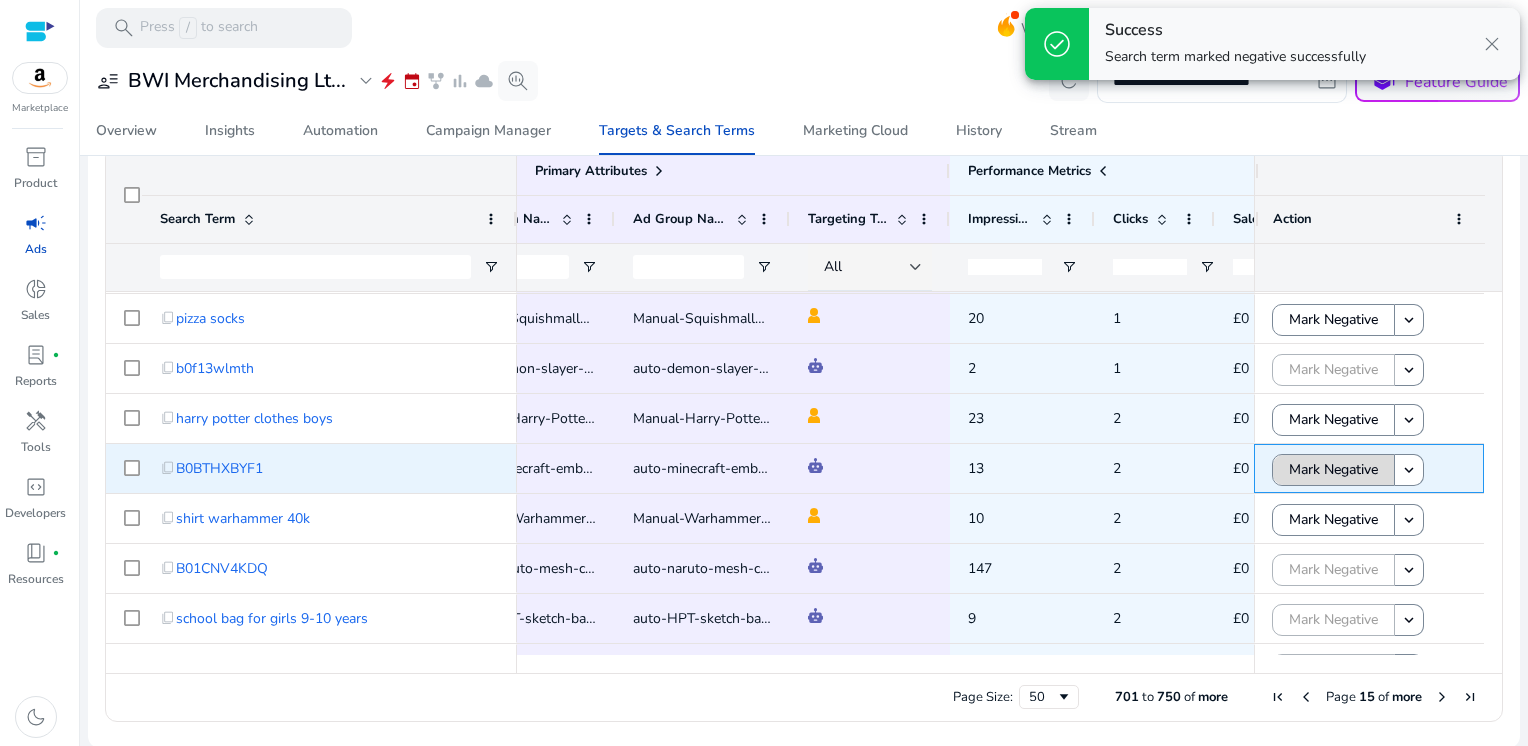 click on "Mark Negative" 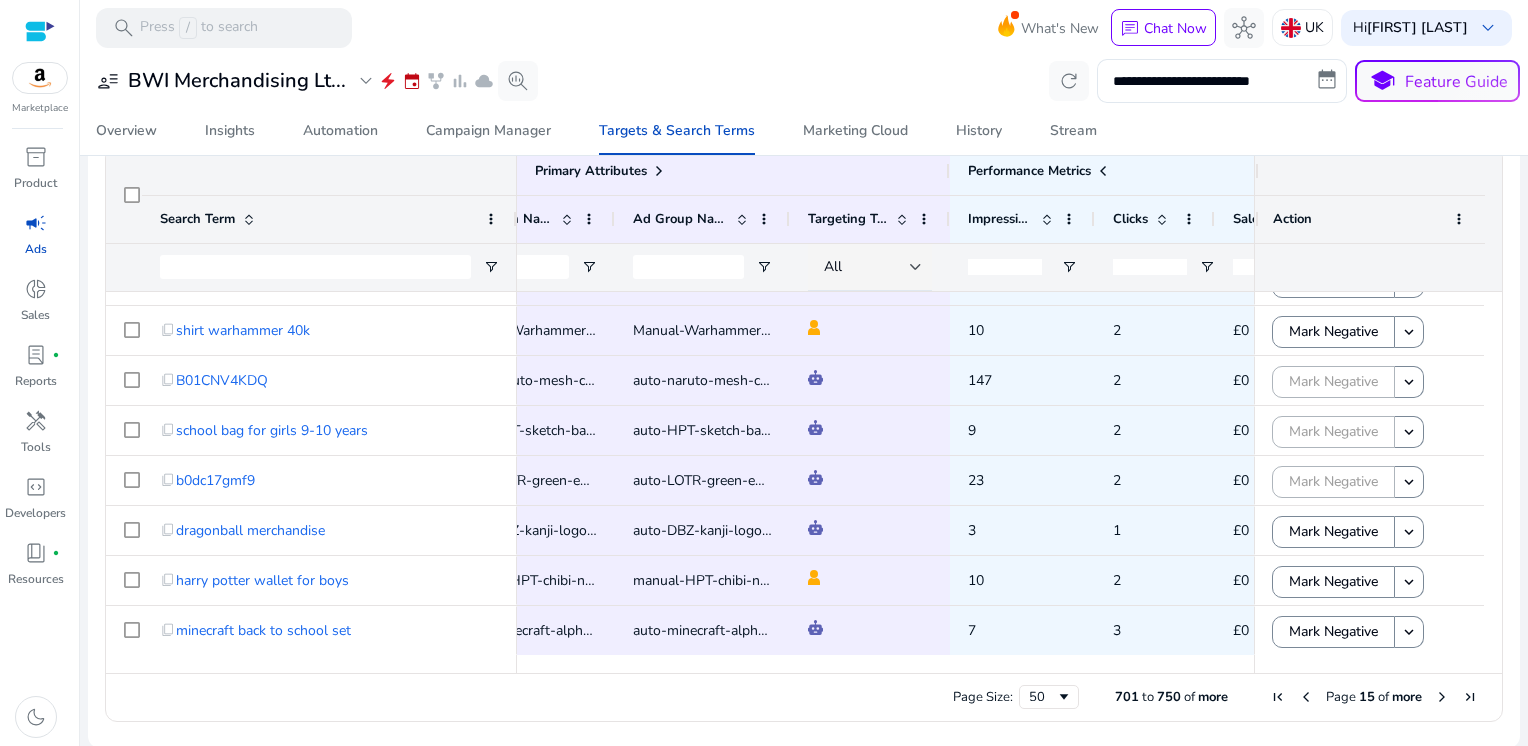 click at bounding box center [1442, 697] 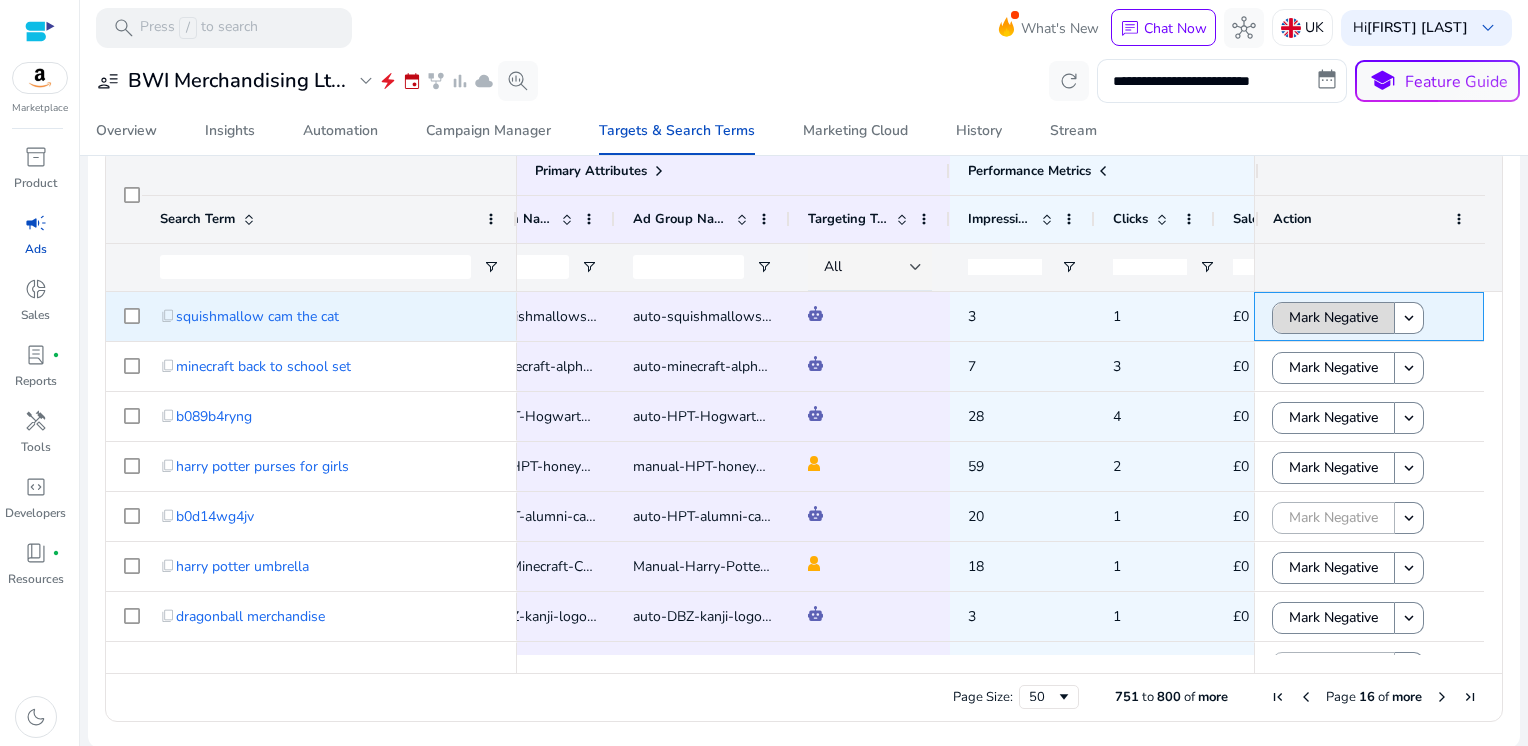 click on "Mark Negative" 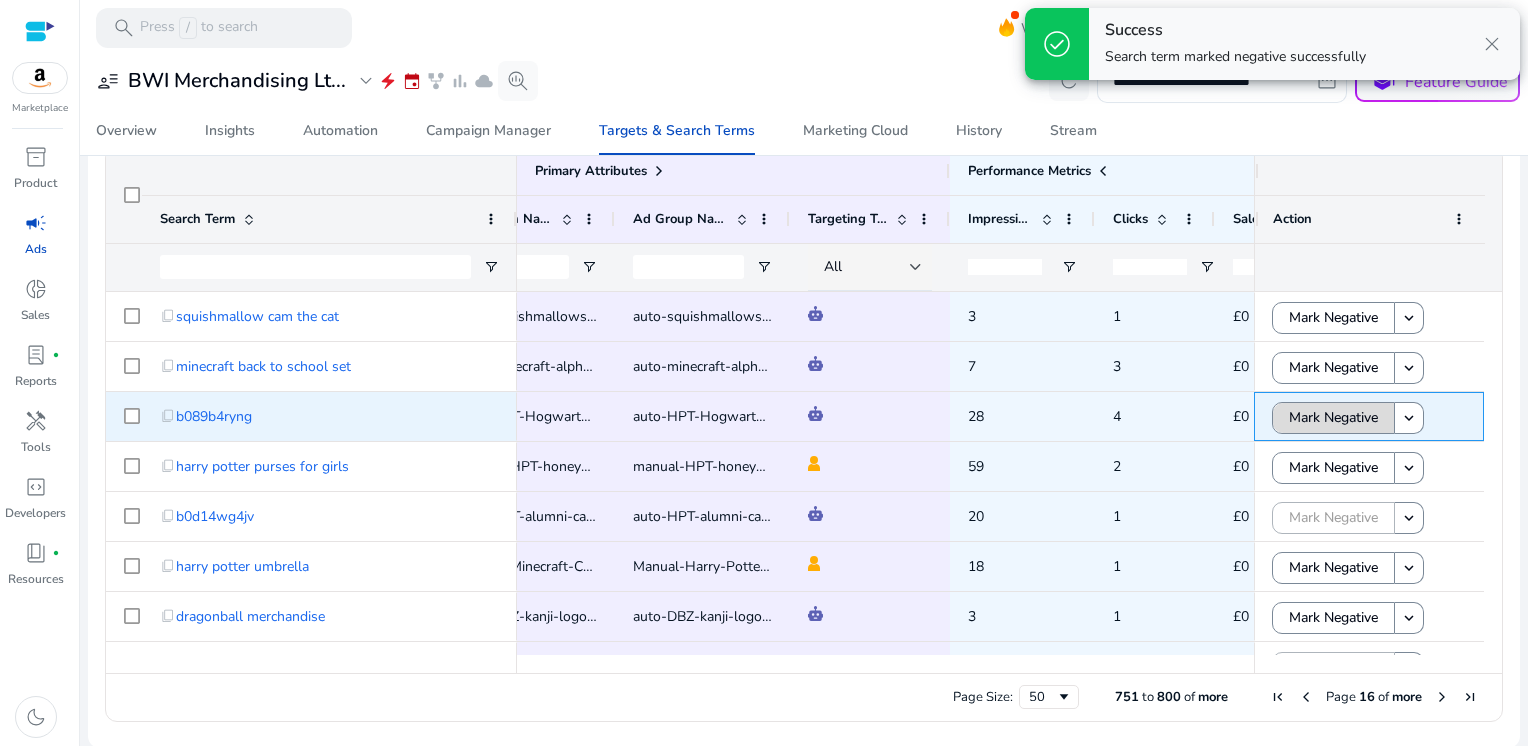 click on "Mark Negative" 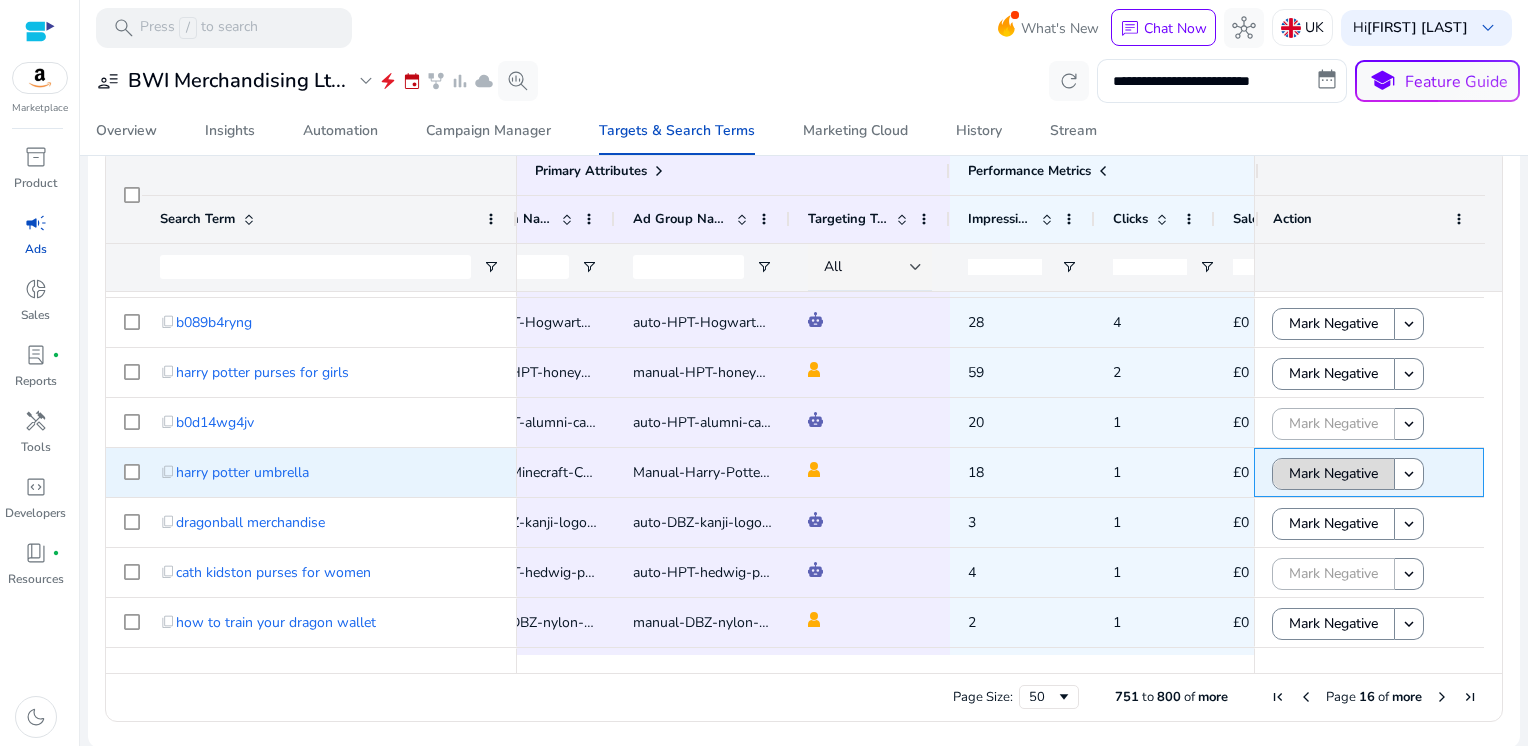 click on "Mark Negative" 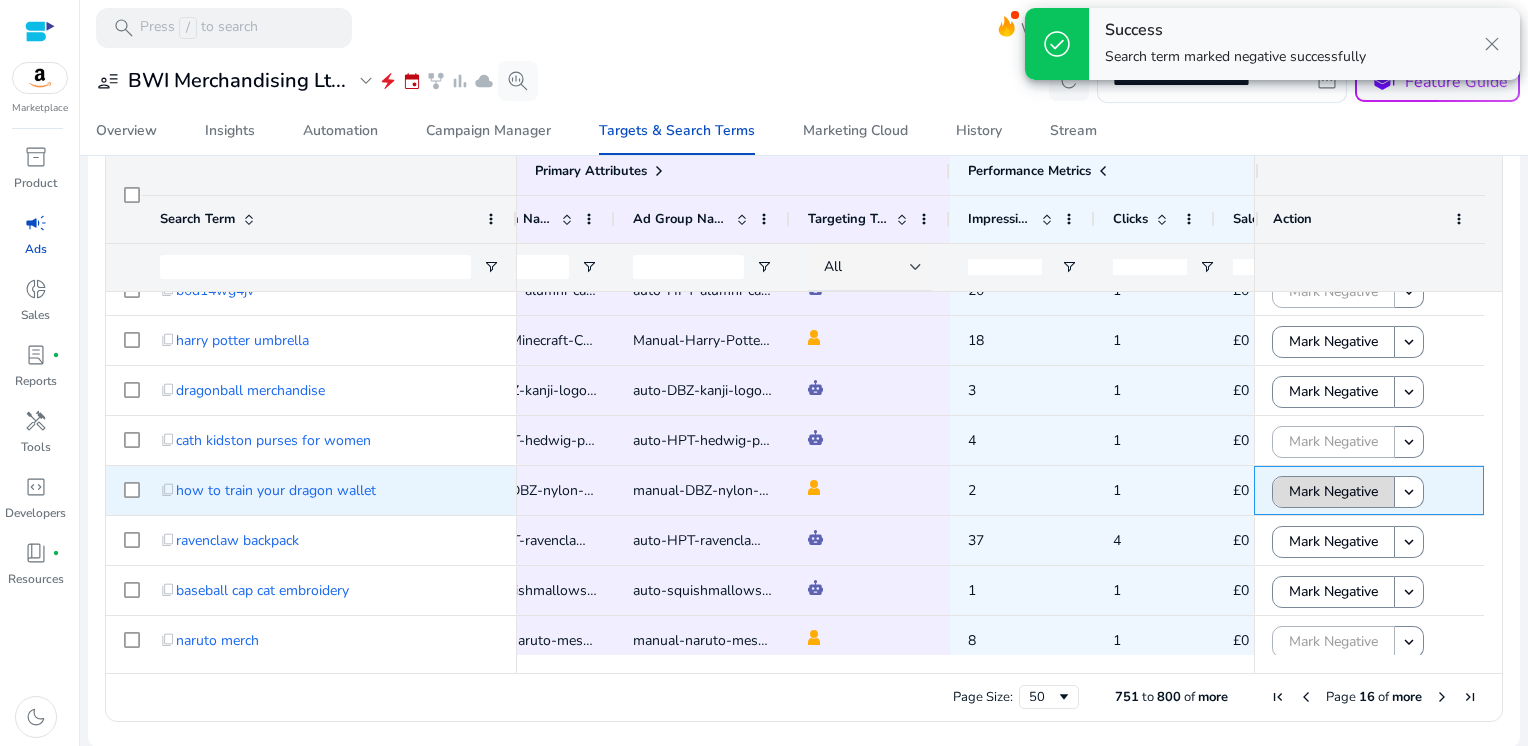 click on "Mark Negative" 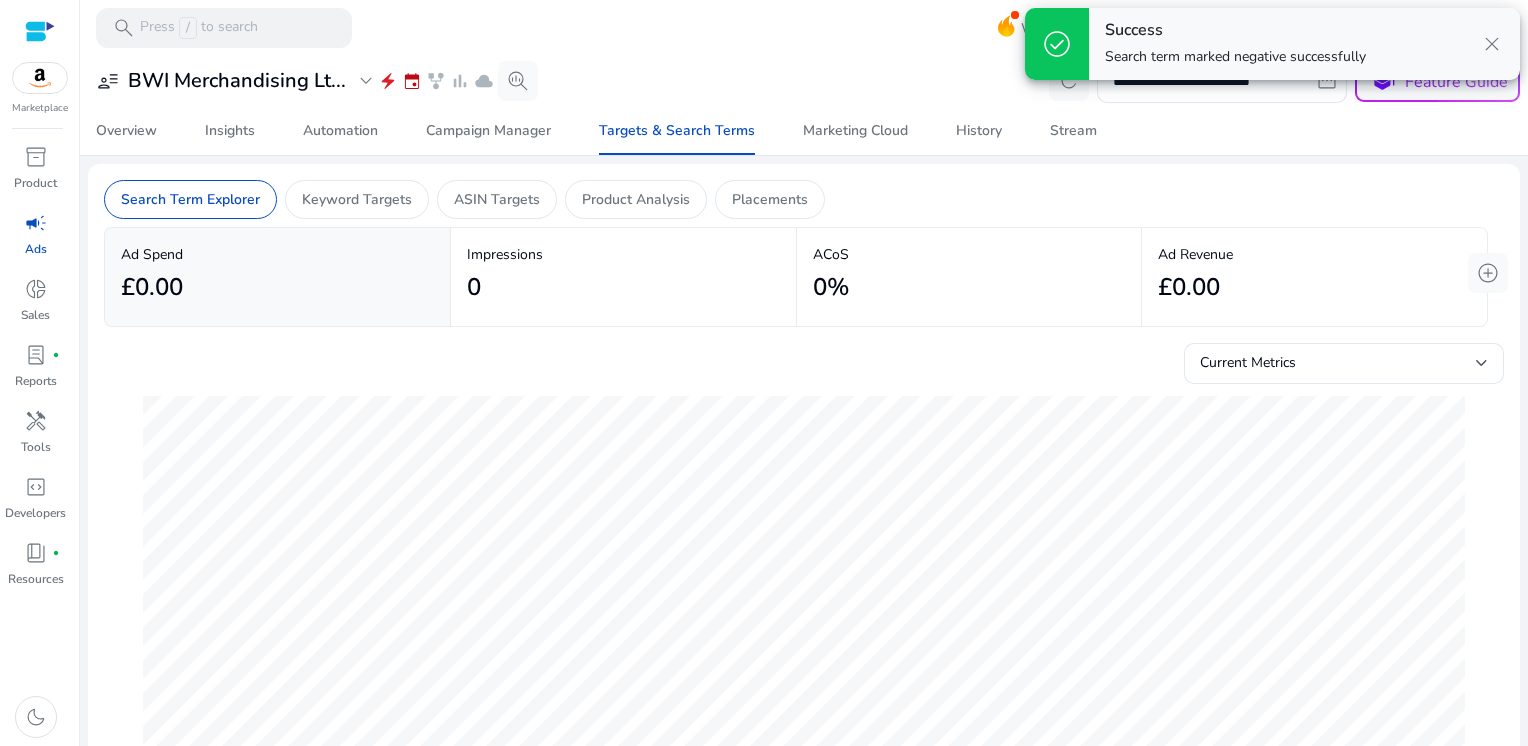 scroll, scrollTop: 0, scrollLeft: 0, axis: both 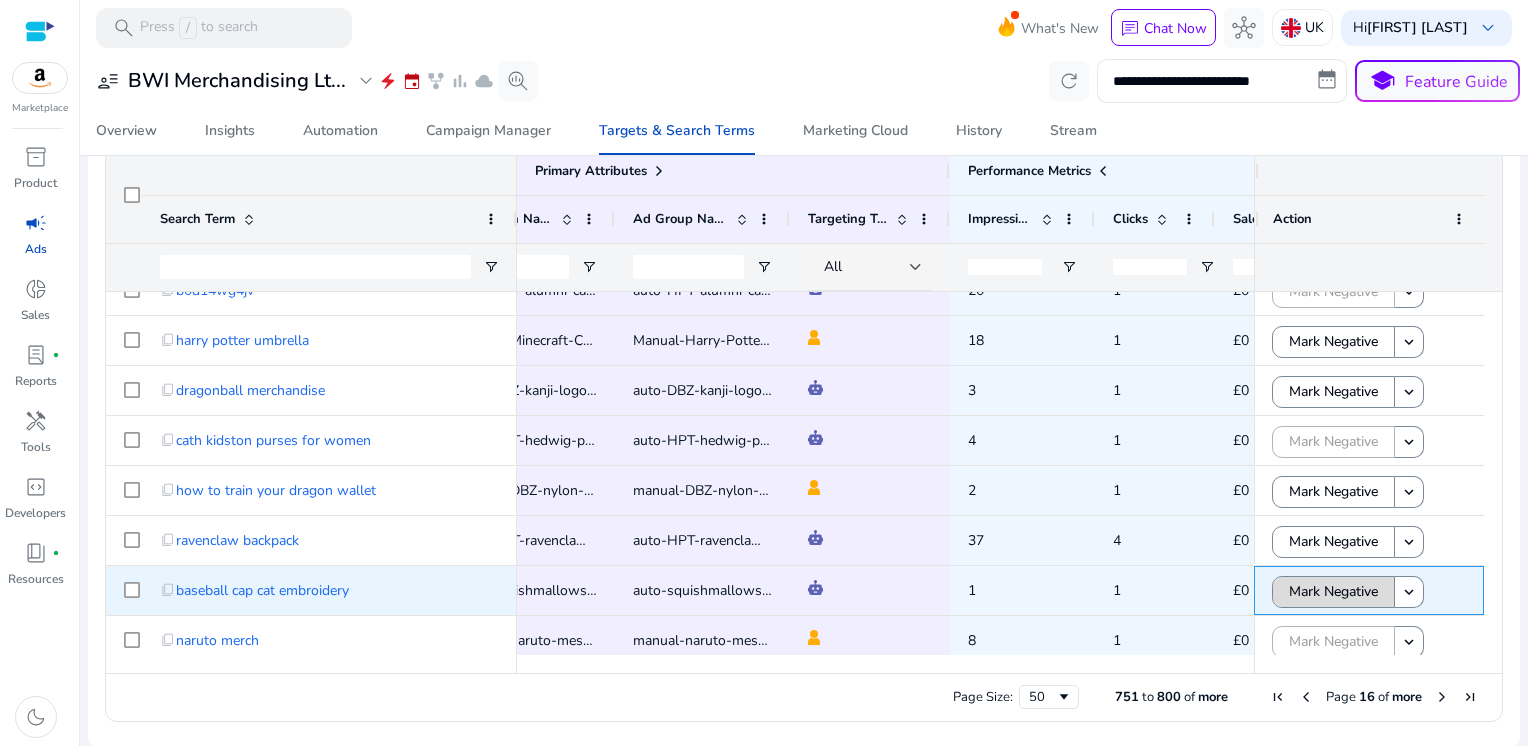 click on "Mark Negative" 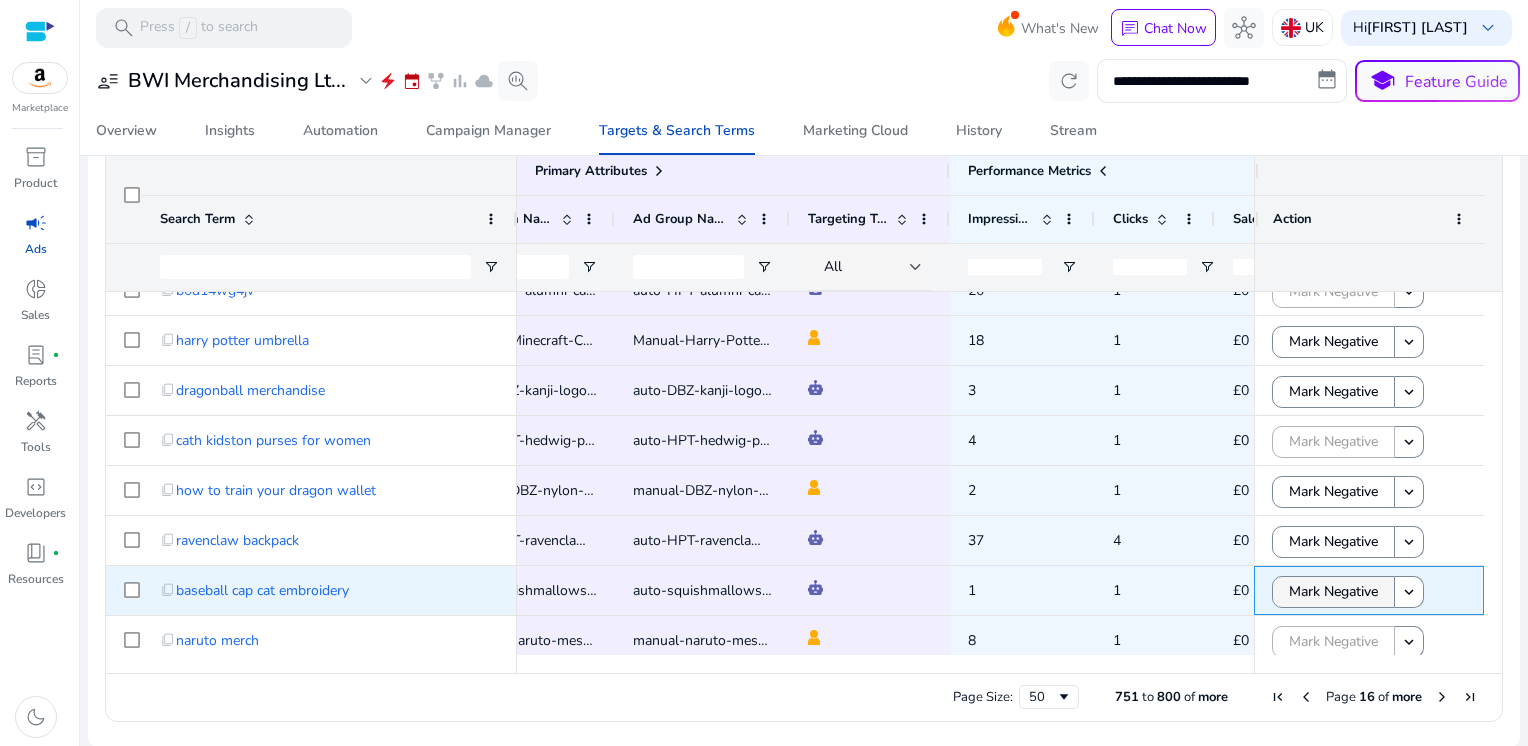 scroll, scrollTop: 379, scrollLeft: 0, axis: vertical 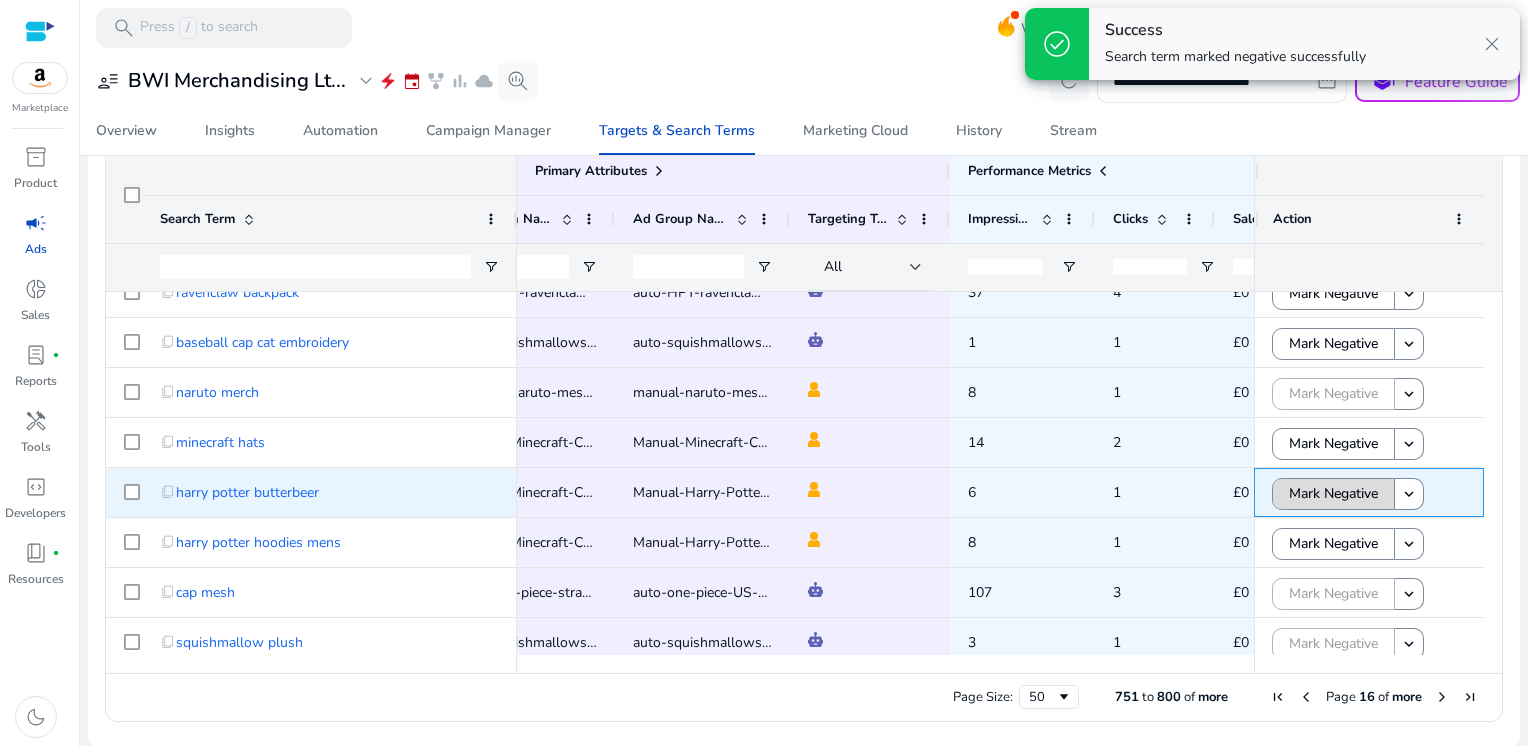 click on "Mark Negative" 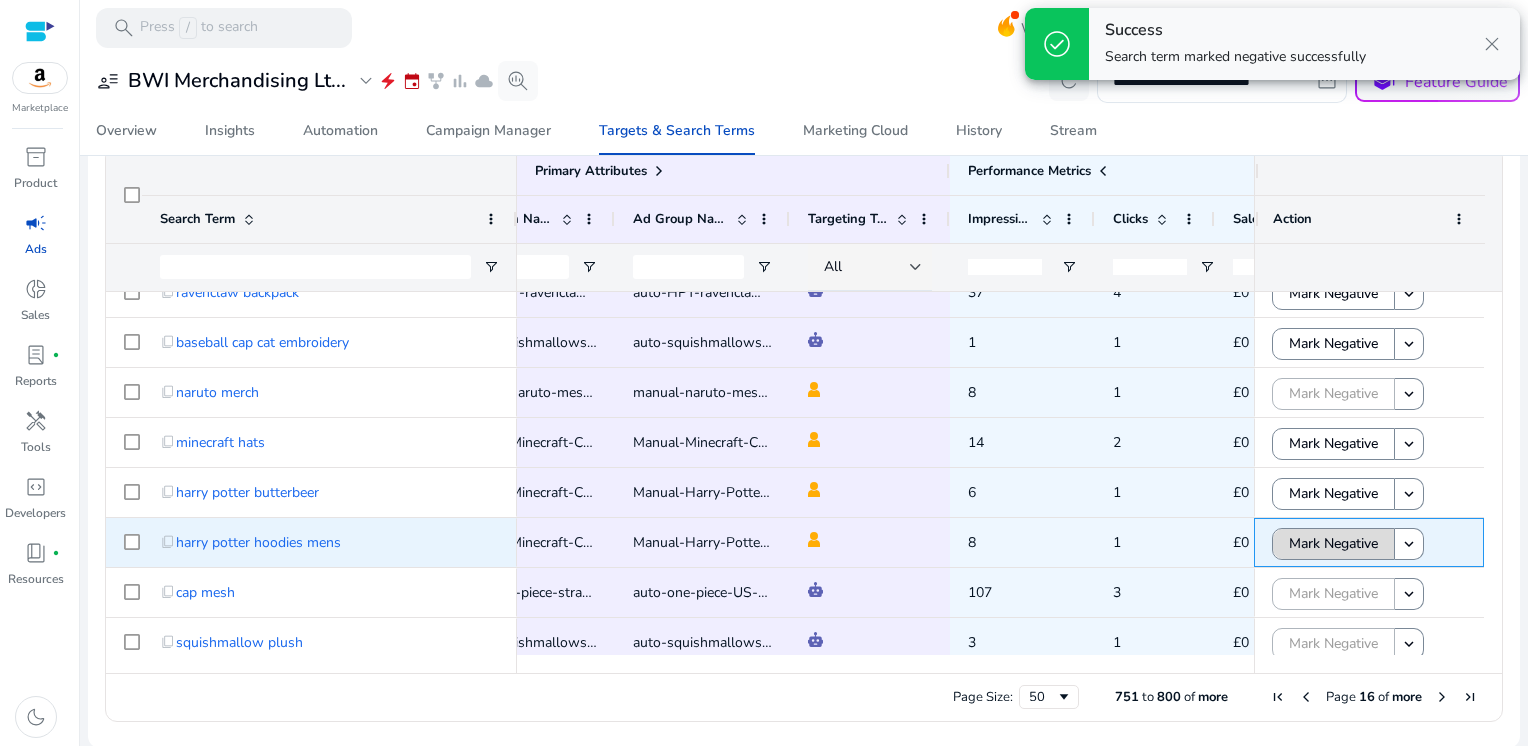 click on "Mark Negative" 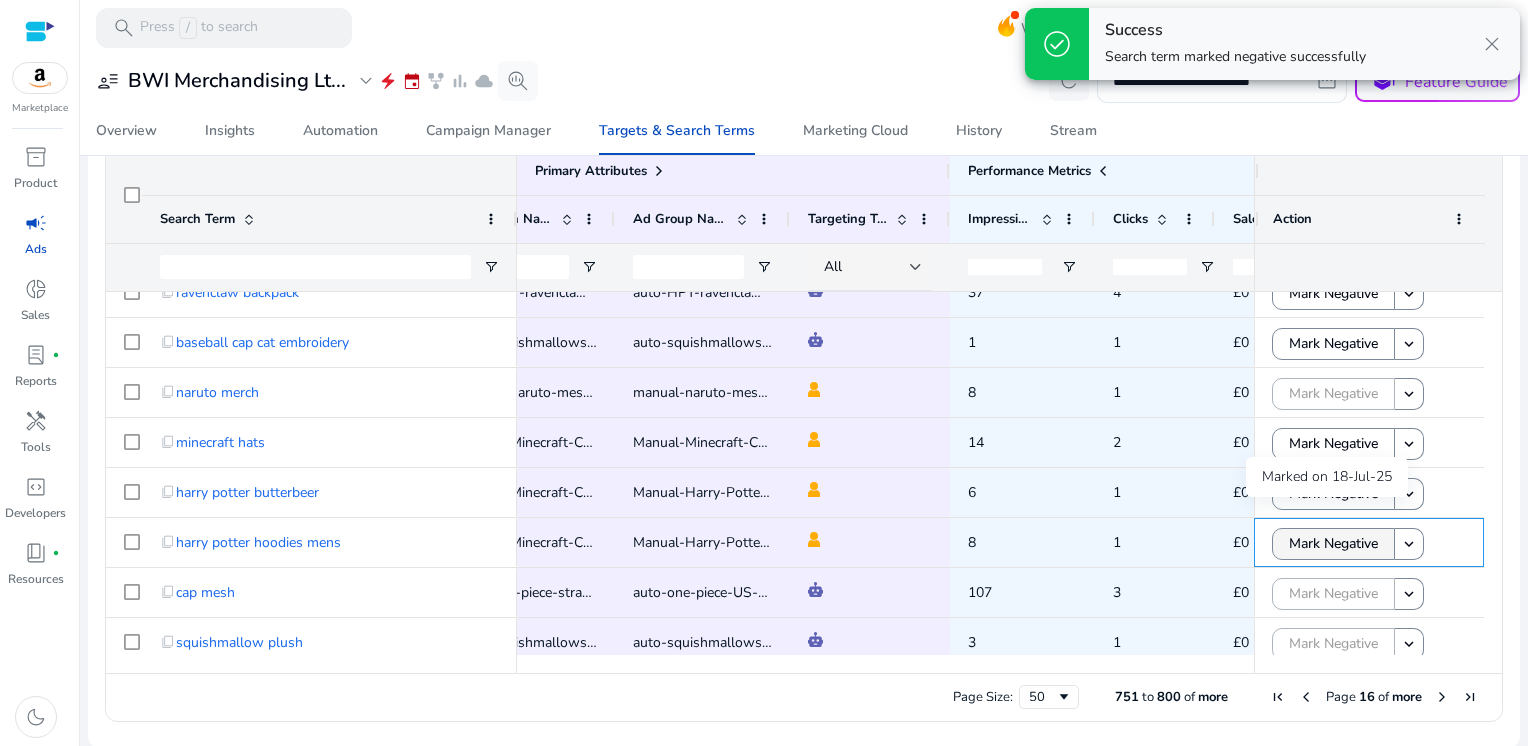 scroll, scrollTop: 712, scrollLeft: 0, axis: vertical 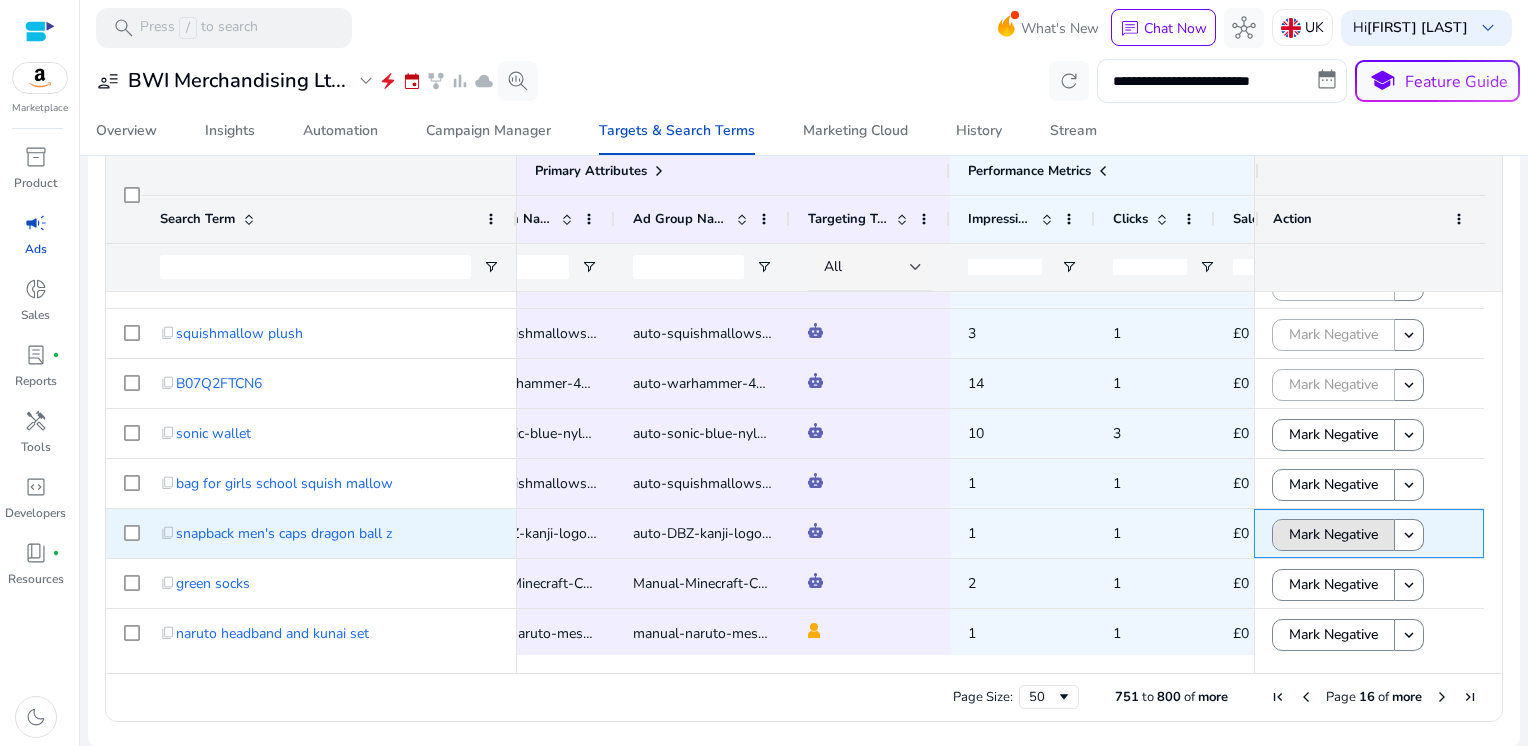 click on "Mark Negative" 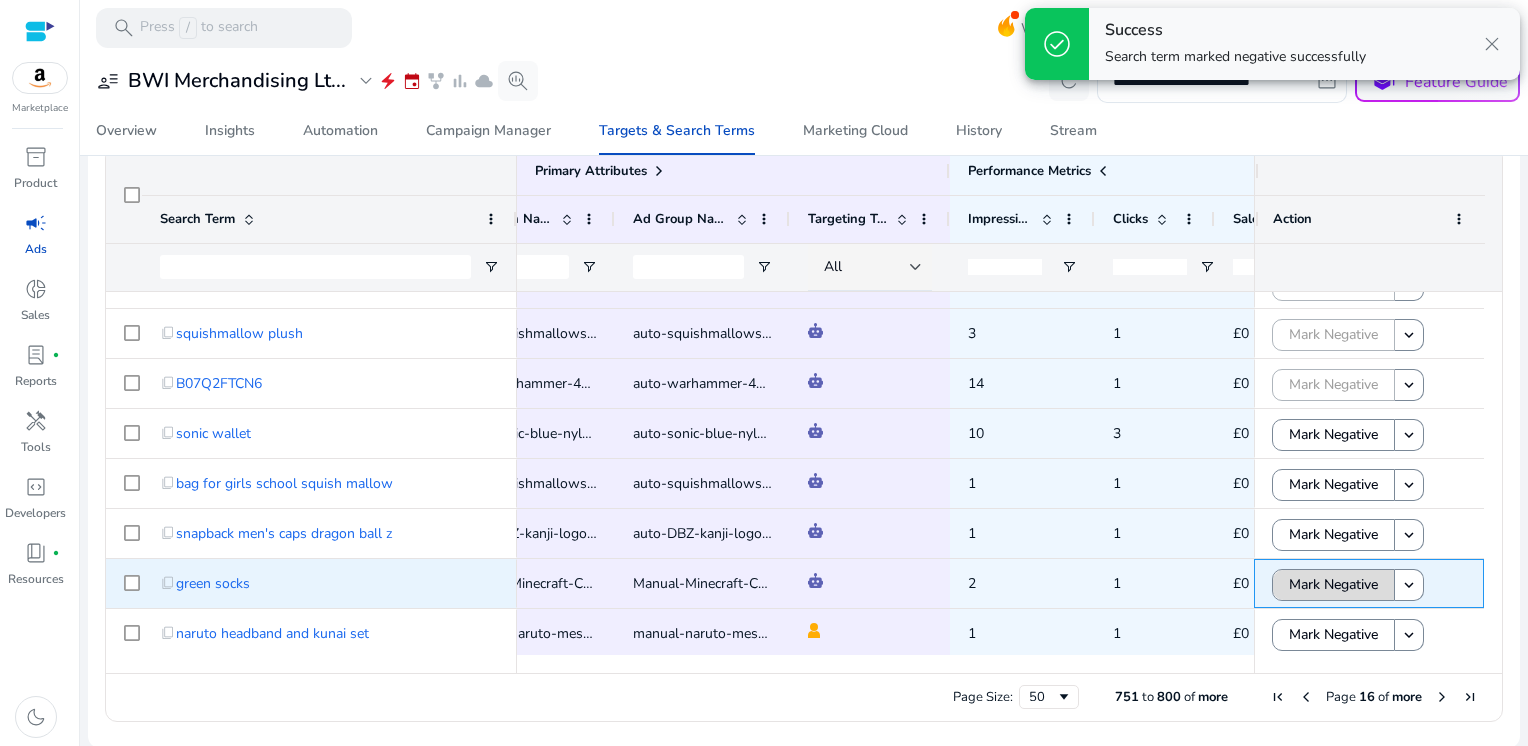 click on "Mark Negative" 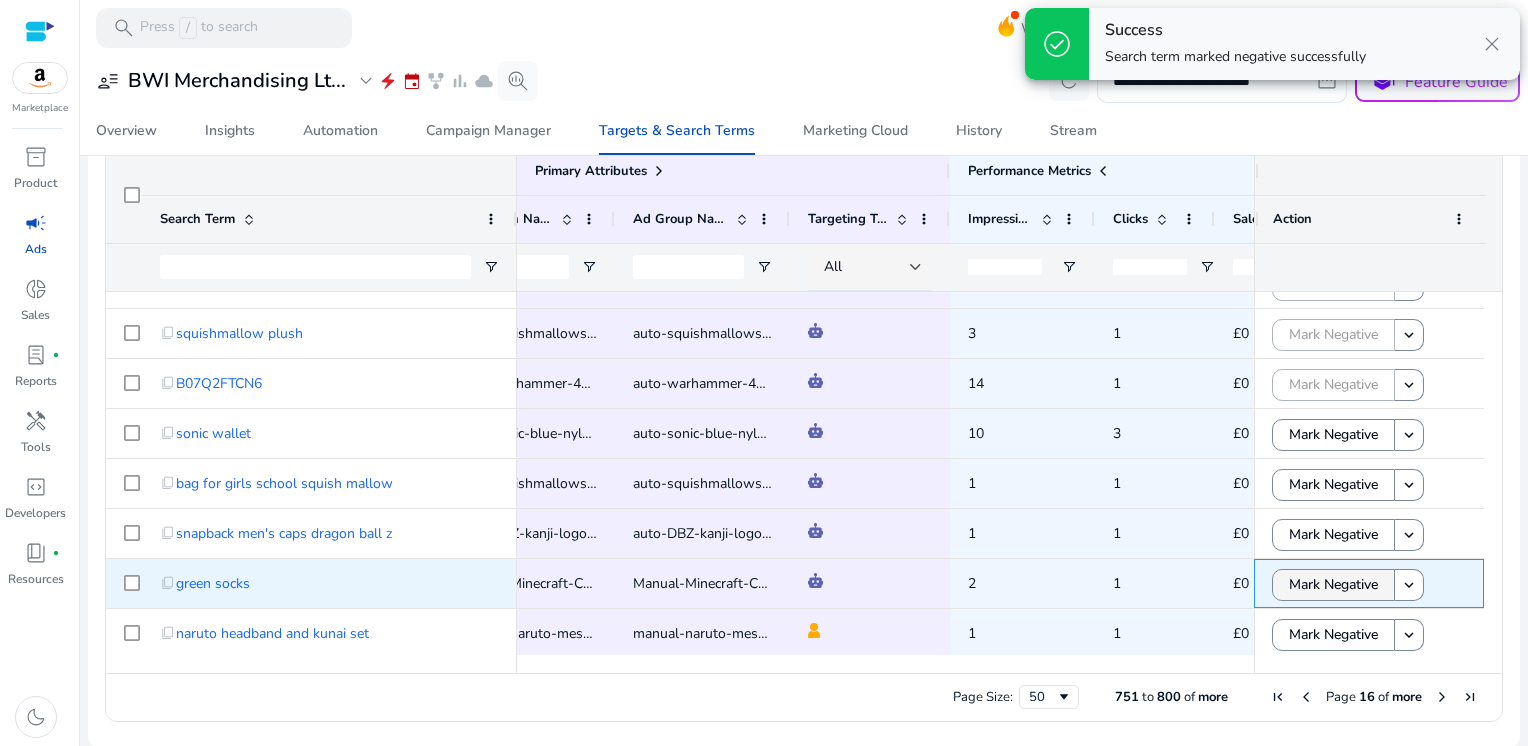 scroll, scrollTop: 804, scrollLeft: 0, axis: vertical 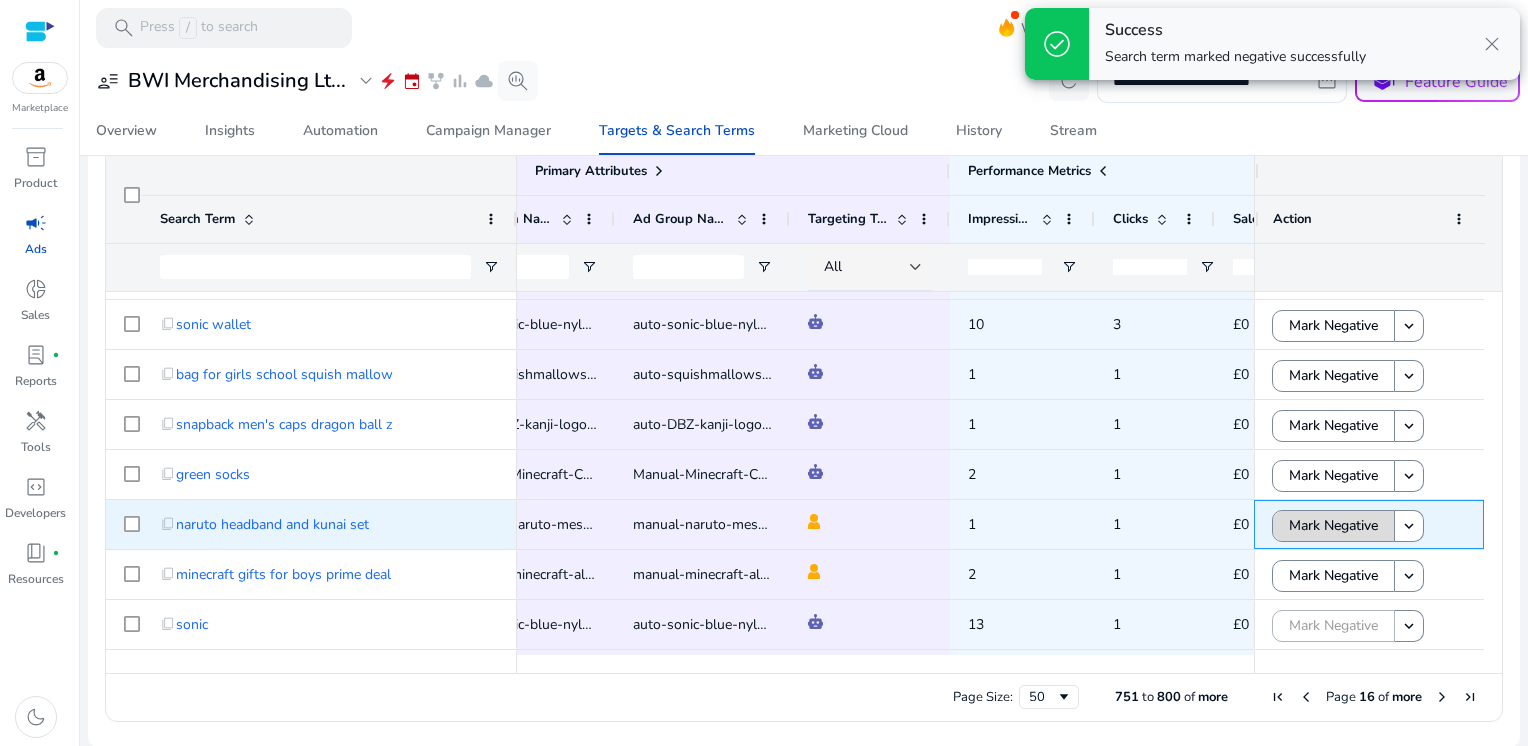 click on "Mark Negative" 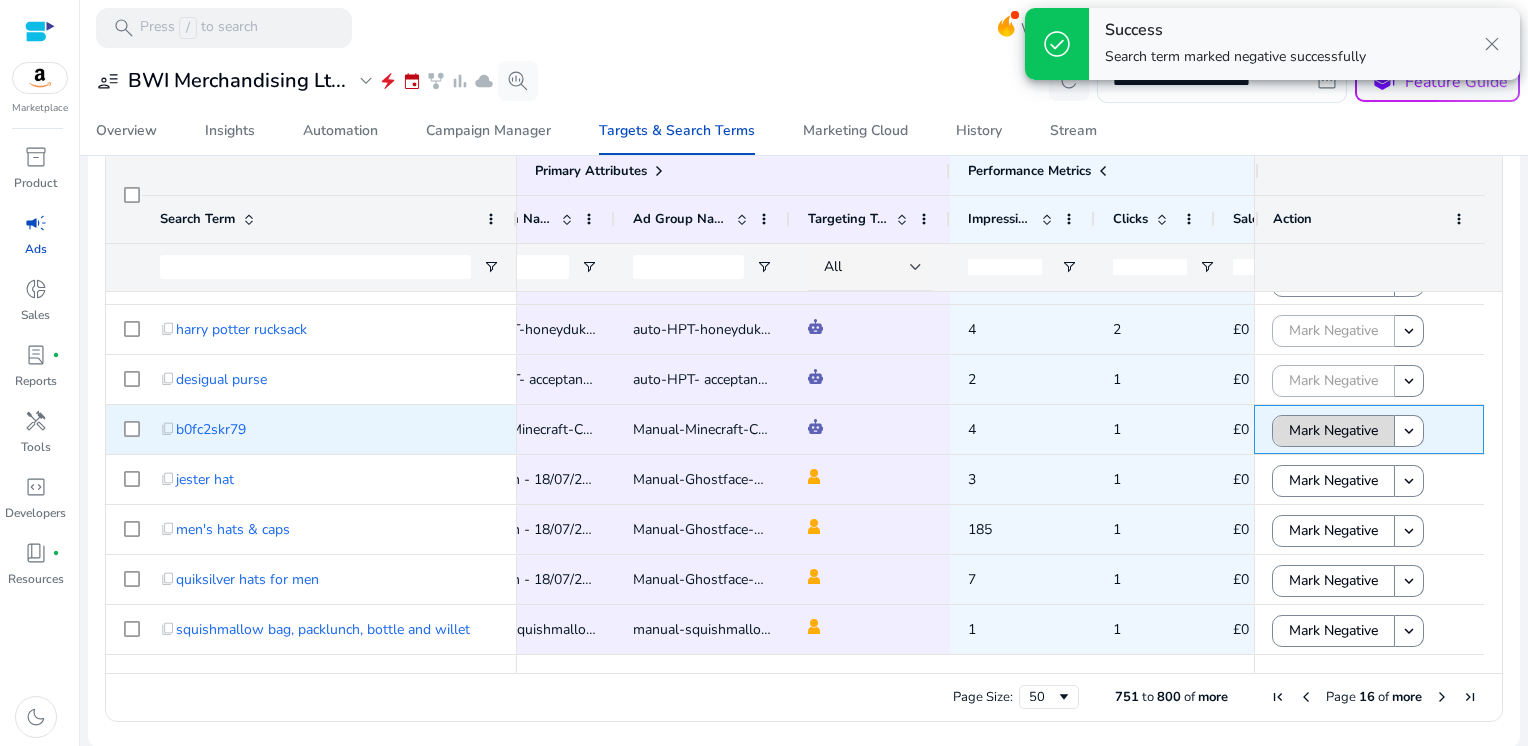 click on "Mark Negative" 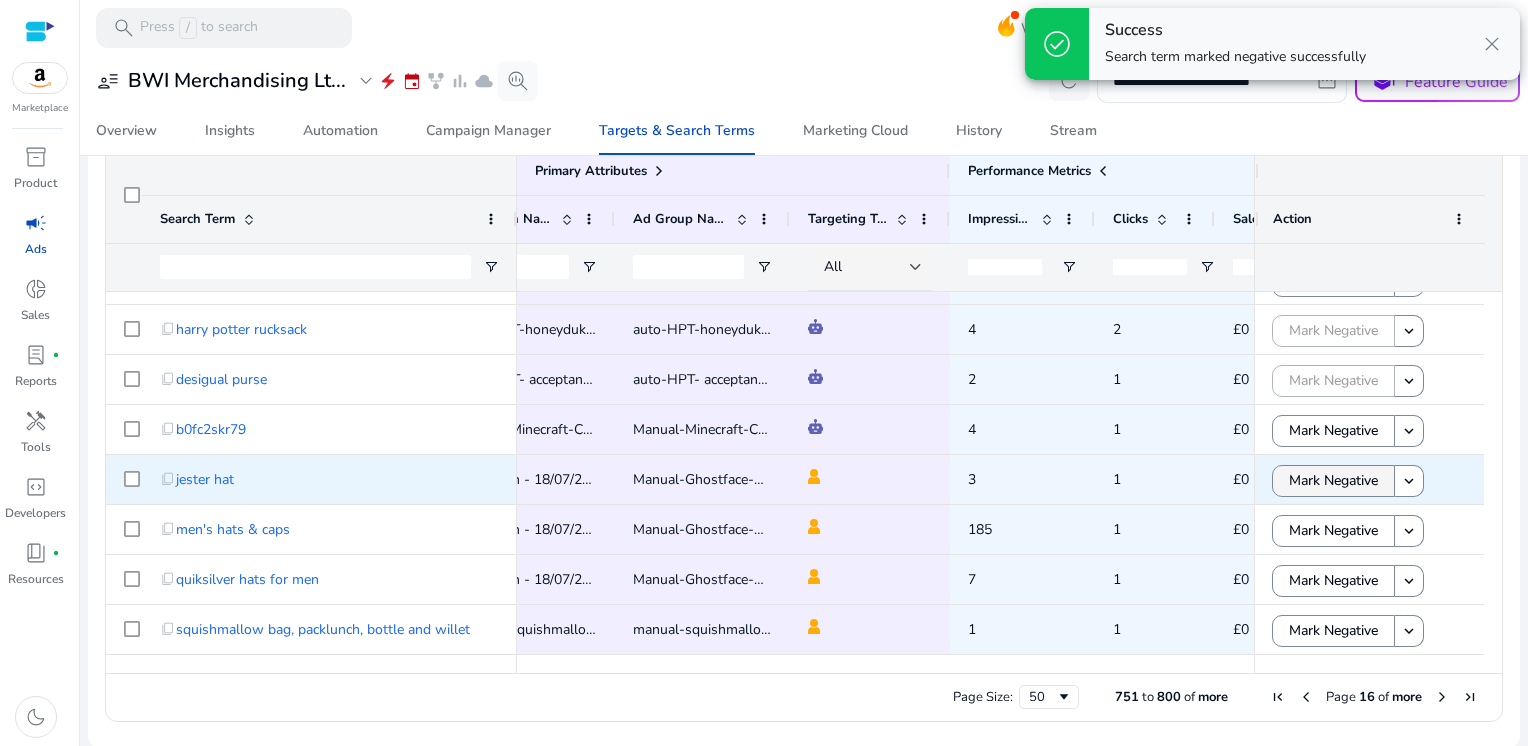 click on "Mark Negative" 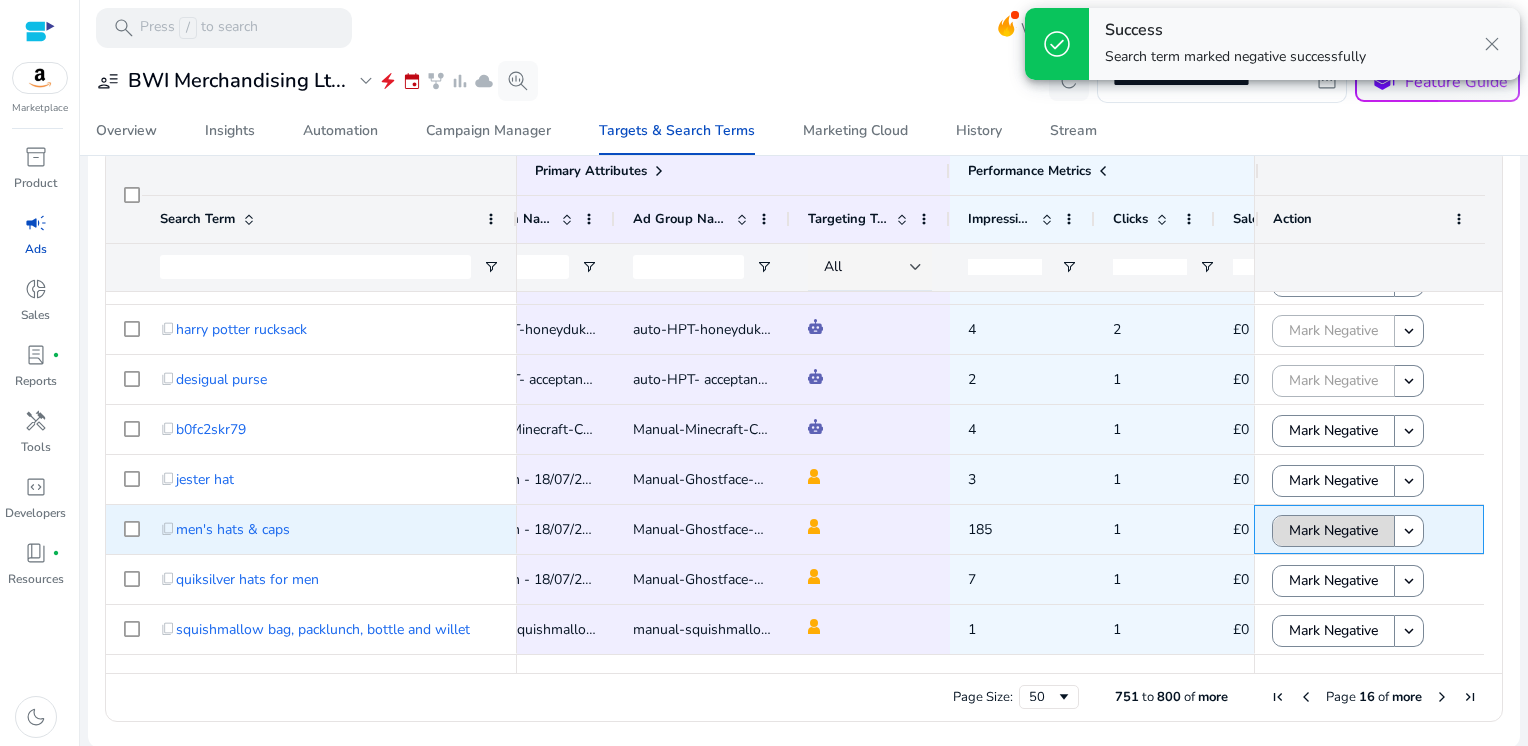 click on "Mark Negative" 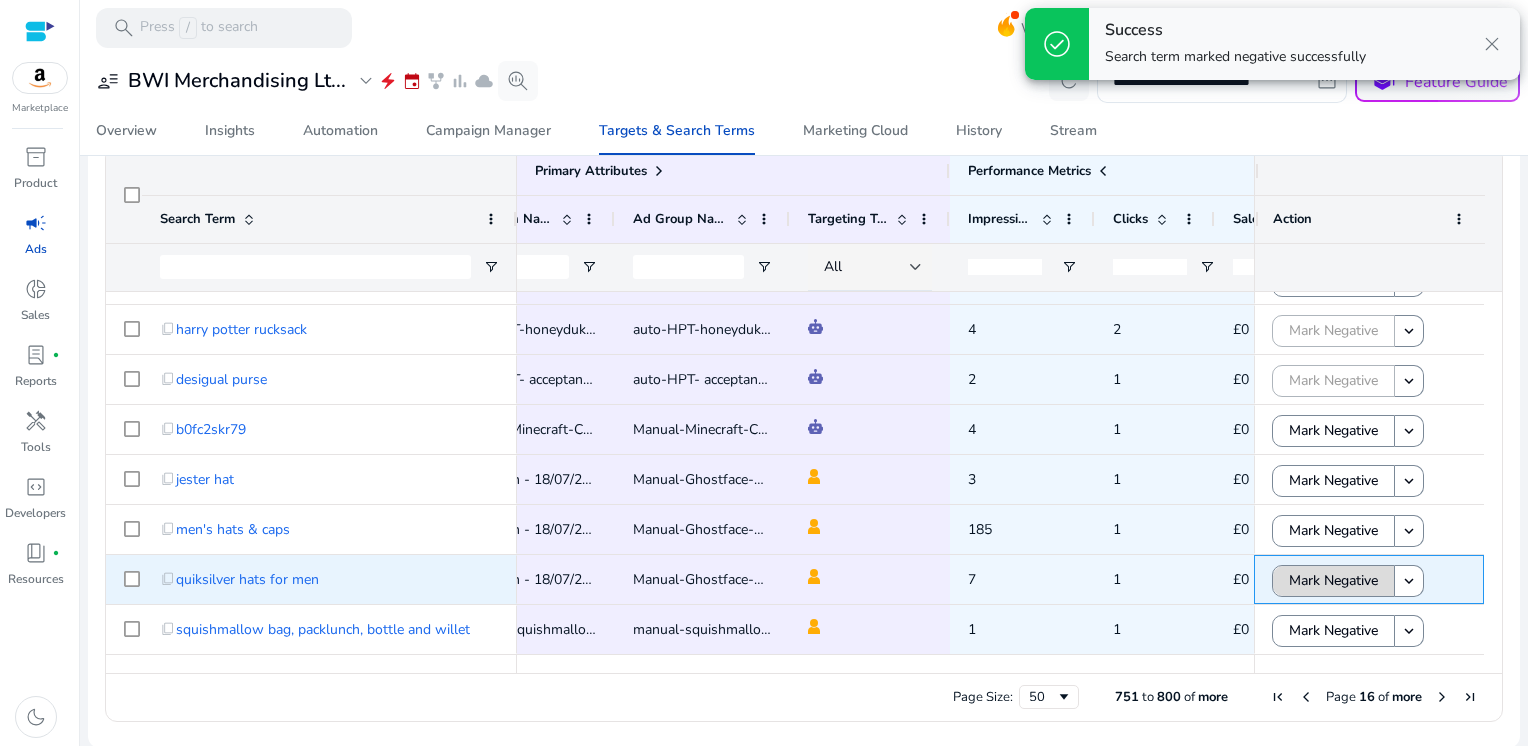 click on "Mark Negative" 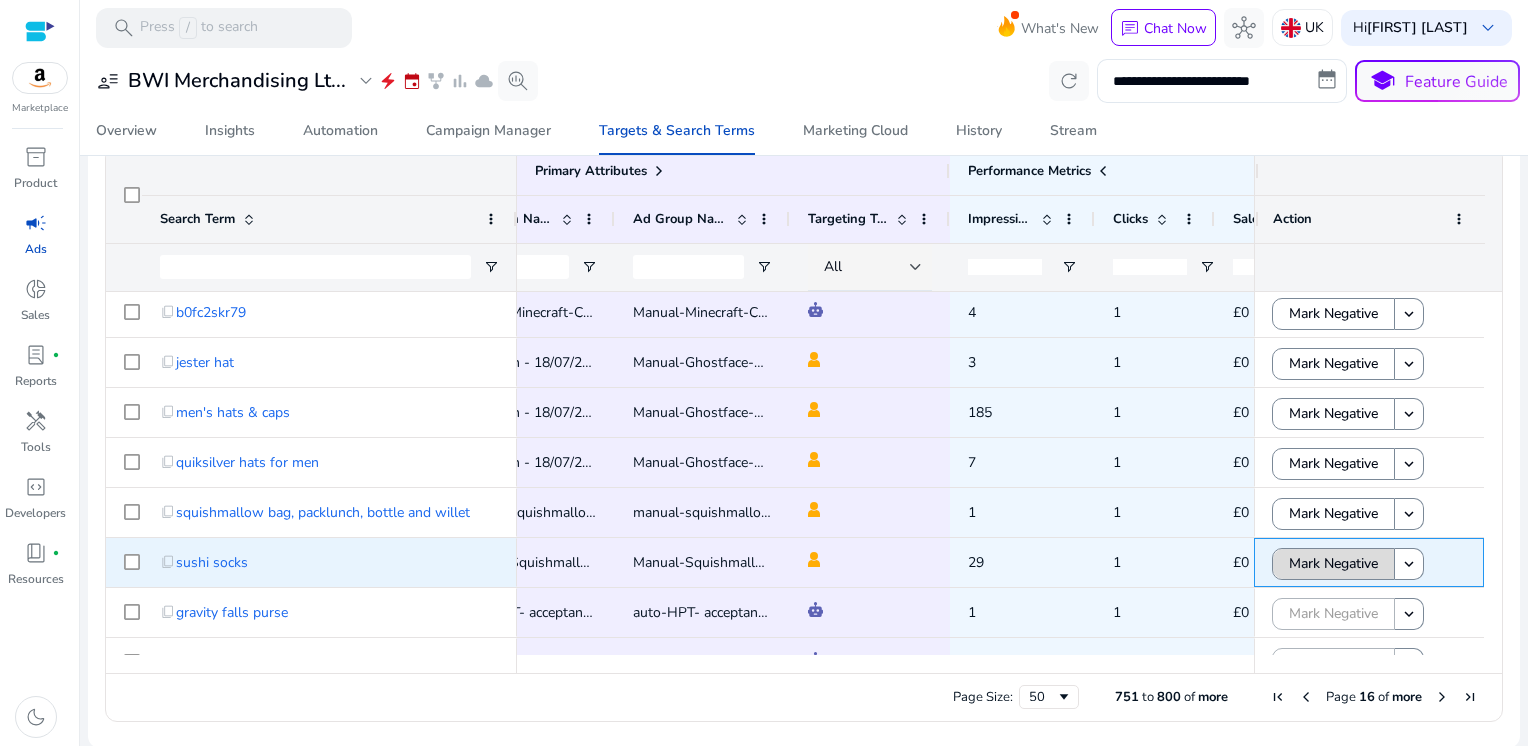 click on "Mark Negative" 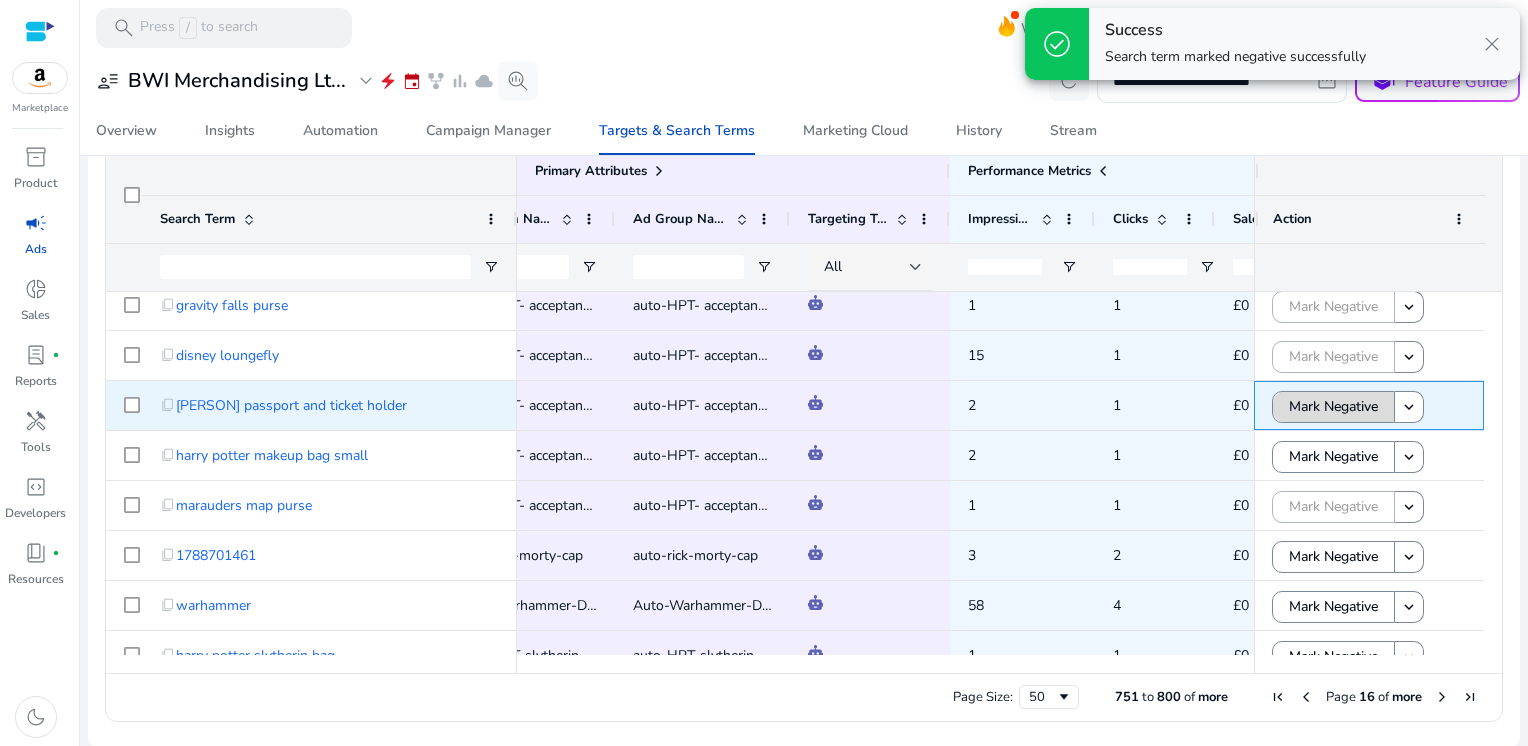 click 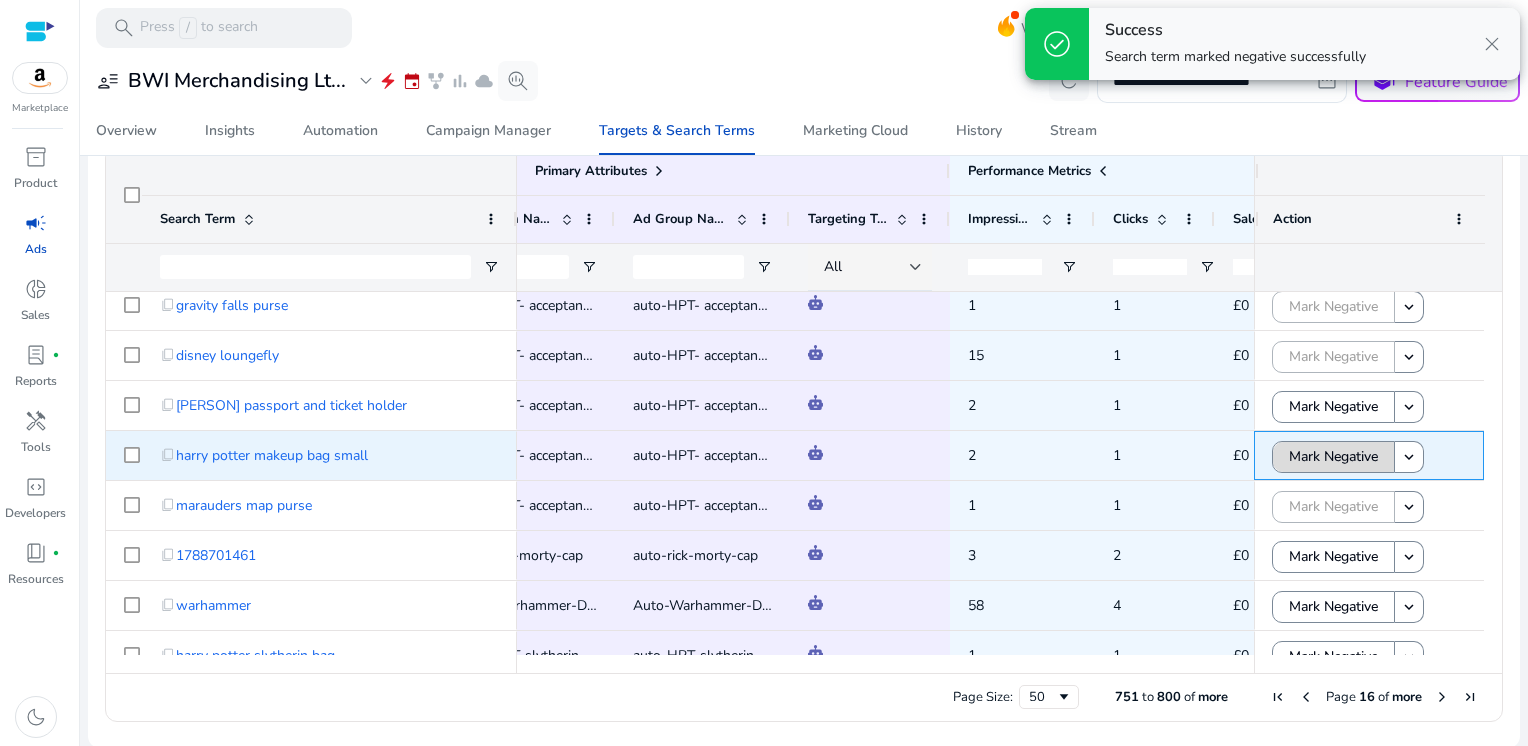 click on "Mark Negative" 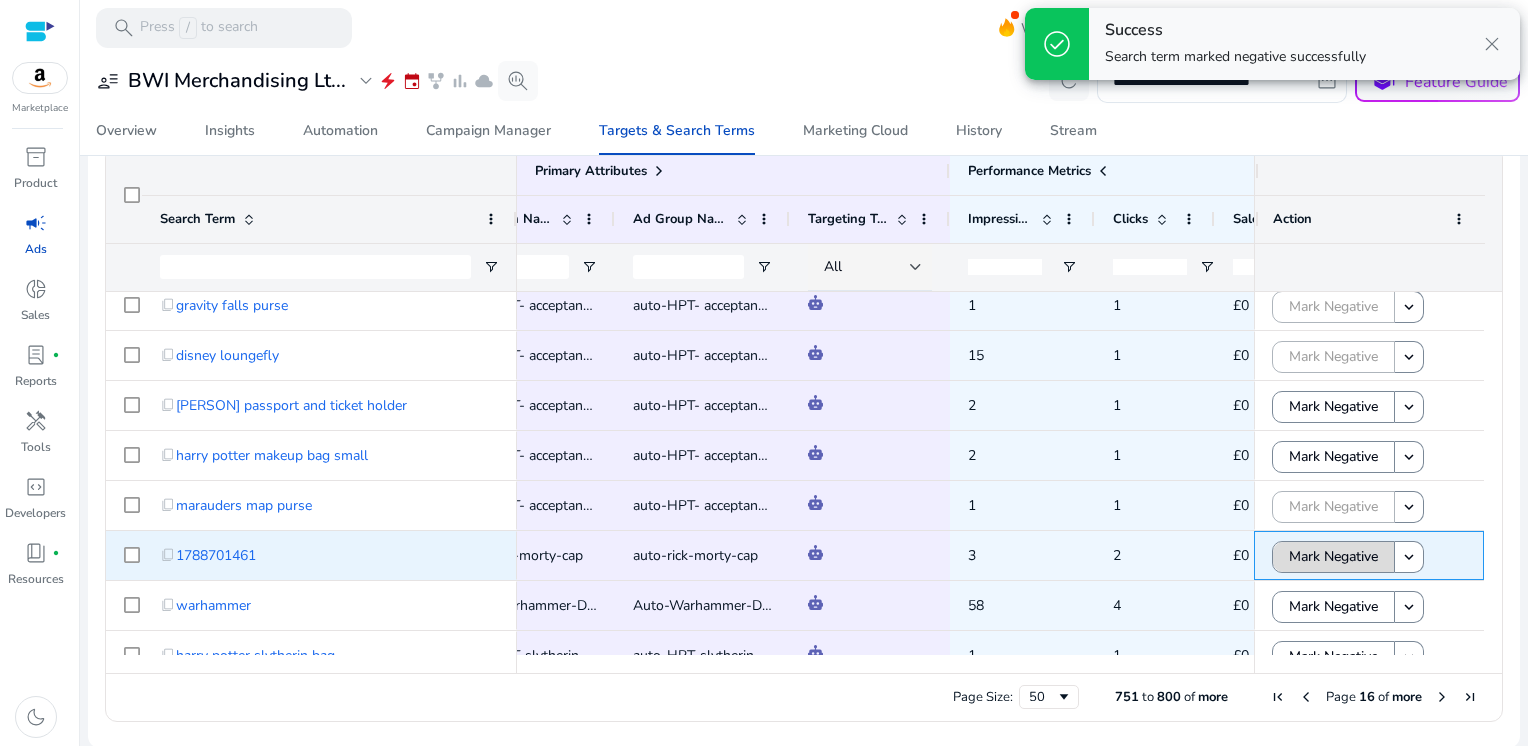 click on "Mark Negative" 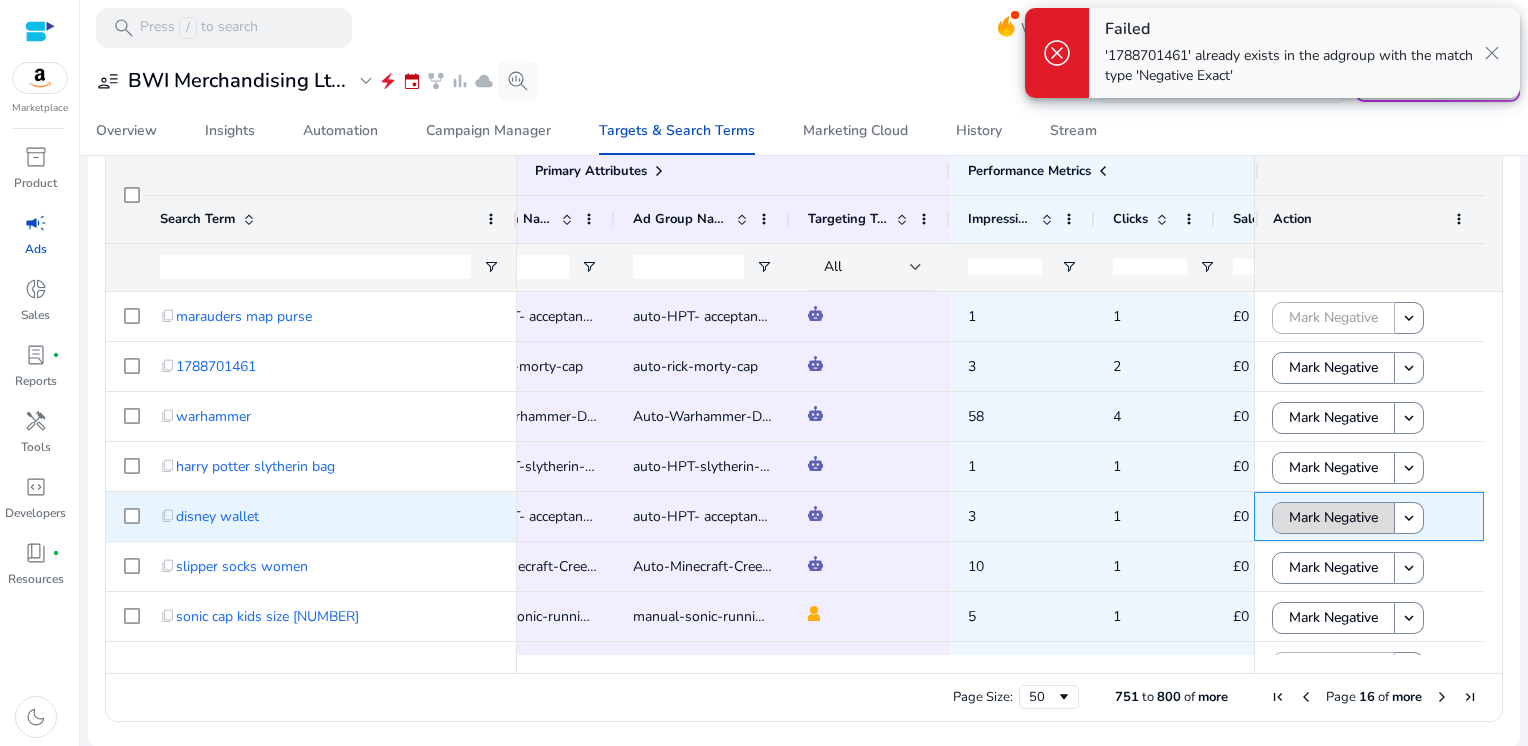 click on "Mark Negative" 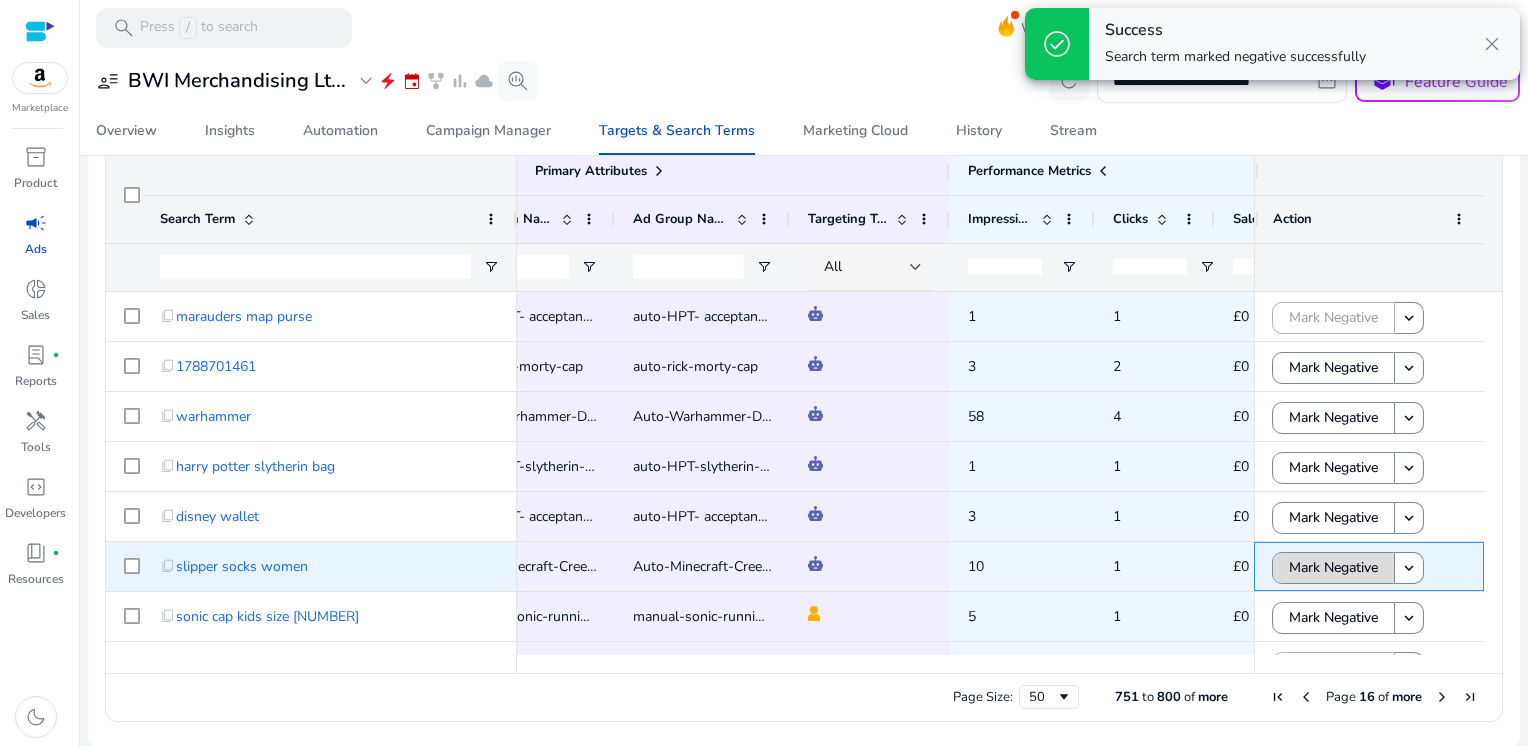 click on "Mark Negative" 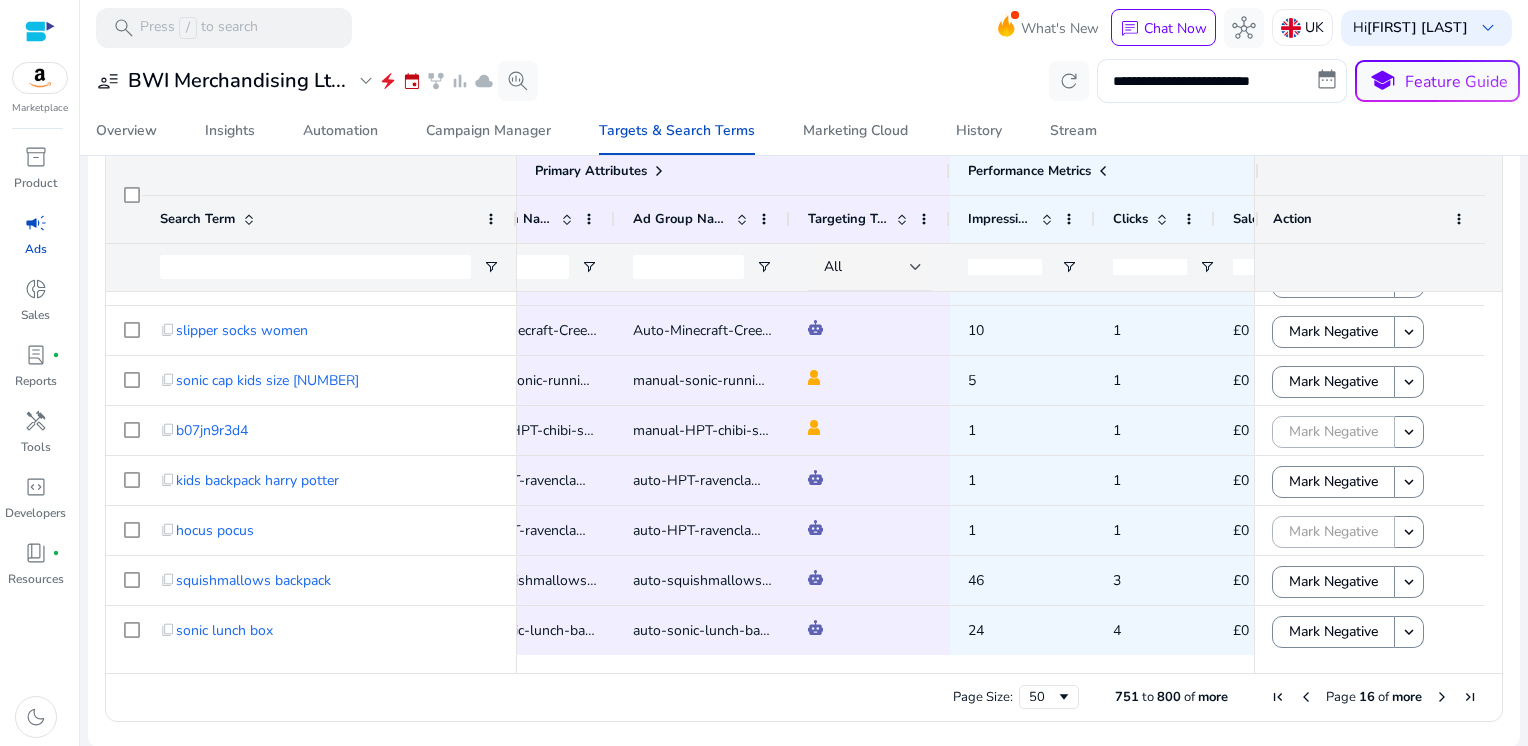 click at bounding box center [1442, 697] 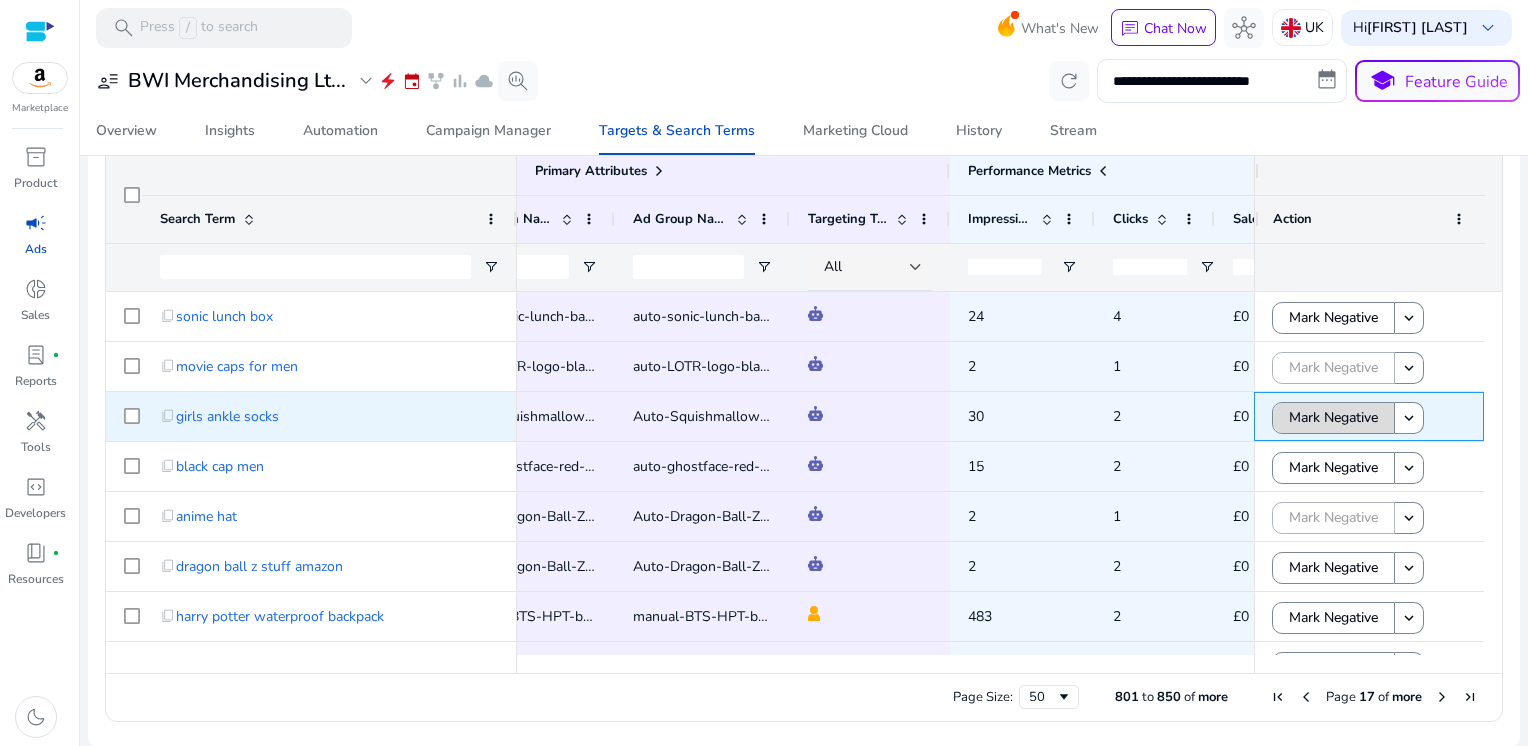 click on "Mark Negative" 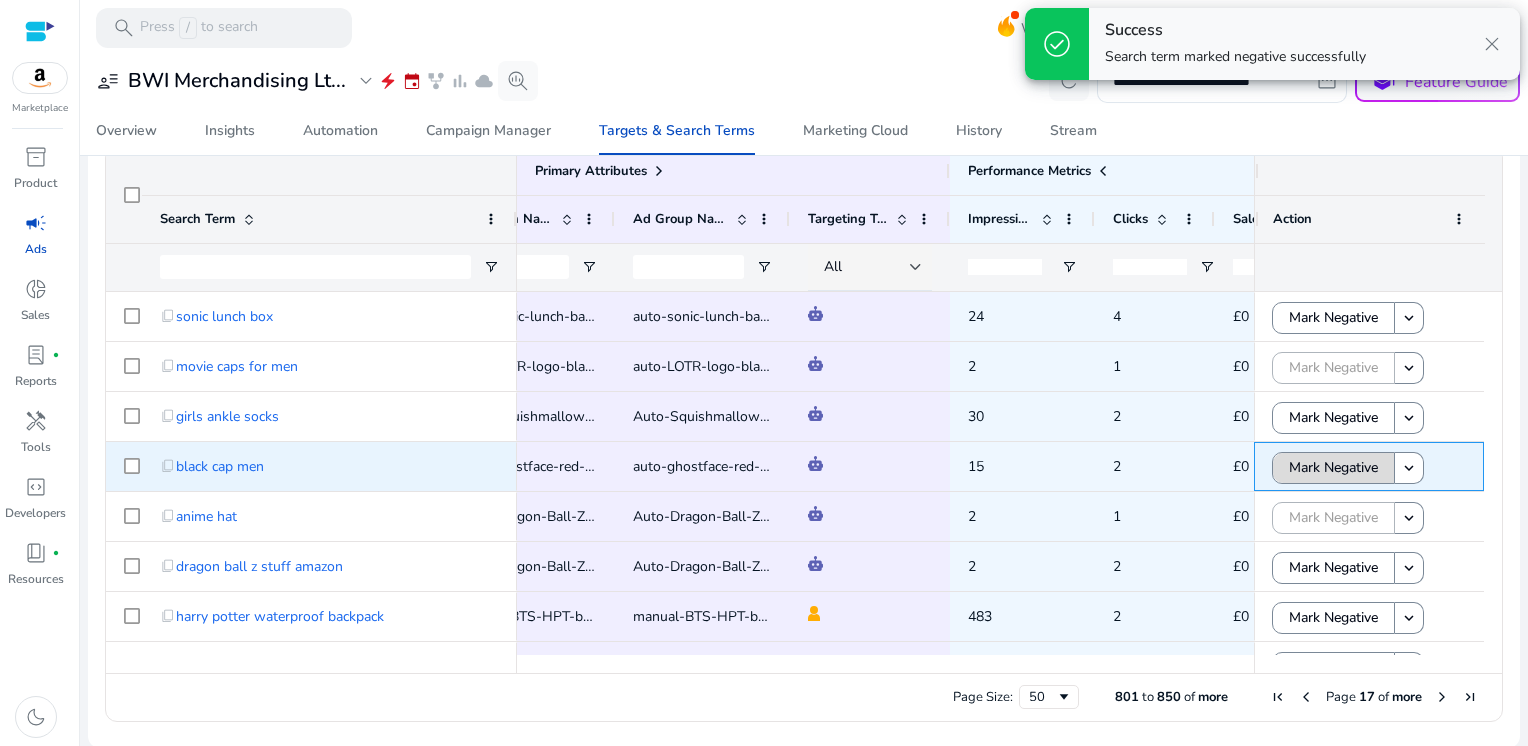 click on "Mark Negative" 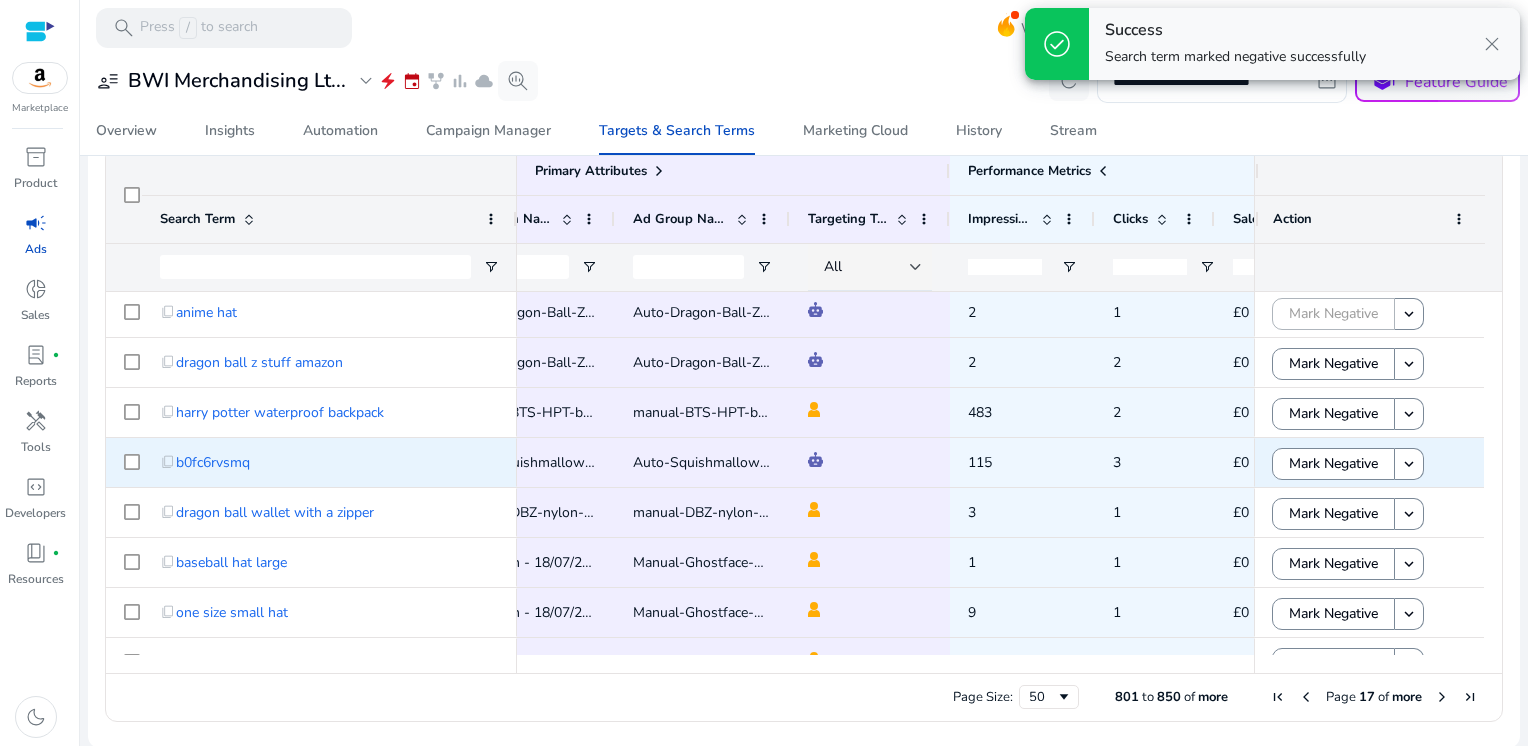 click on "Mark Negative" 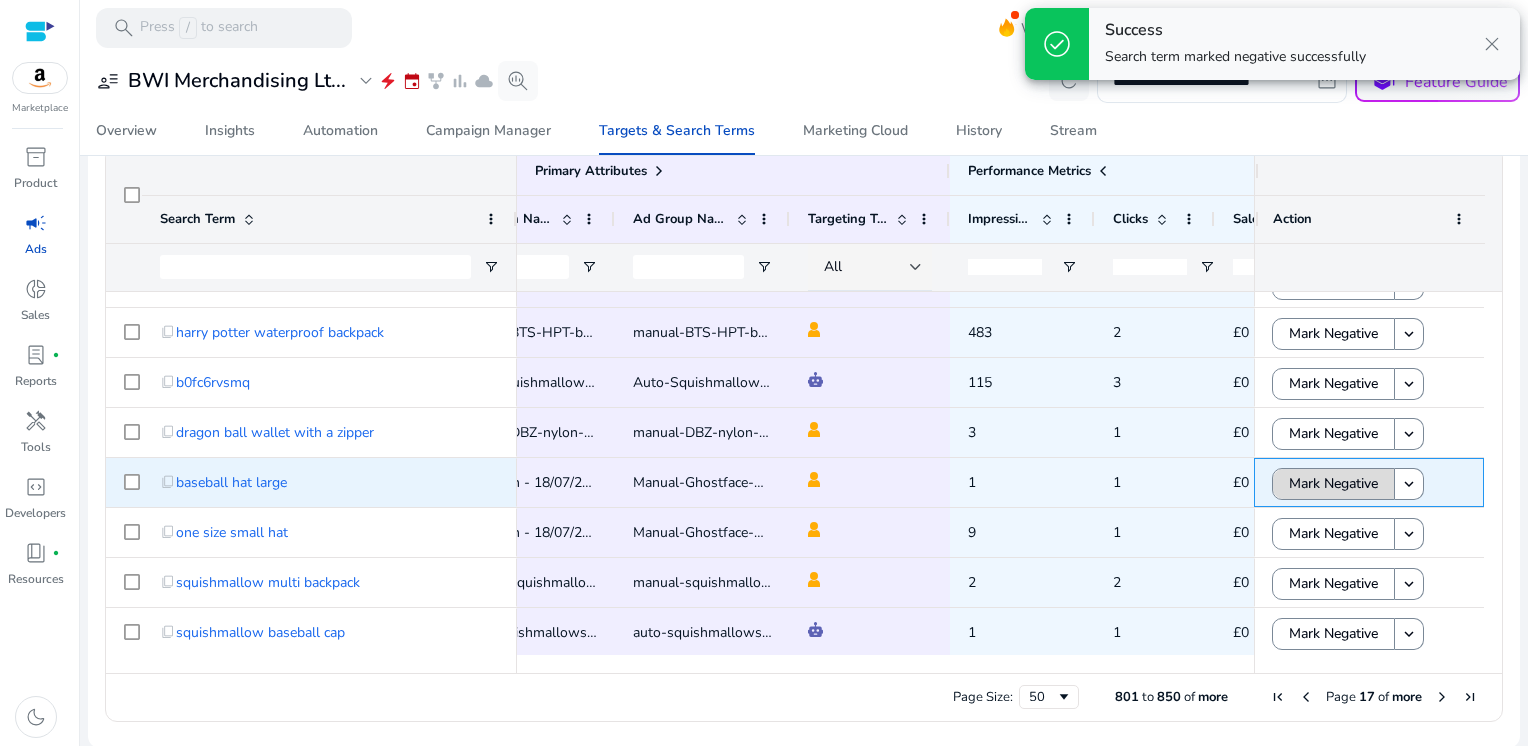 click on "Mark Negative" 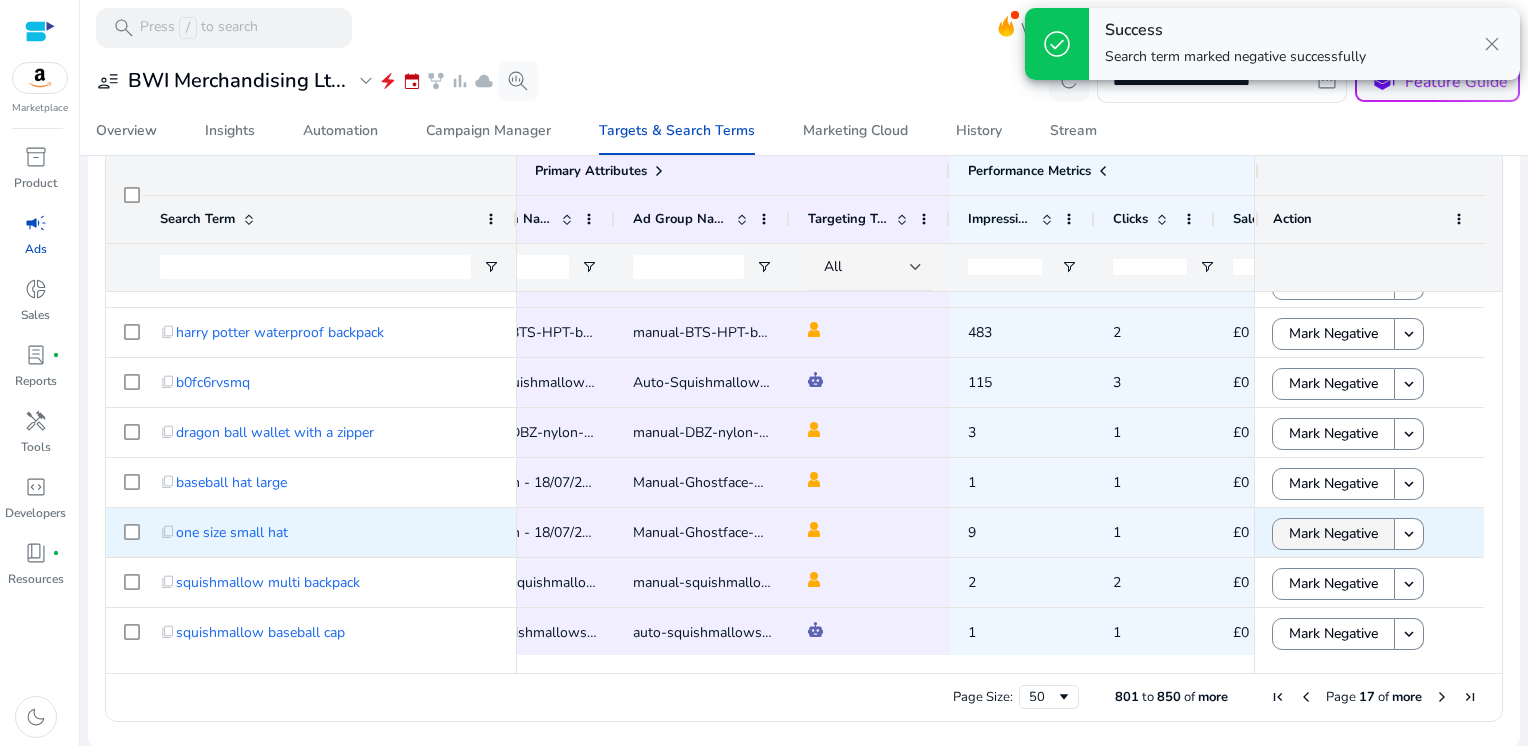 click on "Mark Negative" 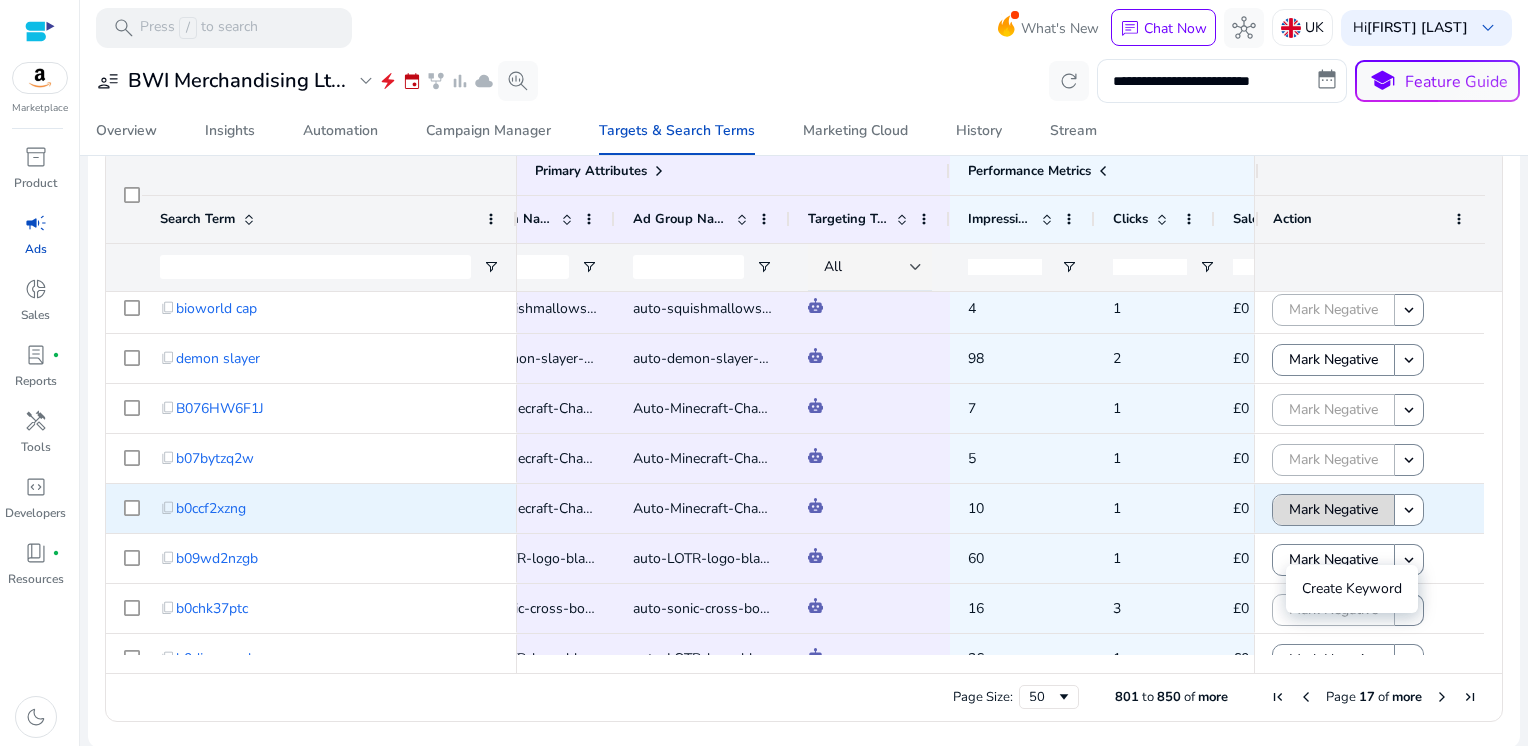 click on "Mark Negative" 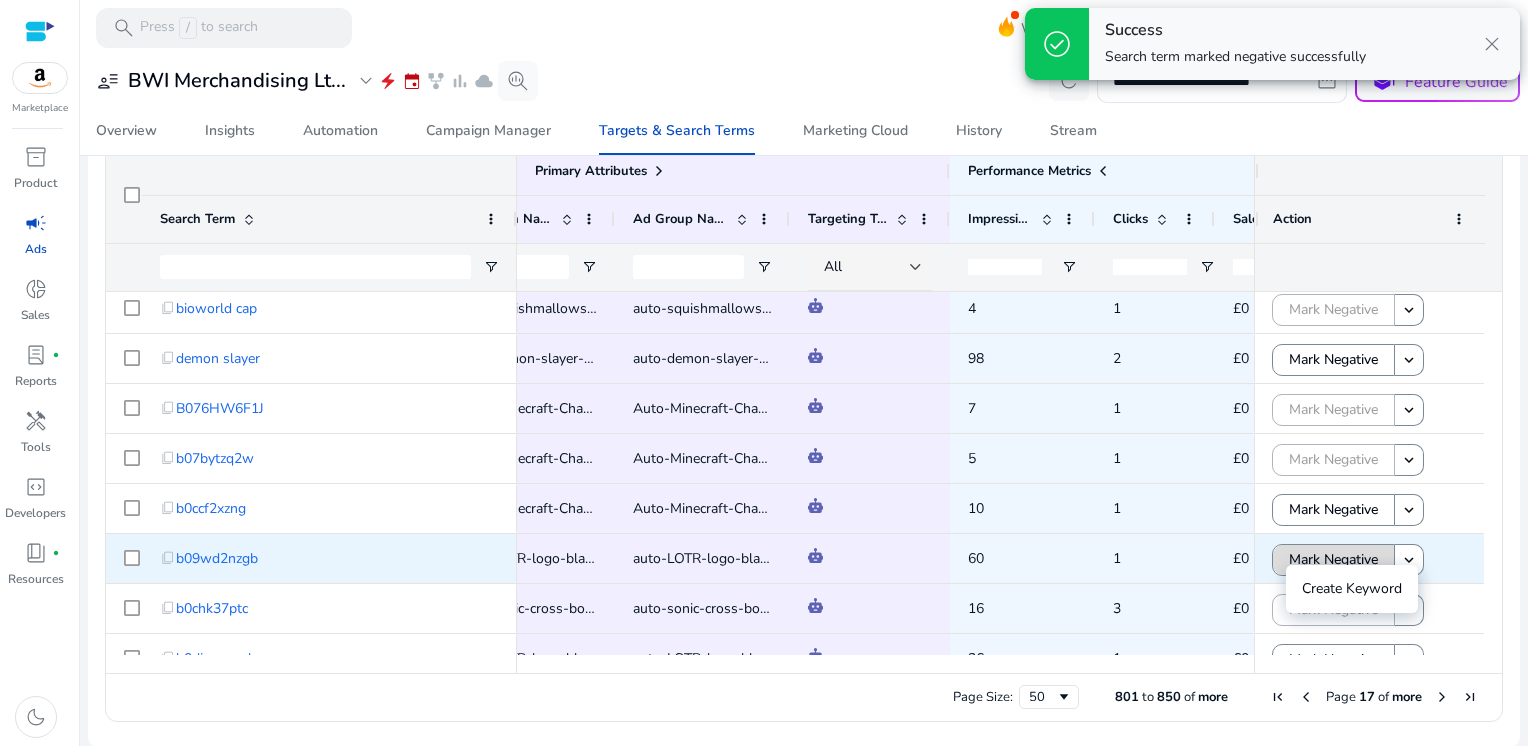 click on "Mark Negative" 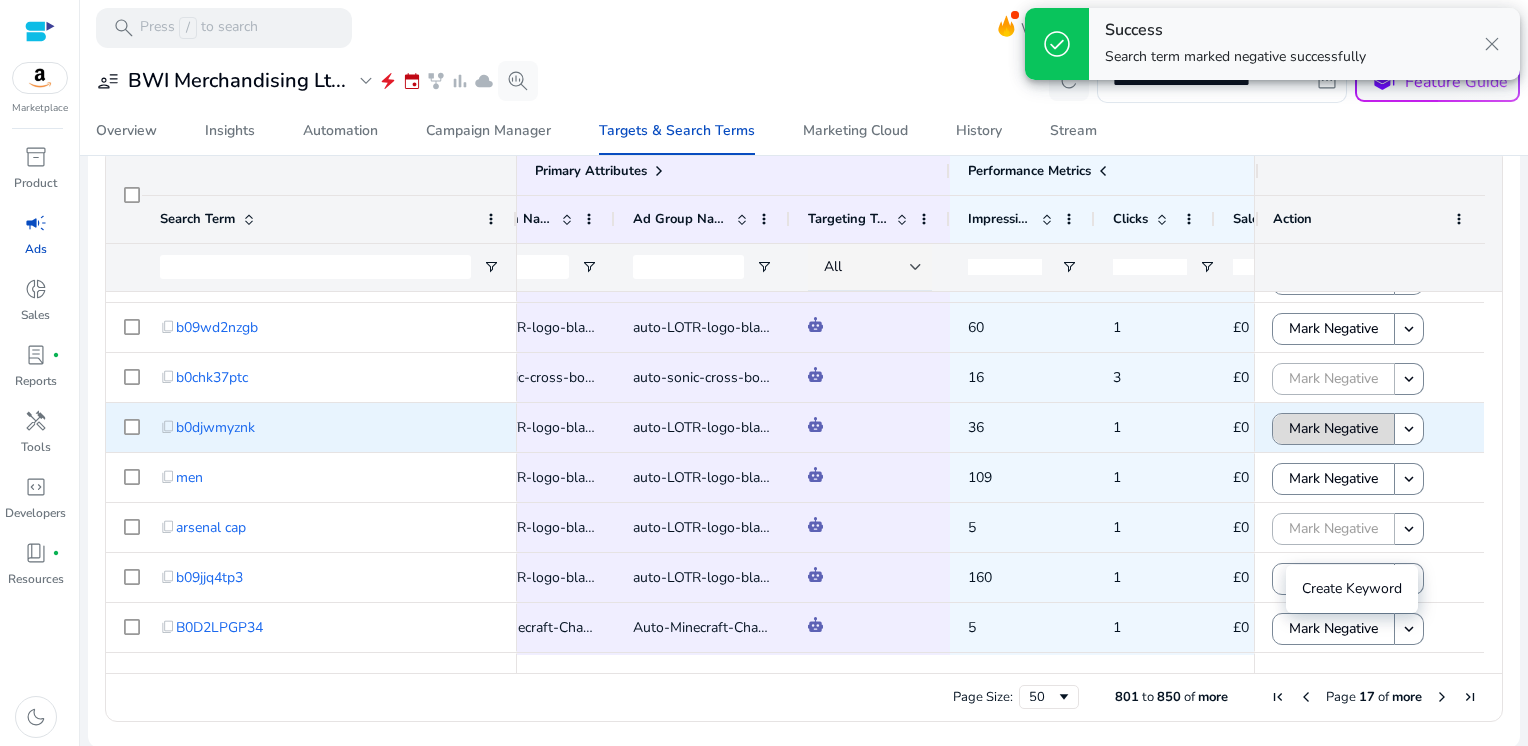 click on "Mark Negative" 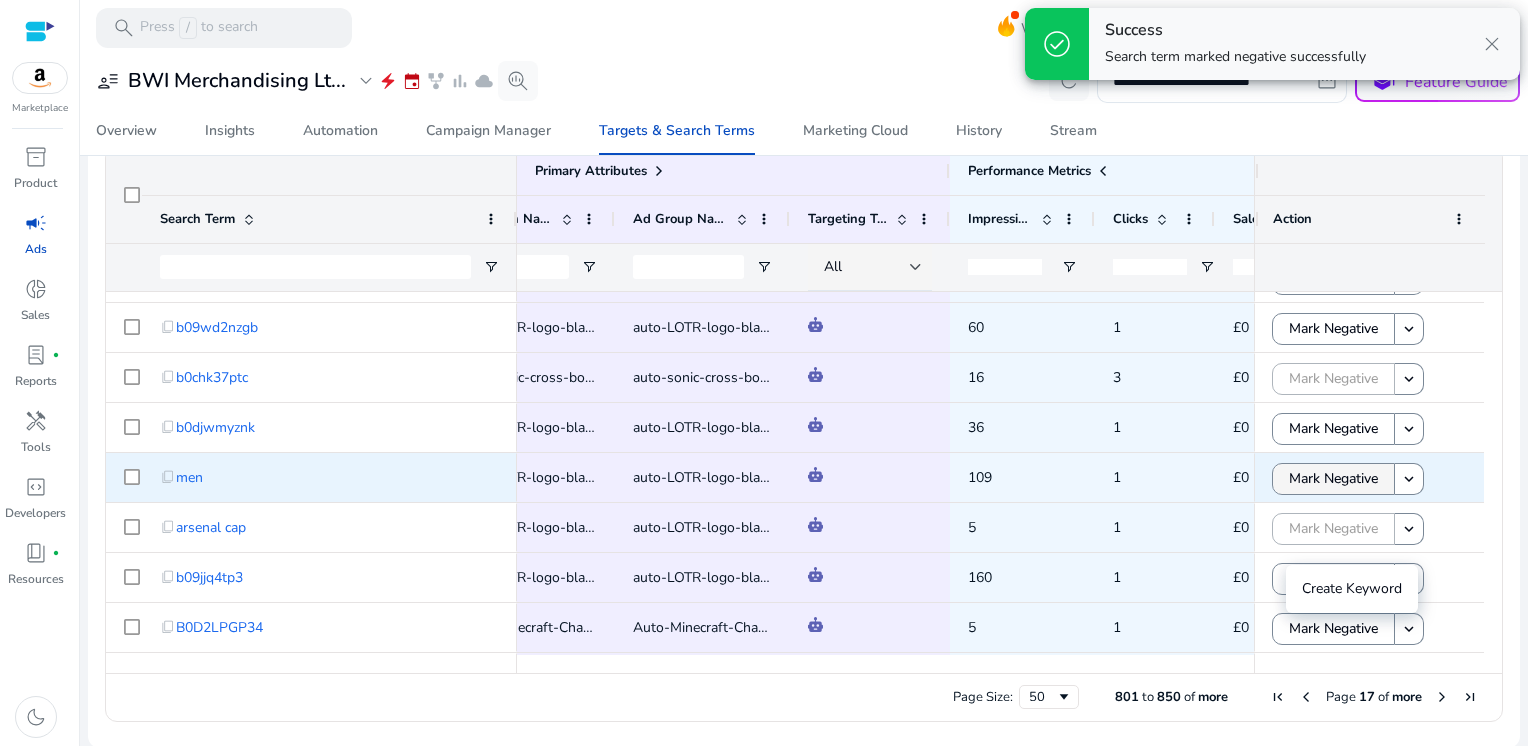 click on "Mark Negative" 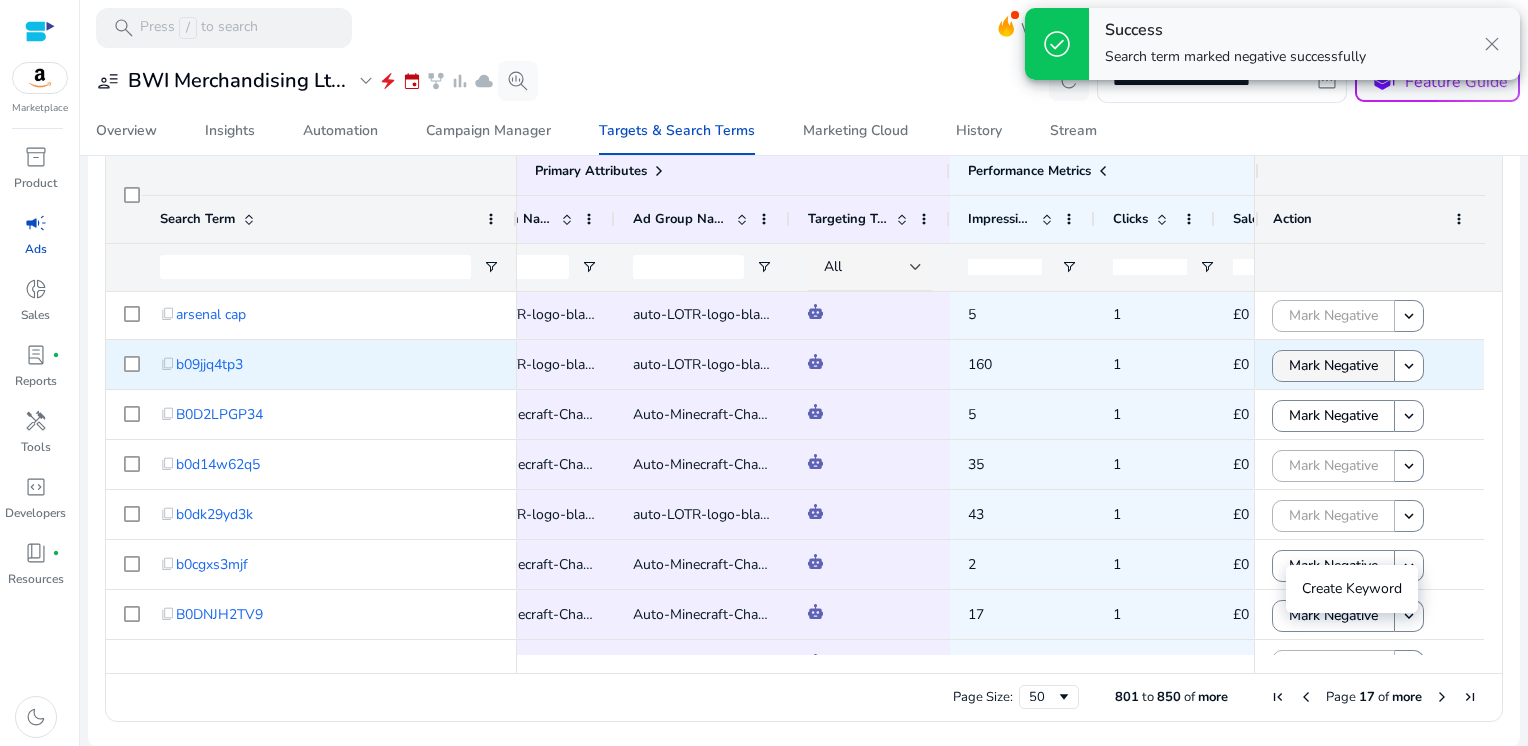 click on "Mark Negative" 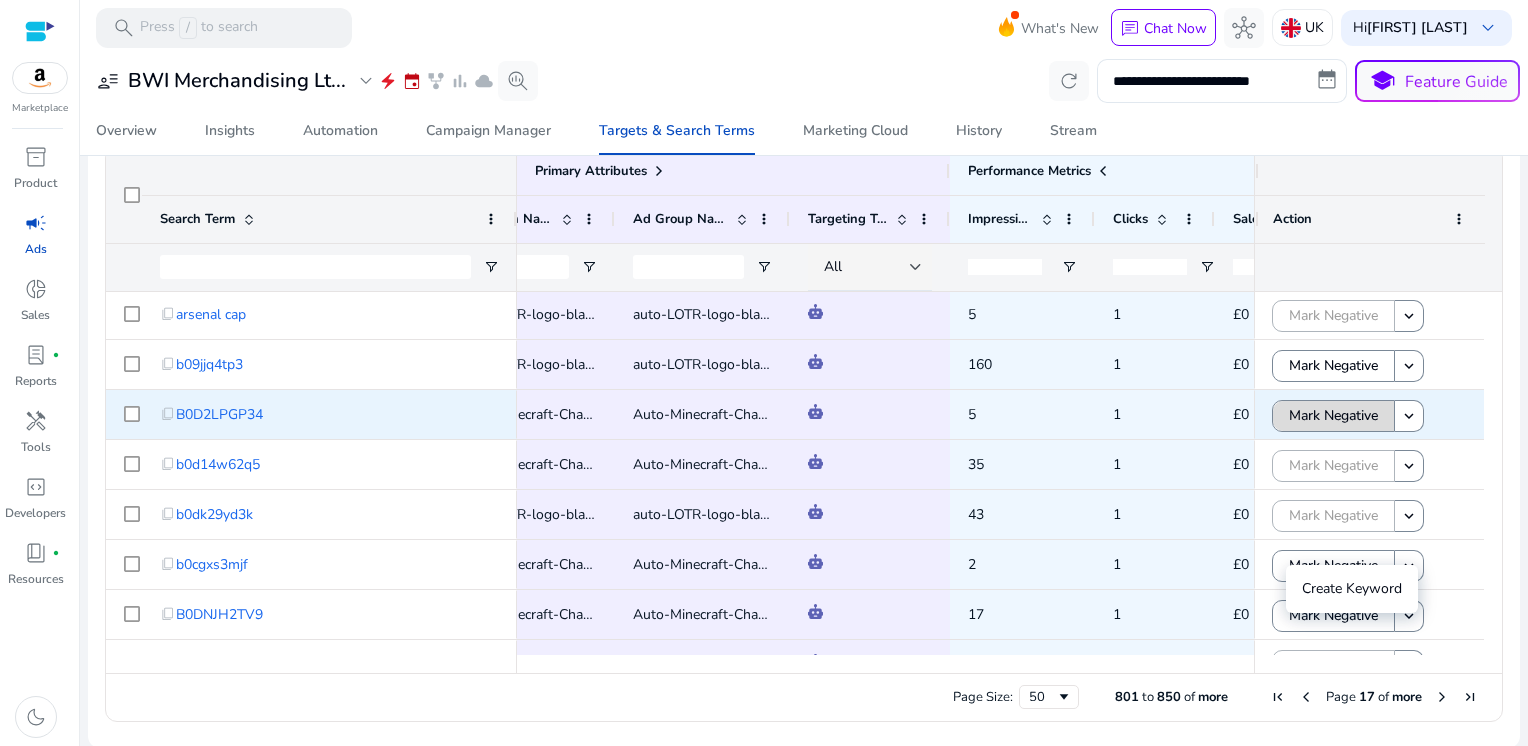 click on "Mark Negative" 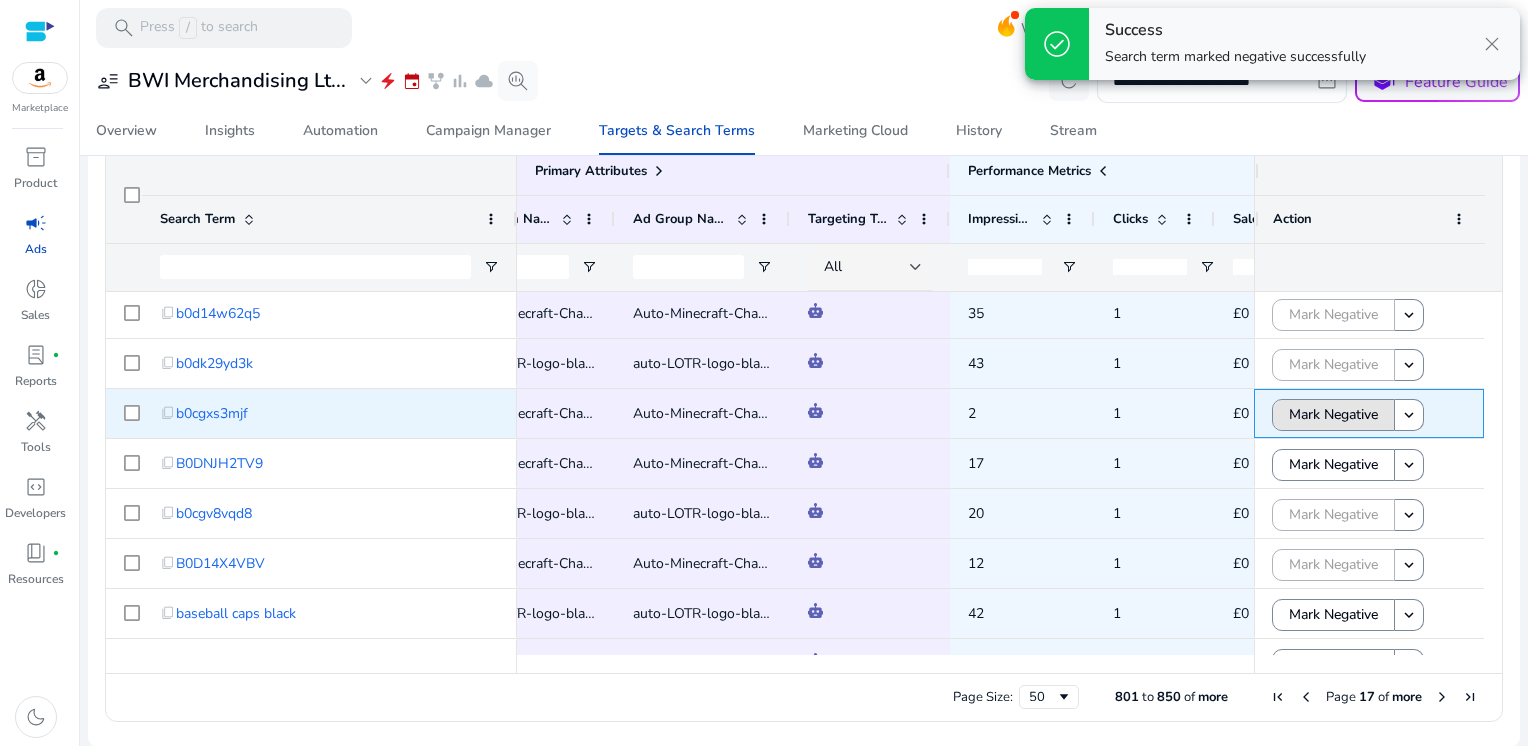 click on "Mark Negative" 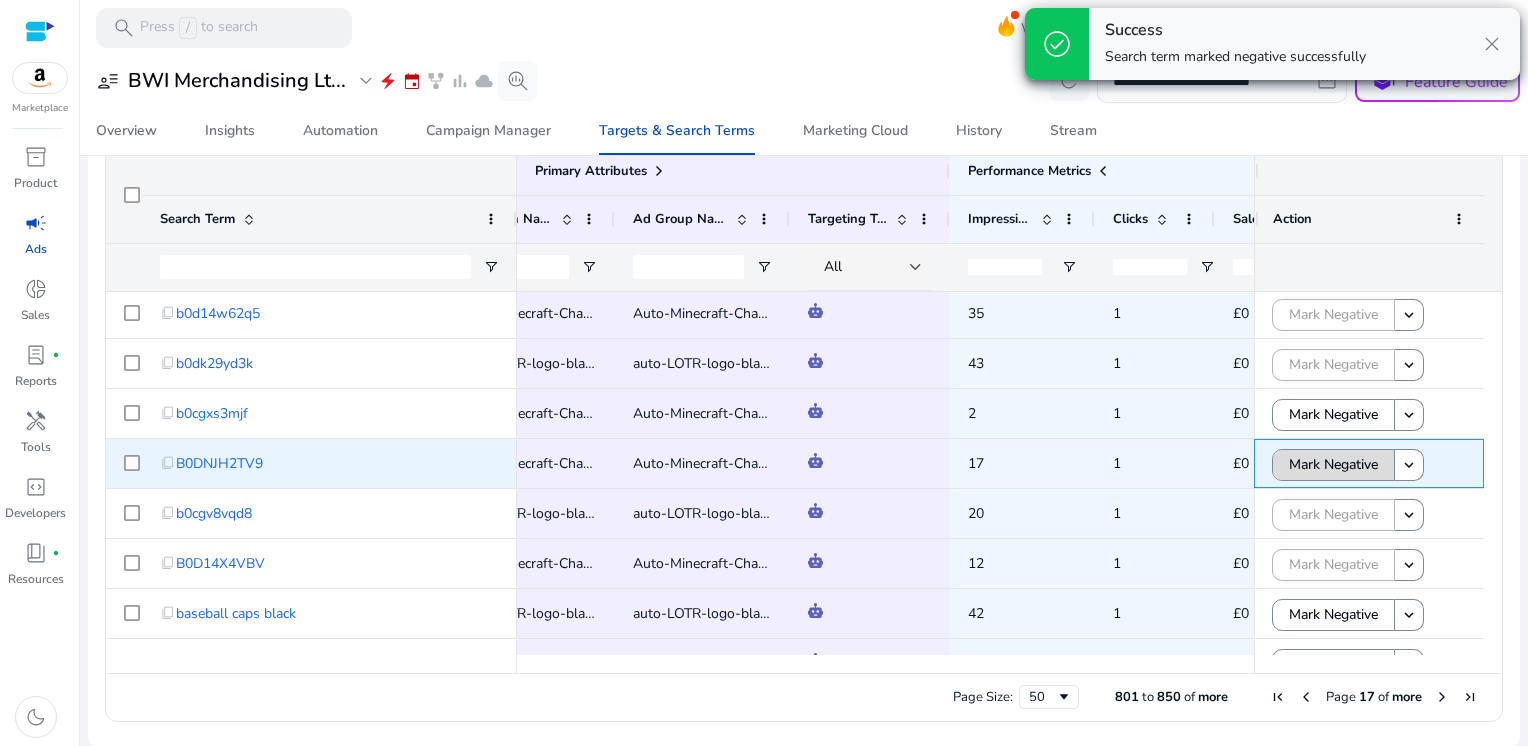 click on "Mark Negative" 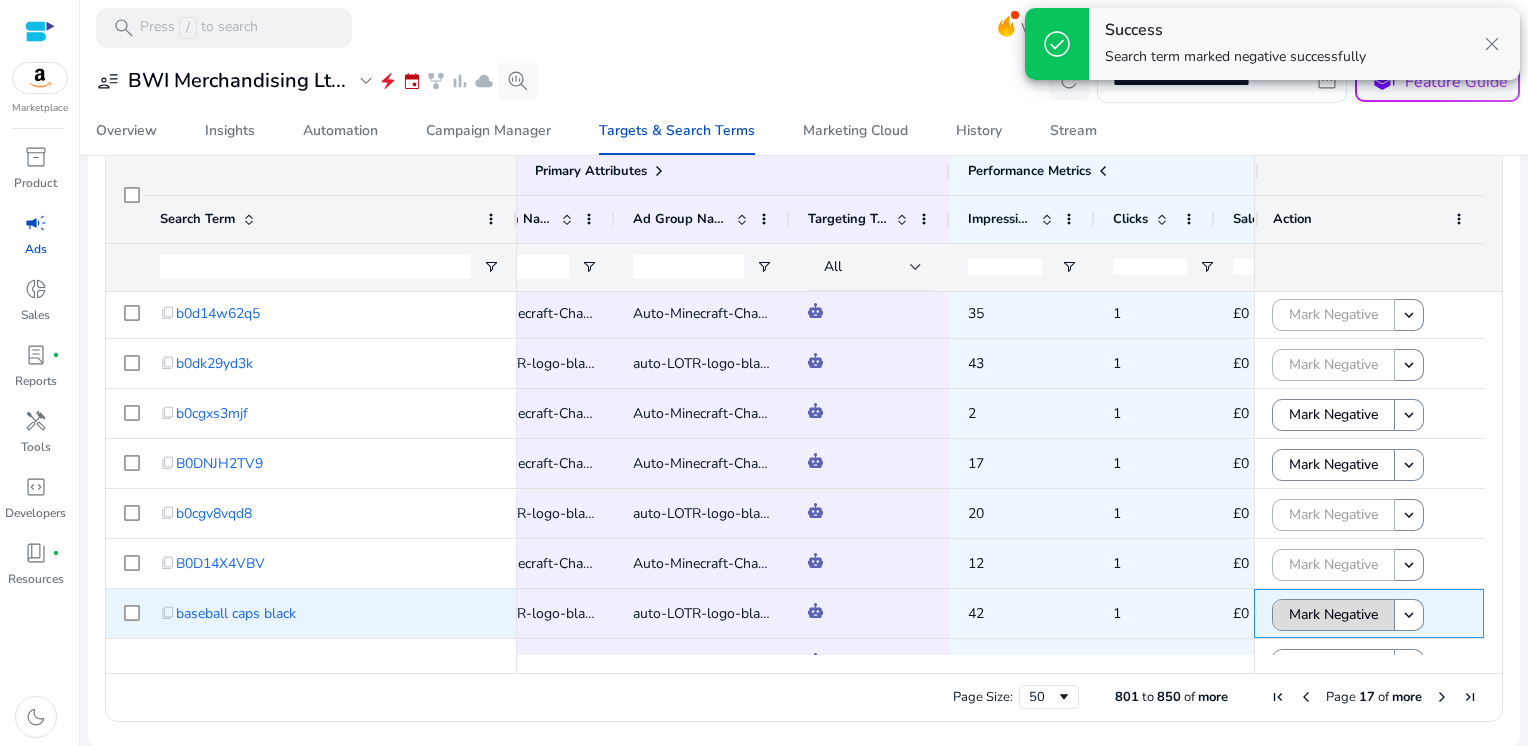 click on "Mark Negative" 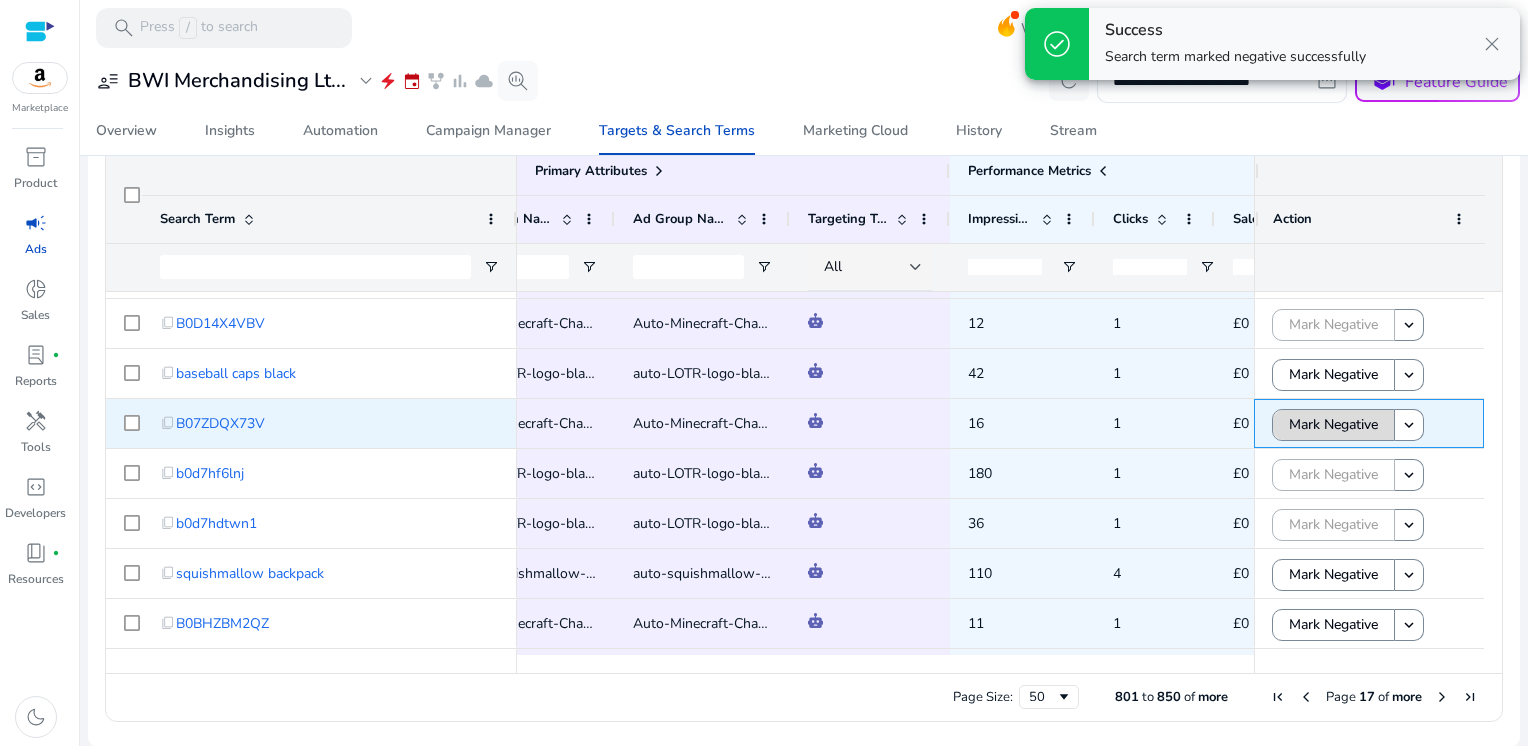 click on "Mark Negative" 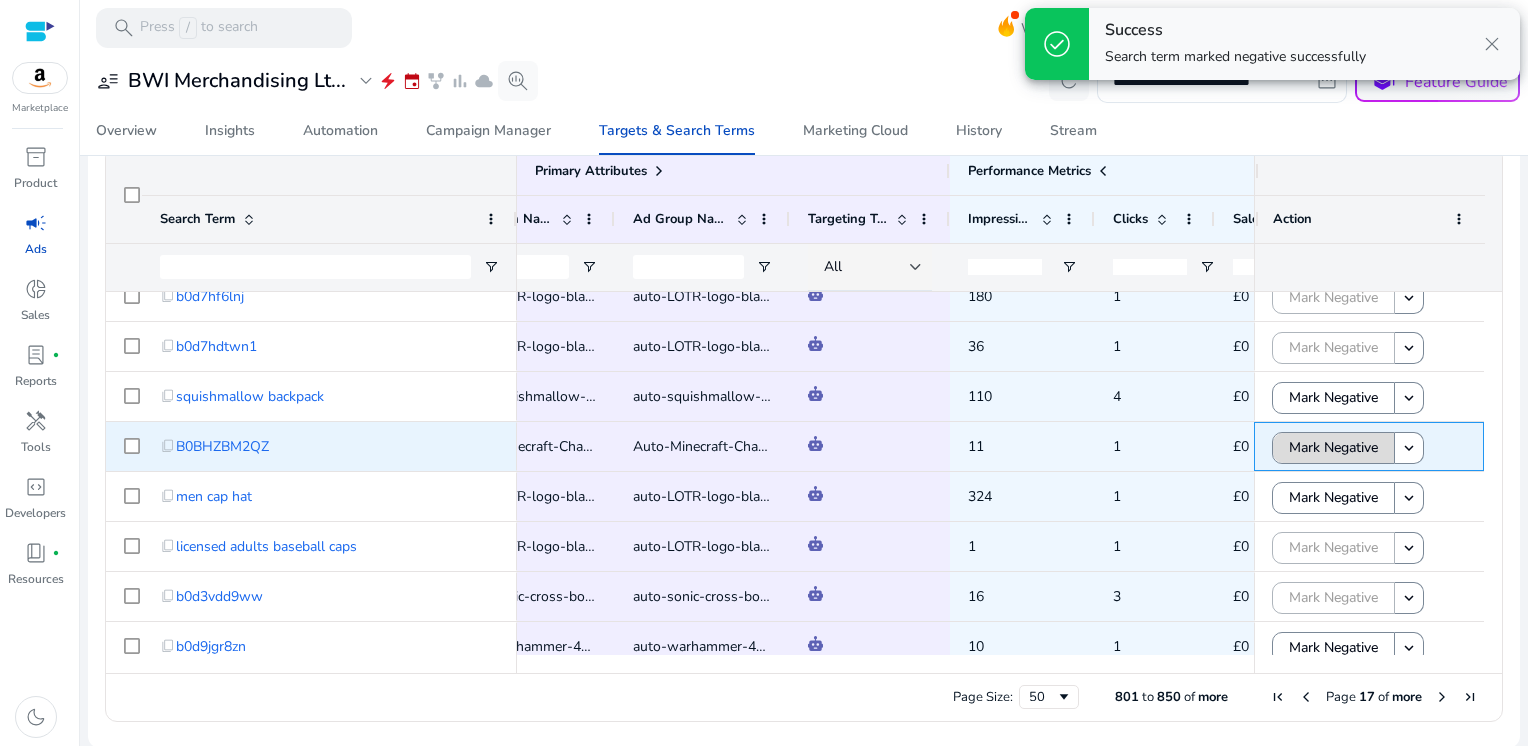 click on "Mark Negative" 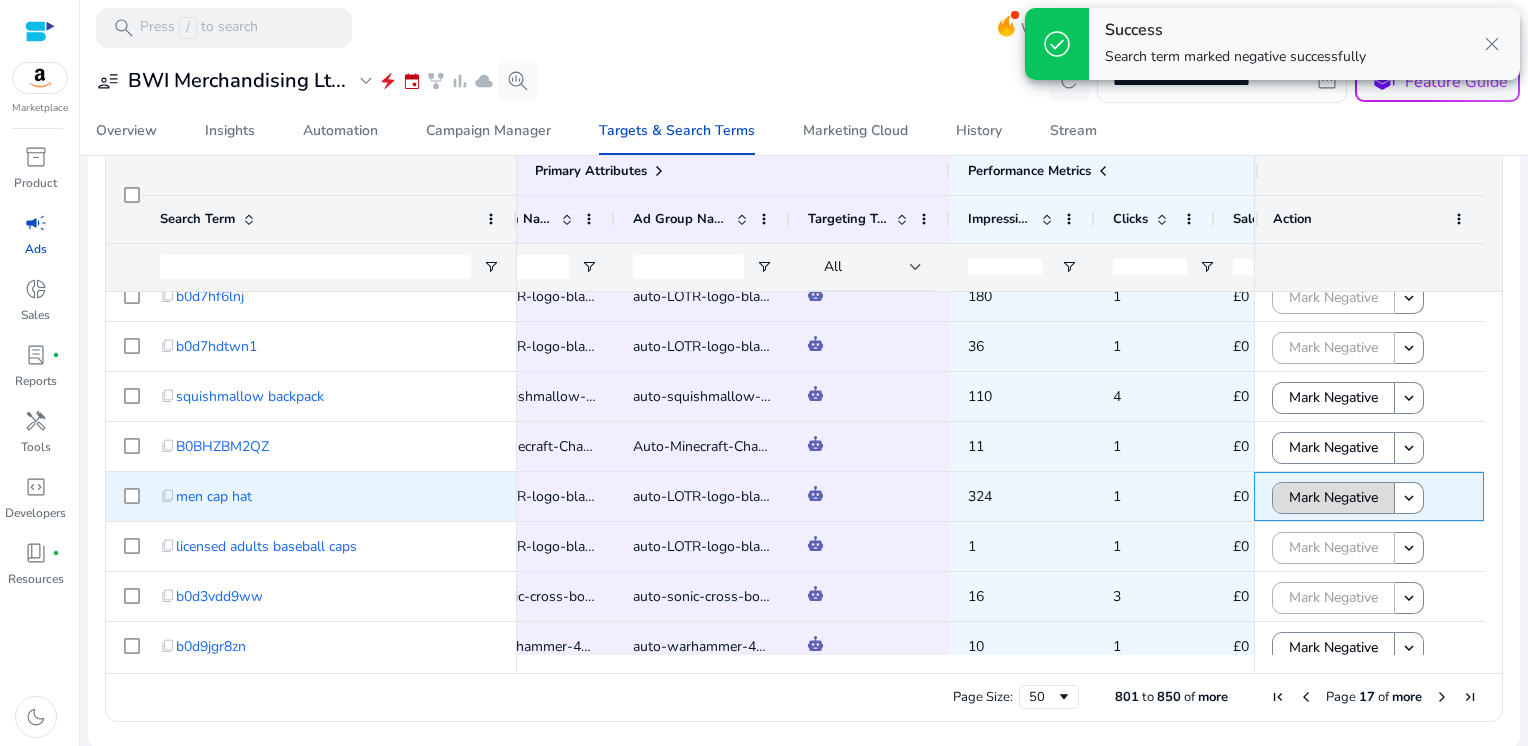 click on "Mark Negative" 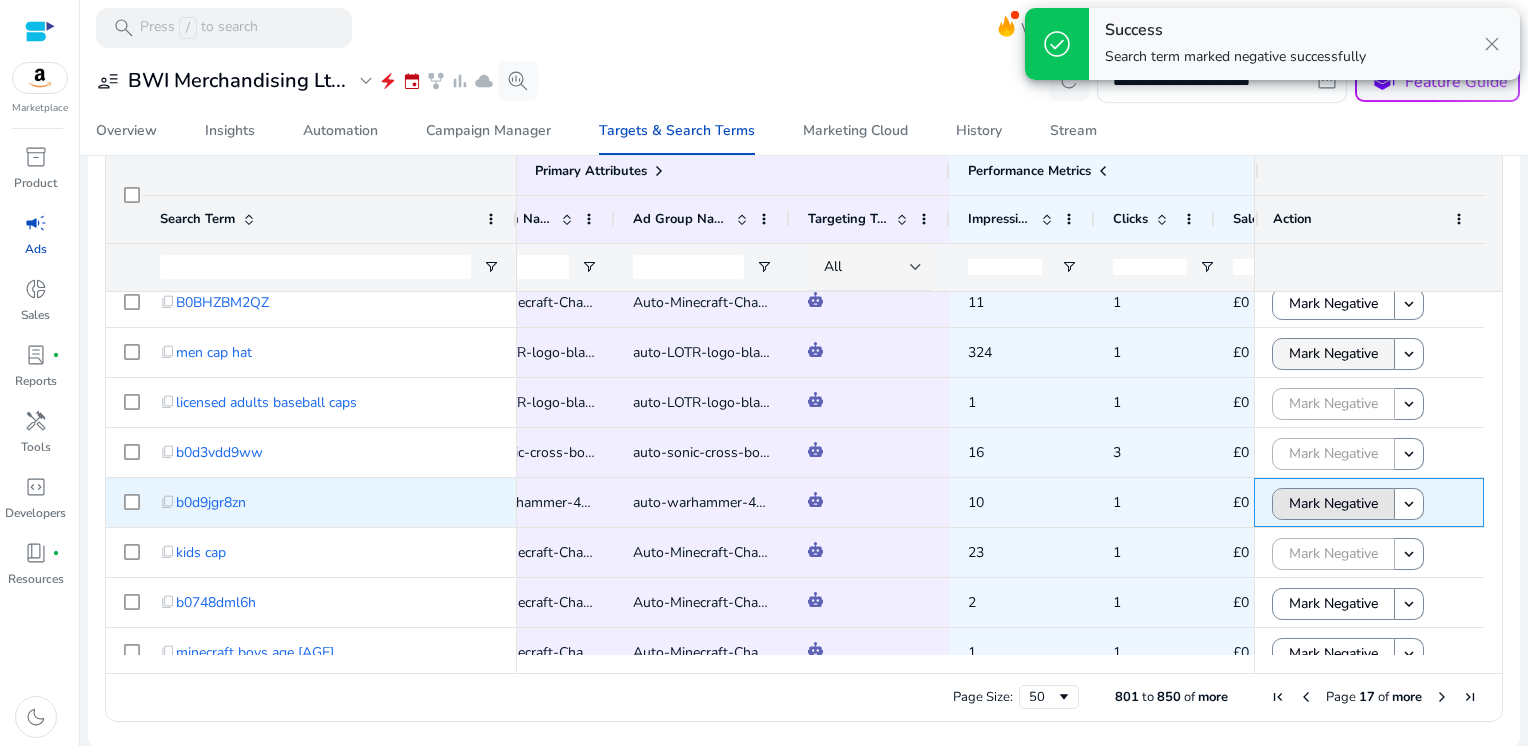 click on "Mark Negative" 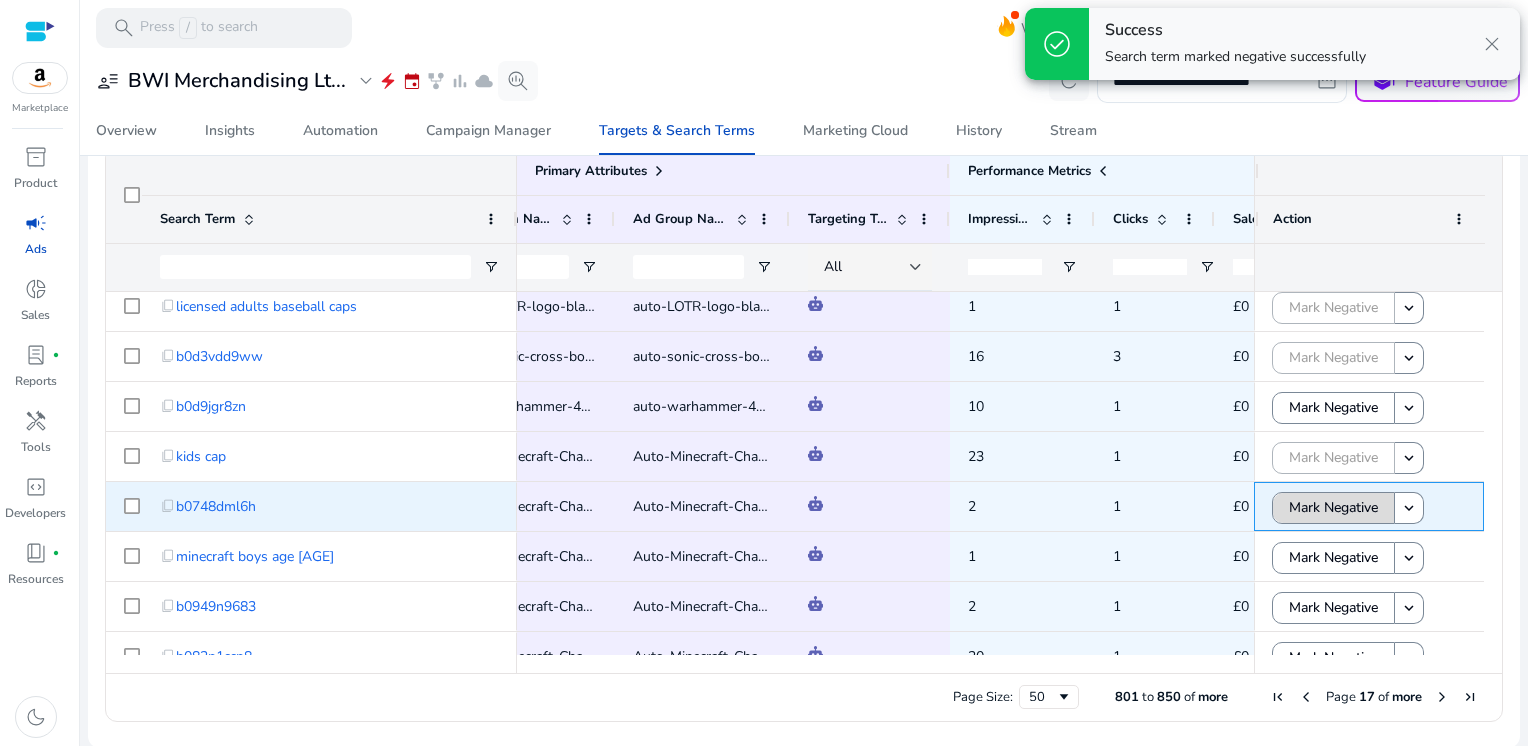 click on "Mark Negative" 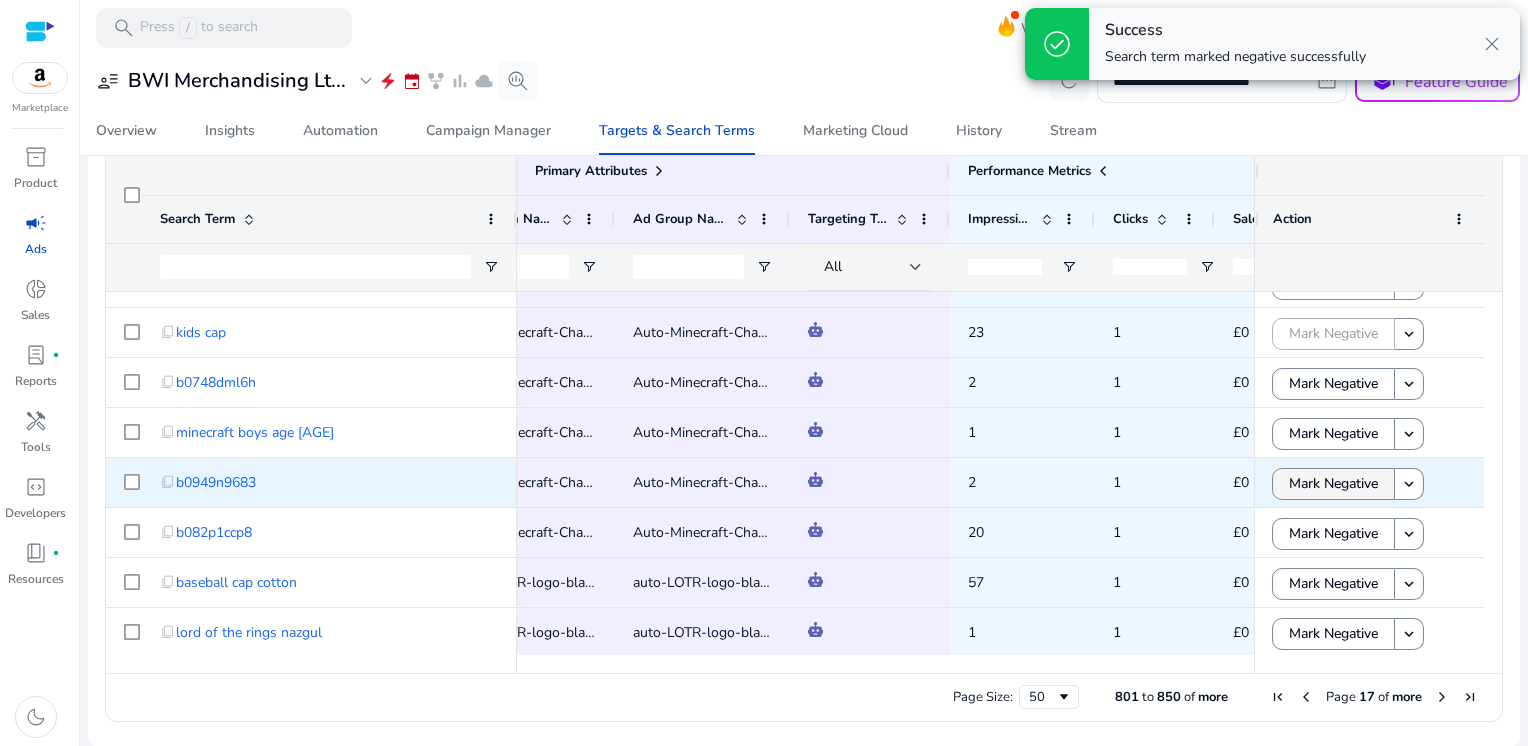 click on "Mark Negative" 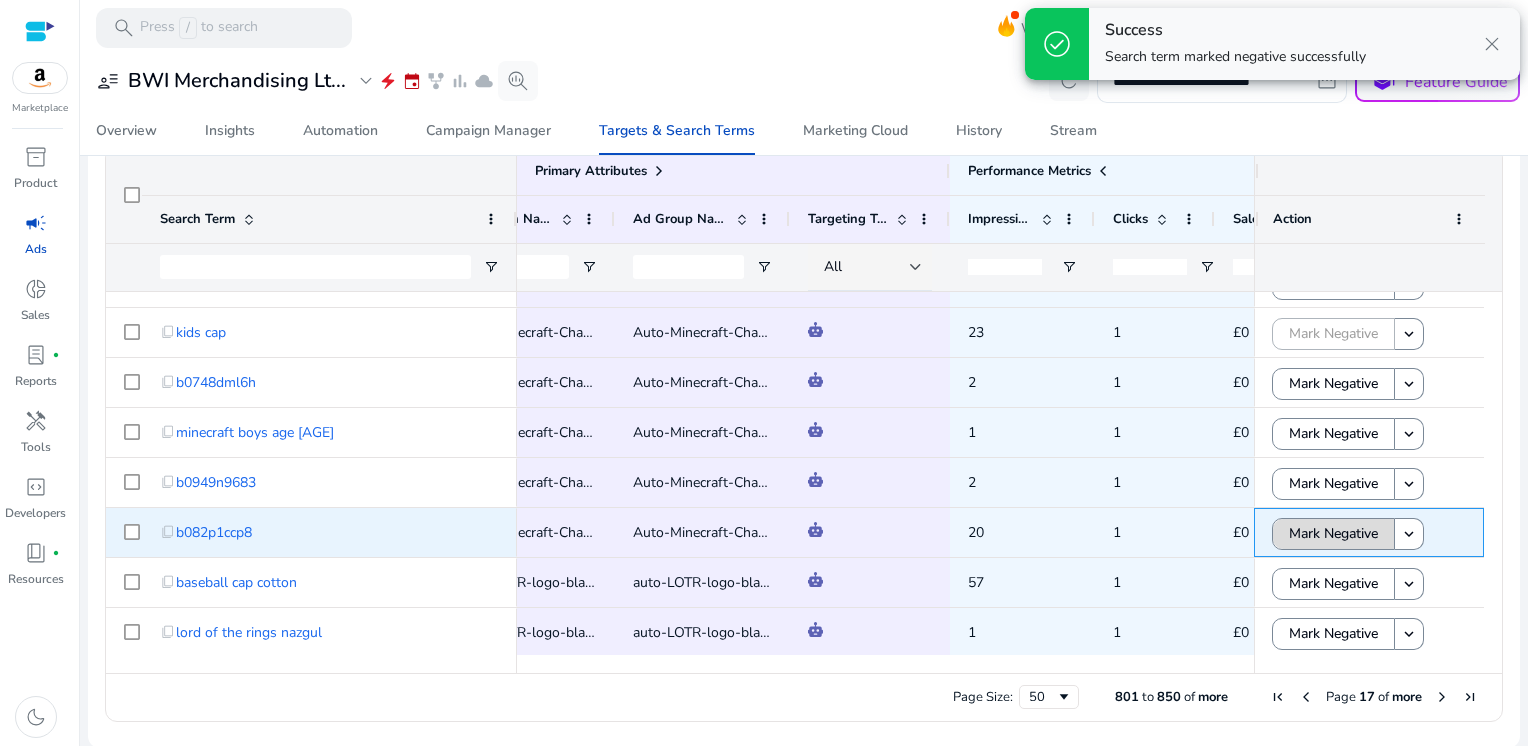 click on "Mark Negative" 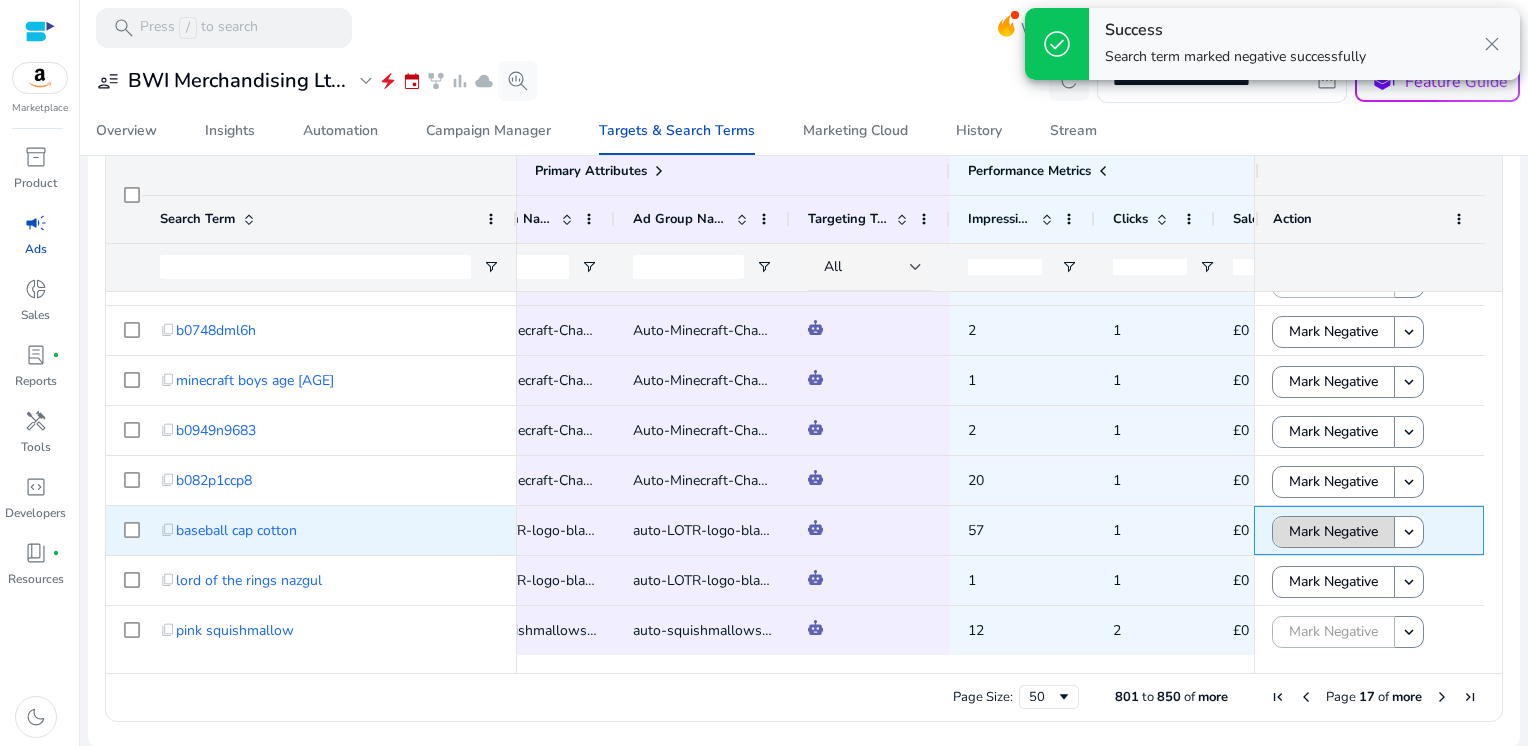 click on "Mark Negative" 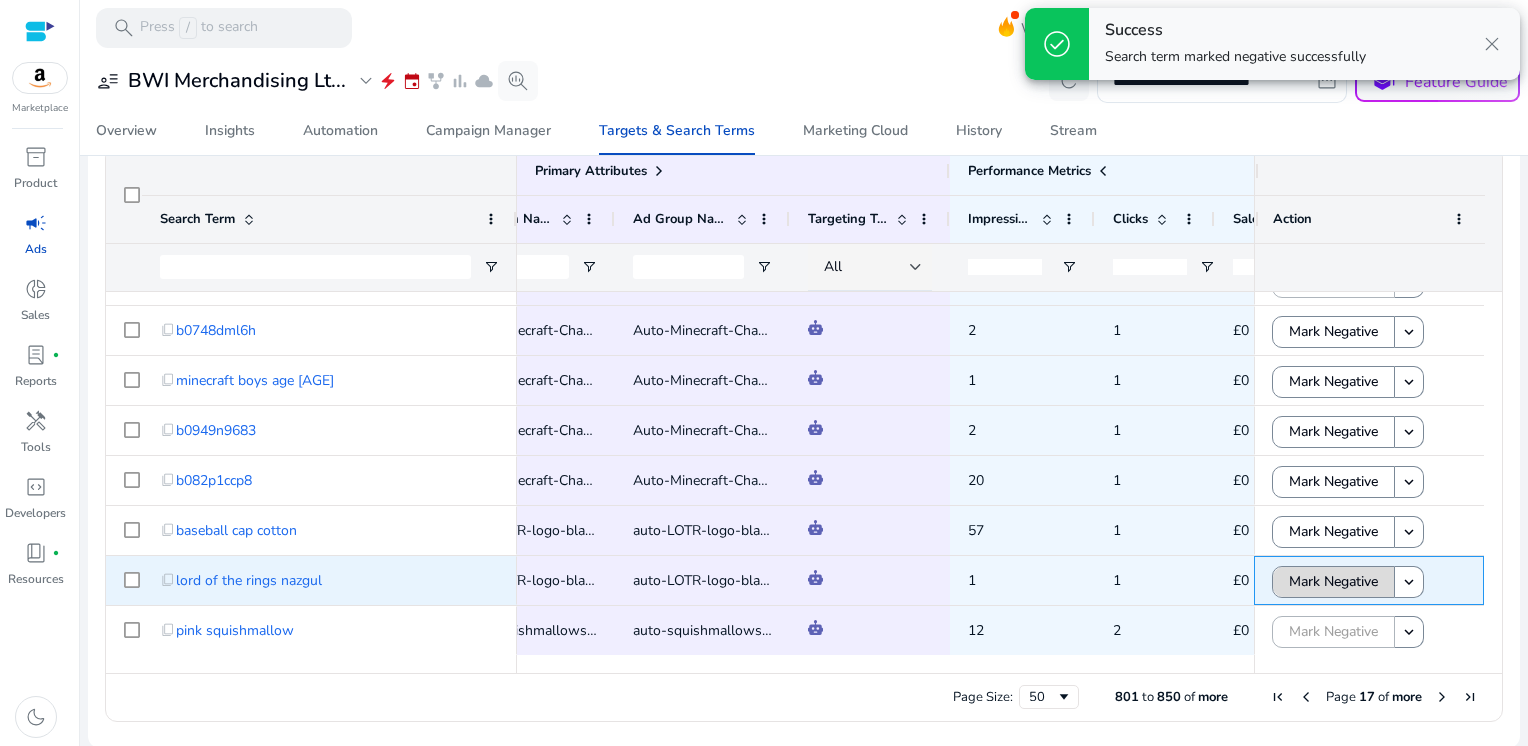 click on "Mark Negative" 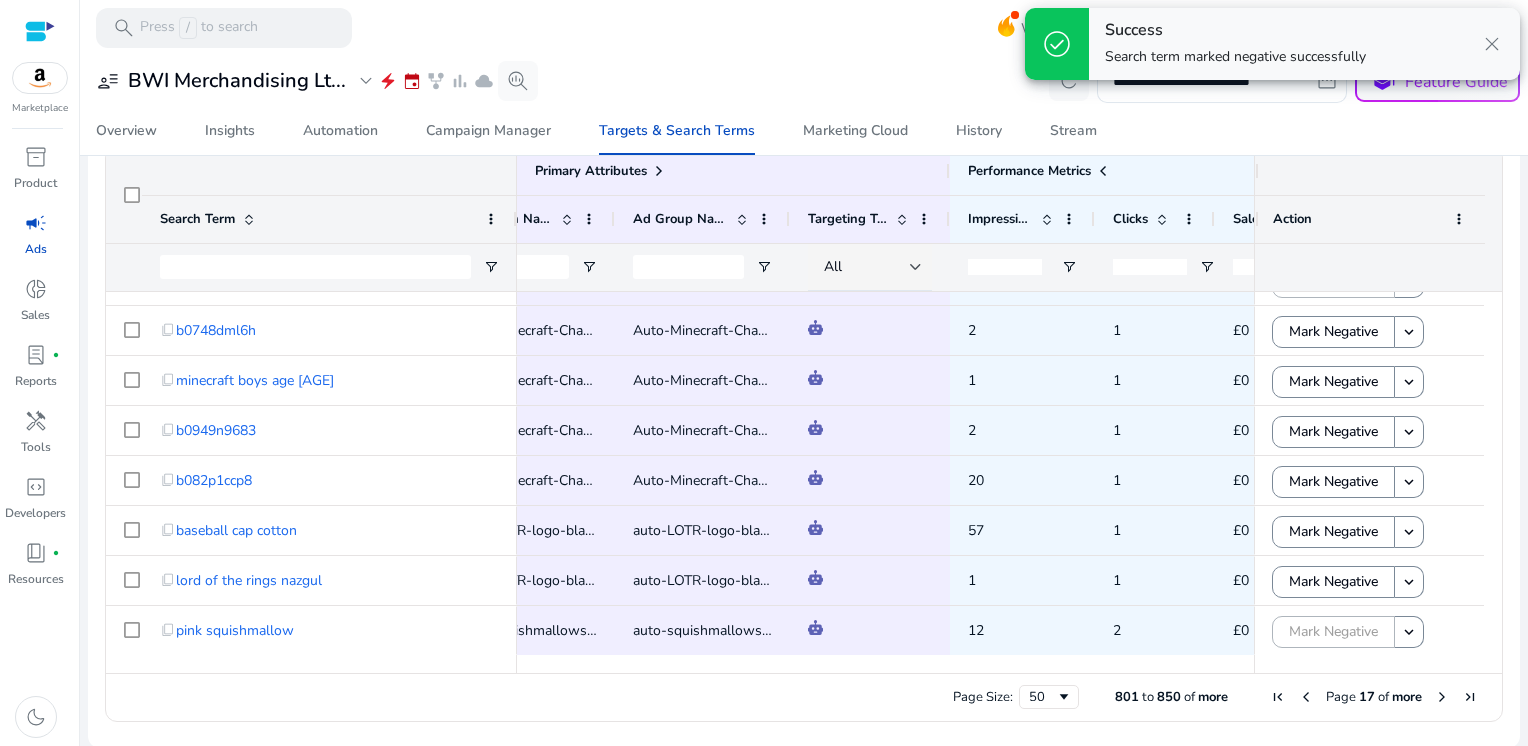 click at bounding box center [1442, 697] 